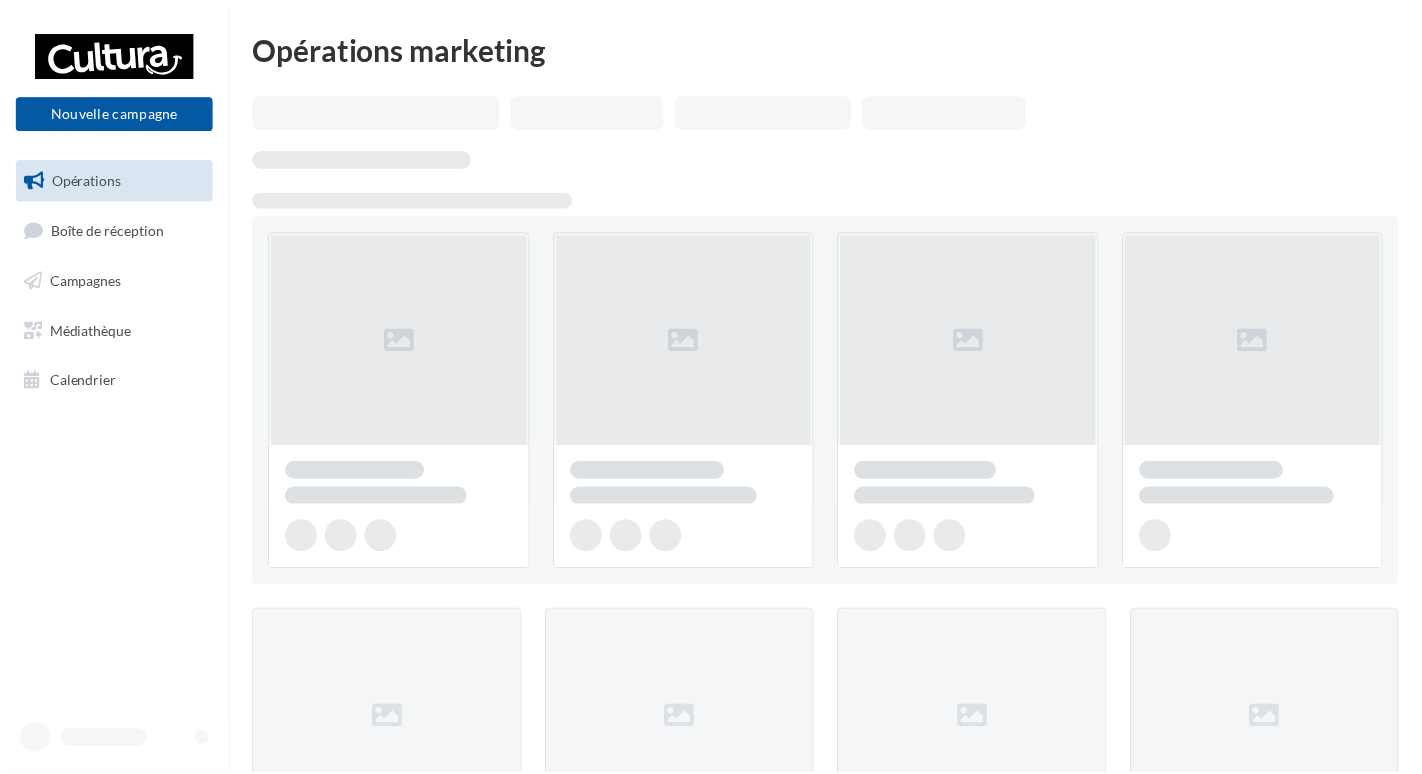 scroll, scrollTop: 0, scrollLeft: 0, axis: both 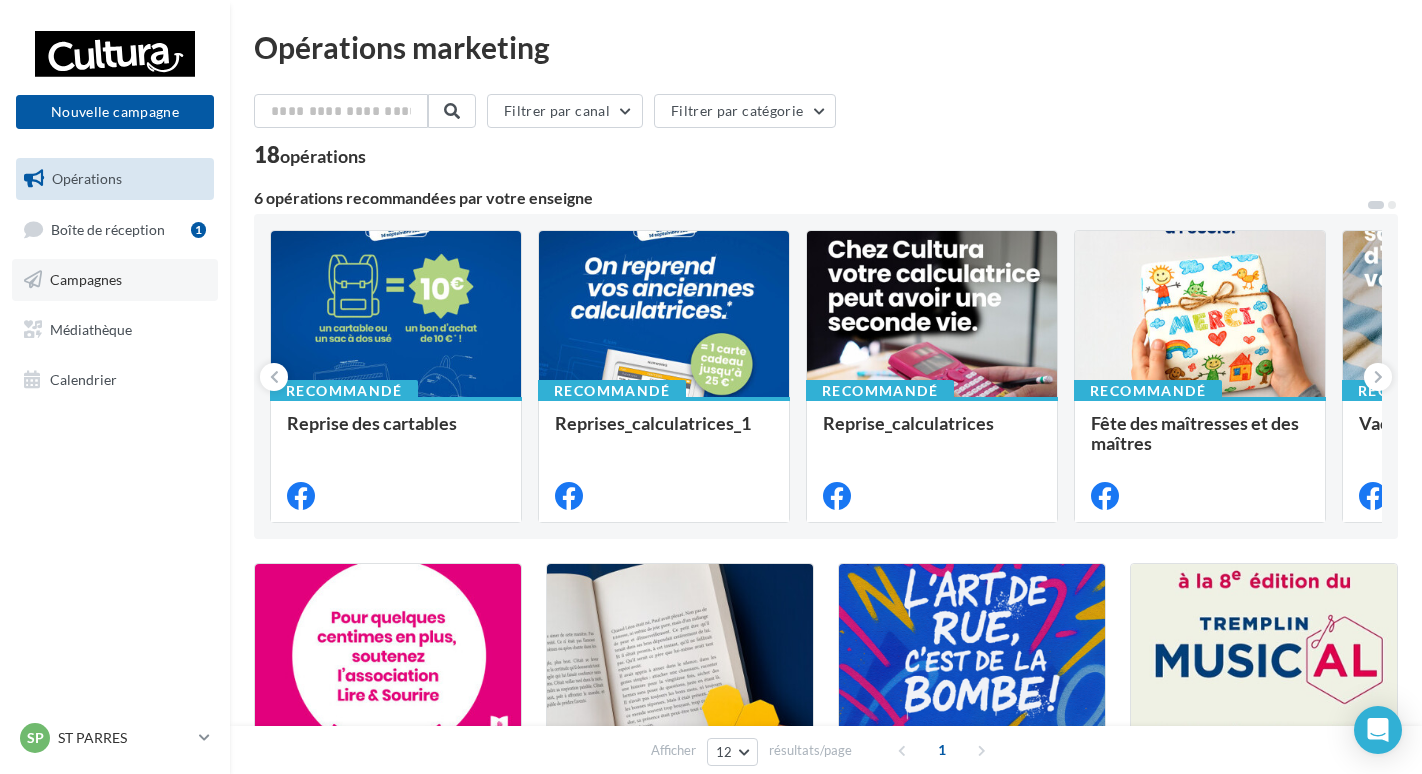click on "Campagnes" at bounding box center (86, 279) 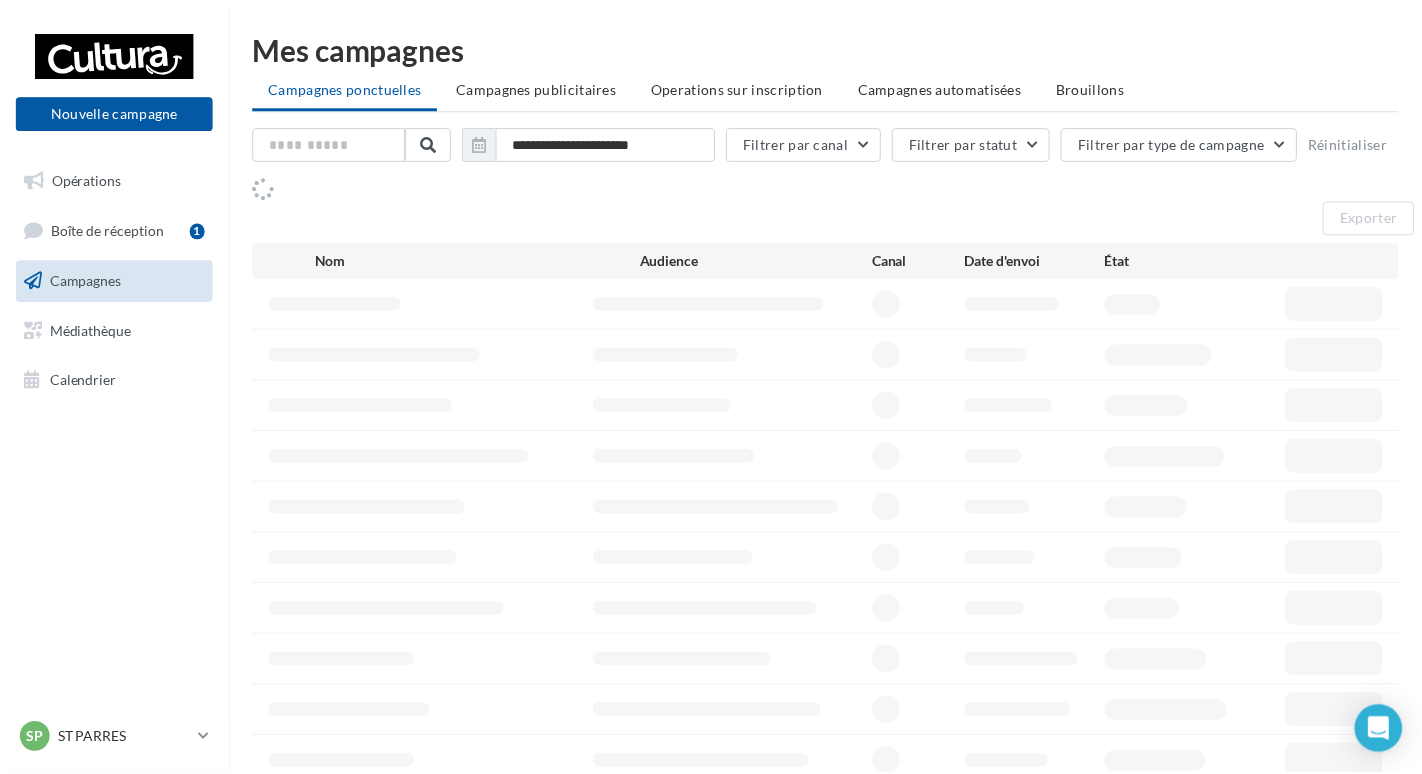 scroll, scrollTop: 0, scrollLeft: 0, axis: both 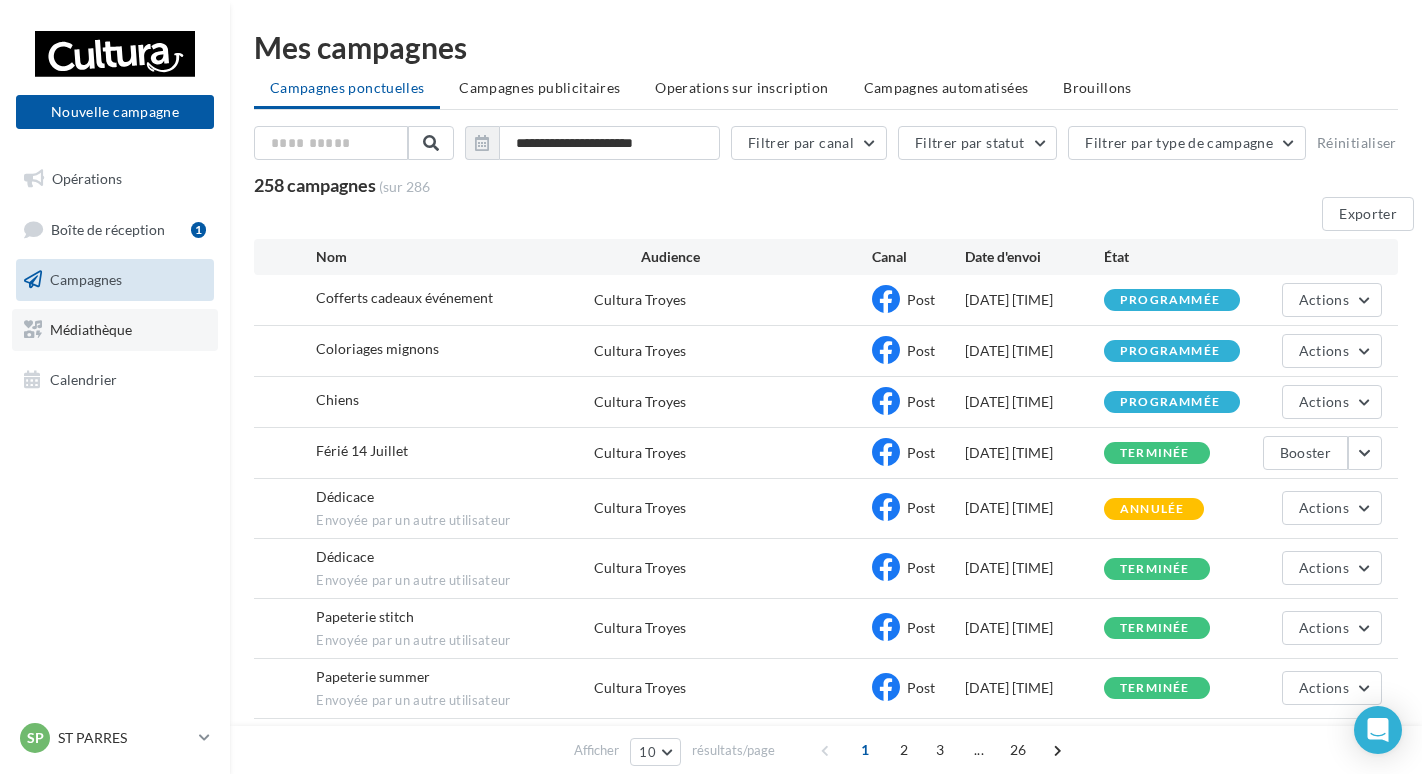click on "Médiathèque" at bounding box center [91, 329] 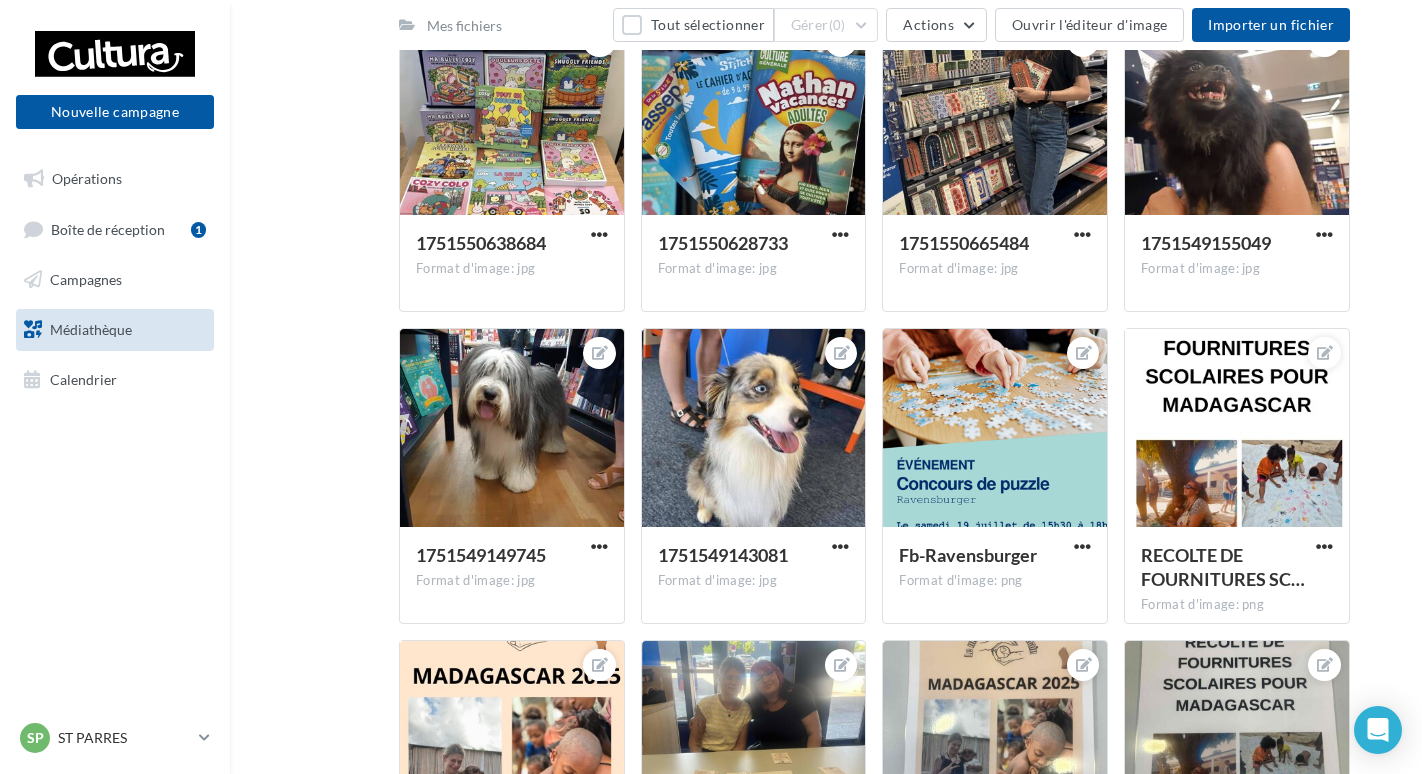 scroll, scrollTop: 1300, scrollLeft: 0, axis: vertical 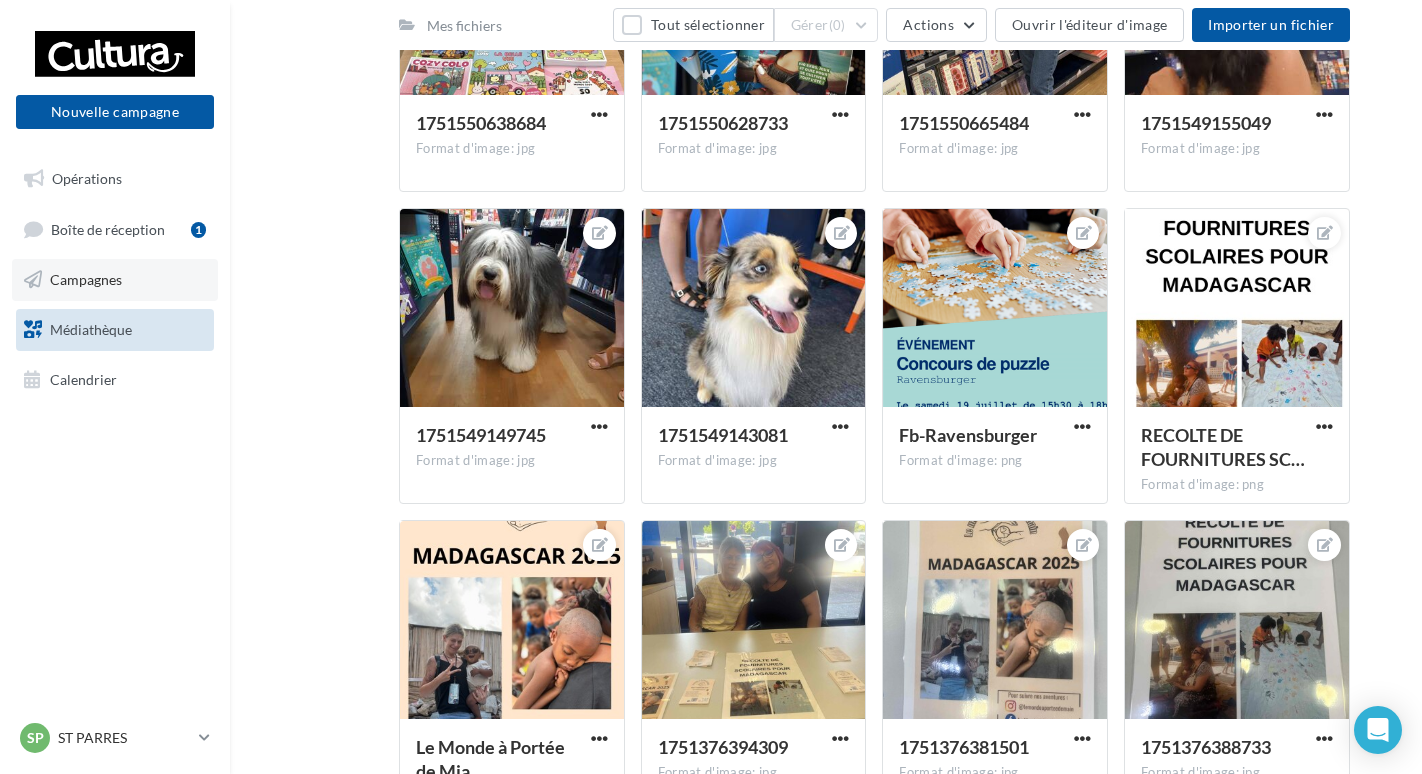 click on "Campagnes" at bounding box center (86, 279) 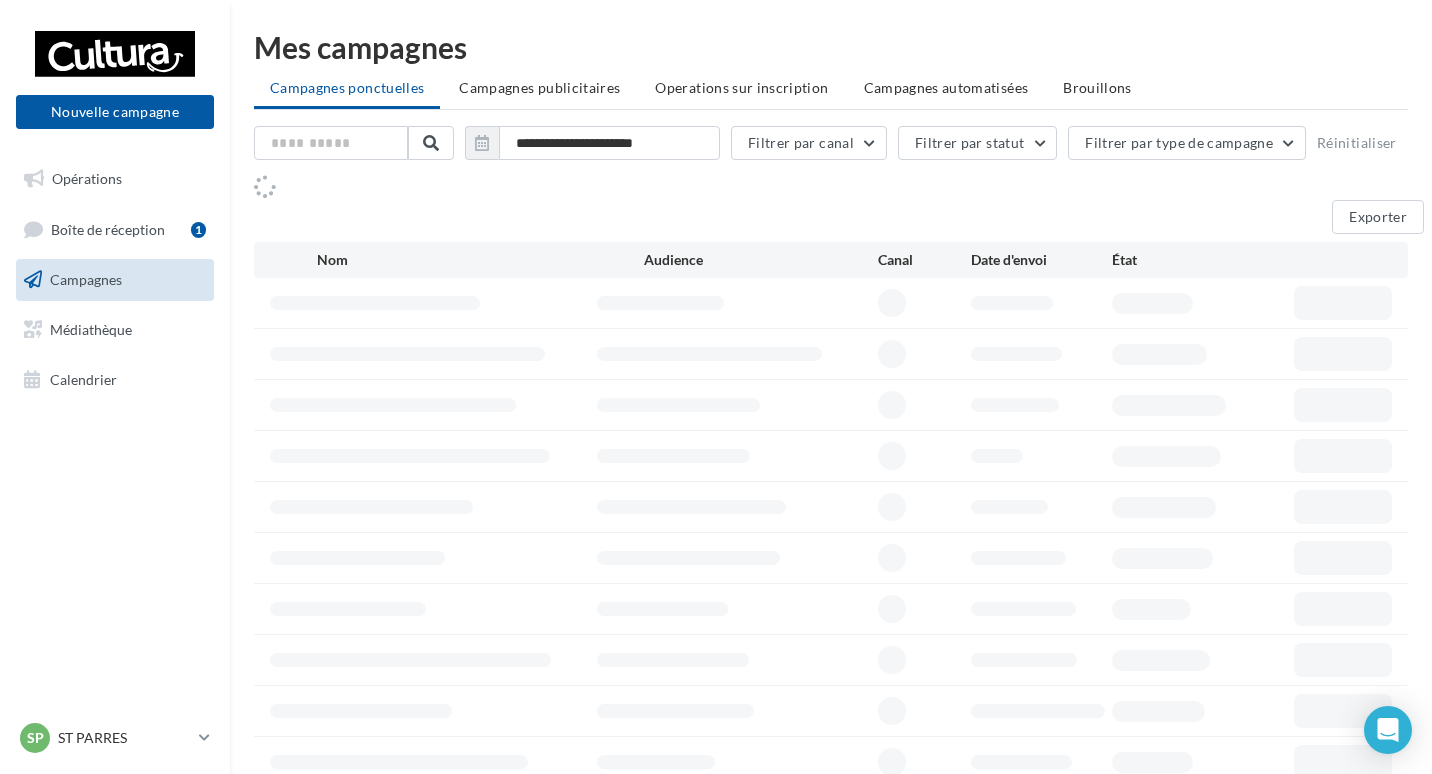 scroll, scrollTop: 0, scrollLeft: 0, axis: both 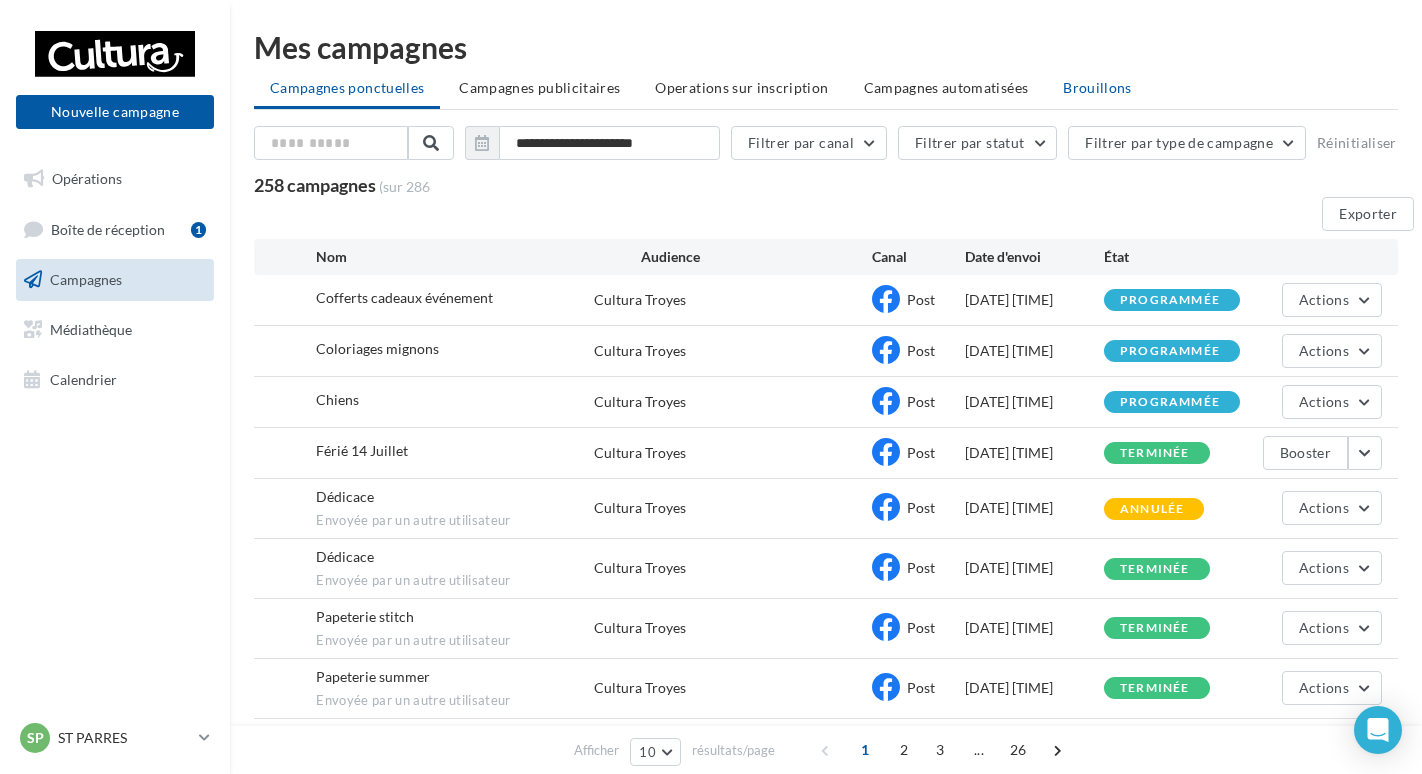 click on "Brouillons" at bounding box center [1097, 88] 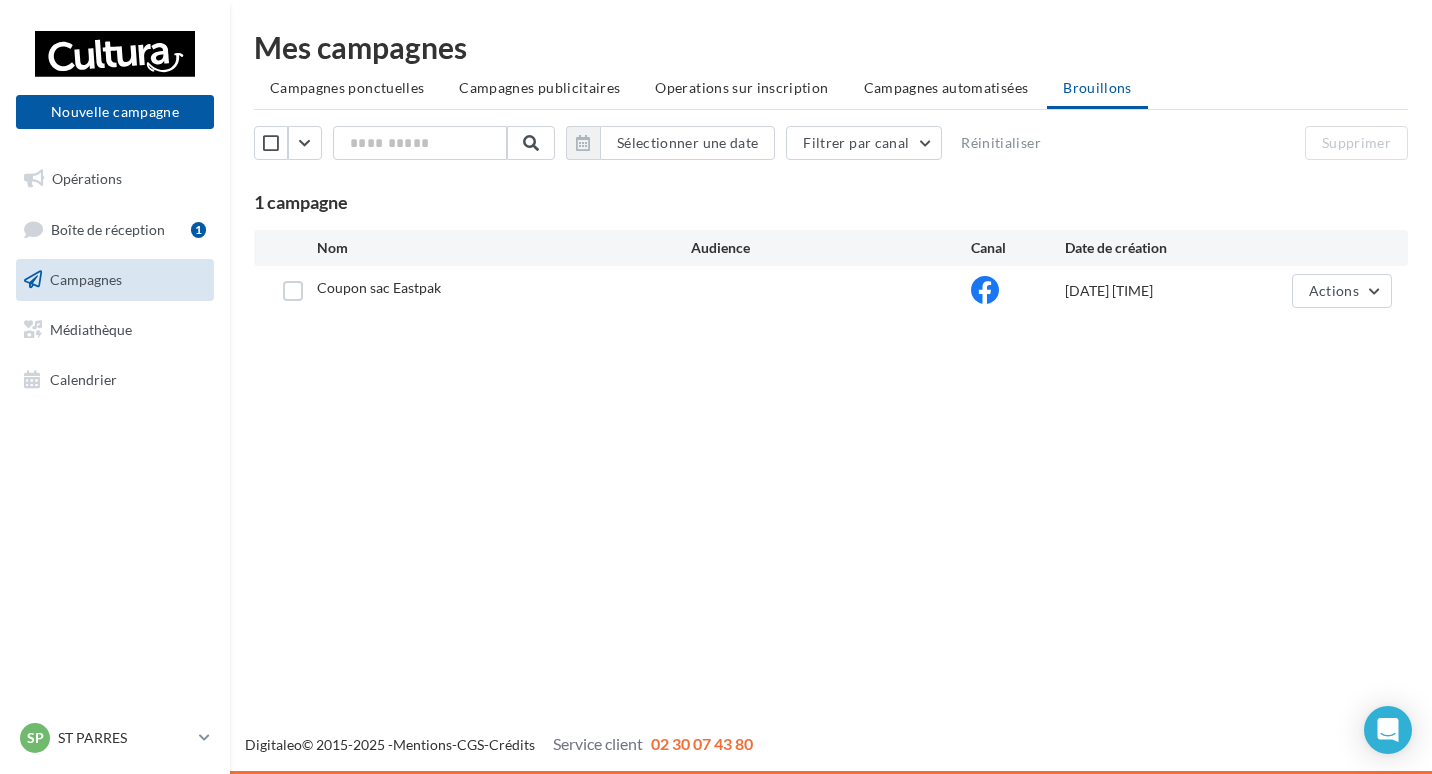 click on "Campagnes" at bounding box center (86, 279) 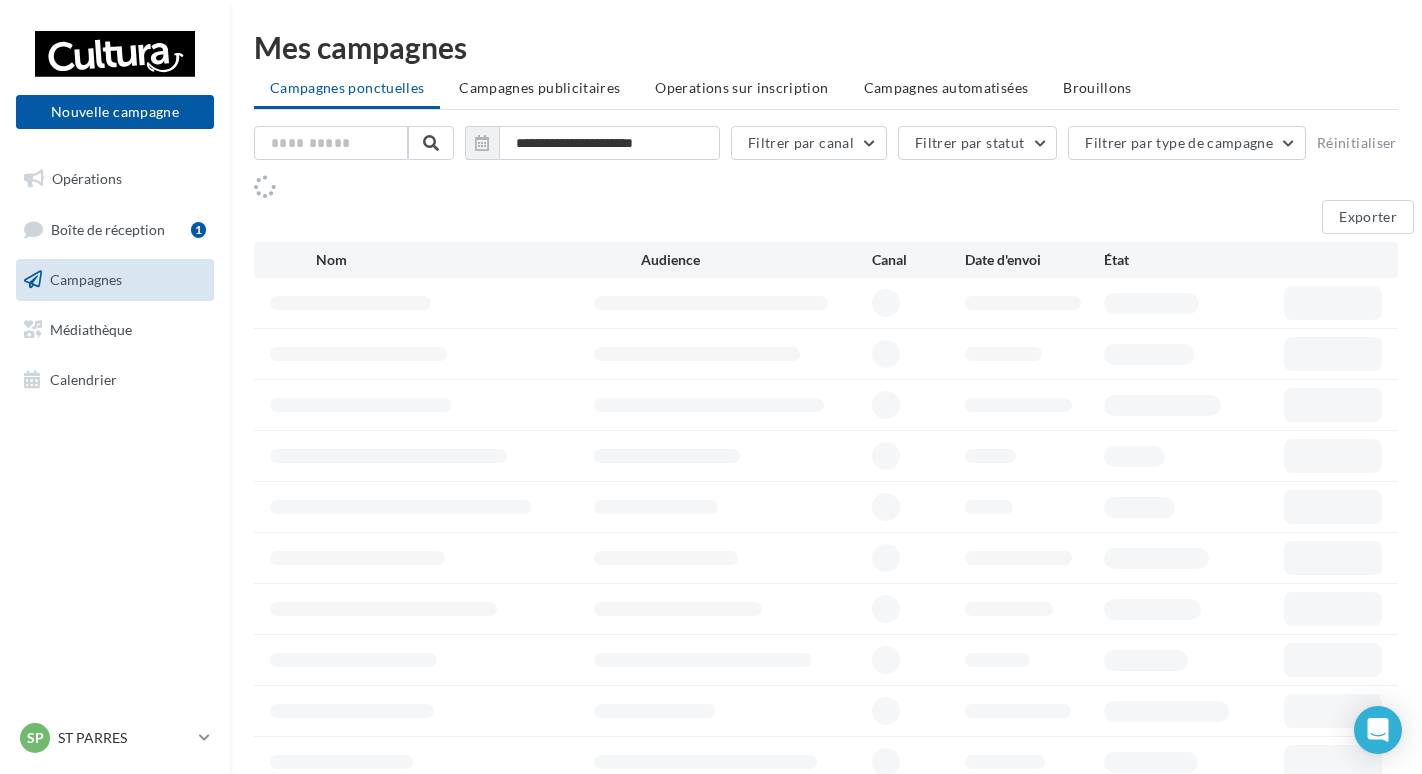 scroll, scrollTop: 0, scrollLeft: 0, axis: both 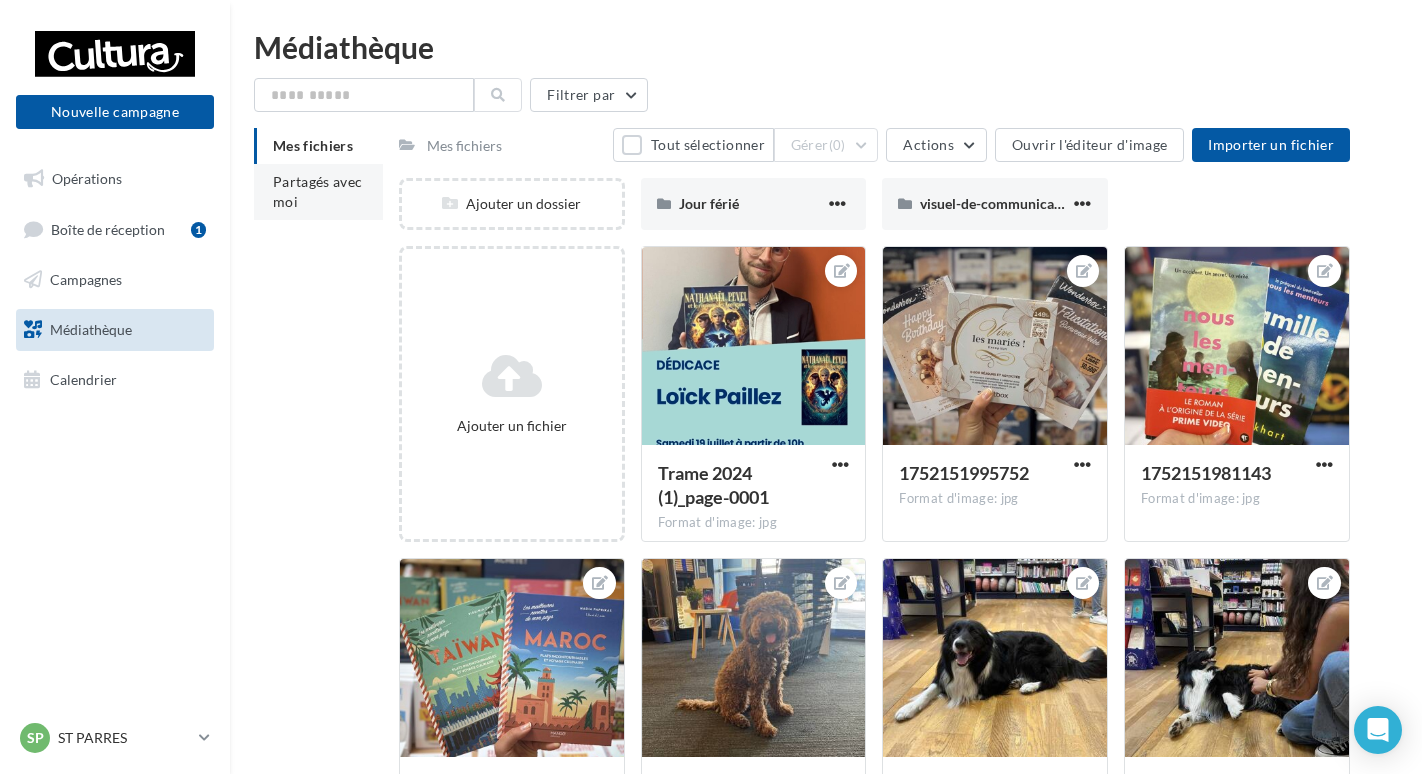 click on "Partagés avec moi" at bounding box center (318, 191) 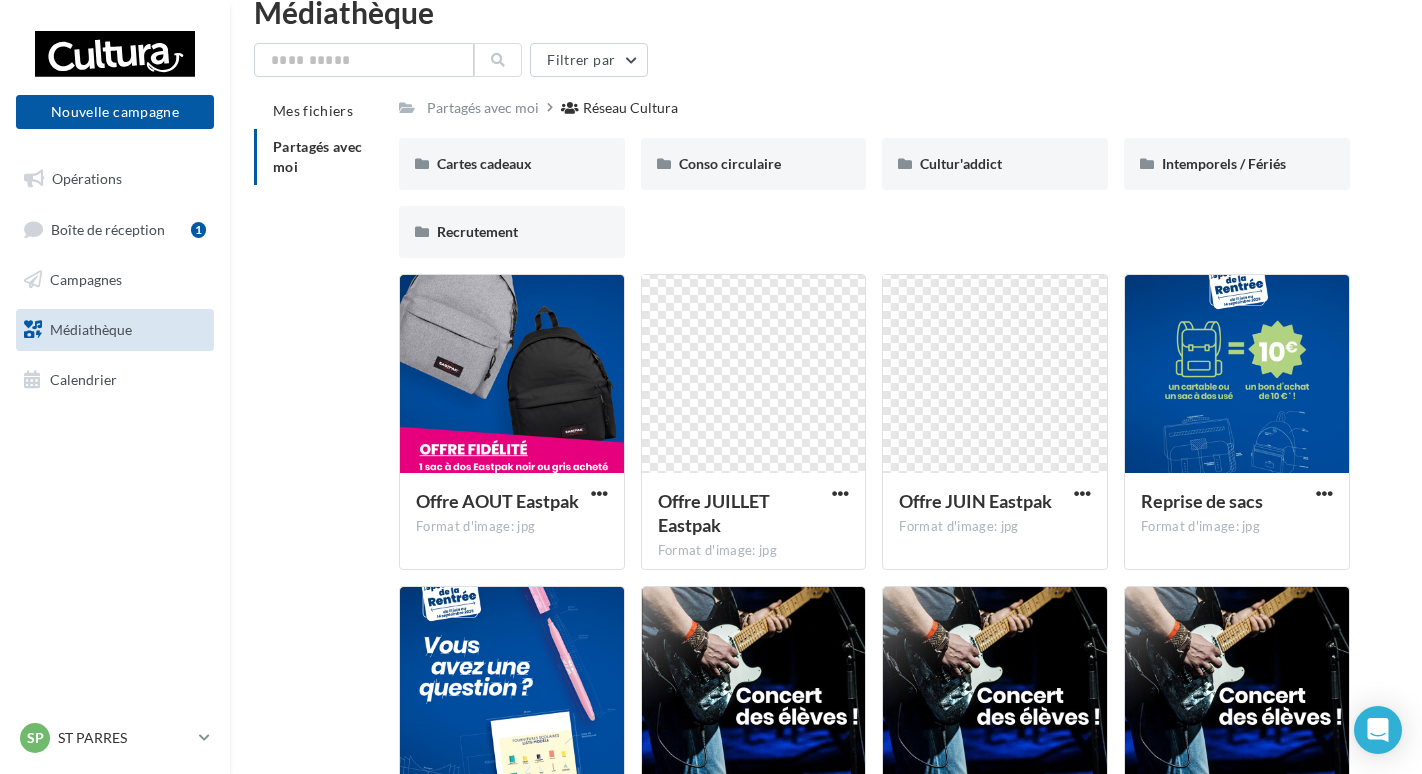 scroll, scrollTop: 0, scrollLeft: 0, axis: both 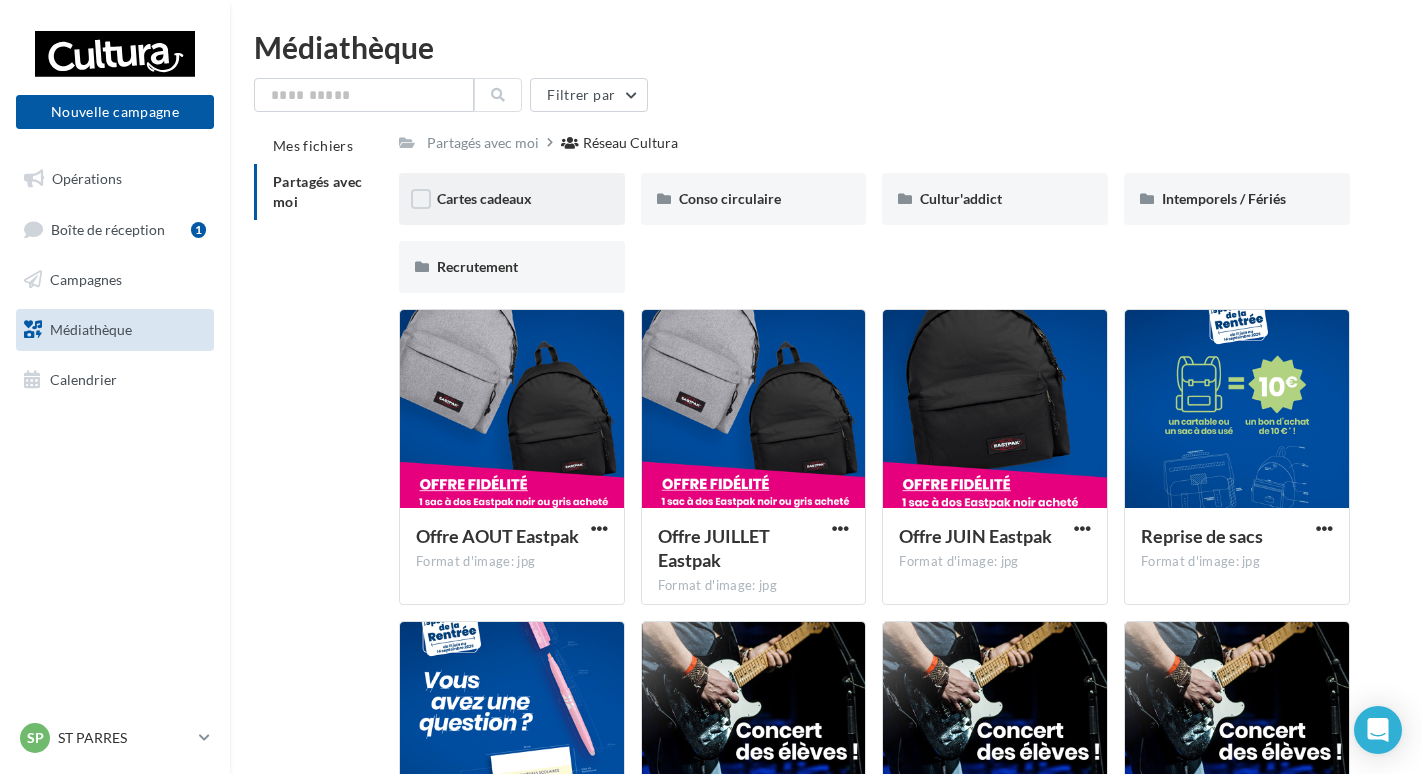 click on "Cartes cadeaux" at bounding box center (512, 199) 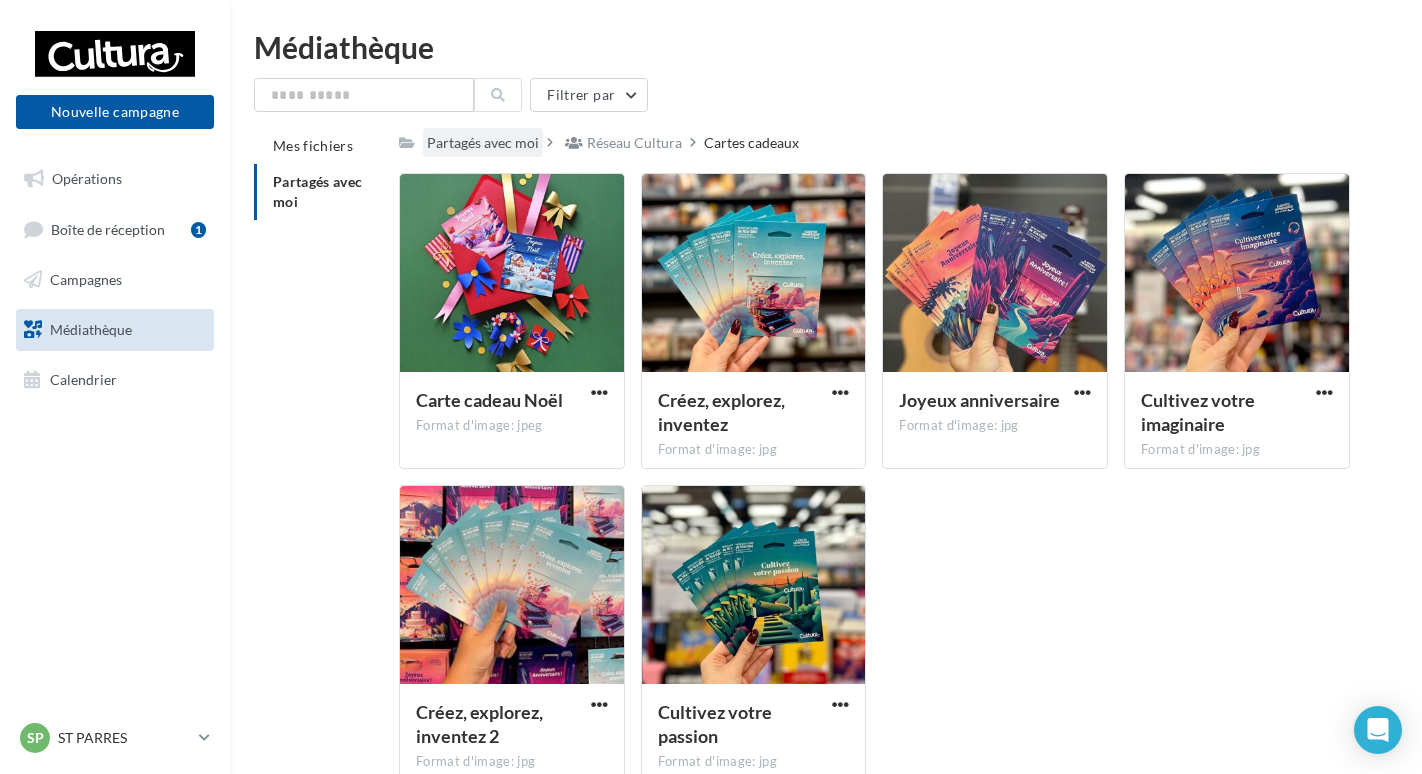 click on "Partagés avec moi" at bounding box center (483, 143) 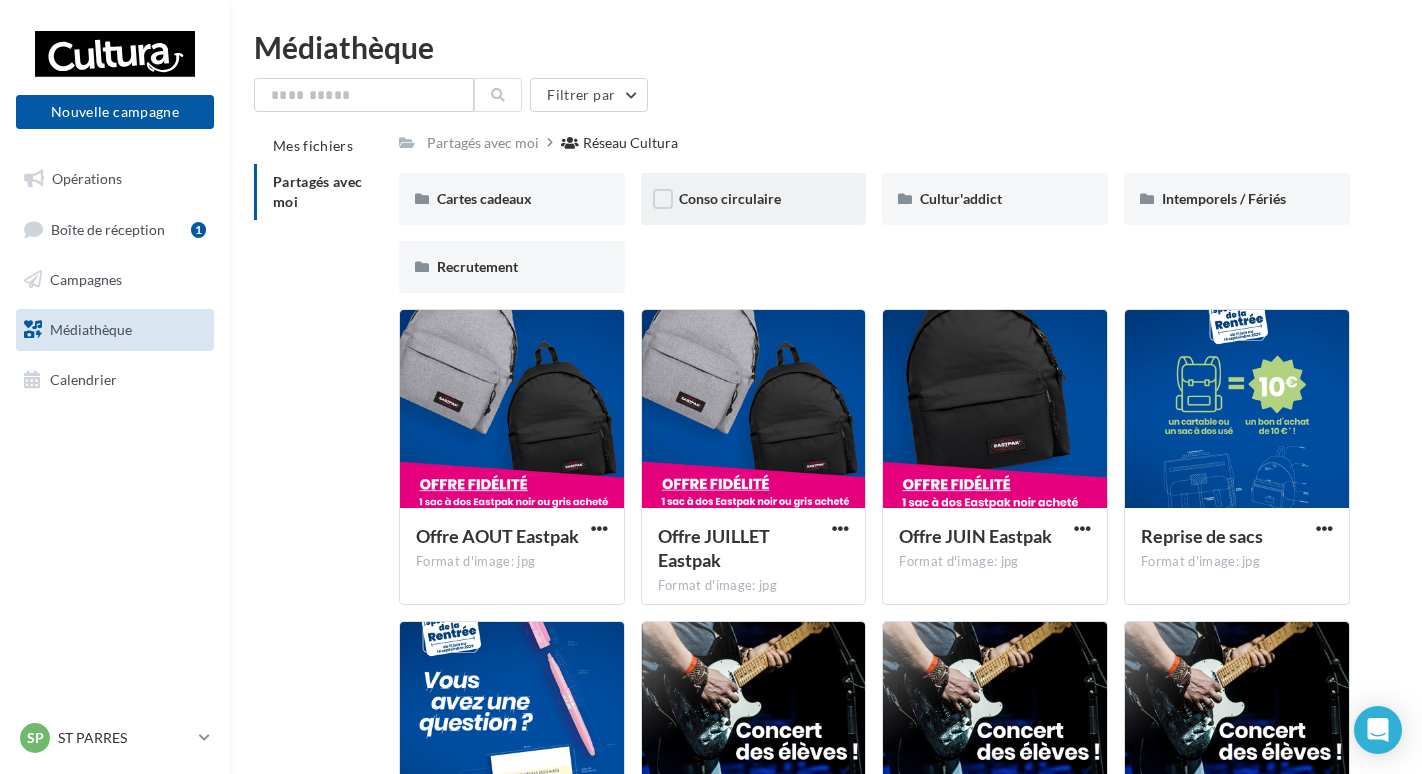 click on "Conso circulaire" at bounding box center (754, 199) 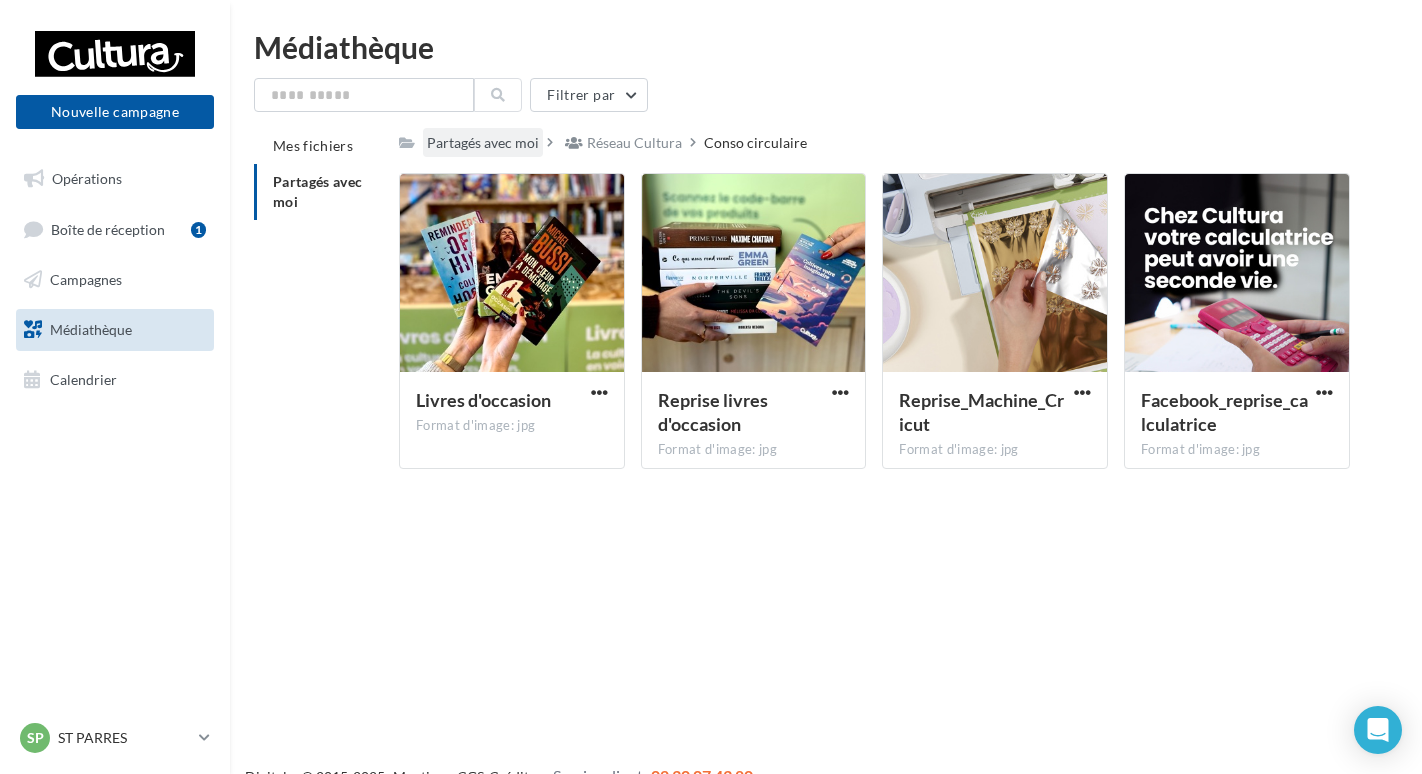 click on "Partagés avec moi" at bounding box center [483, 143] 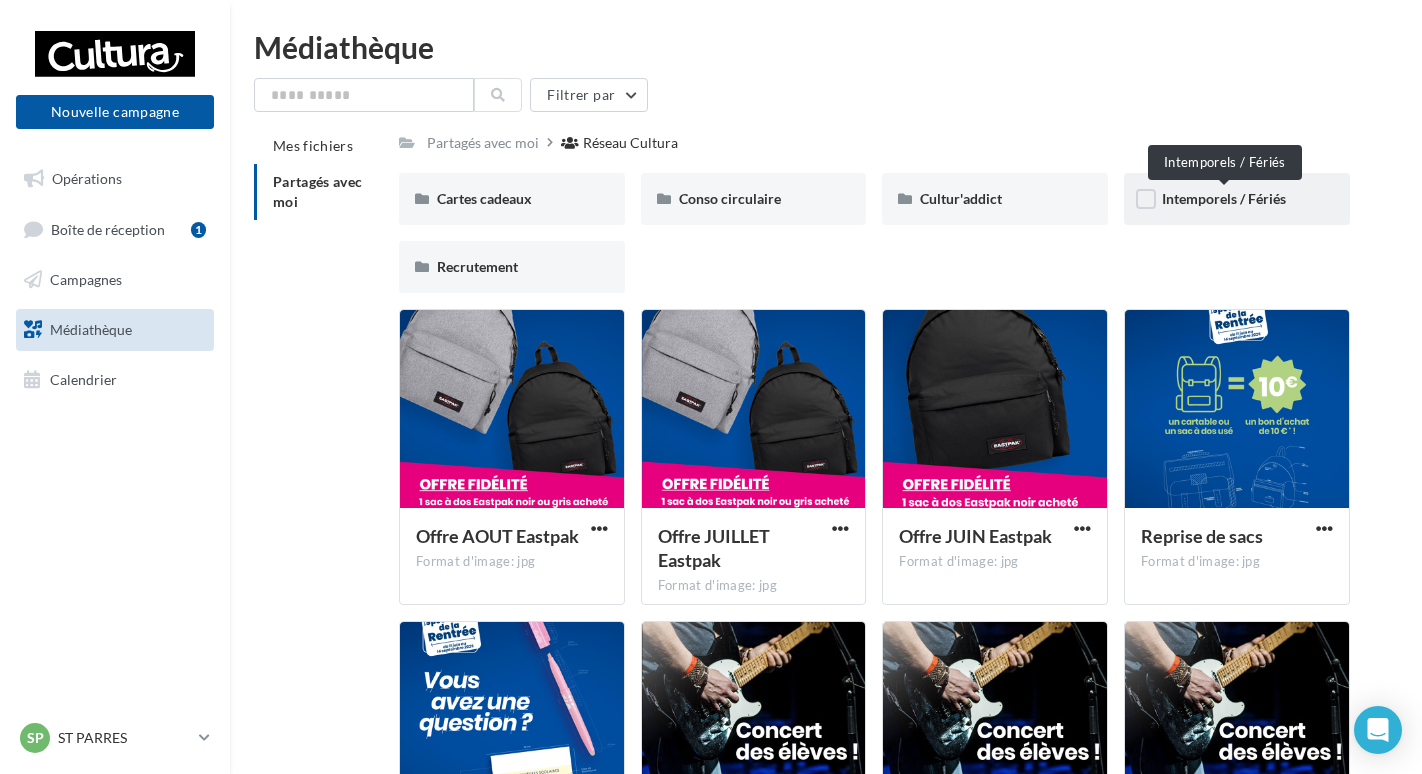 click on "Intemporels / Fériés" at bounding box center [1224, 198] 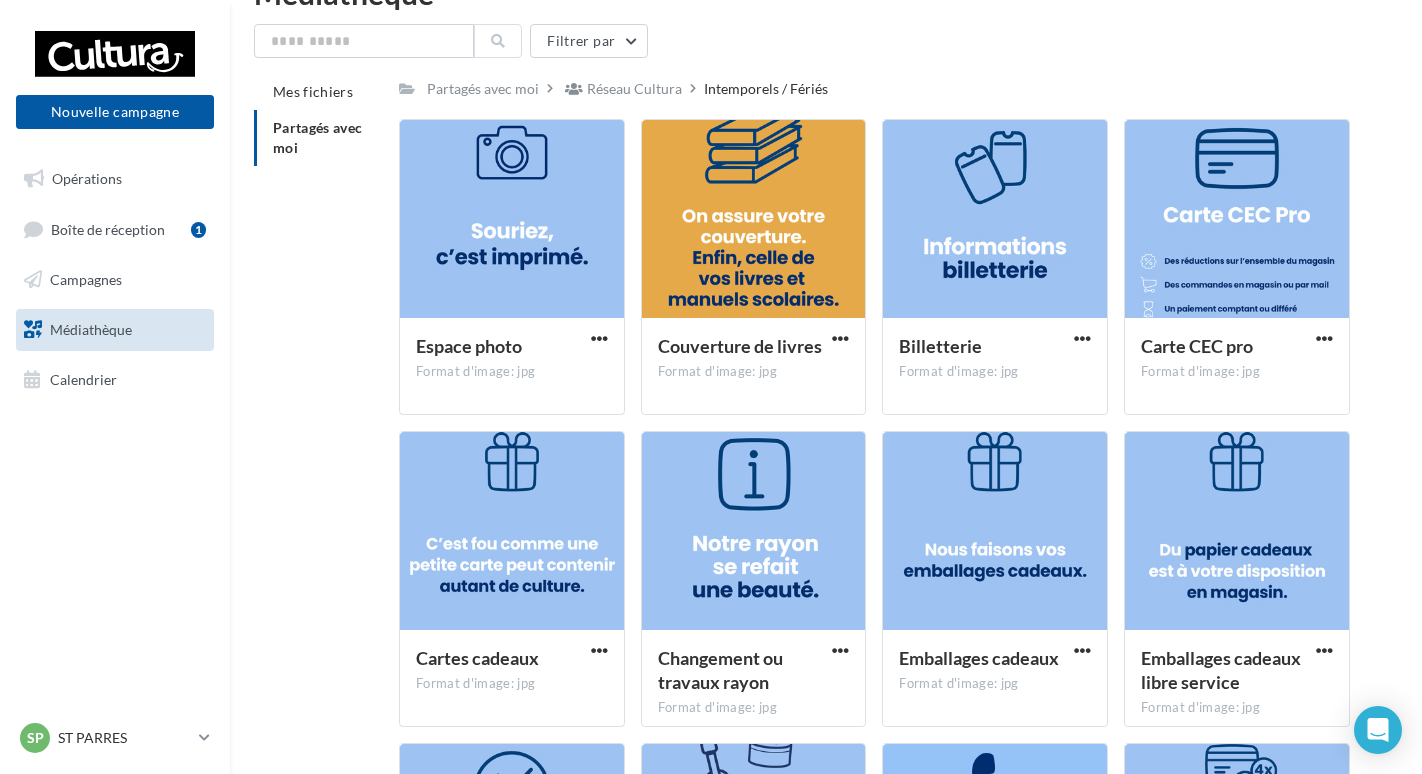 scroll, scrollTop: 0, scrollLeft: 0, axis: both 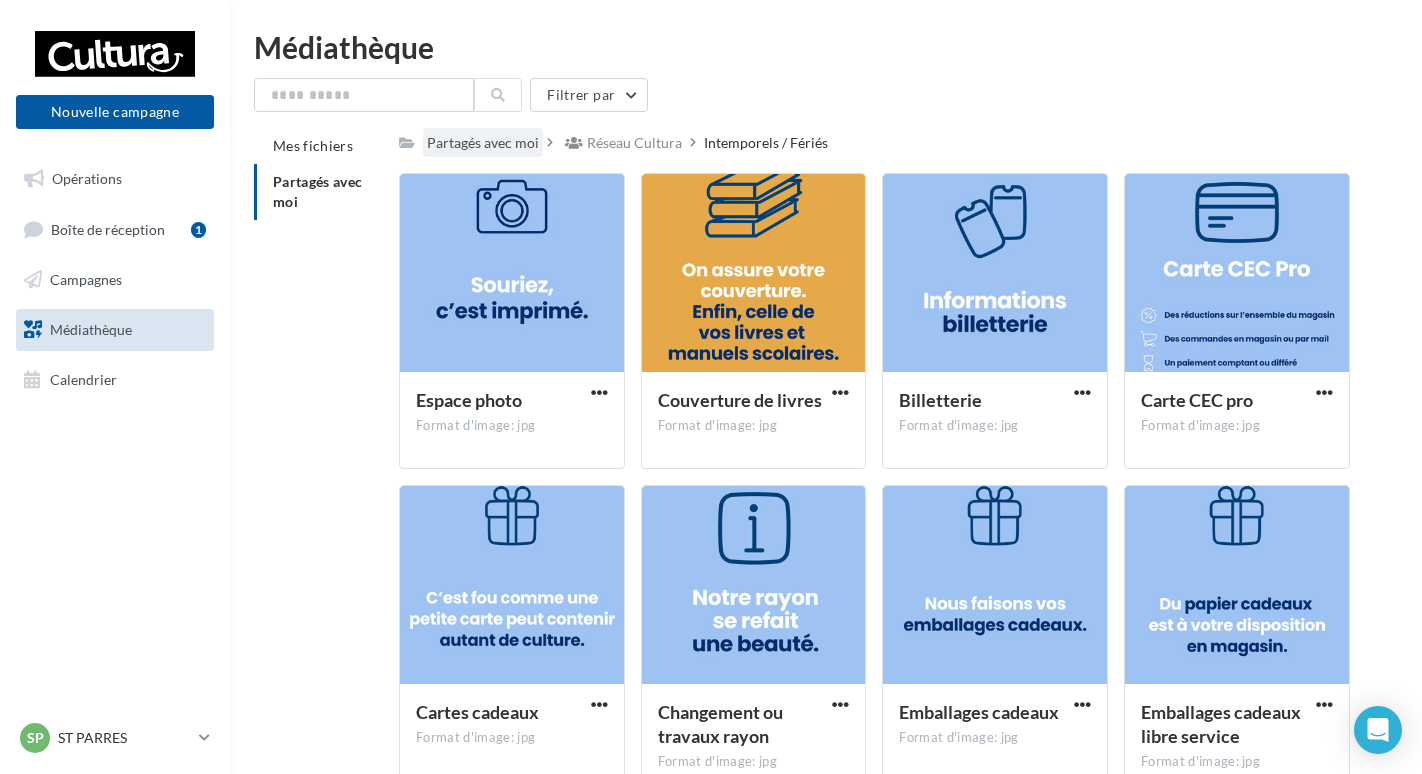 click on "Partagés avec moi" at bounding box center [483, 143] 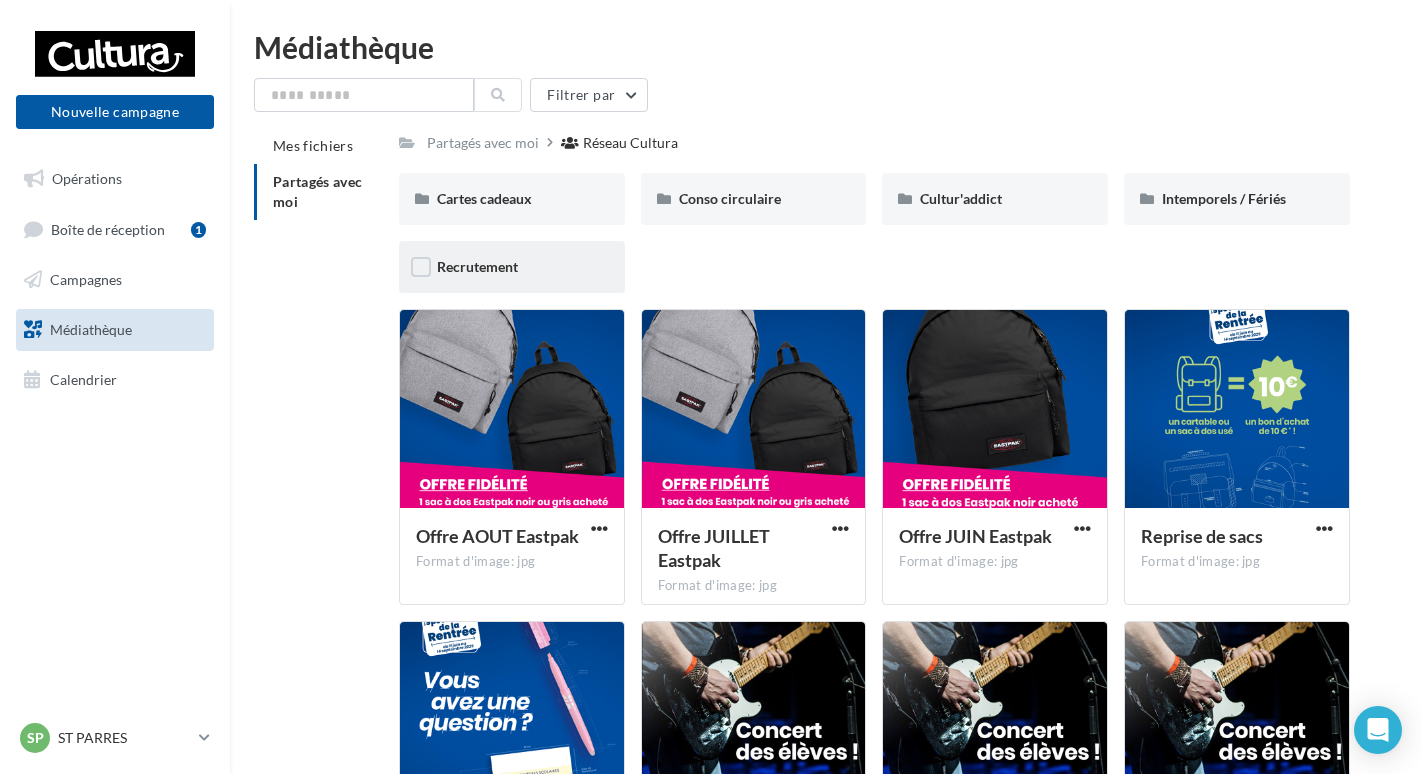 click on "Recrutement" at bounding box center (512, 267) 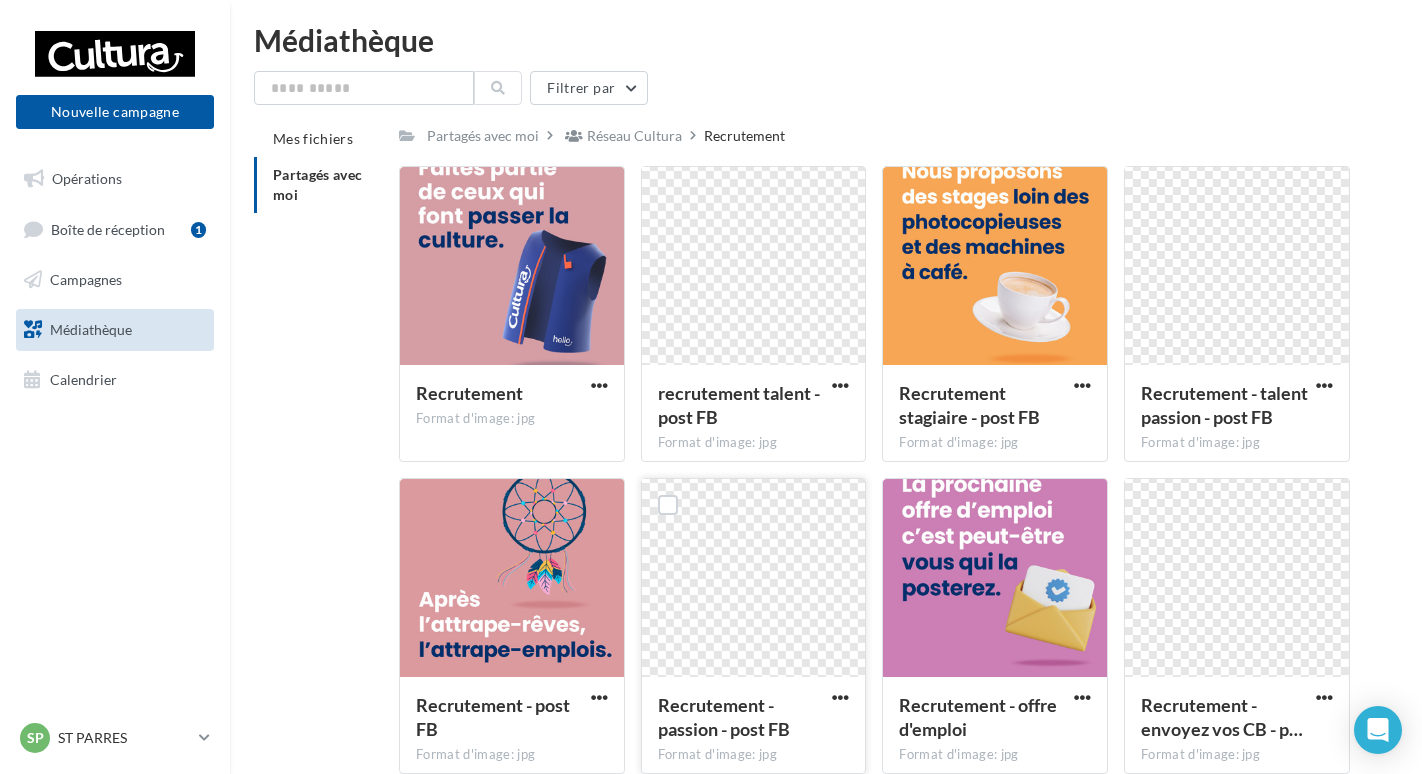 scroll, scrollTop: 0, scrollLeft: 0, axis: both 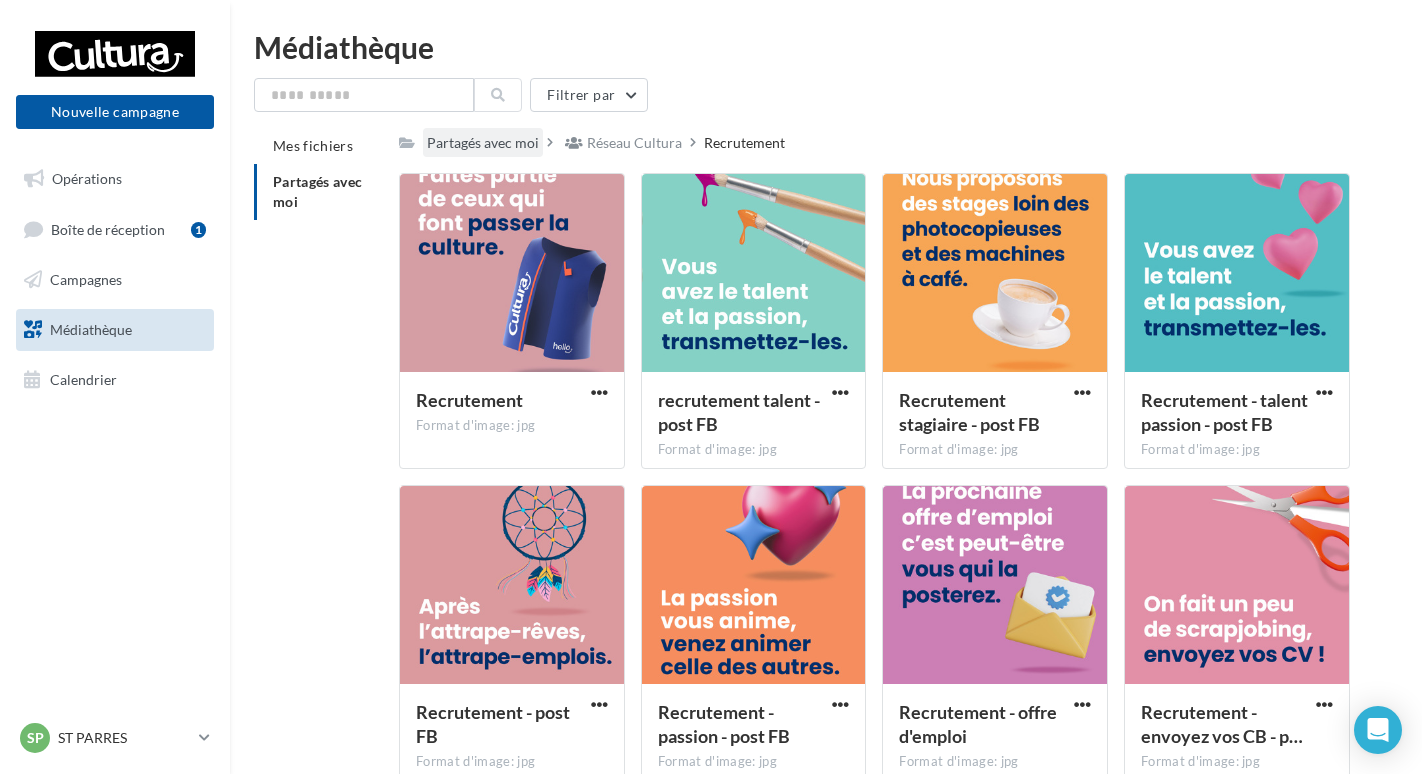 click on "Partagés avec moi" at bounding box center (483, 143) 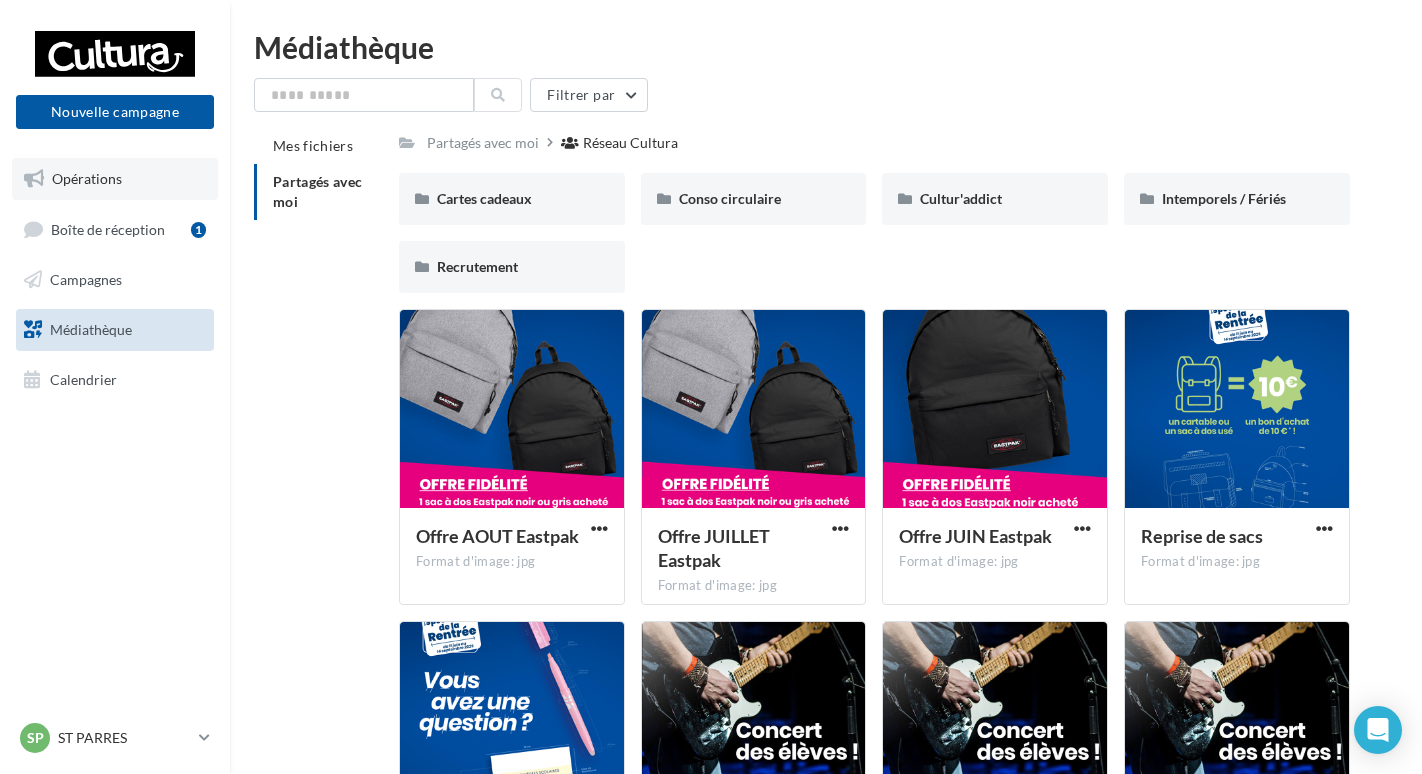 click on "Opérations" at bounding box center [115, 179] 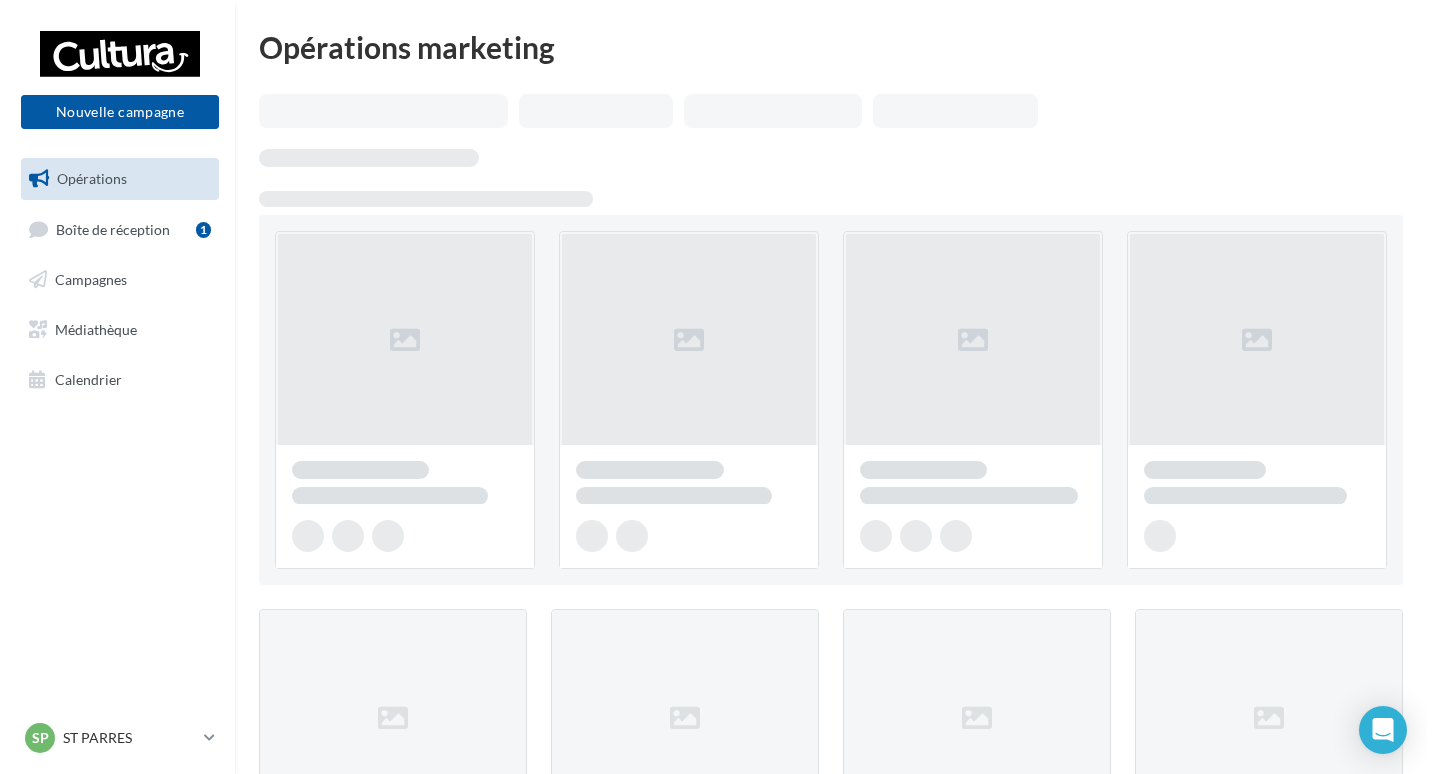 scroll, scrollTop: 0, scrollLeft: 0, axis: both 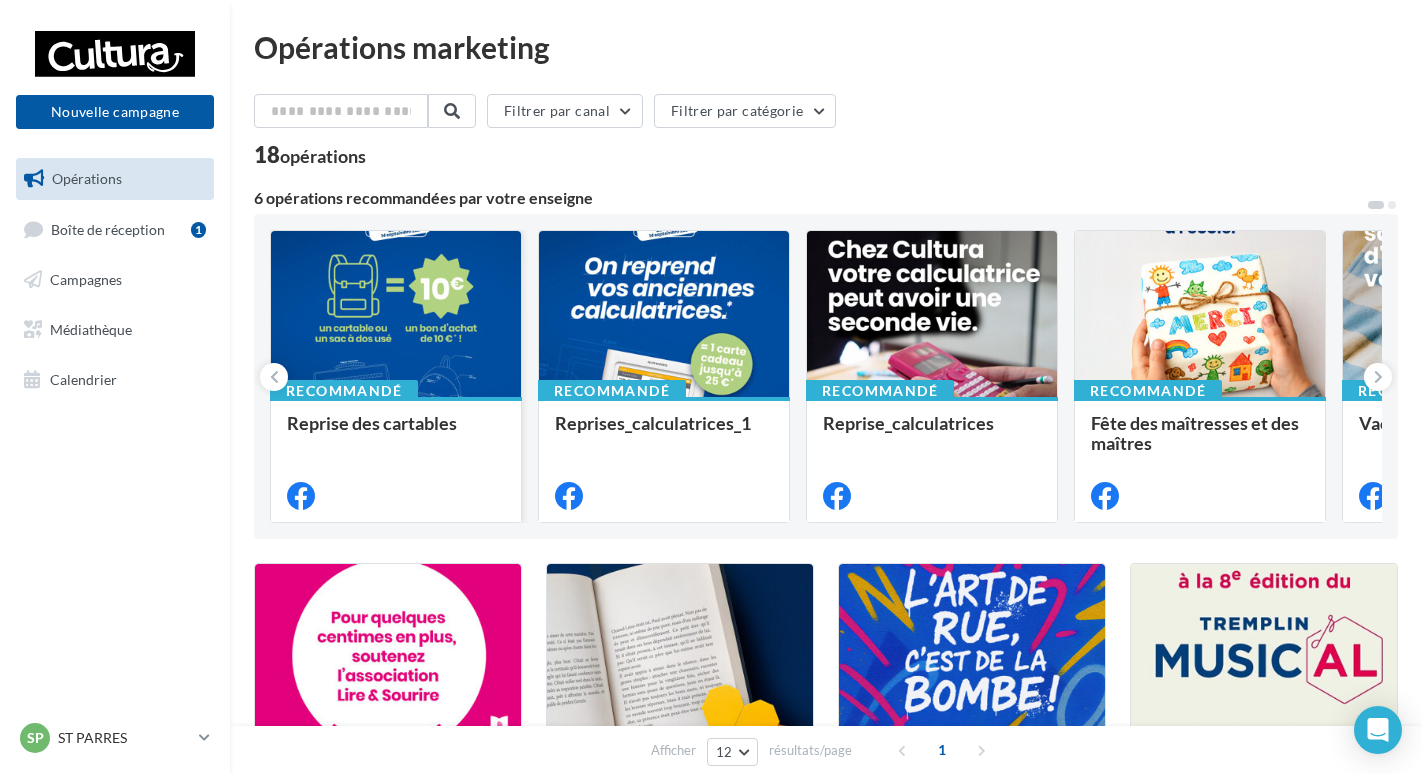 click on "Recommandé          Reprise des cartables" at bounding box center (396, 458) 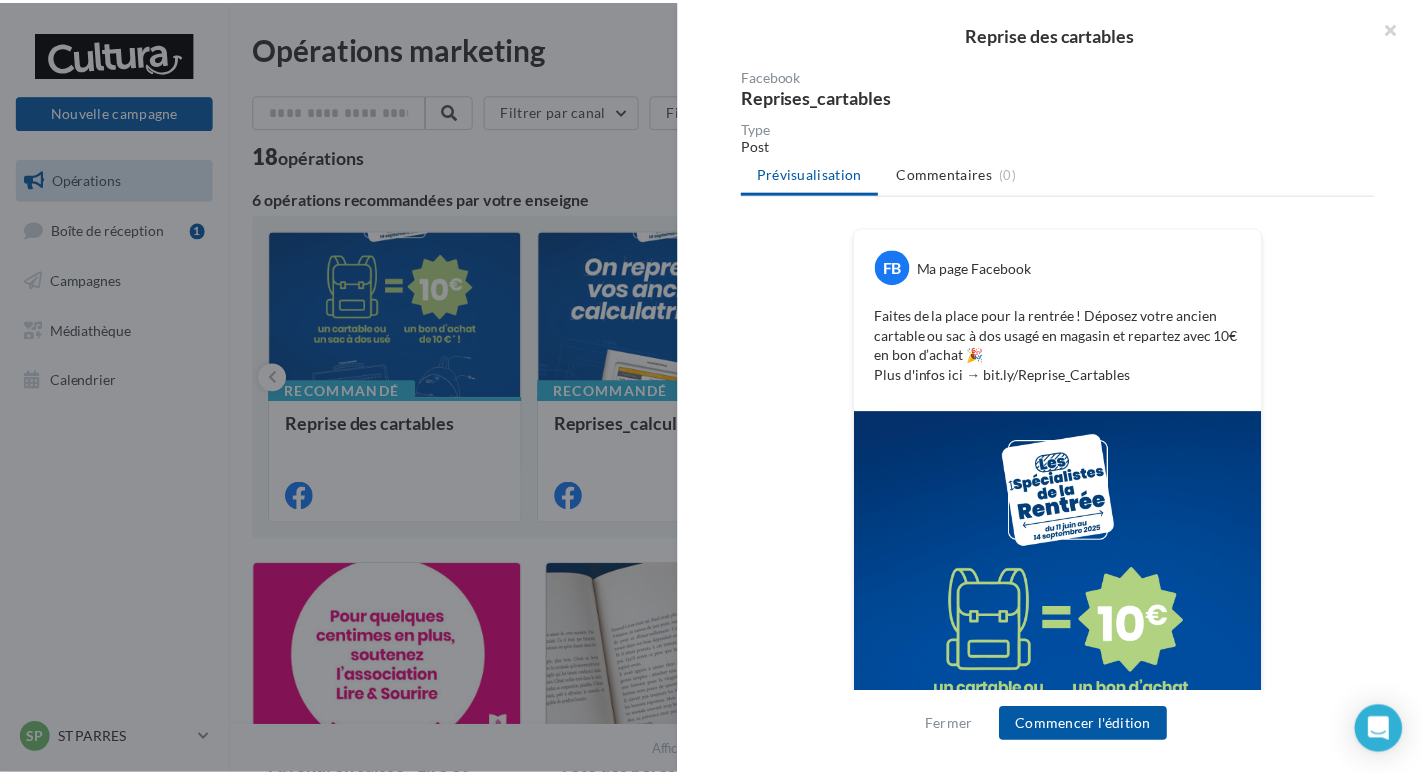scroll, scrollTop: 200, scrollLeft: 0, axis: vertical 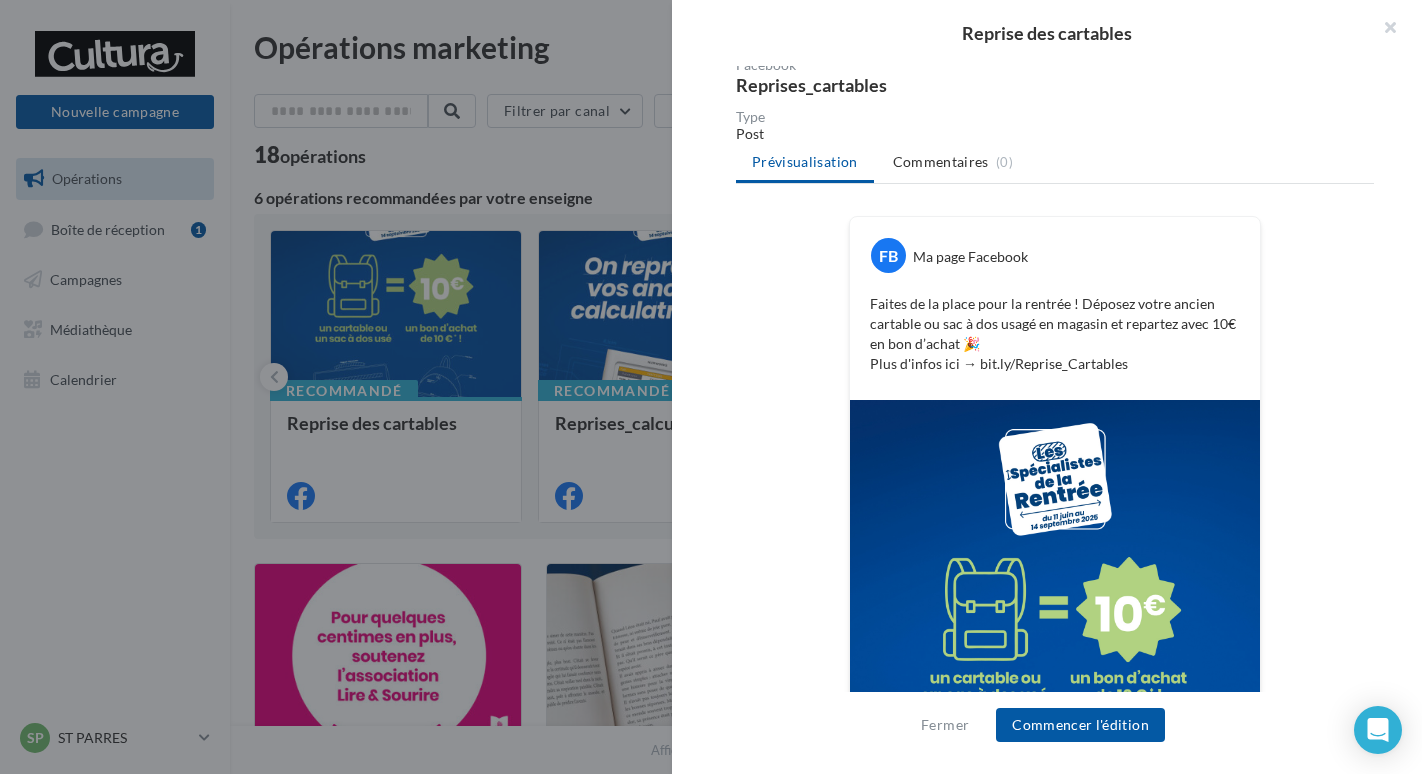 click at bounding box center (711, 387) 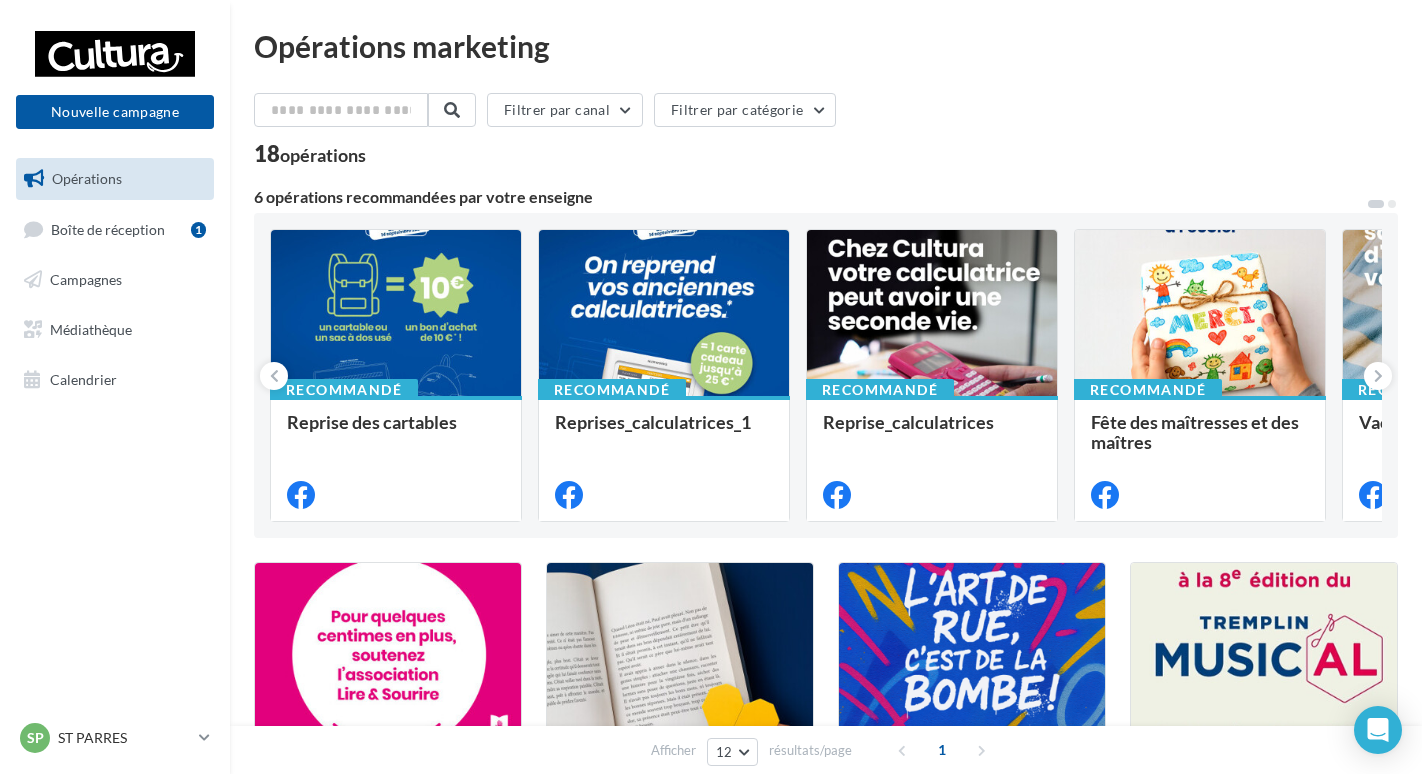 scroll, scrollTop: 0, scrollLeft: 0, axis: both 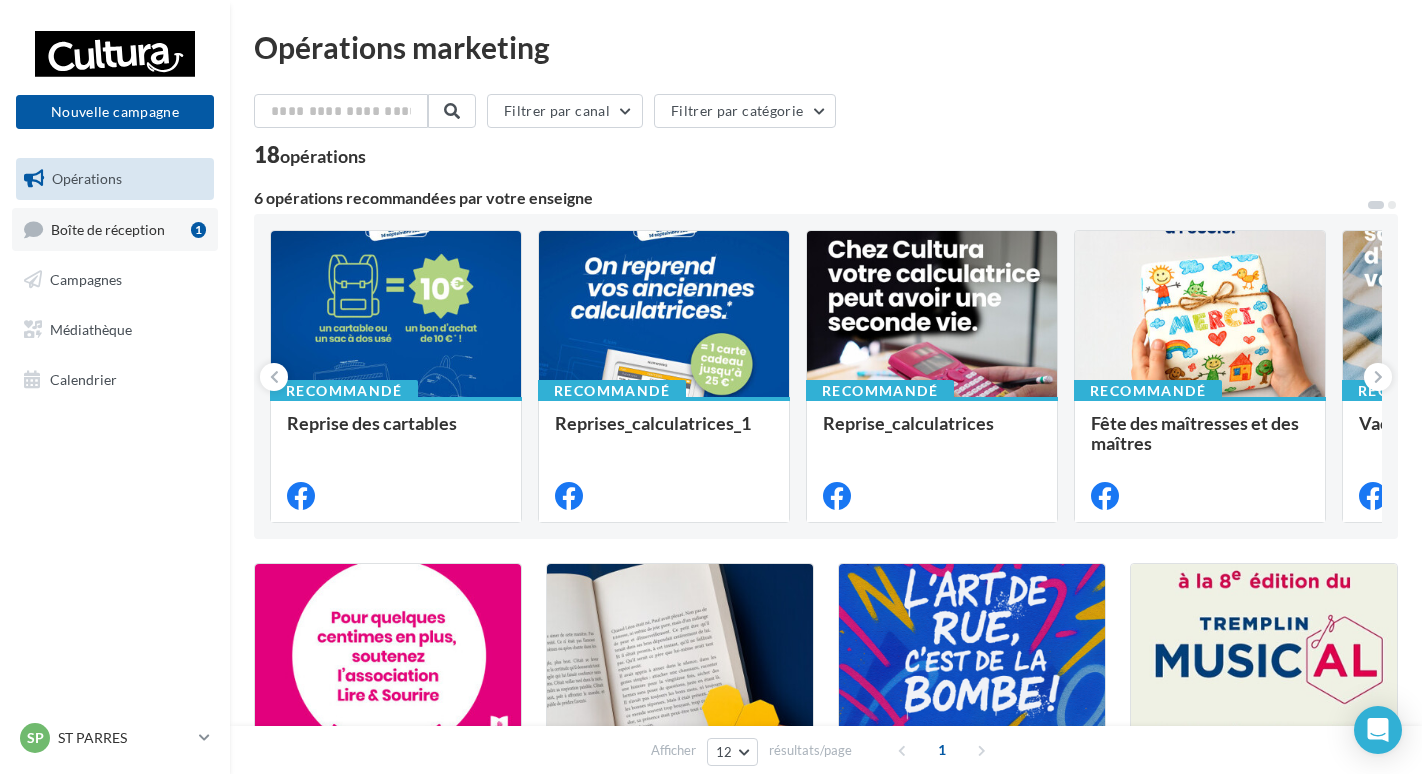 click on "Boîte de réception" at bounding box center (108, 228) 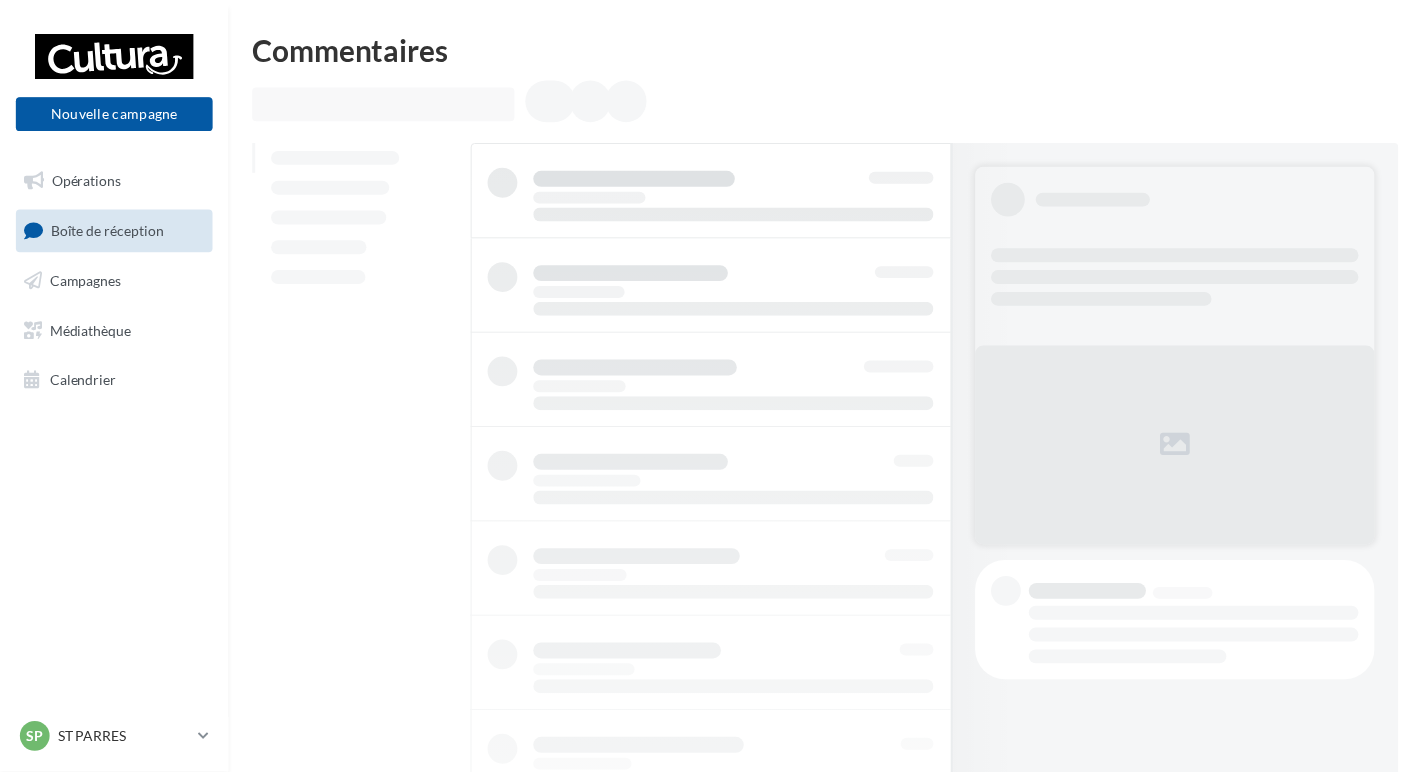 scroll, scrollTop: 0, scrollLeft: 0, axis: both 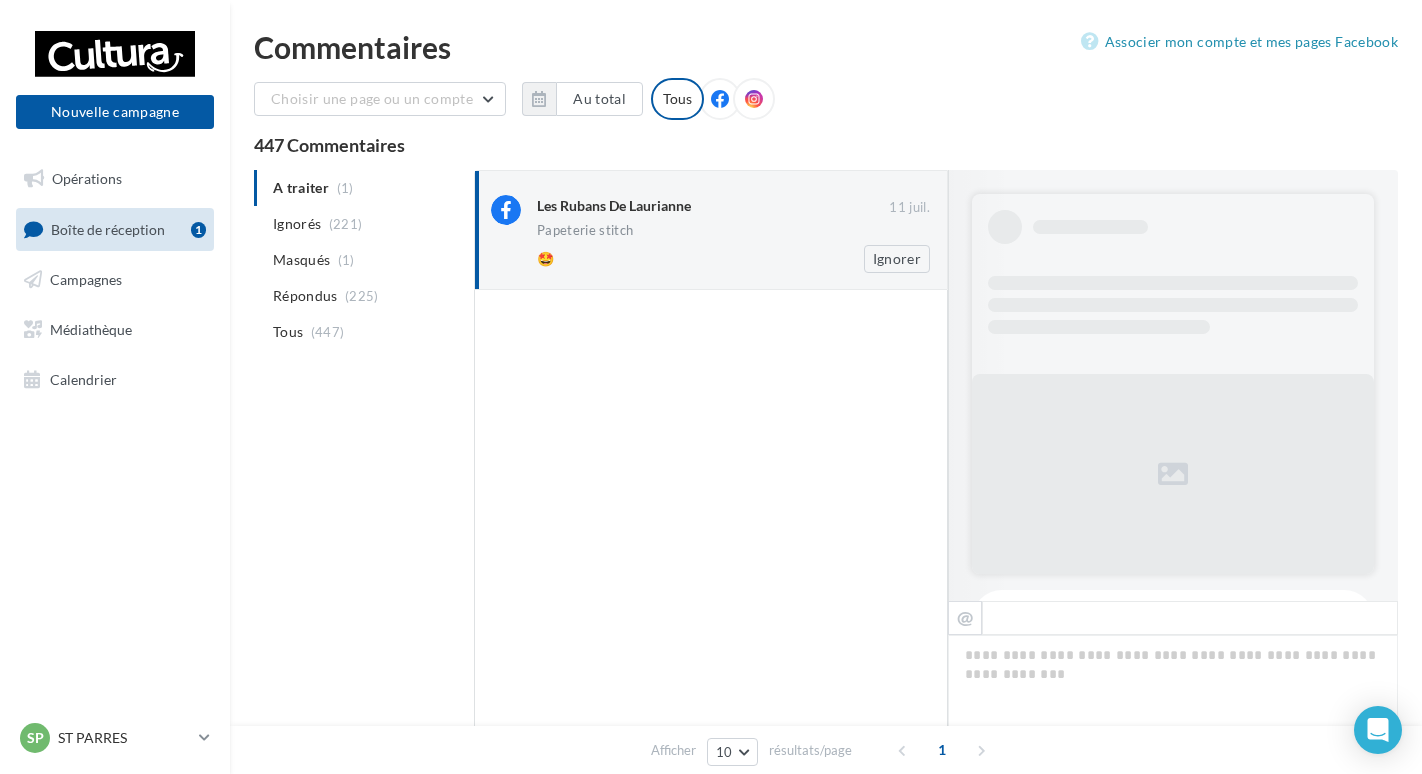 click on "Papeterie stitch" at bounding box center (733, 232) 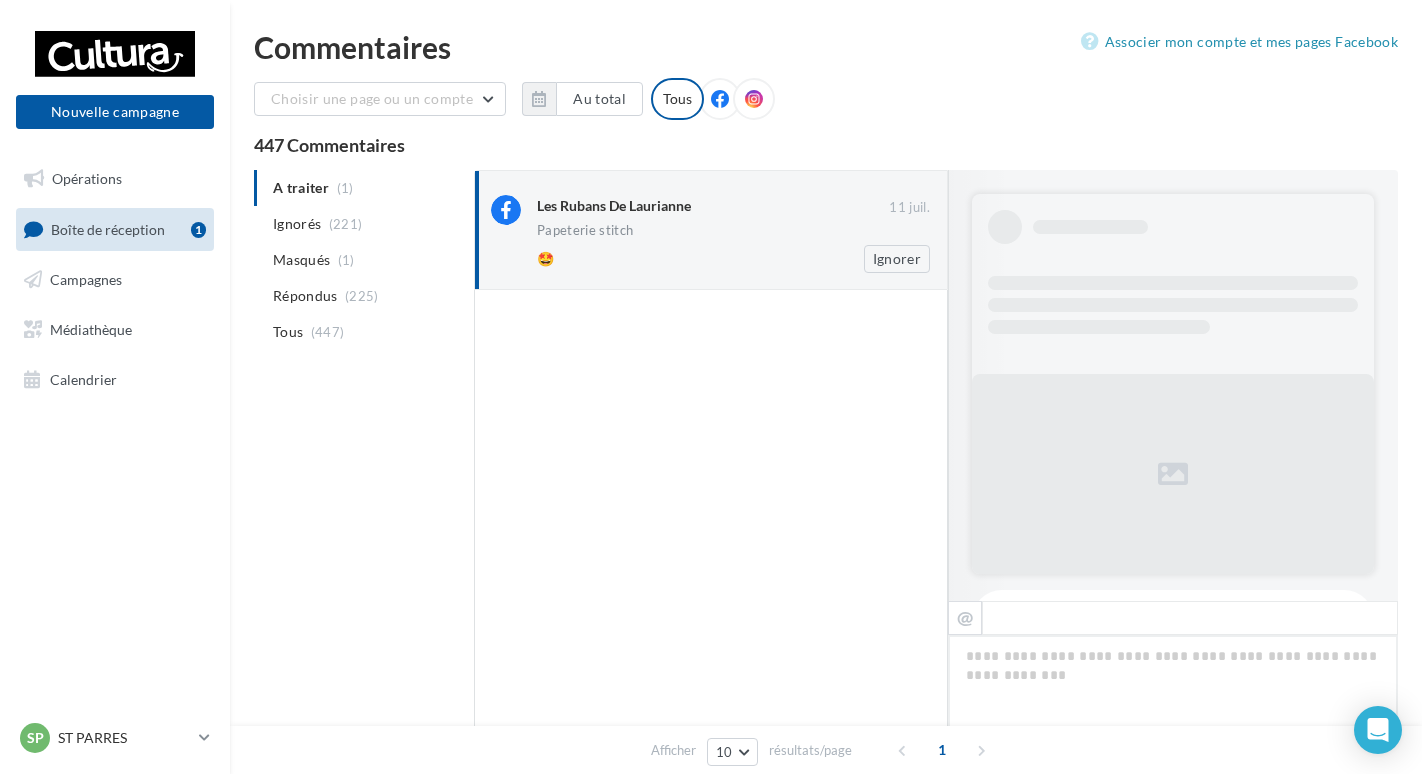 scroll, scrollTop: 550, scrollLeft: 0, axis: vertical 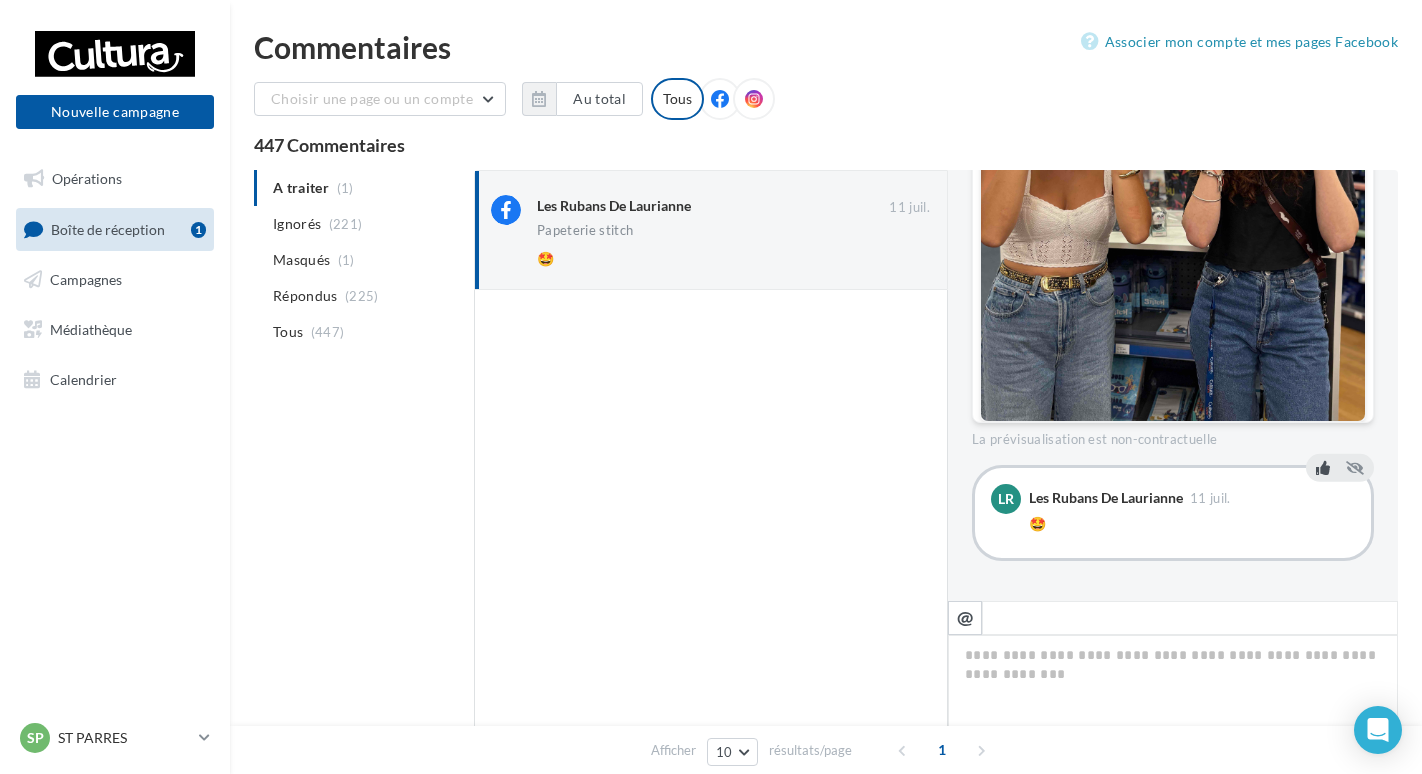click at bounding box center [1323, 468] 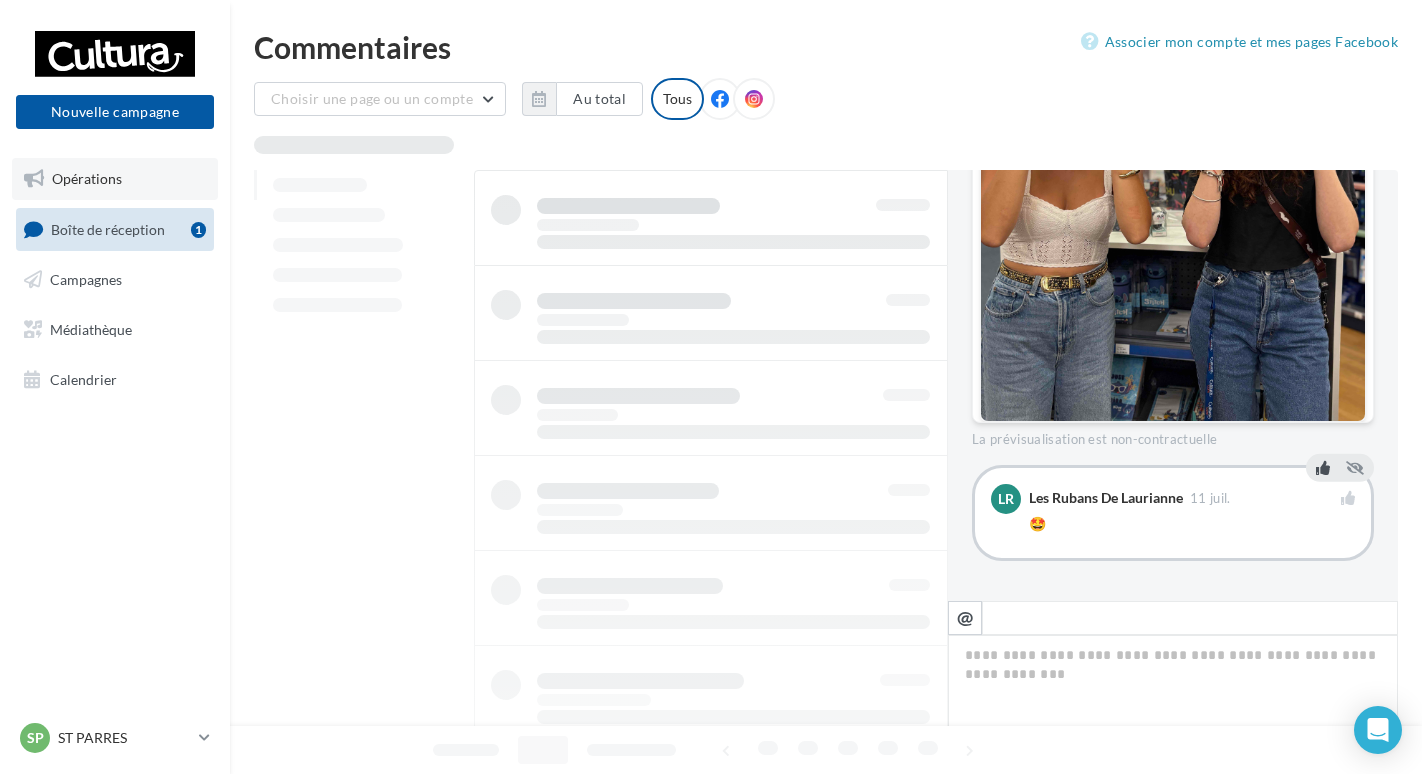 click on "Opérations" at bounding box center (115, 179) 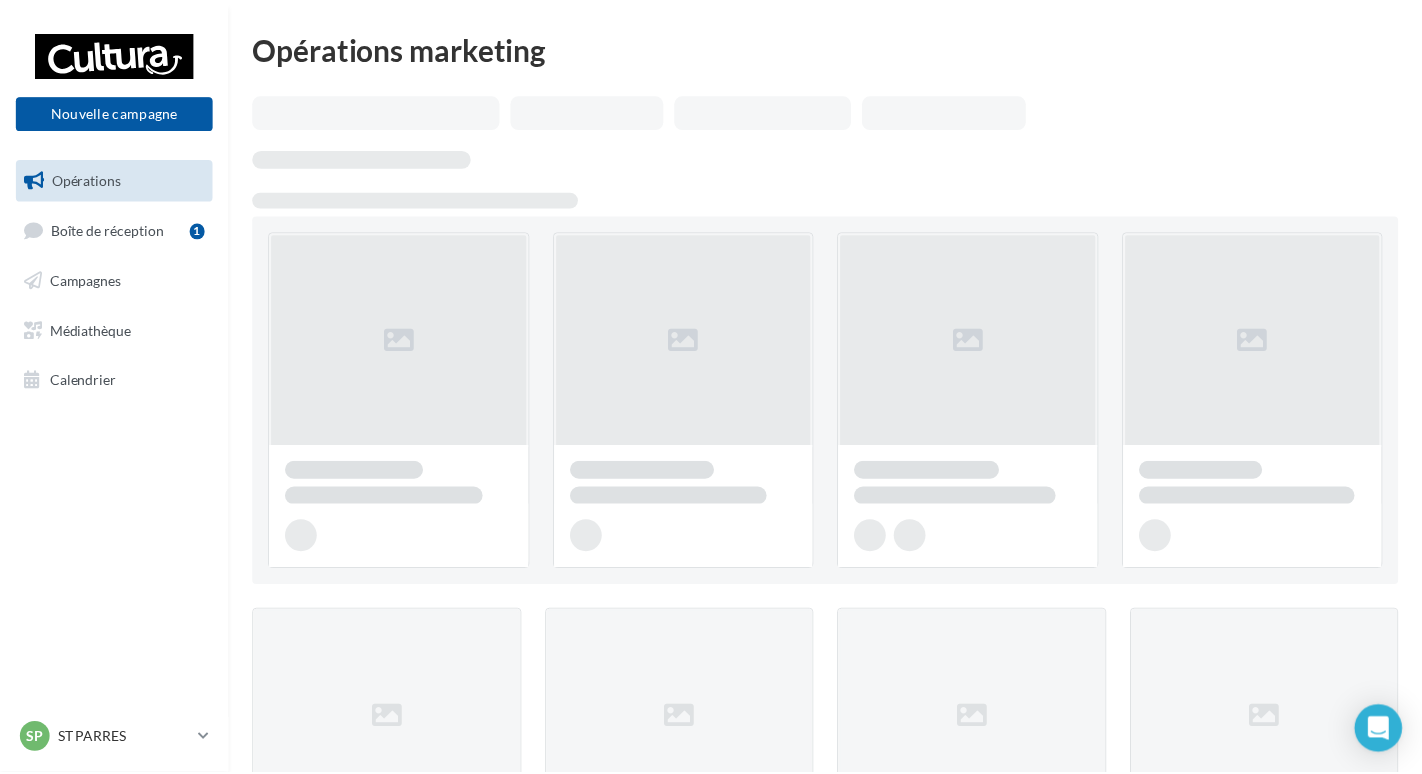 scroll, scrollTop: 0, scrollLeft: 0, axis: both 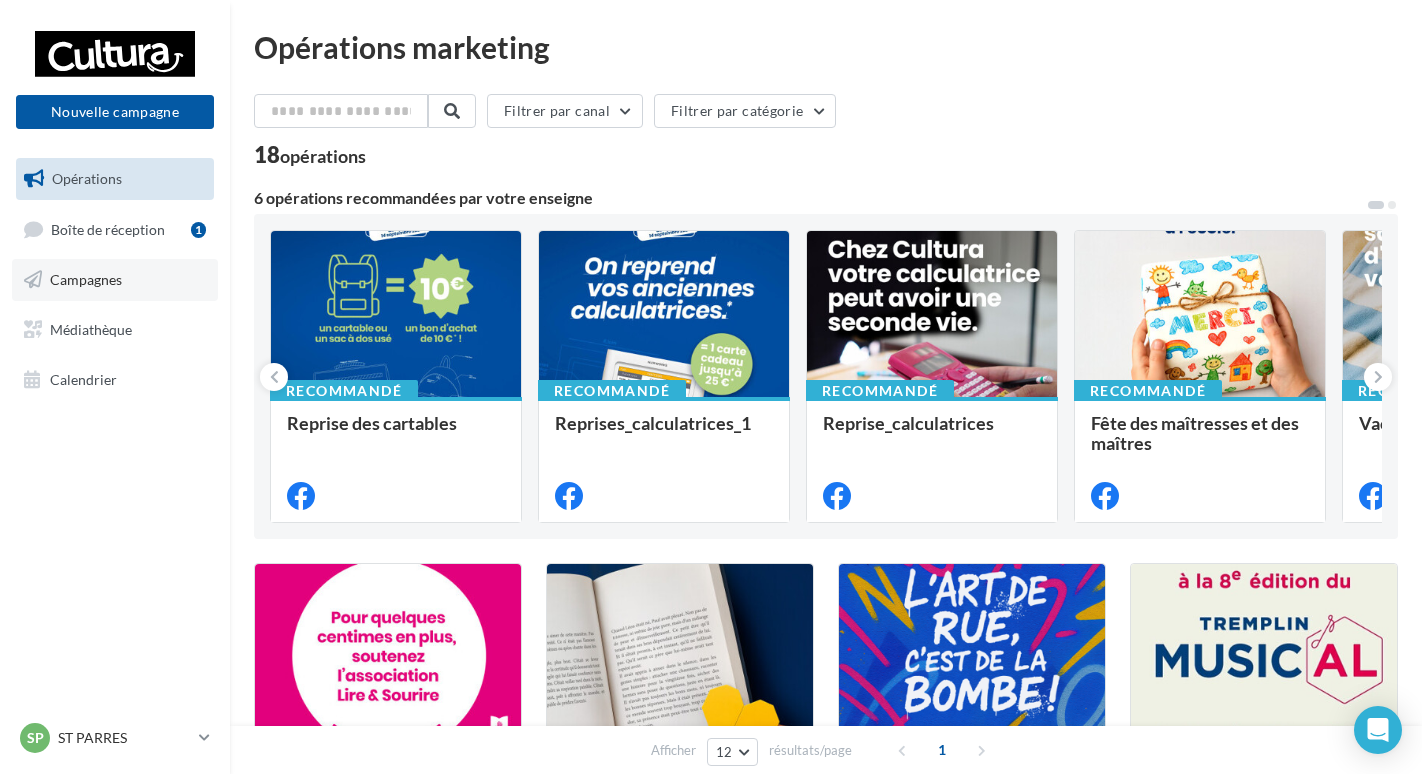 click on "Campagnes" at bounding box center (86, 279) 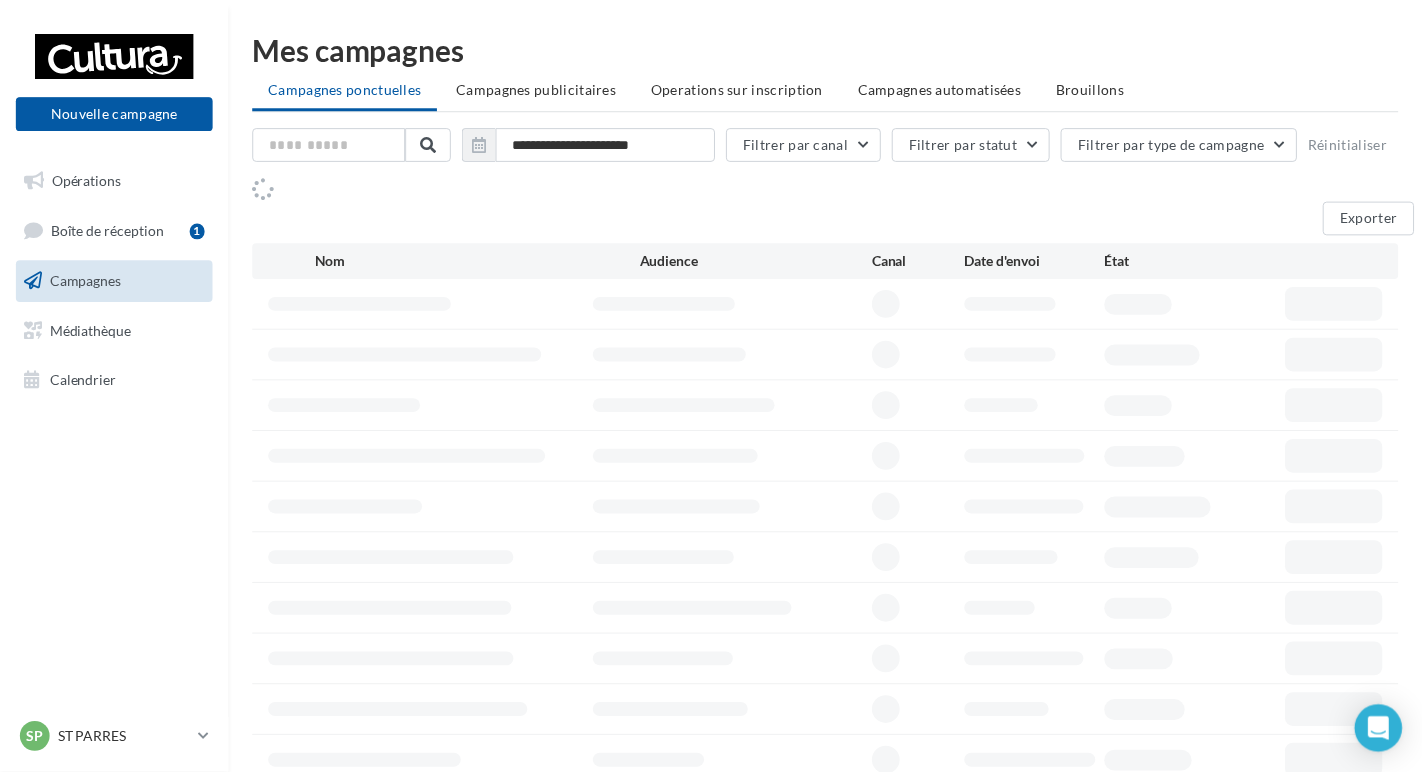 scroll, scrollTop: 0, scrollLeft: 0, axis: both 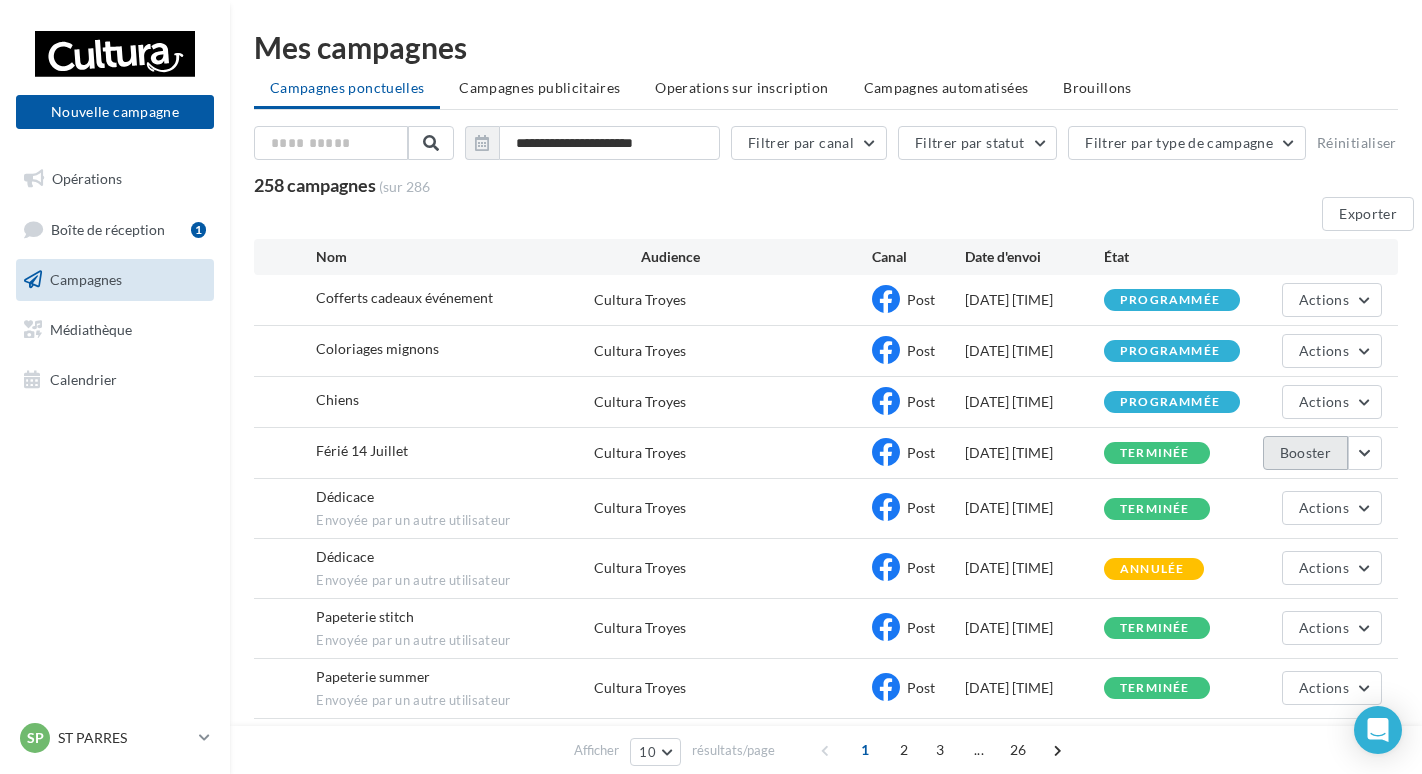 click on "Booster" at bounding box center (1305, 453) 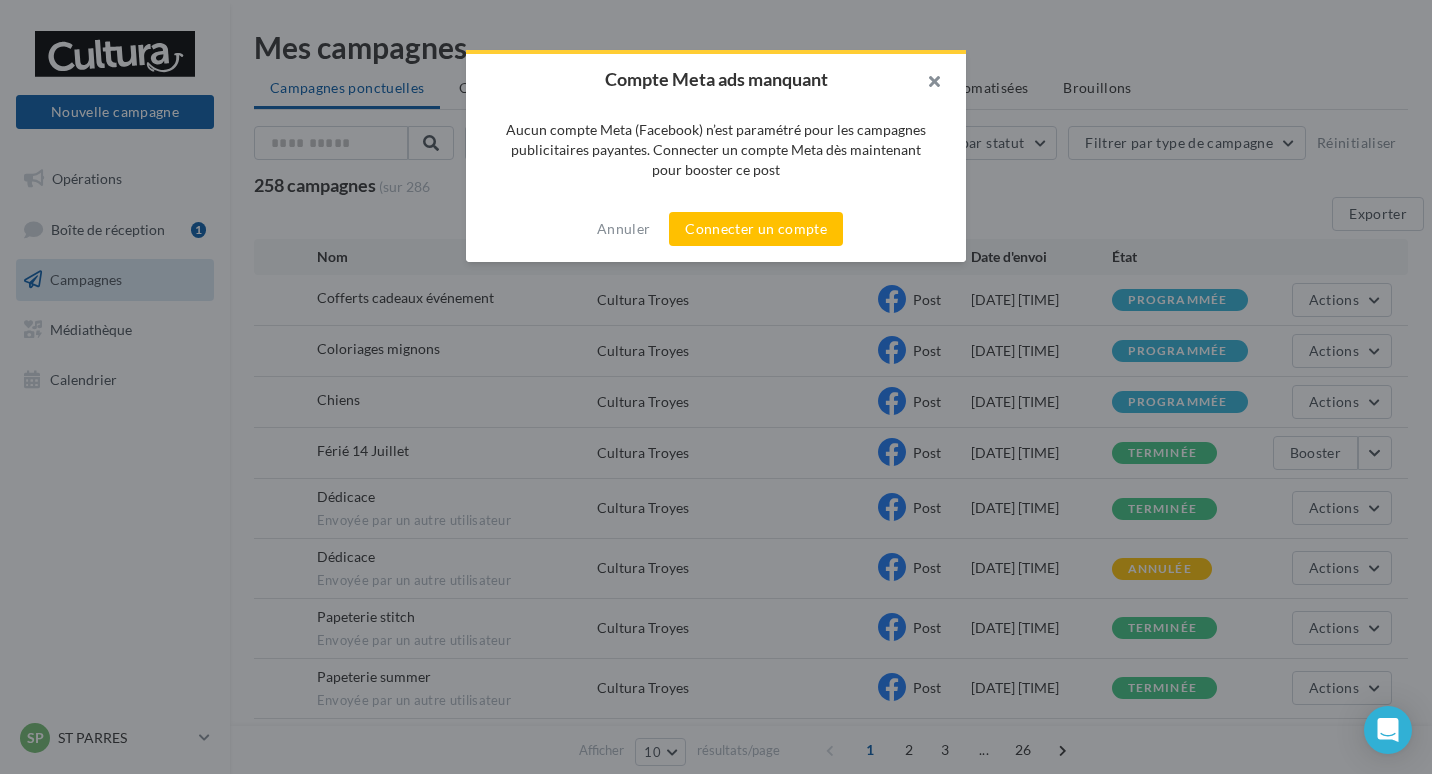 click at bounding box center [926, 84] 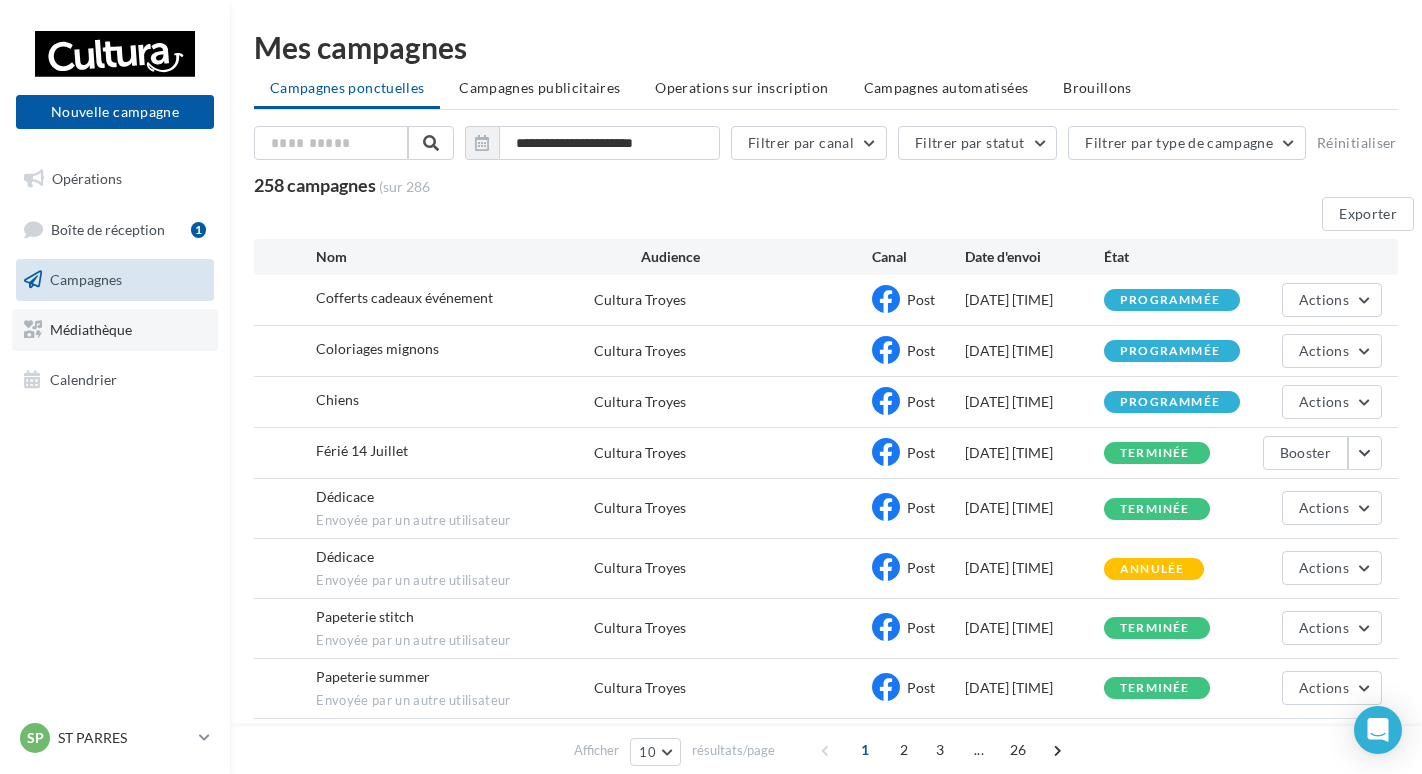 click on "Médiathèque" at bounding box center [115, 330] 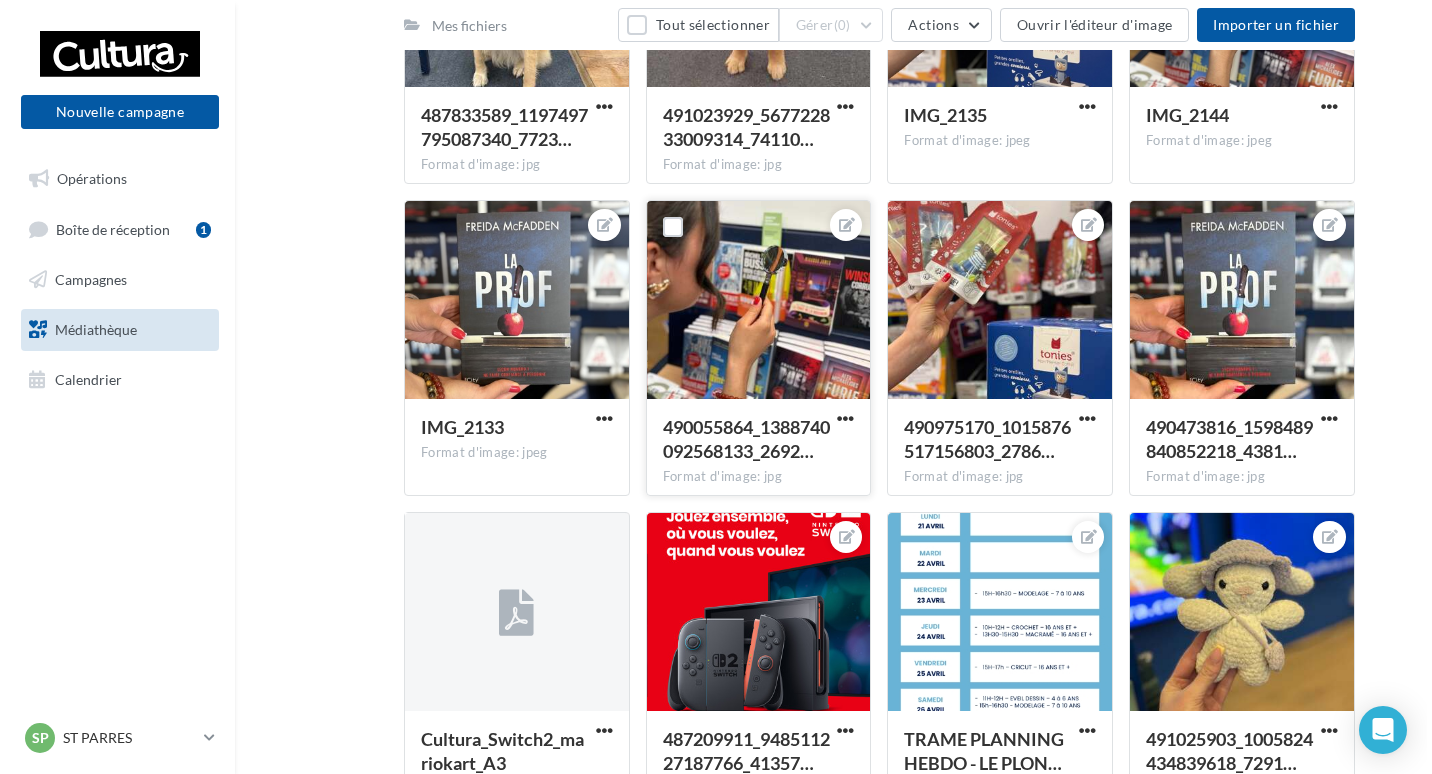 scroll, scrollTop: 10988, scrollLeft: 0, axis: vertical 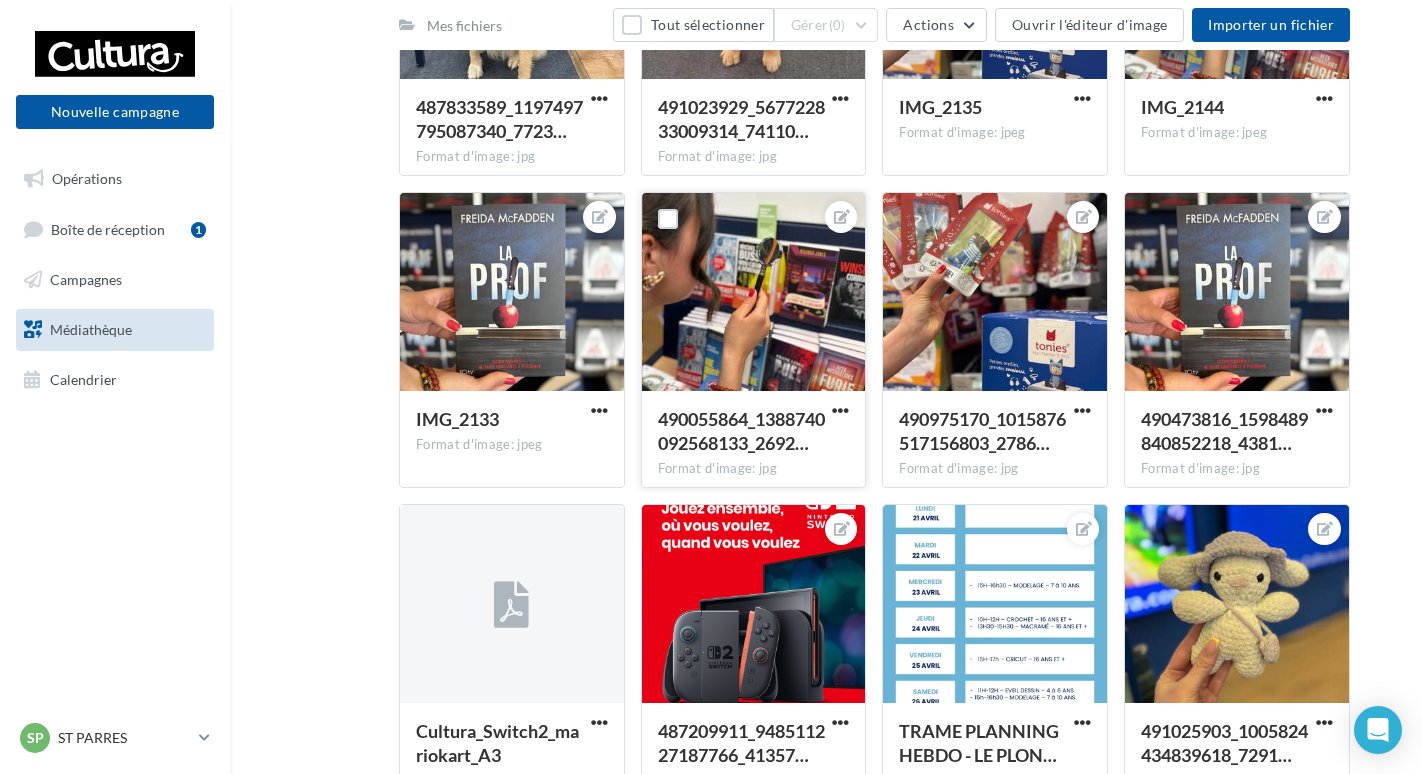 click at bounding box center [754, 293] 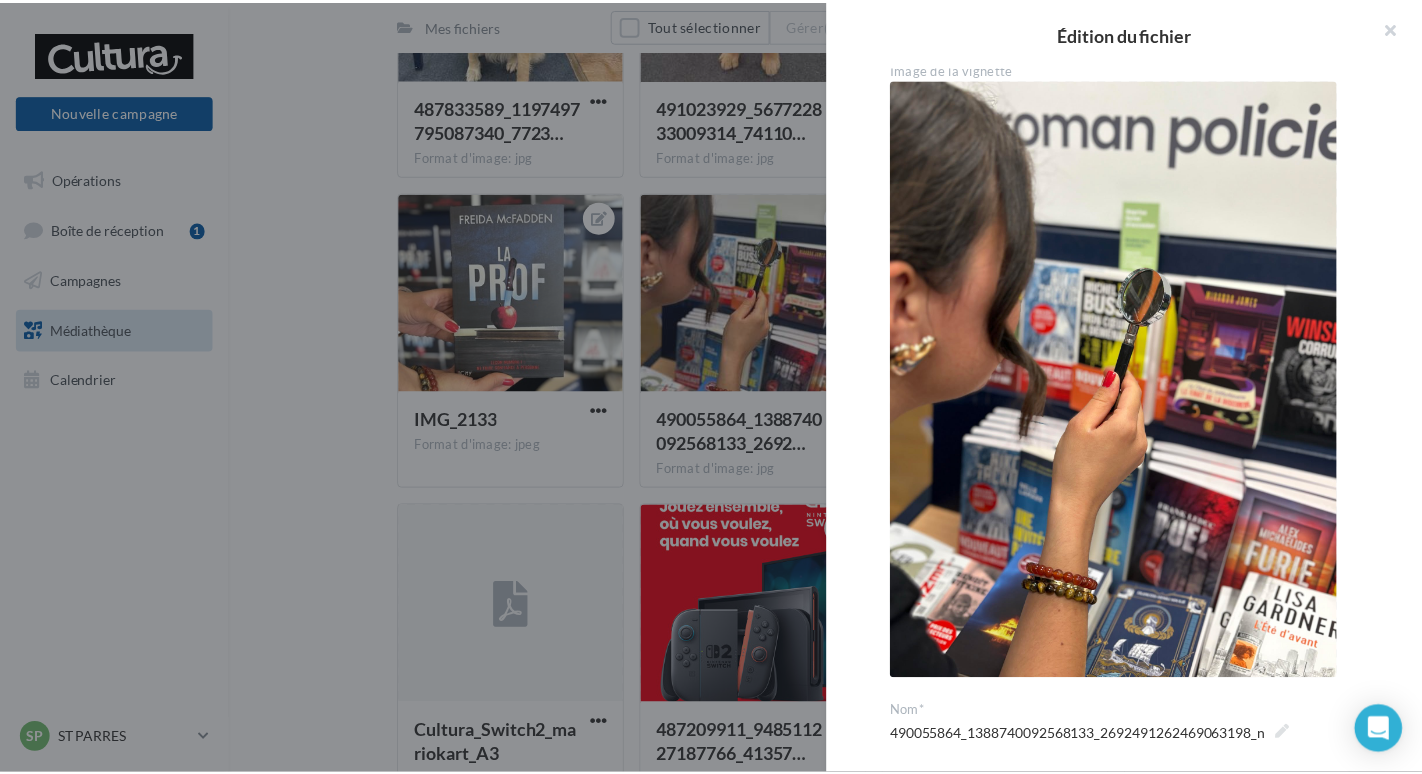 scroll, scrollTop: 0, scrollLeft: 0, axis: both 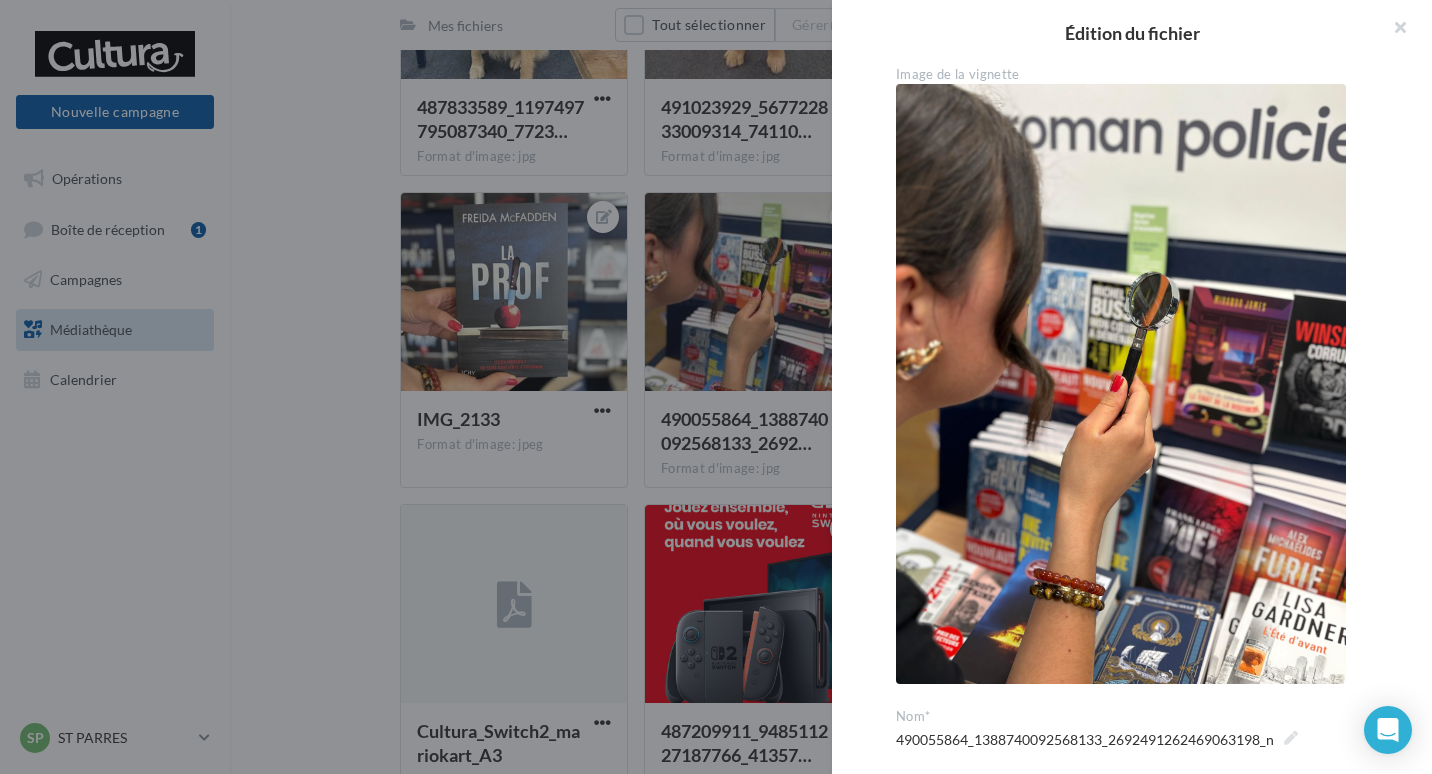 click at bounding box center (716, 387) 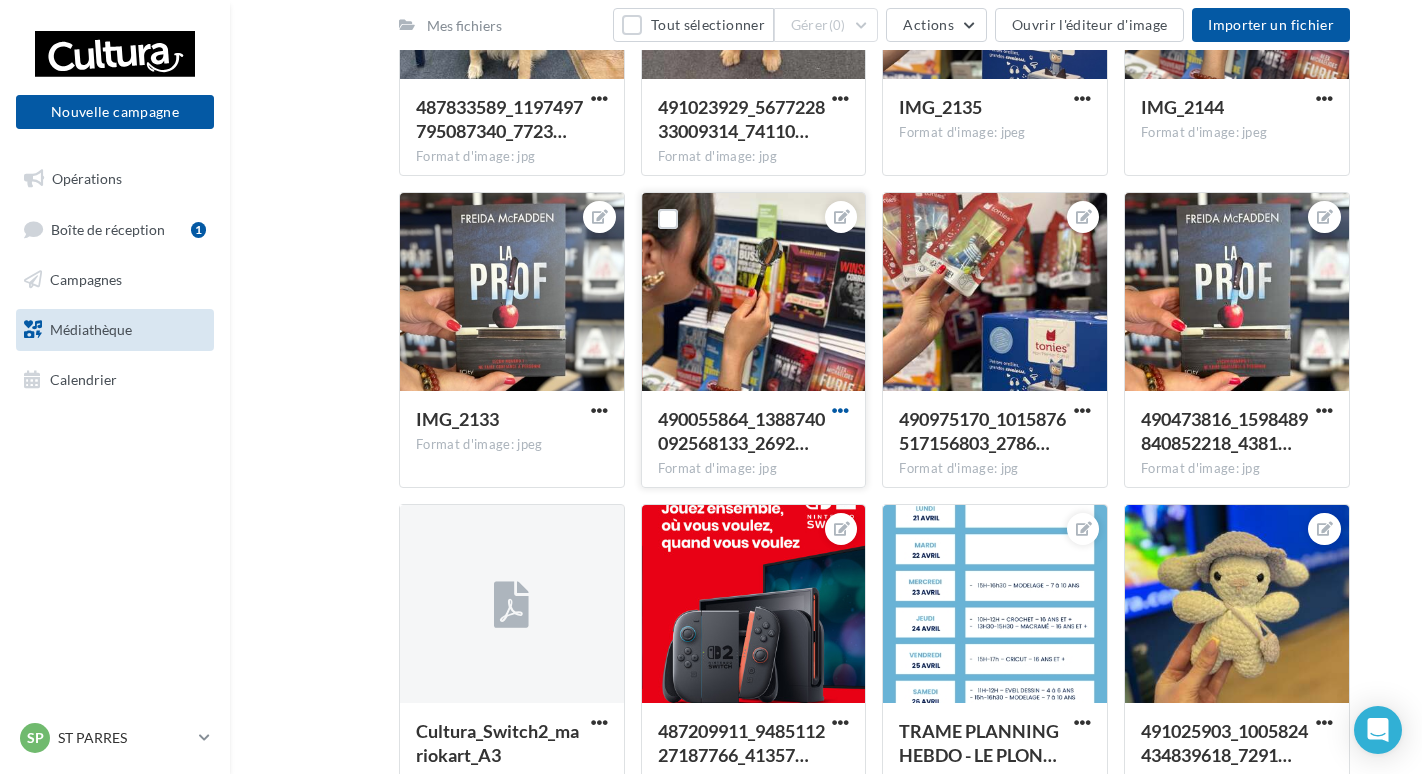 click at bounding box center [840, 410] 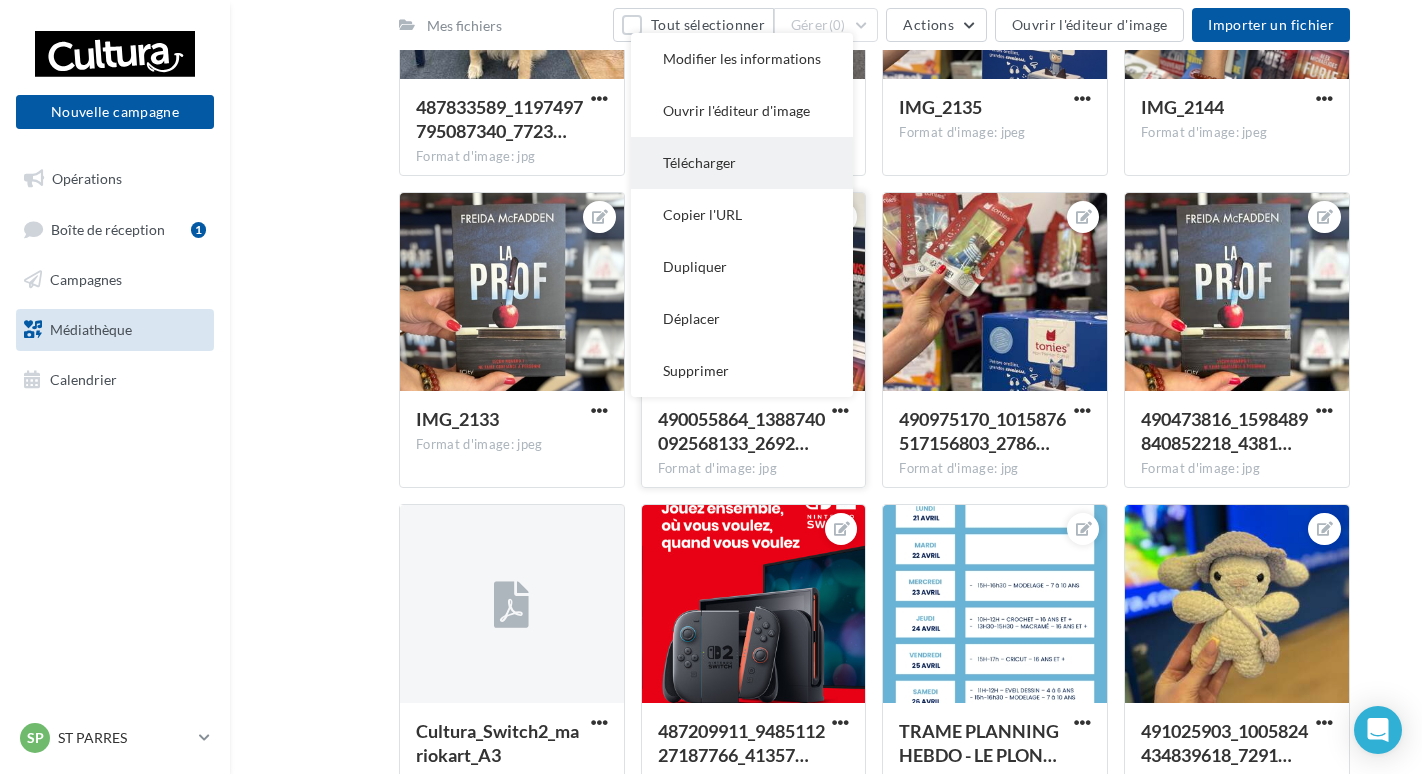 click on "Télécharger" at bounding box center (742, 163) 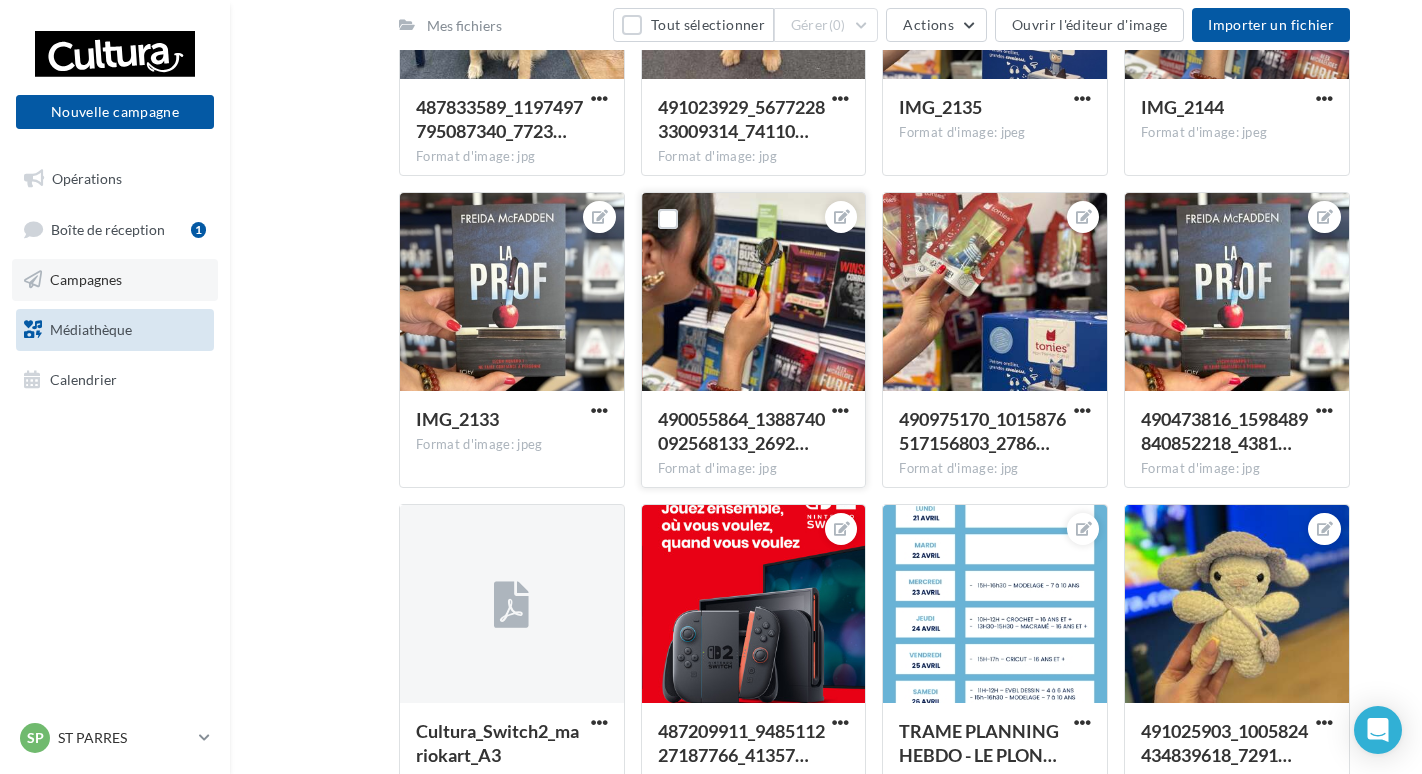 click on "Campagnes" at bounding box center (115, 280) 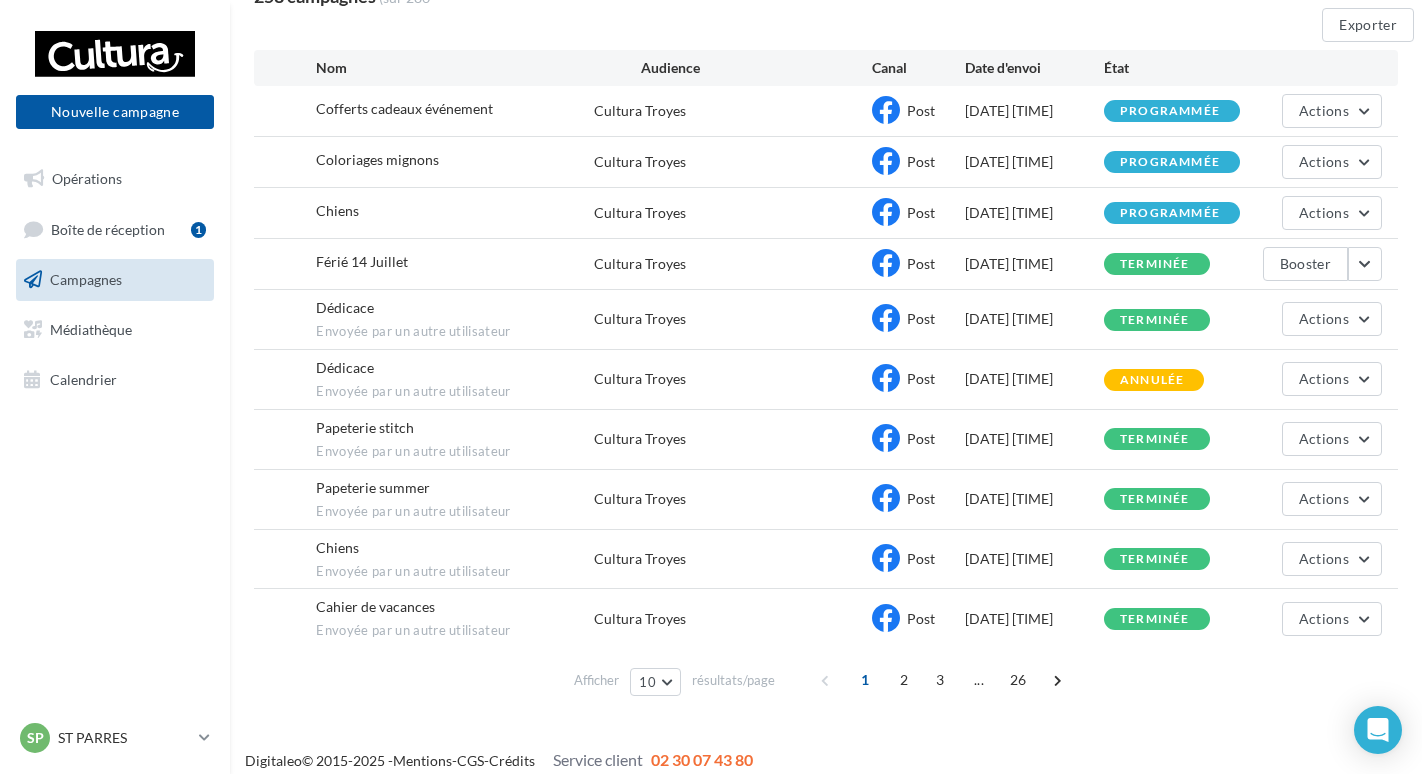 scroll, scrollTop: 205, scrollLeft: 0, axis: vertical 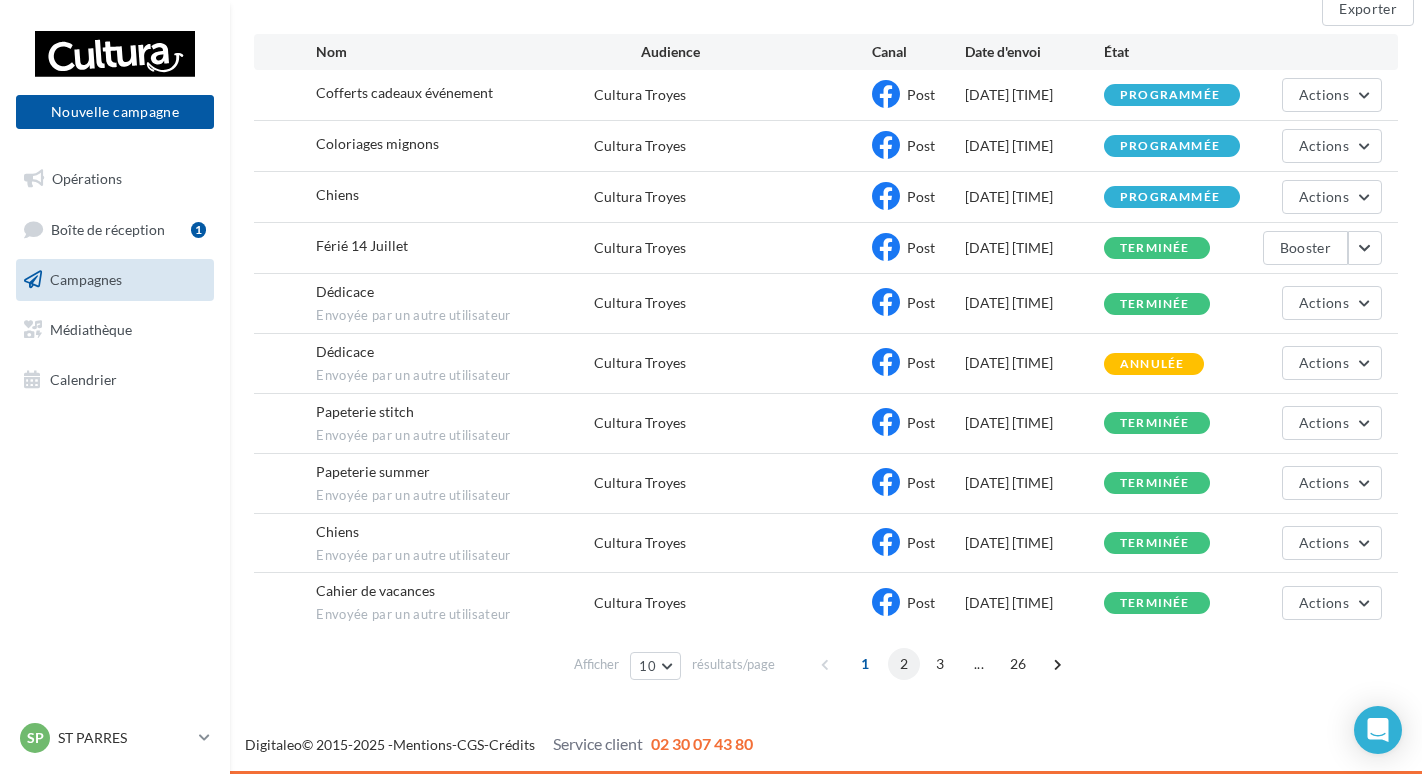click on "2" at bounding box center (904, 664) 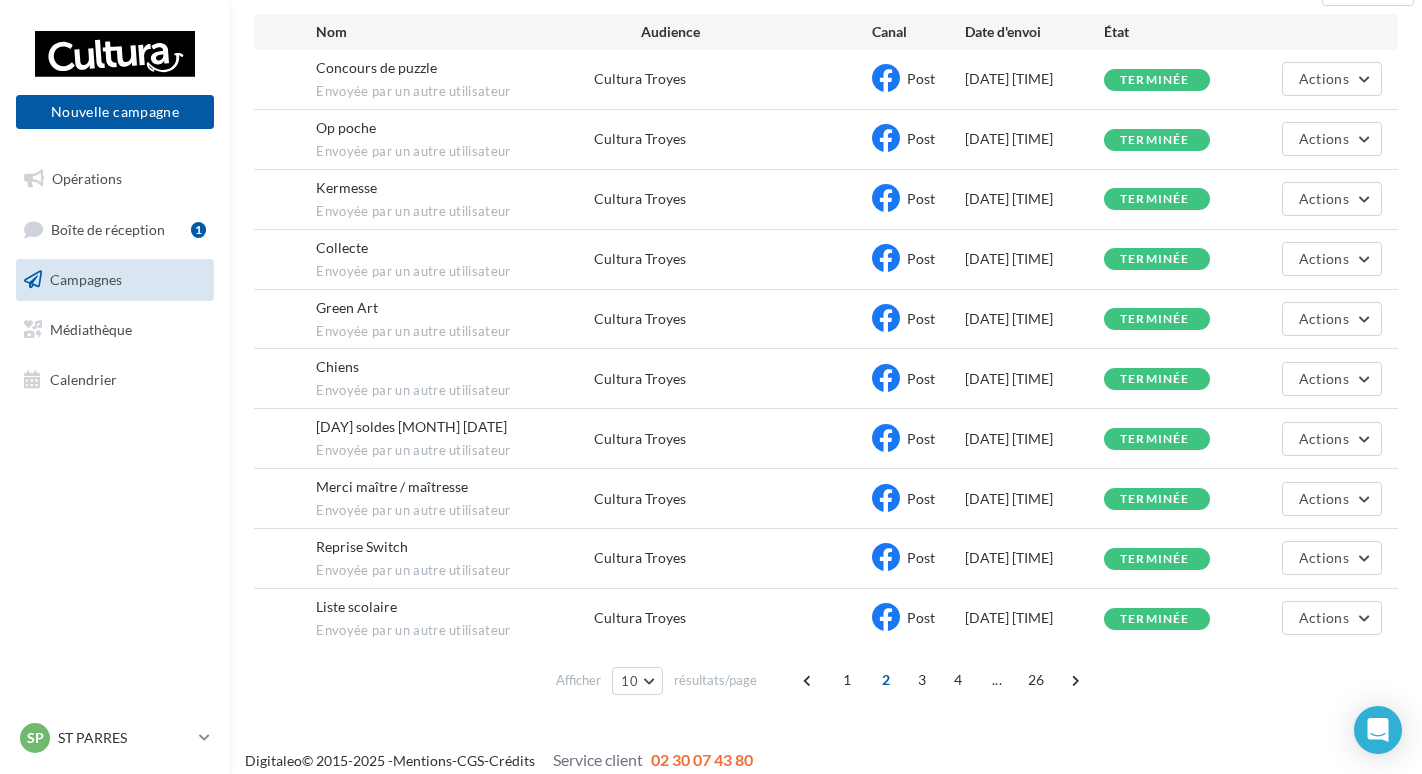 scroll, scrollTop: 241, scrollLeft: 0, axis: vertical 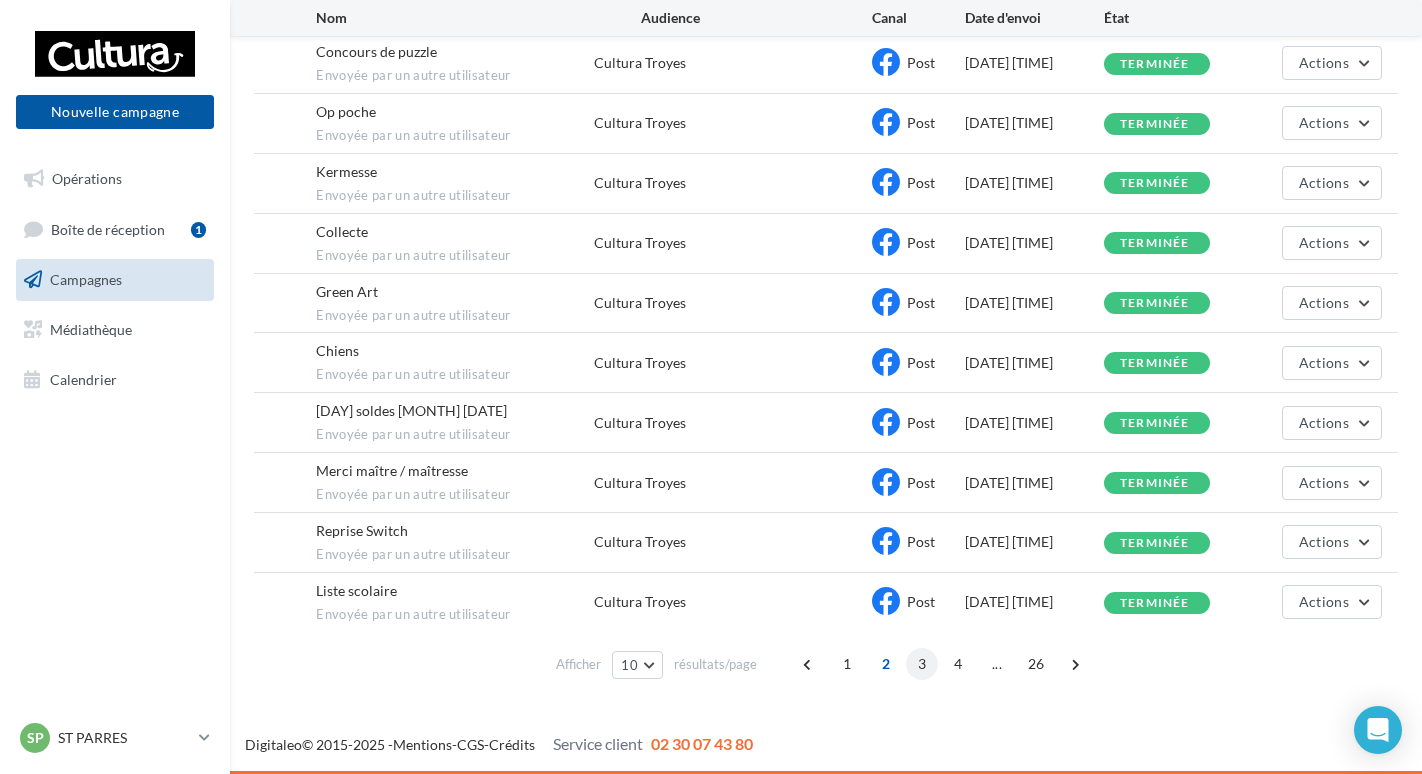 click on "3" at bounding box center (922, 664) 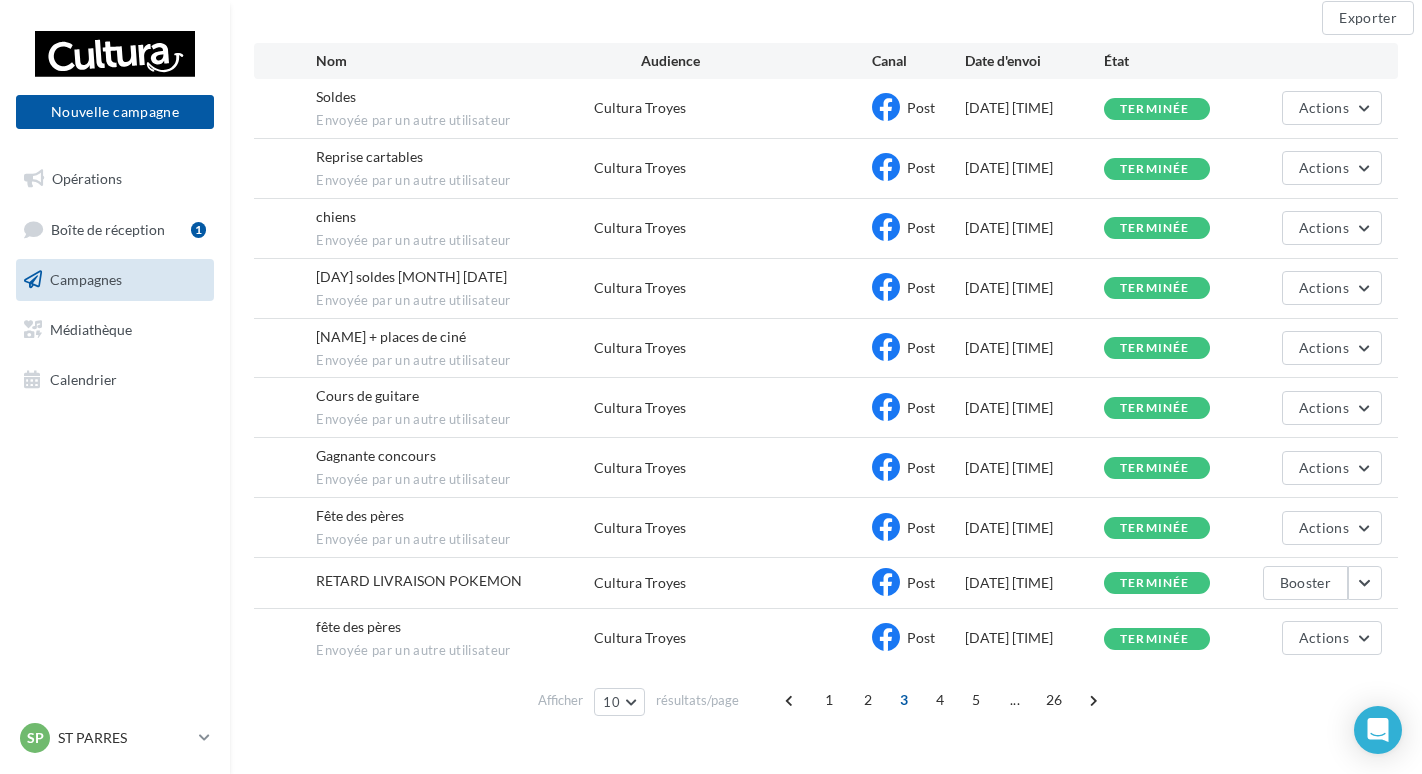 scroll, scrollTop: 232, scrollLeft: 0, axis: vertical 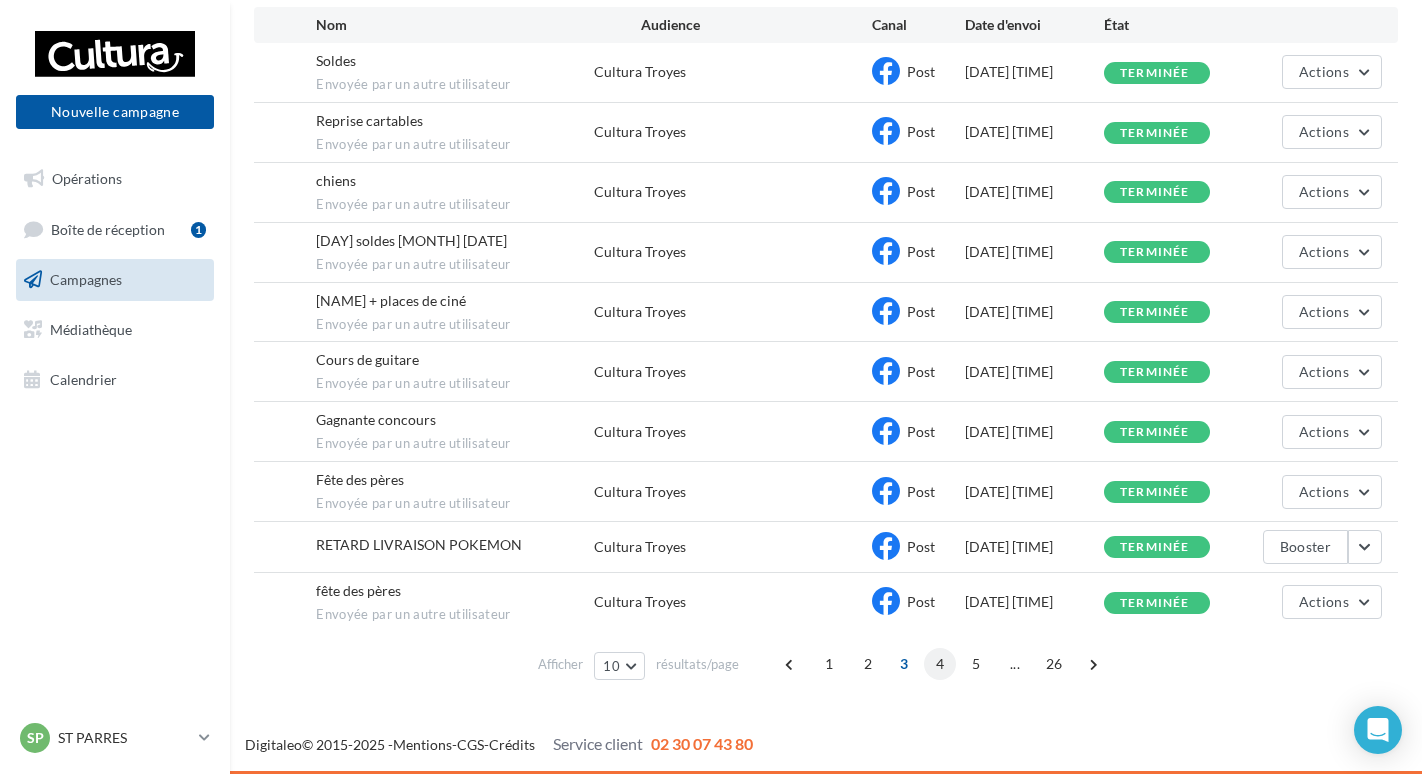 click on "4" at bounding box center (940, 664) 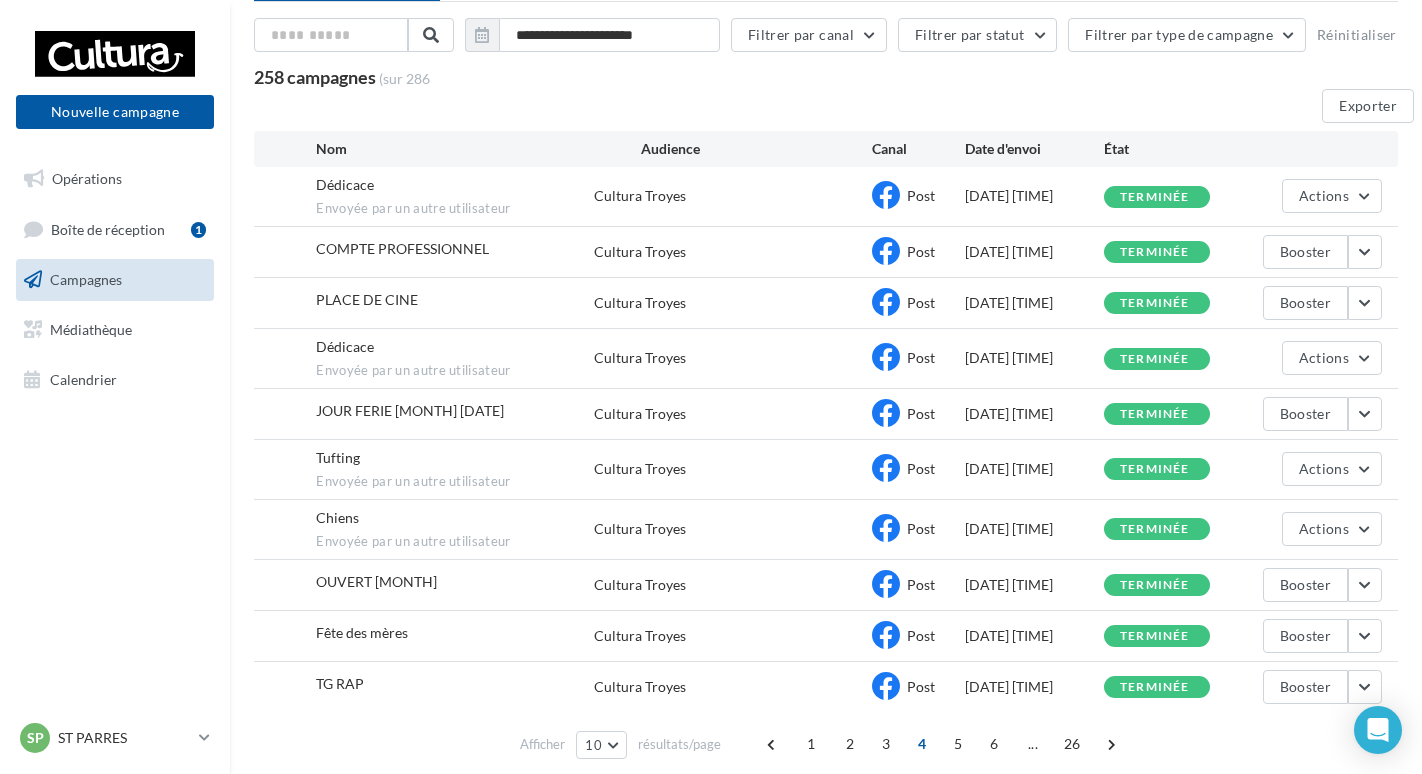 scroll, scrollTop: 188, scrollLeft: 0, axis: vertical 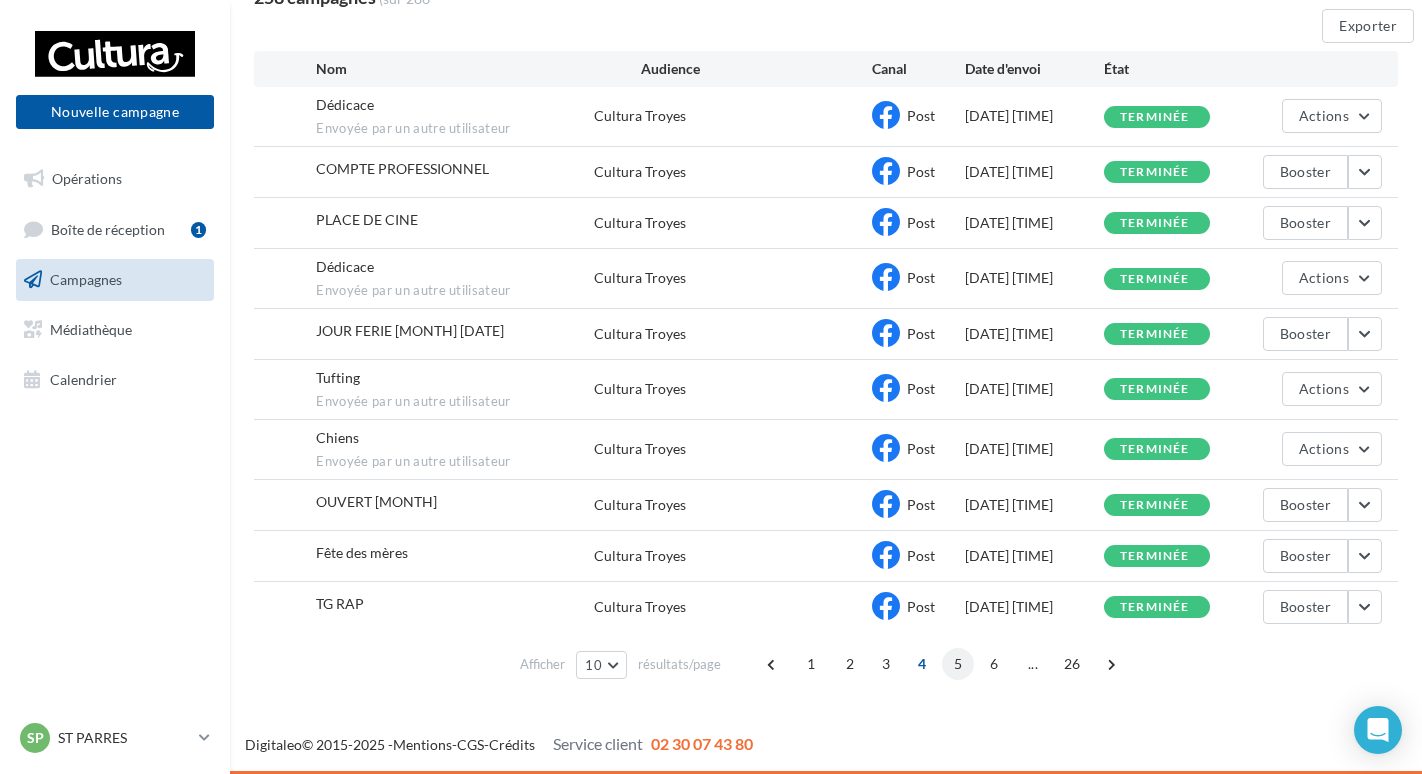 click on "5" at bounding box center [958, 664] 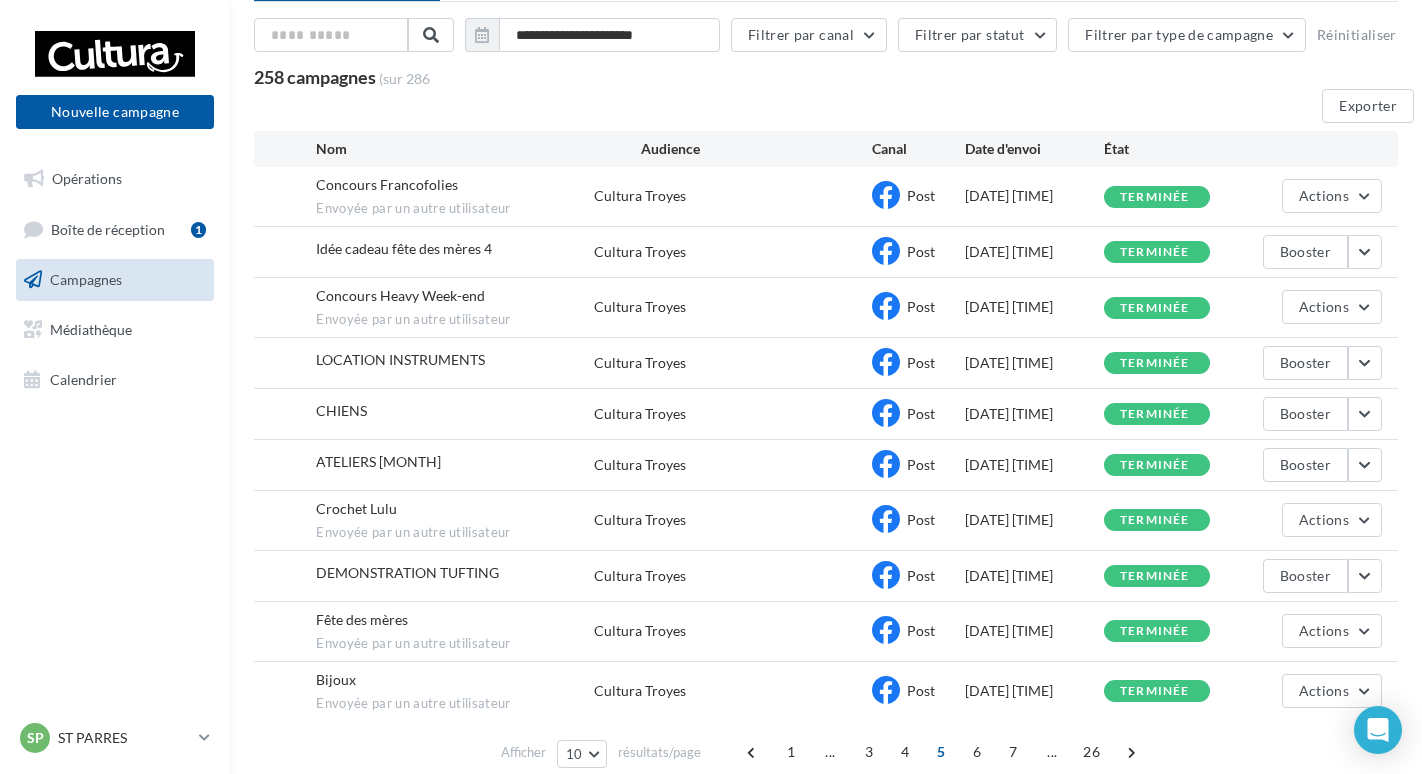 scroll, scrollTop: 195, scrollLeft: 0, axis: vertical 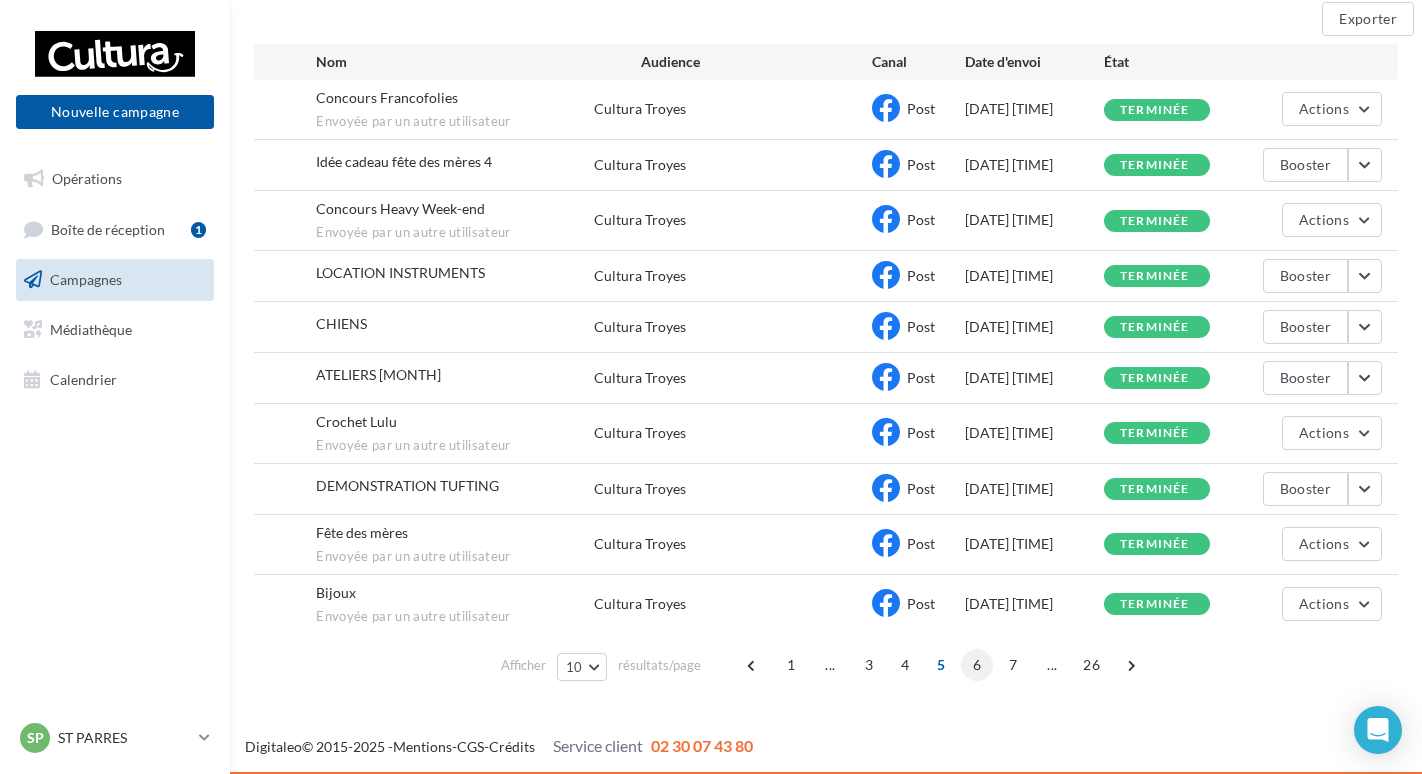 click on "6" at bounding box center (977, 665) 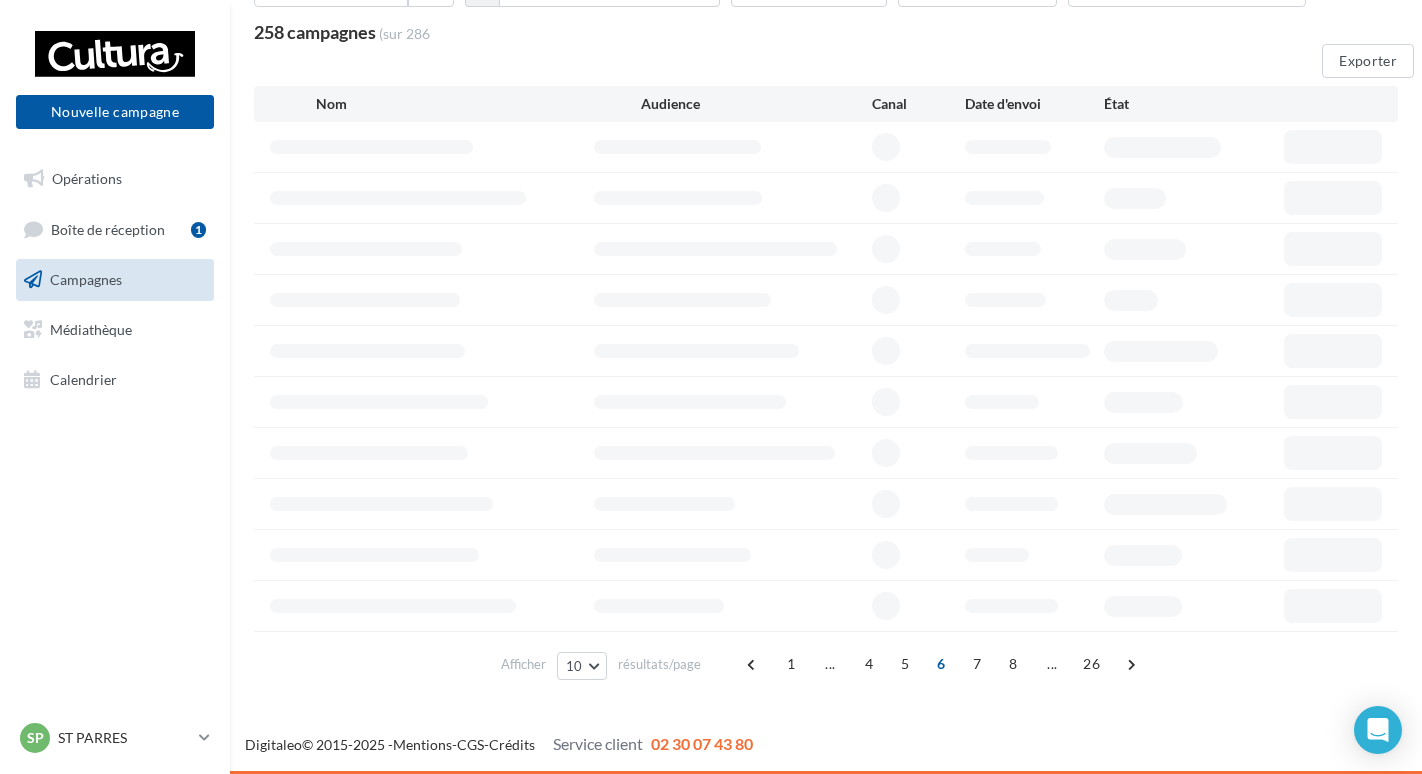 scroll, scrollTop: 195, scrollLeft: 0, axis: vertical 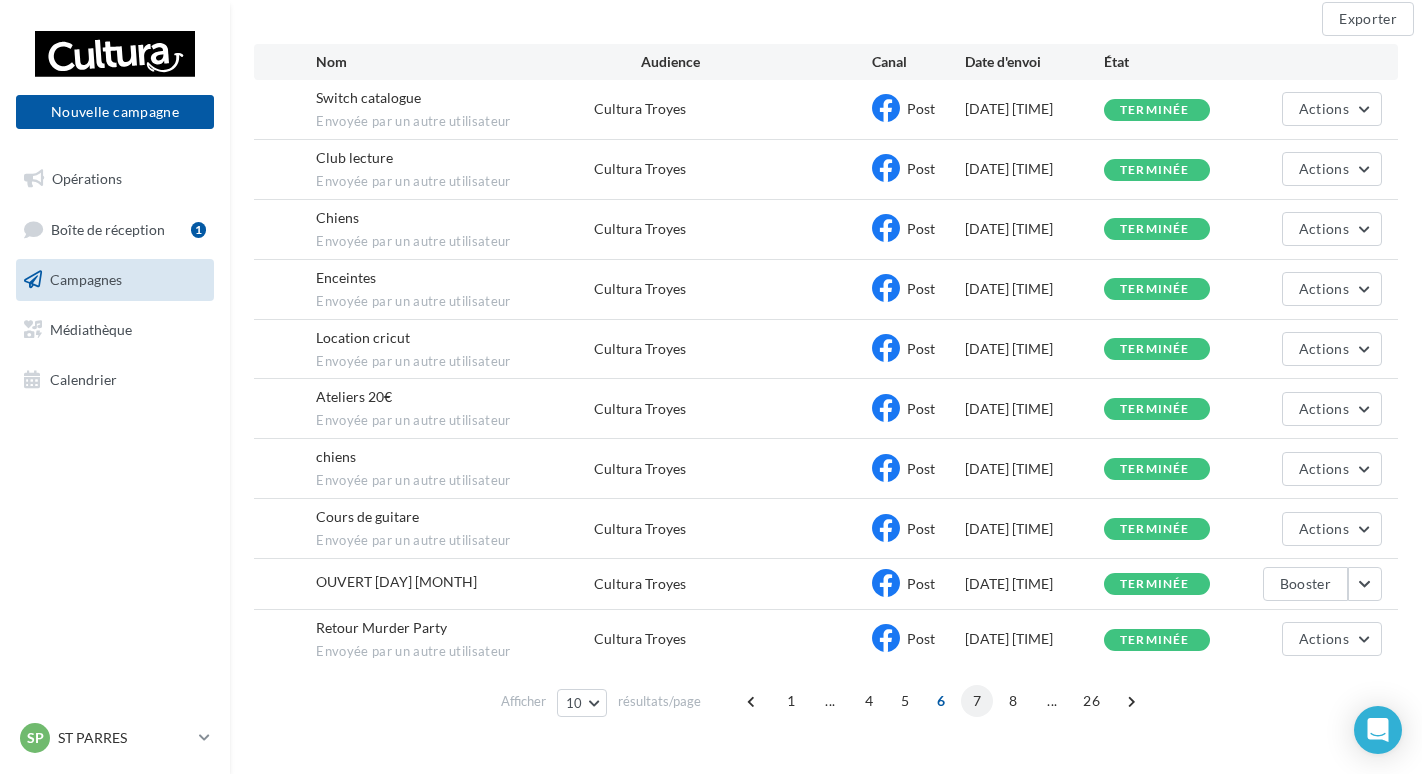 click on "7" at bounding box center (977, 701) 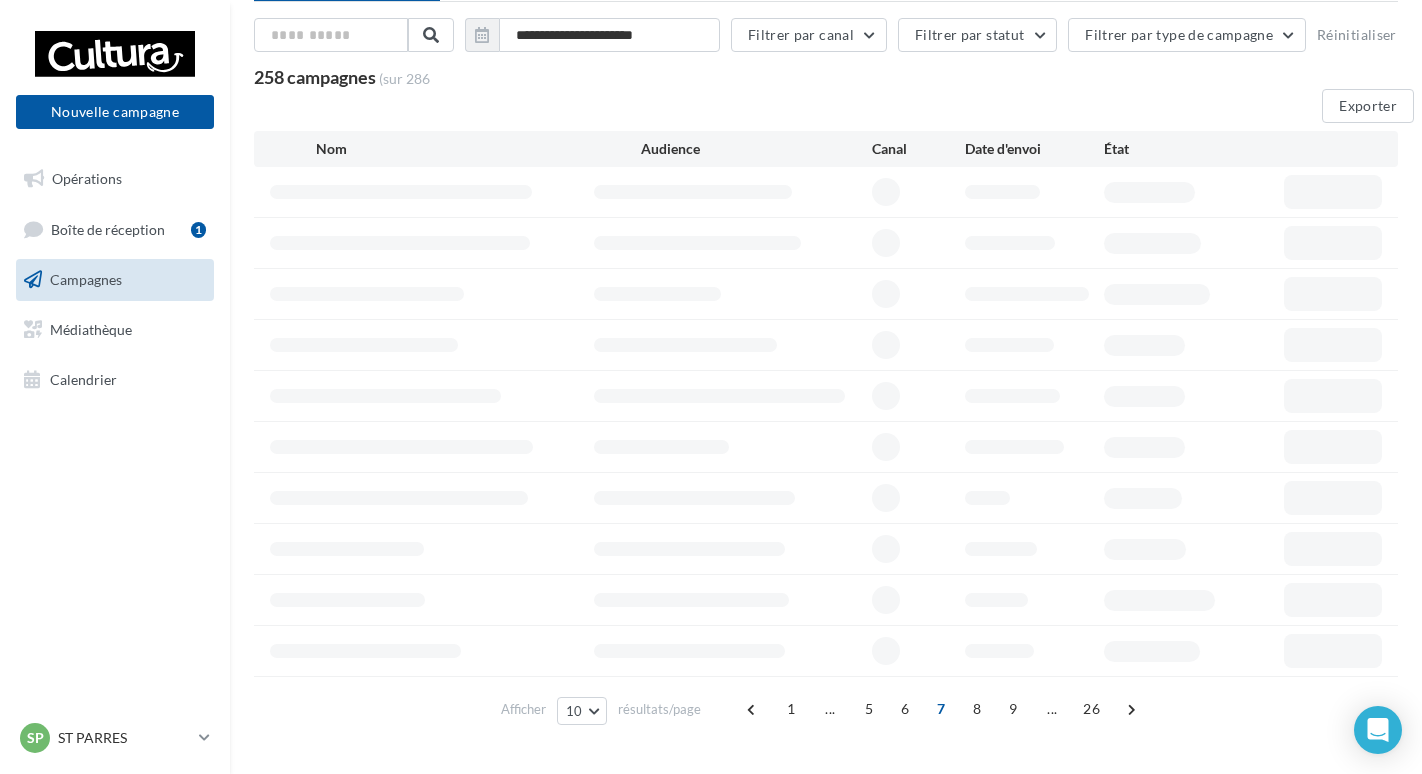 scroll, scrollTop: 195, scrollLeft: 0, axis: vertical 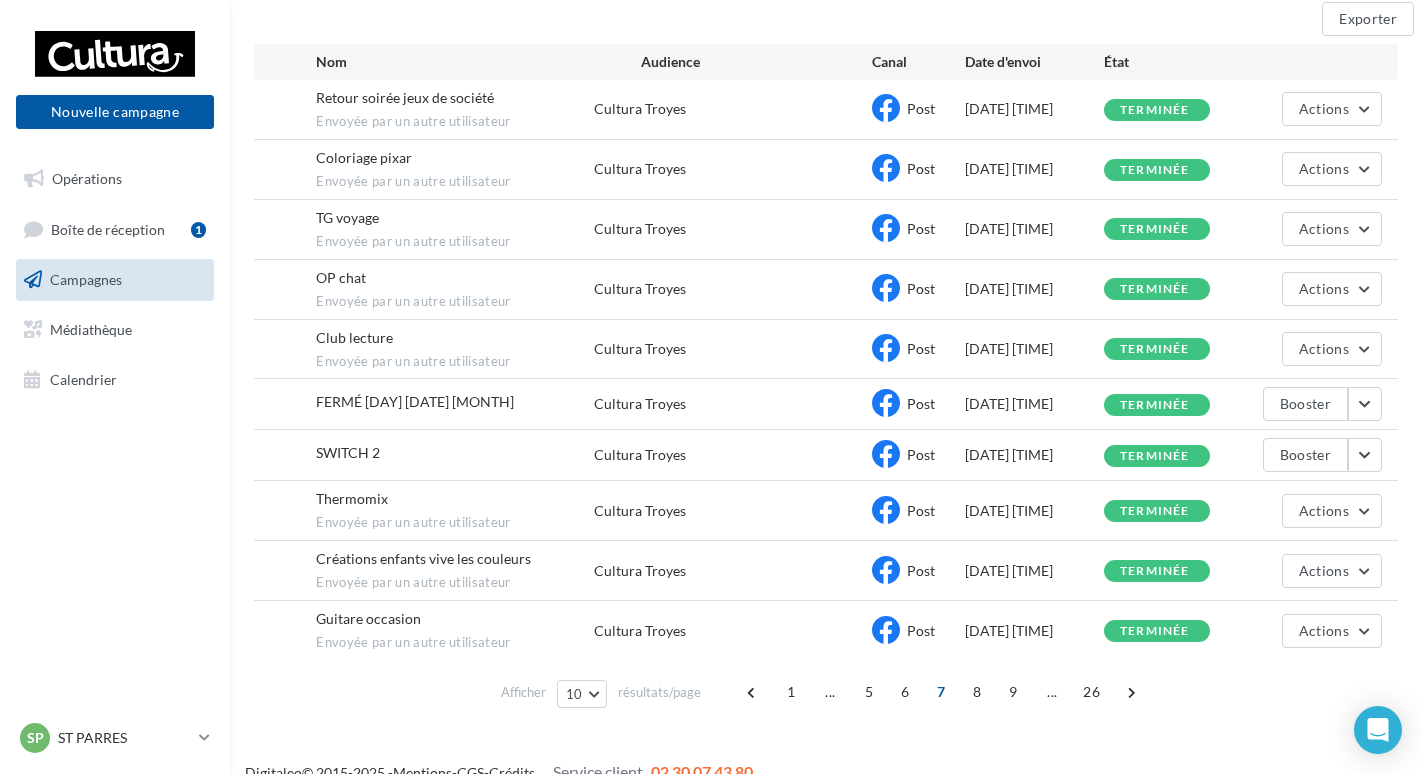 click on "8" at bounding box center [977, 692] 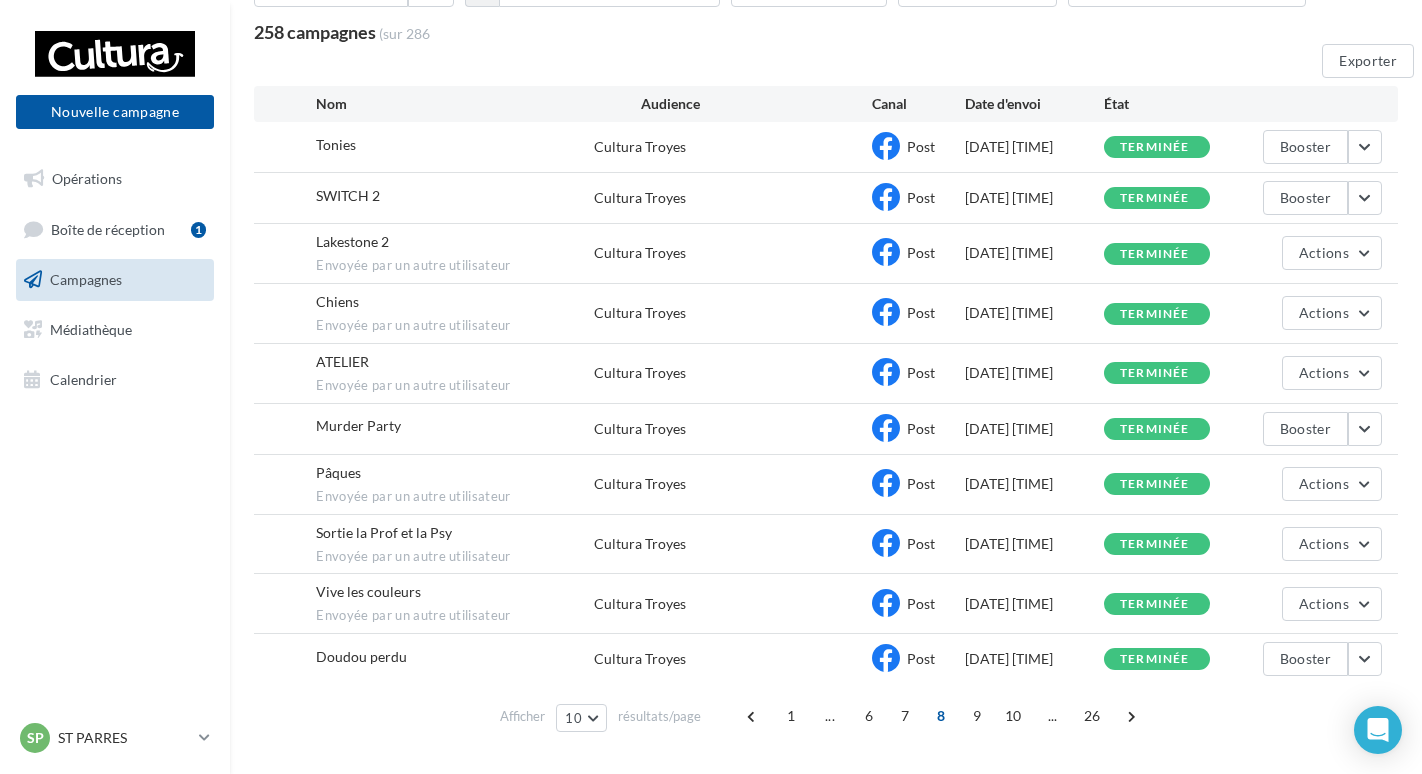 scroll, scrollTop: 195, scrollLeft: 0, axis: vertical 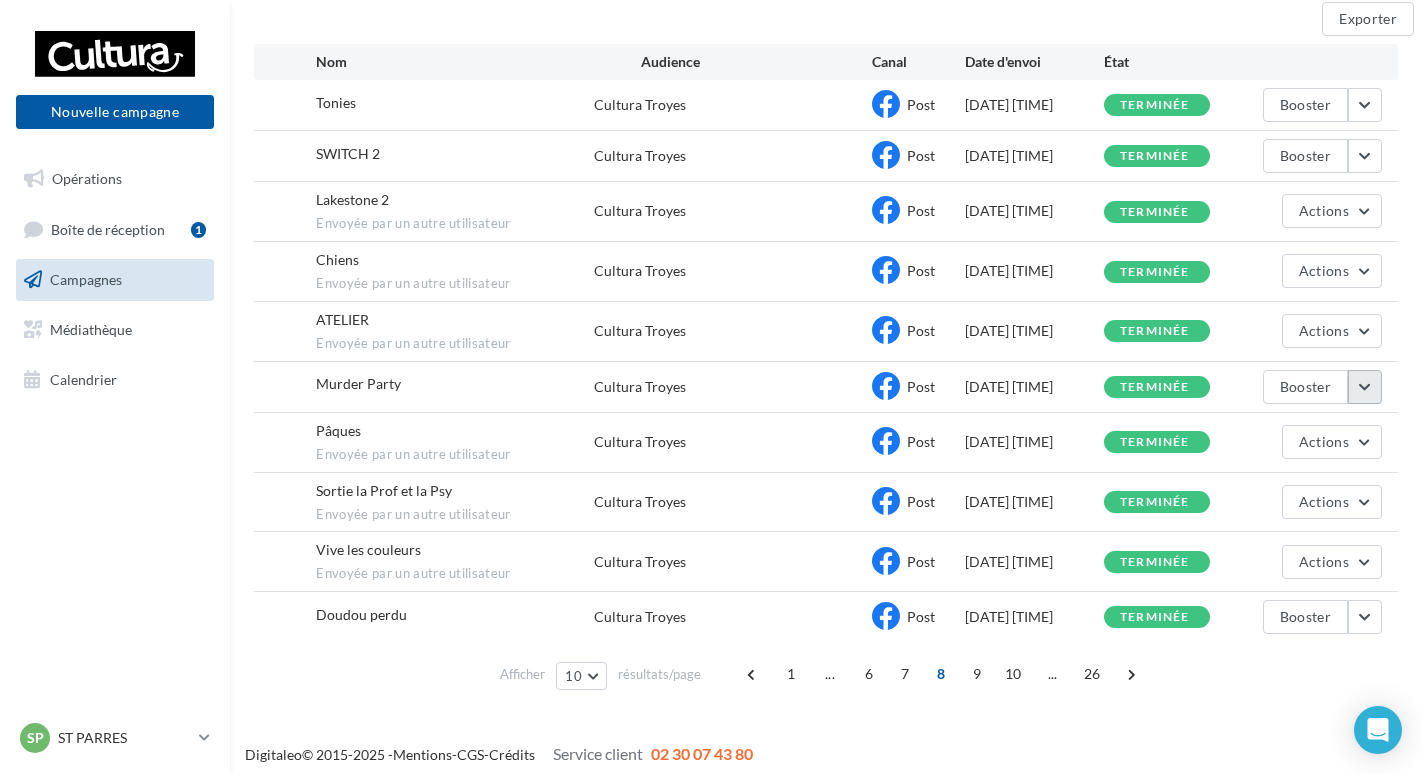 click at bounding box center [1365, 387] 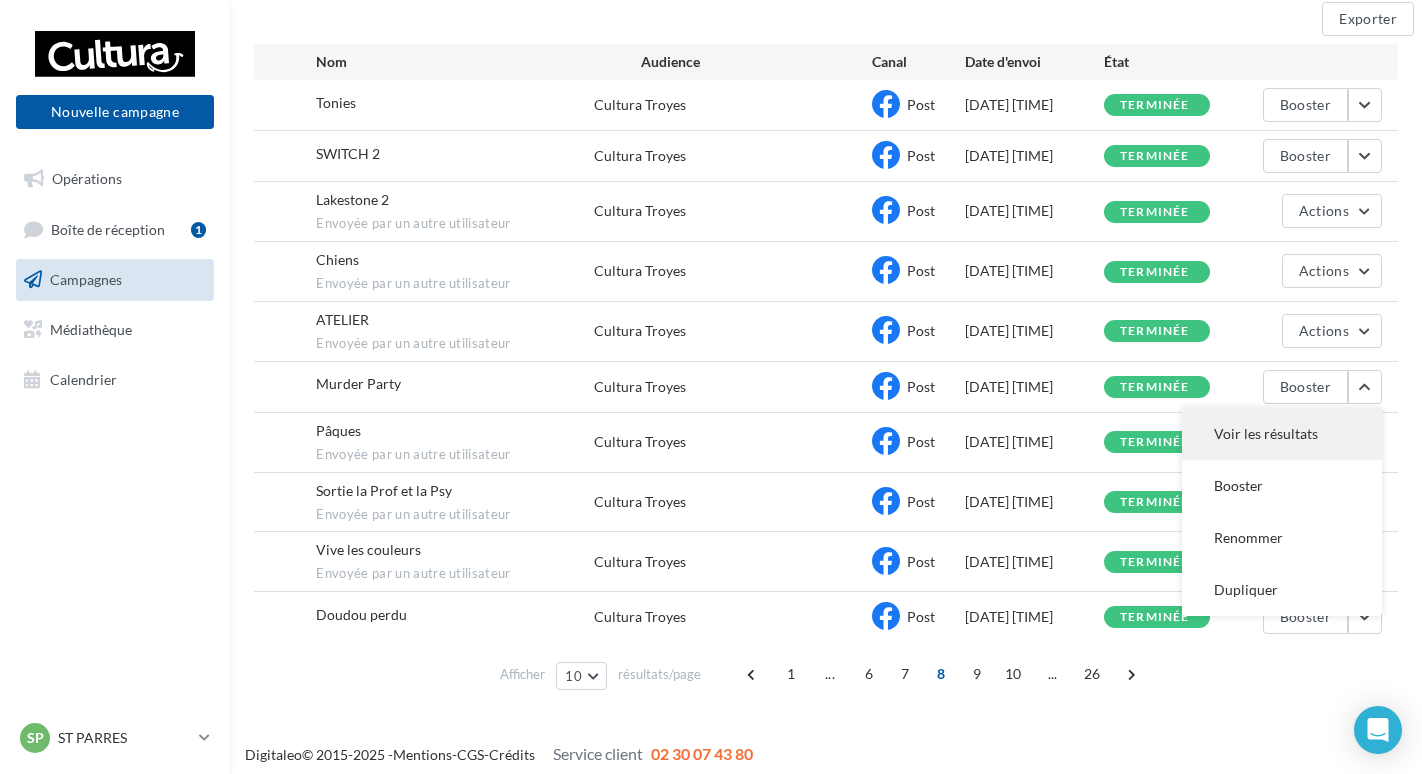 click on "Voir les résultats" at bounding box center [1282, 434] 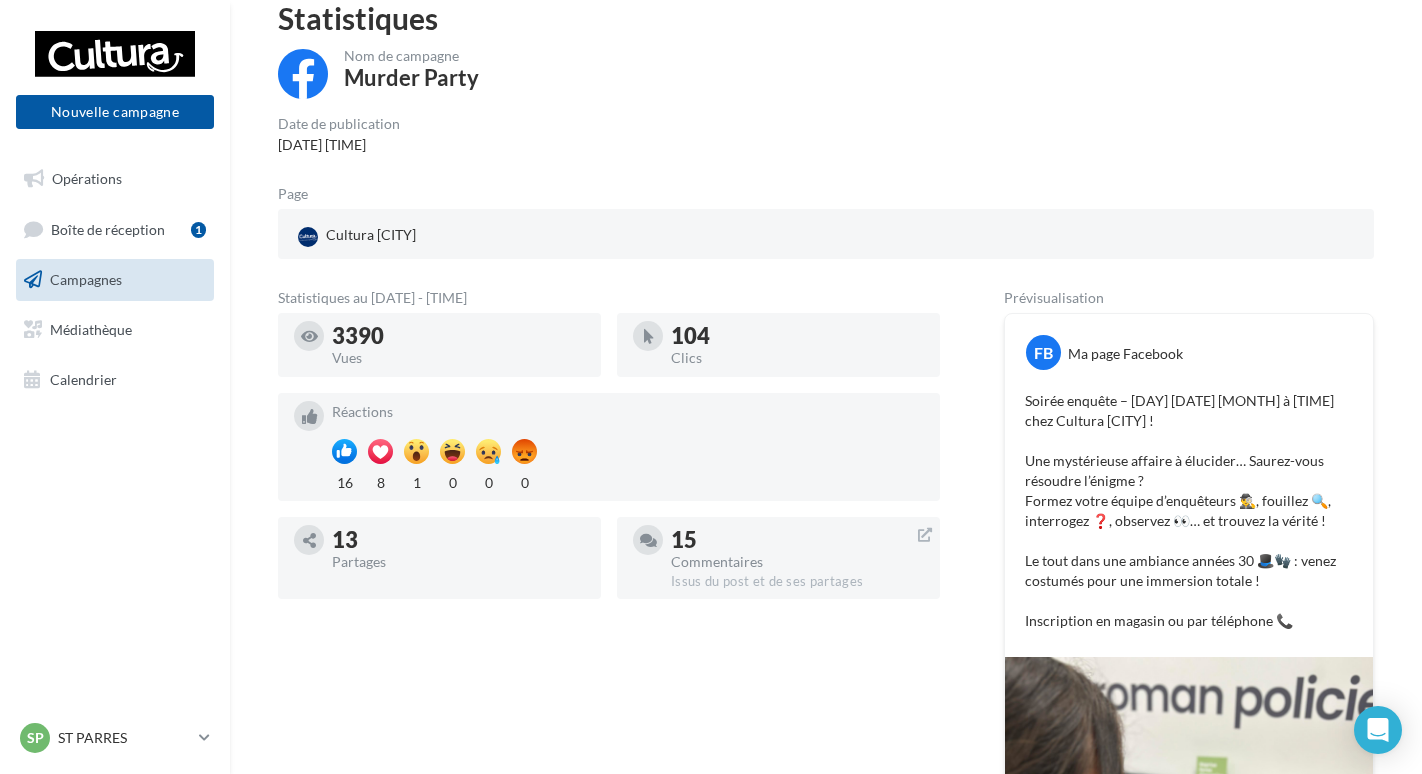 scroll, scrollTop: 200, scrollLeft: 0, axis: vertical 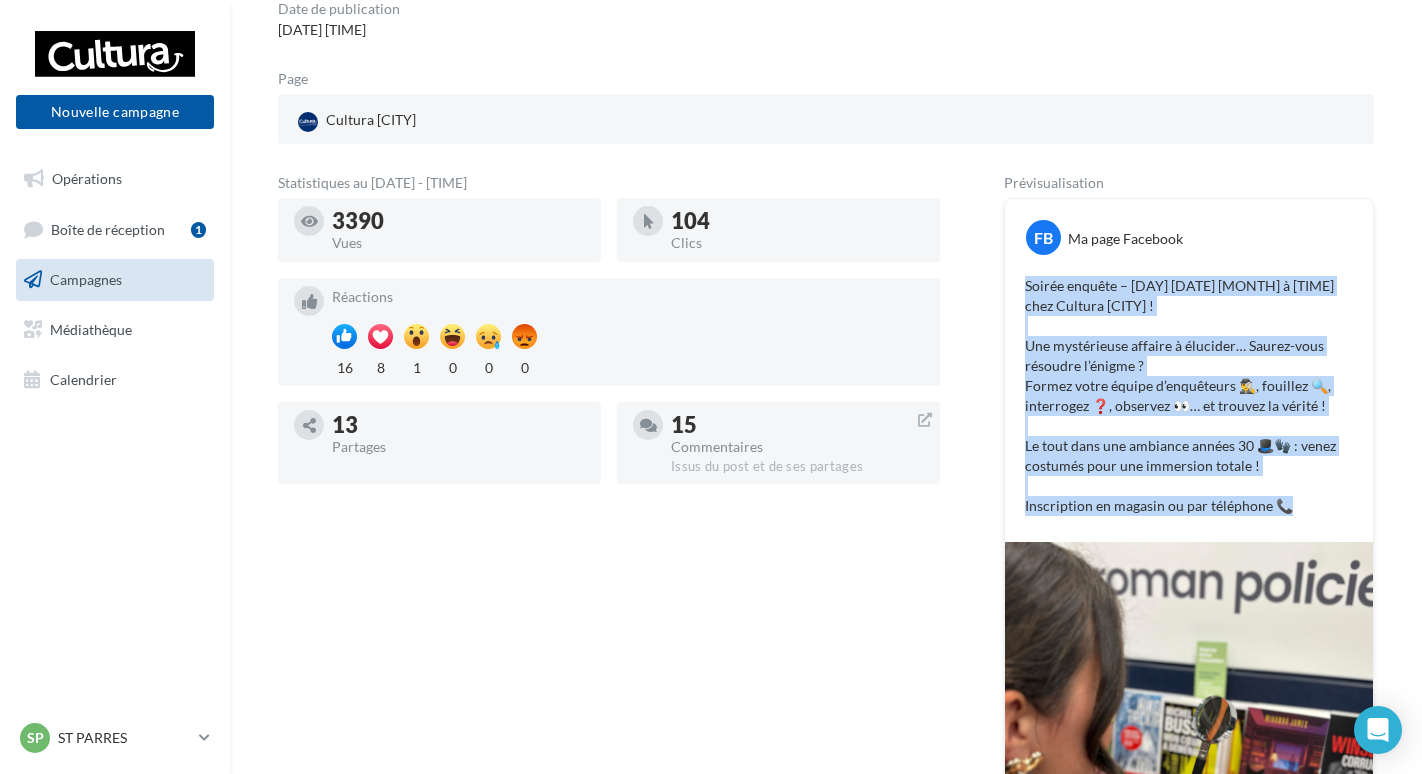 drag, startPoint x: 1302, startPoint y: 505, endPoint x: 1006, endPoint y: 277, distance: 373.63083 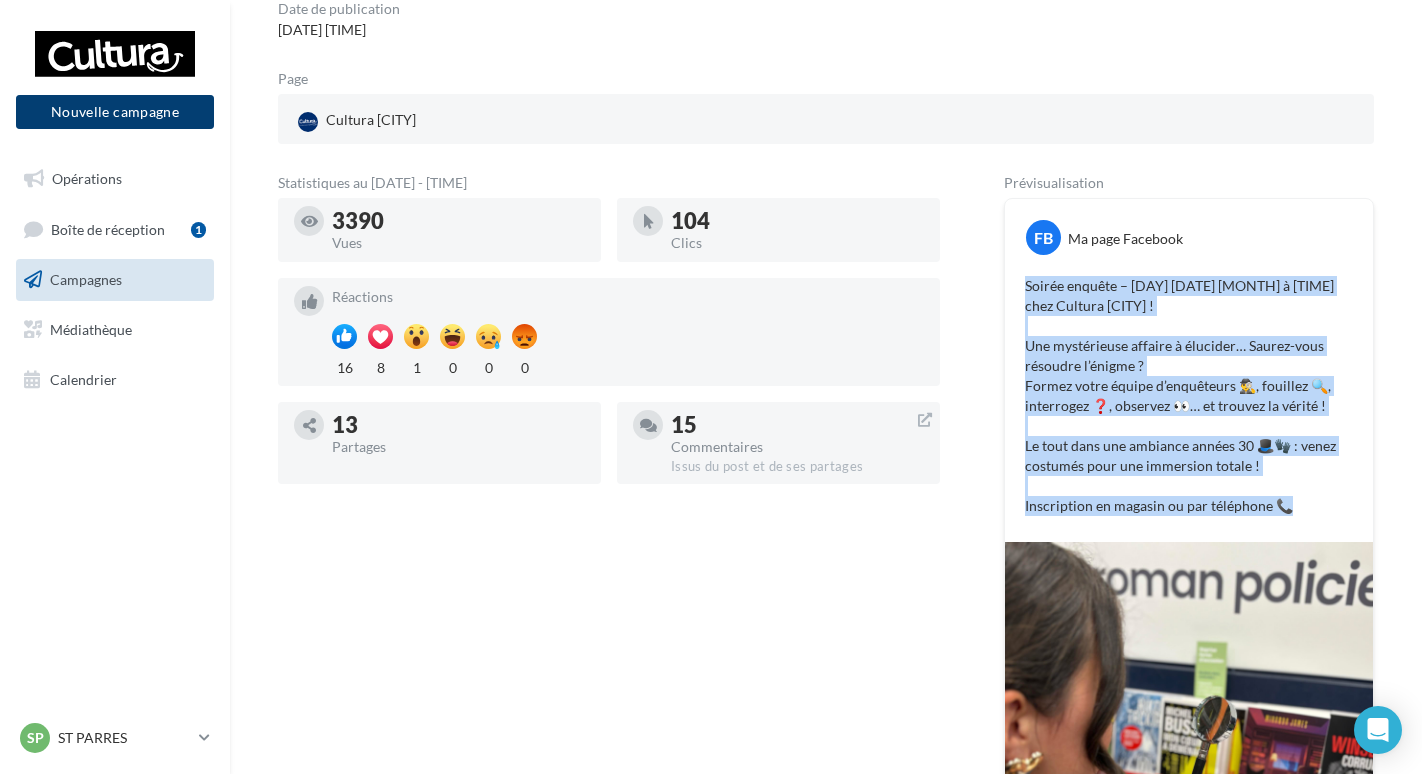 click on "Nouvelle campagne" at bounding box center (115, 112) 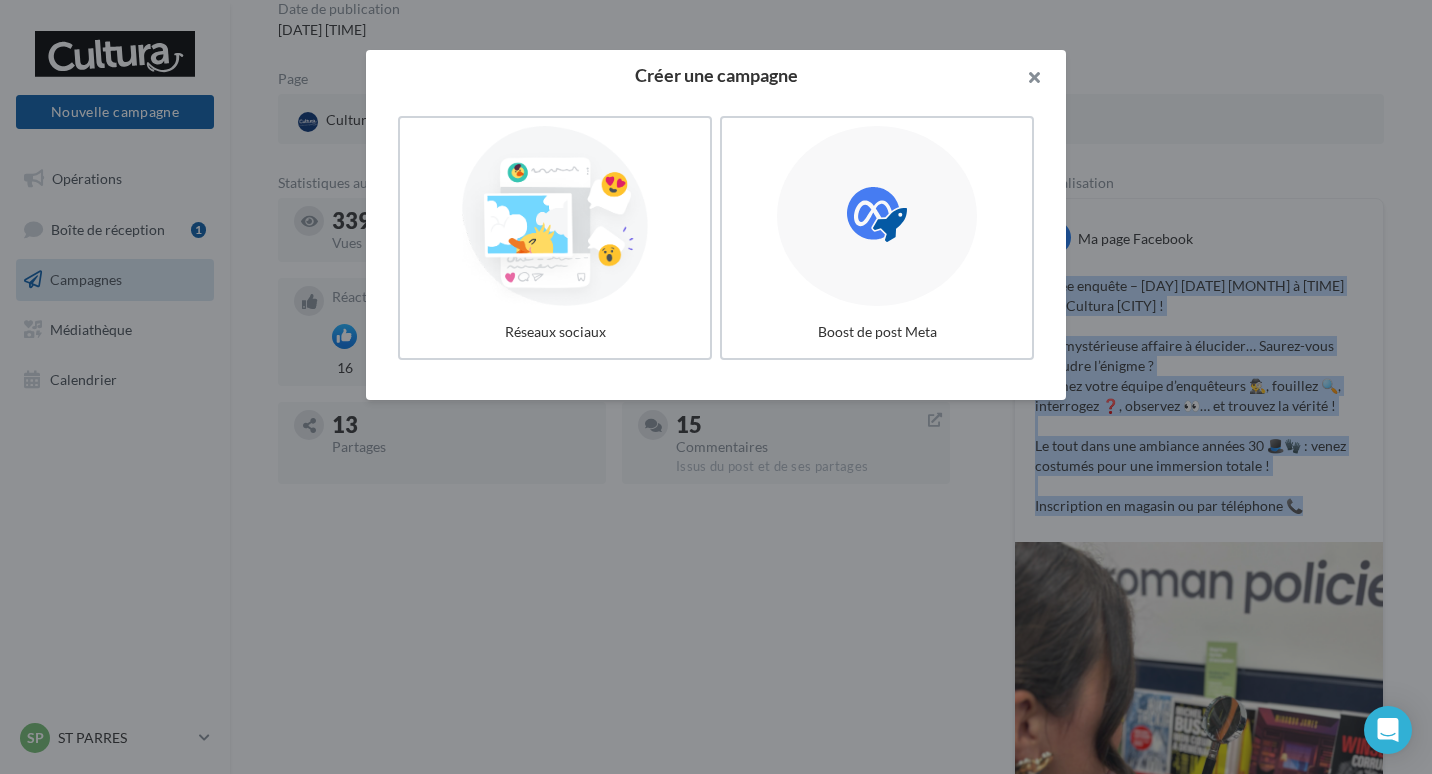 click at bounding box center (1026, 80) 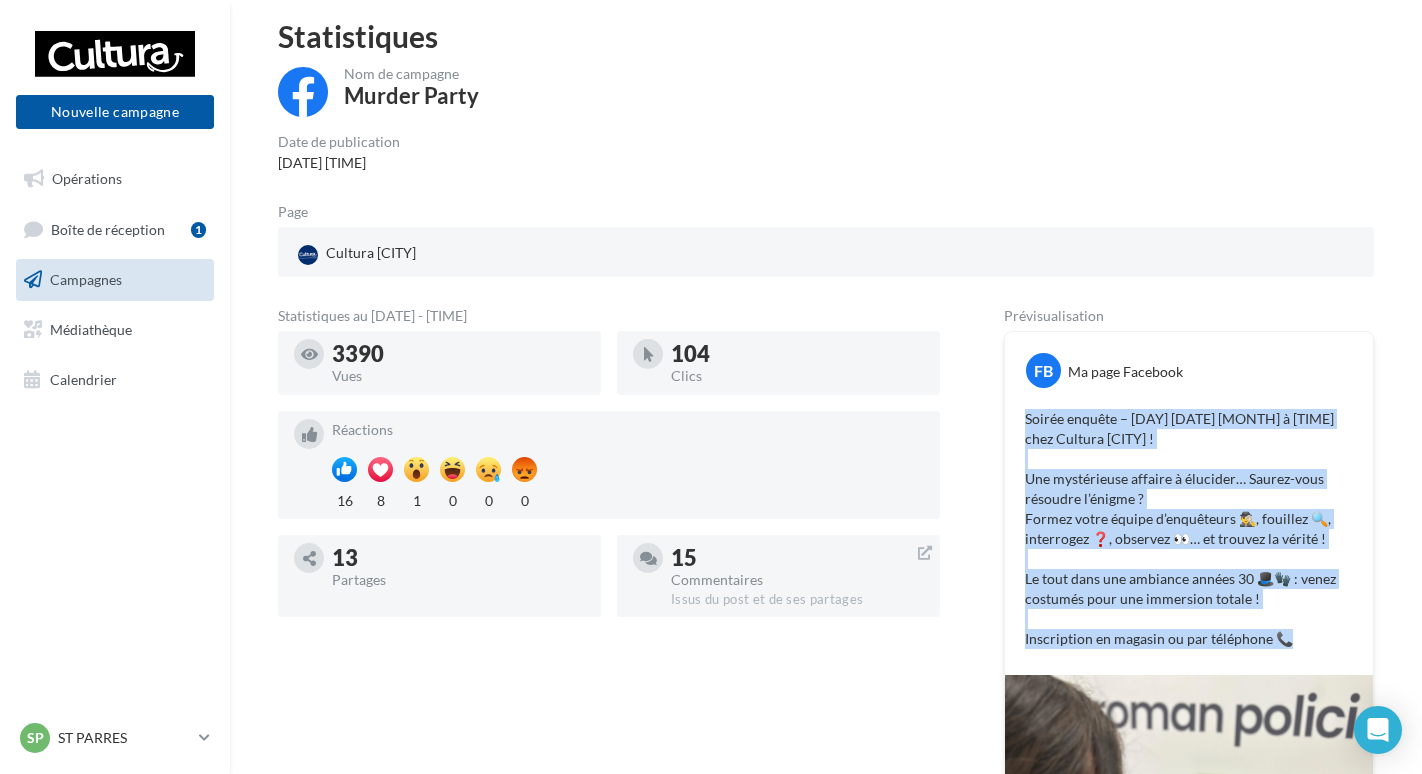 scroll, scrollTop: 200, scrollLeft: 0, axis: vertical 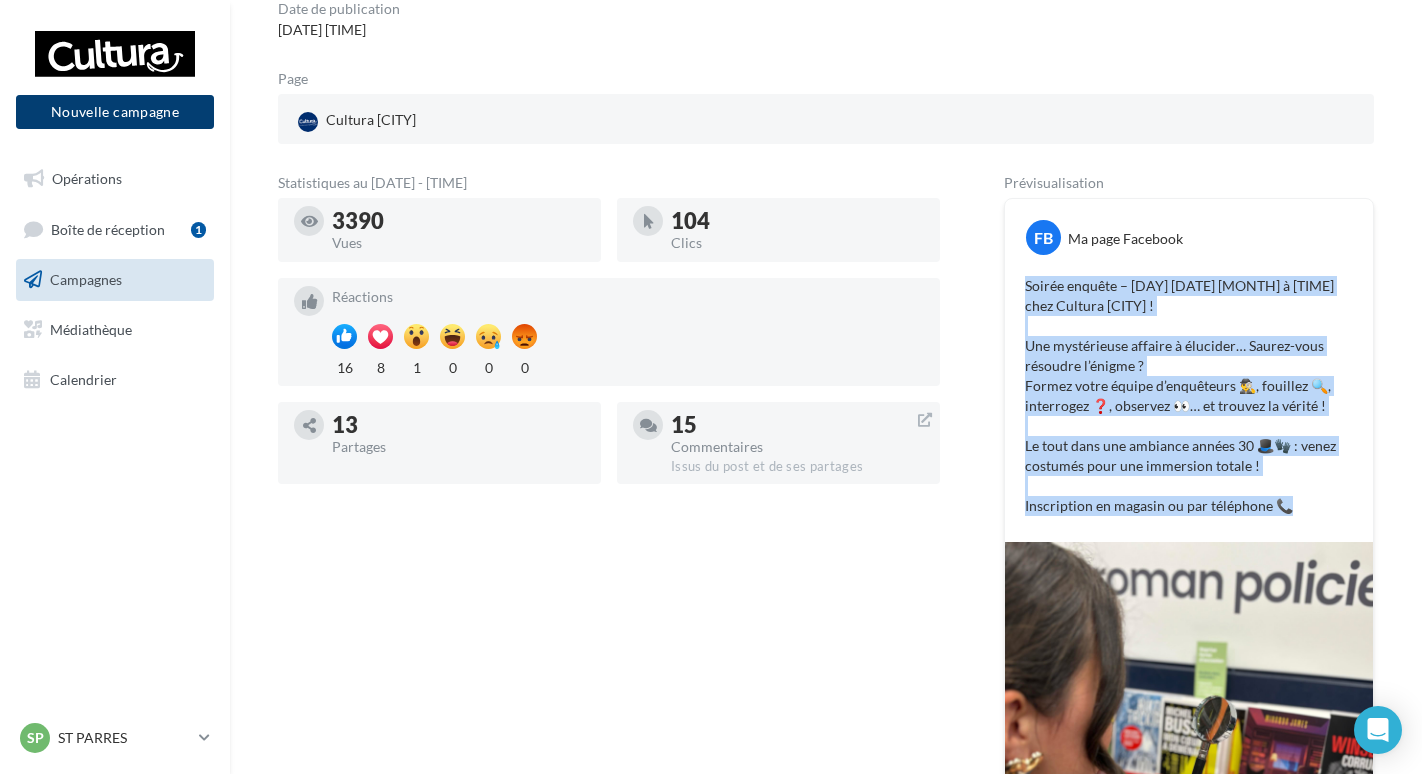click on "Nouvelle campagne" at bounding box center [115, 112] 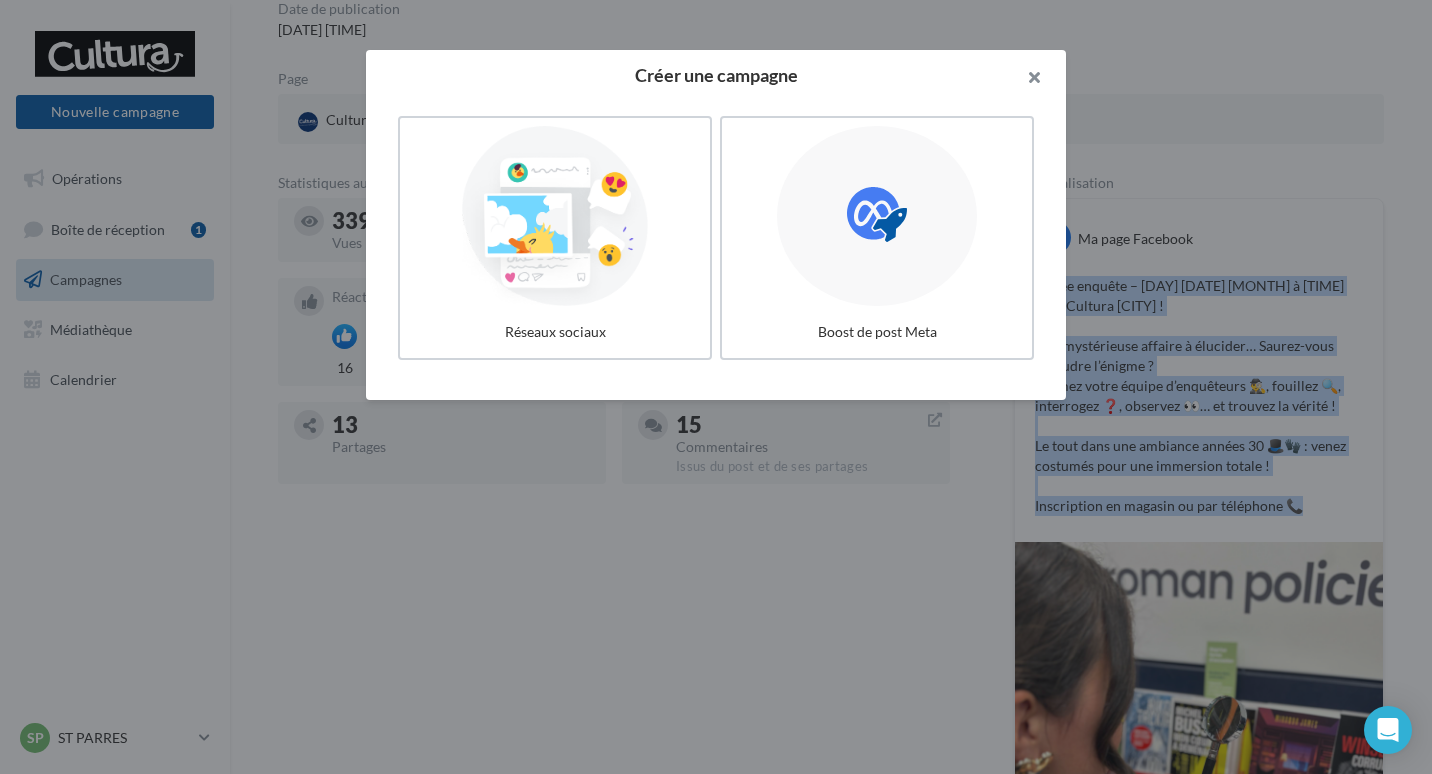 click at bounding box center (1026, 80) 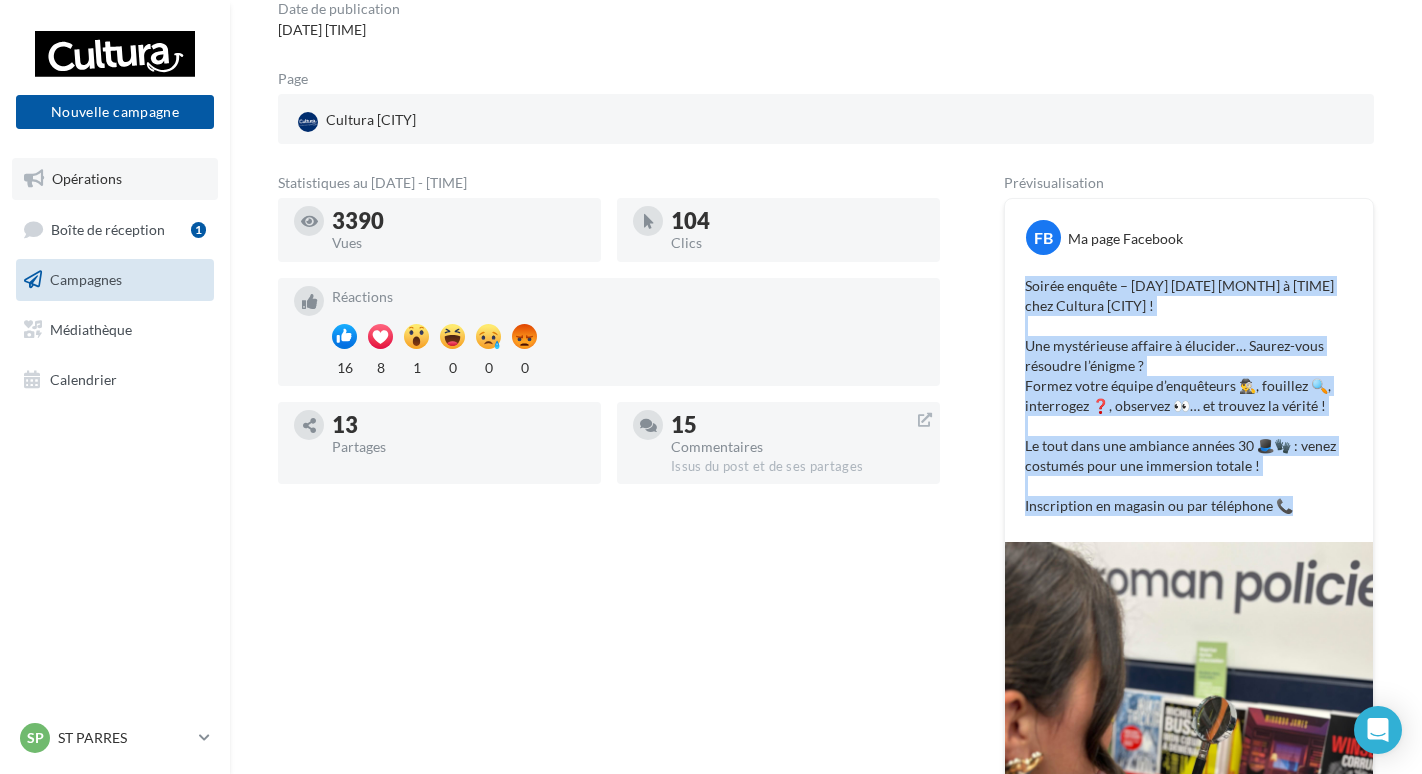 click on "Opérations" at bounding box center (115, 179) 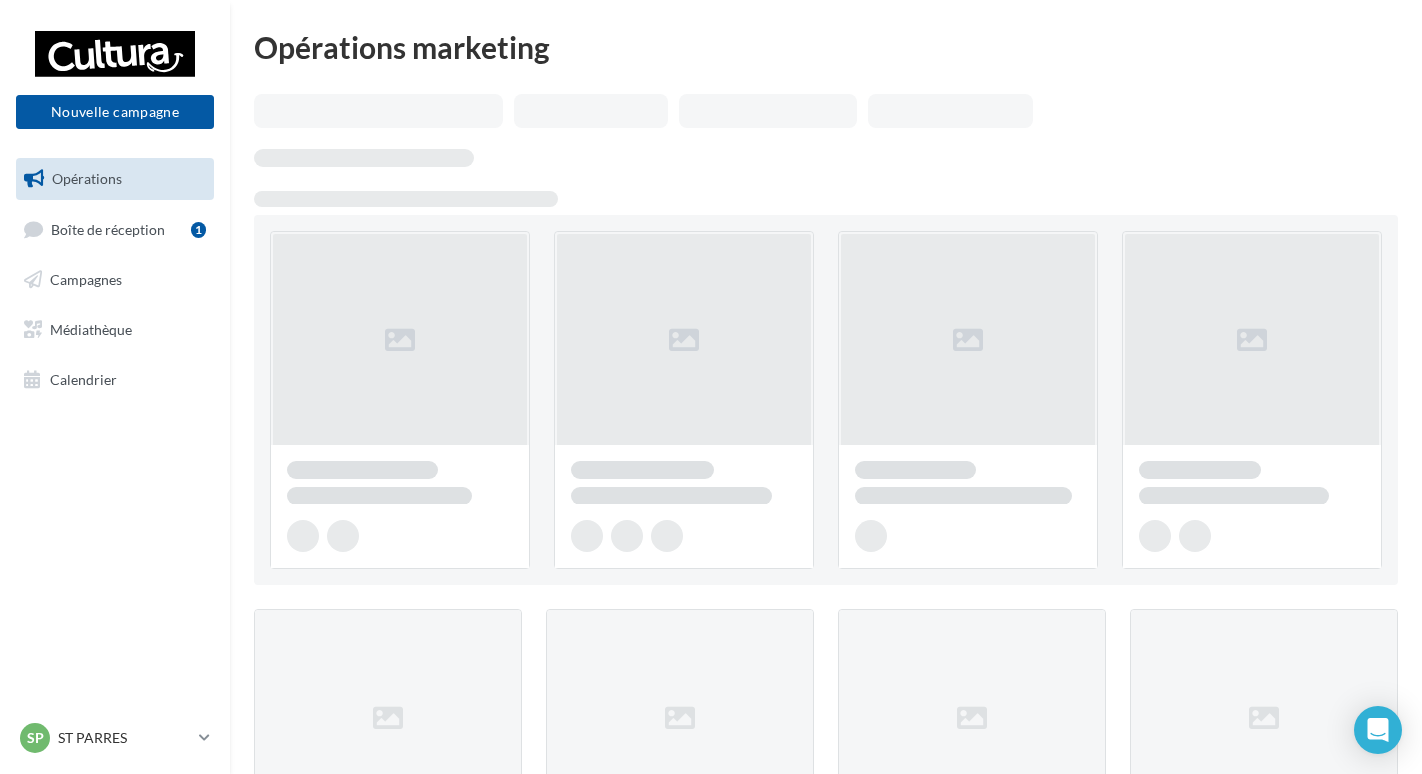 scroll, scrollTop: 0, scrollLeft: 0, axis: both 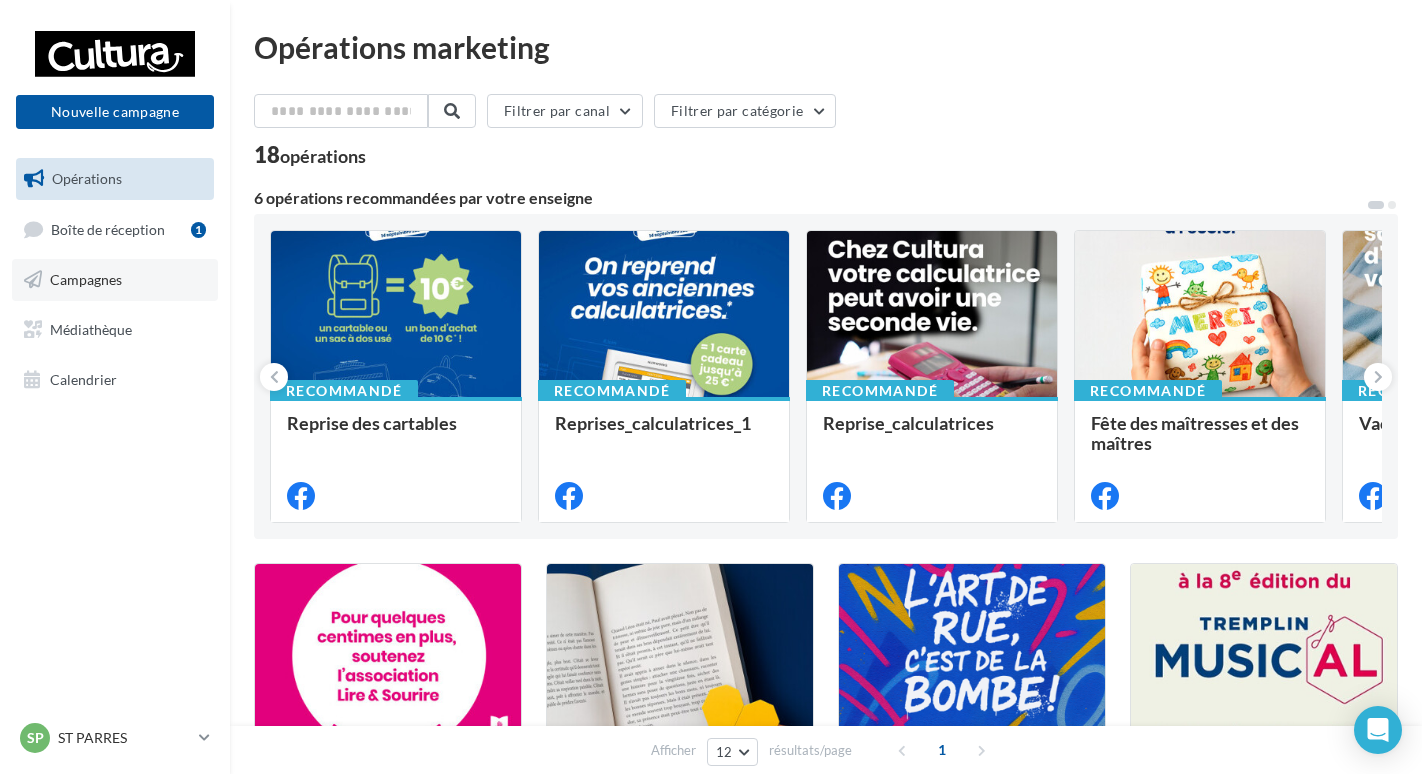 click on "Campagnes" at bounding box center (86, 279) 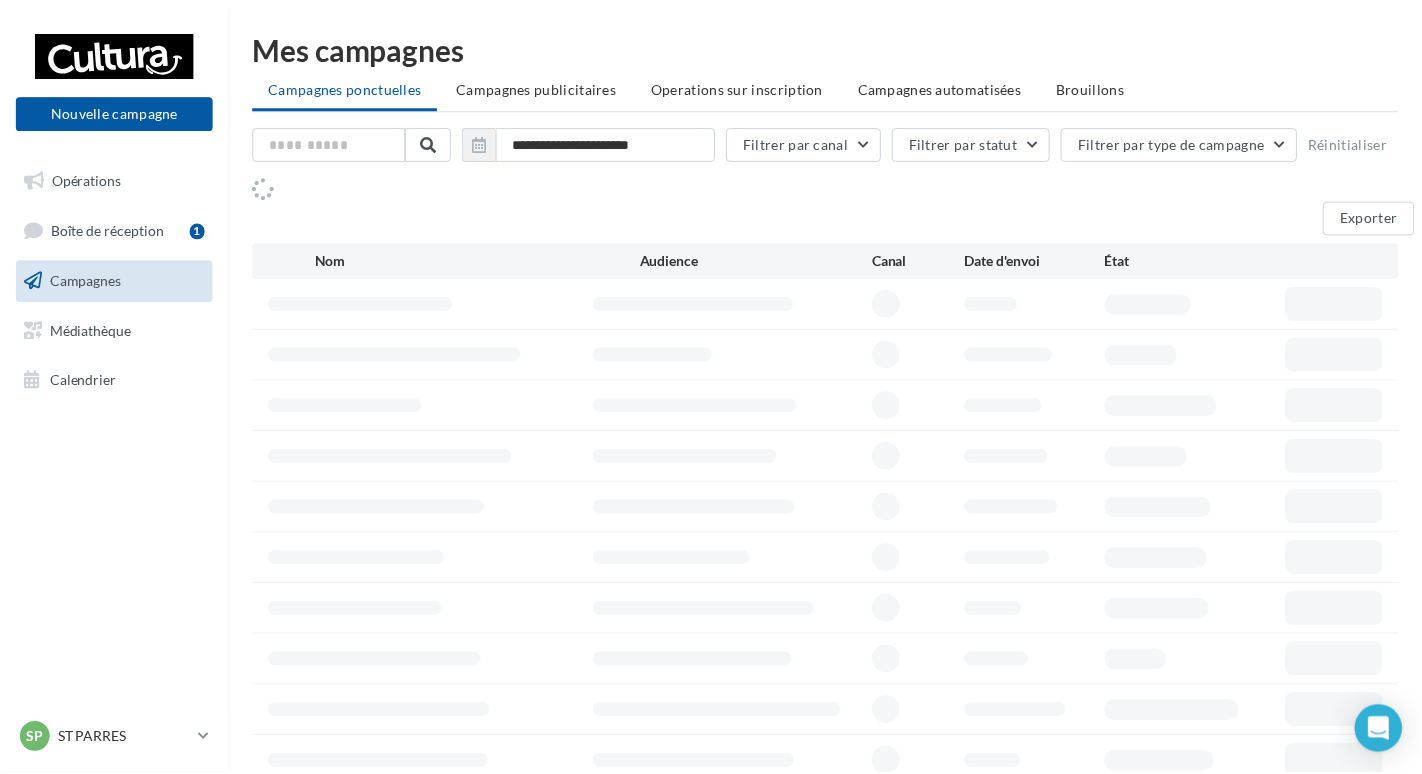 scroll, scrollTop: 0, scrollLeft: 0, axis: both 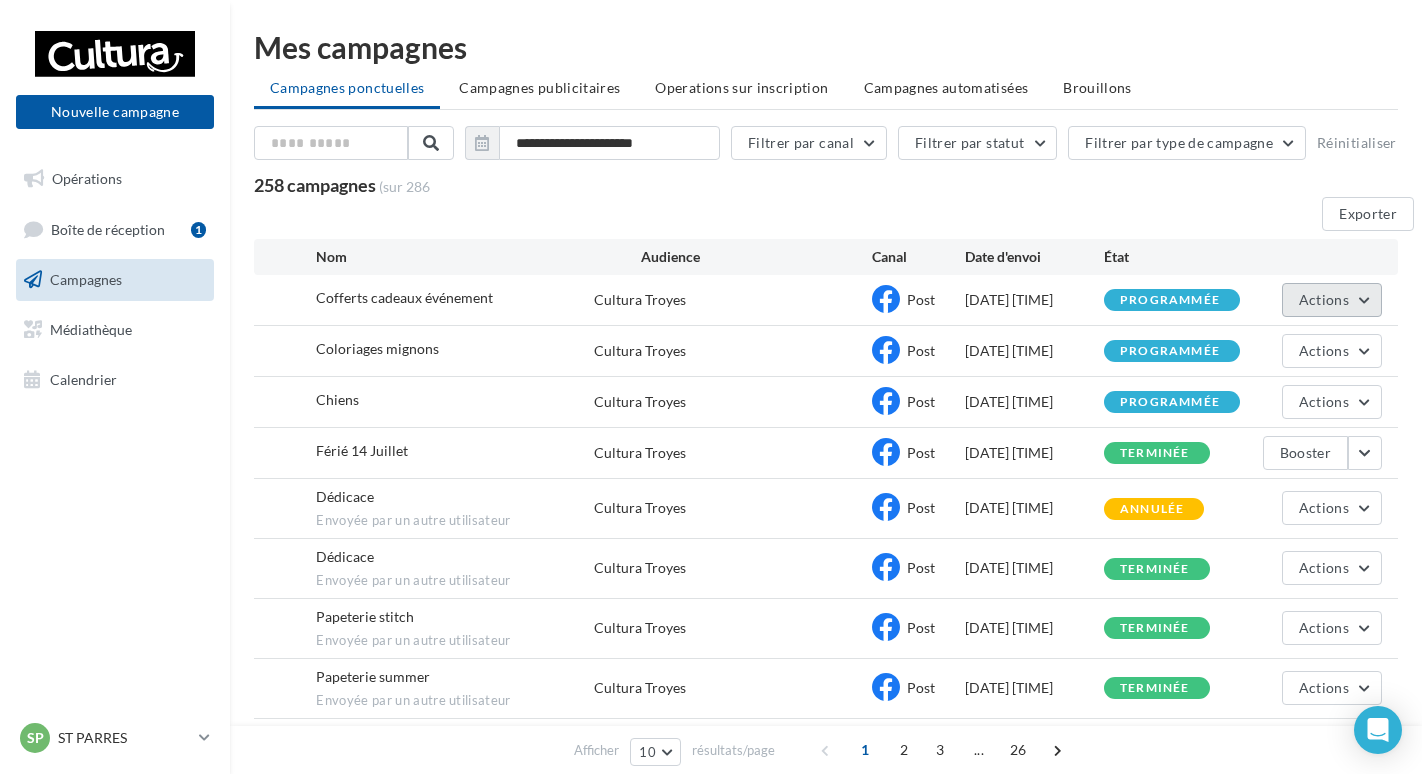 click on "Actions" at bounding box center [1324, 299] 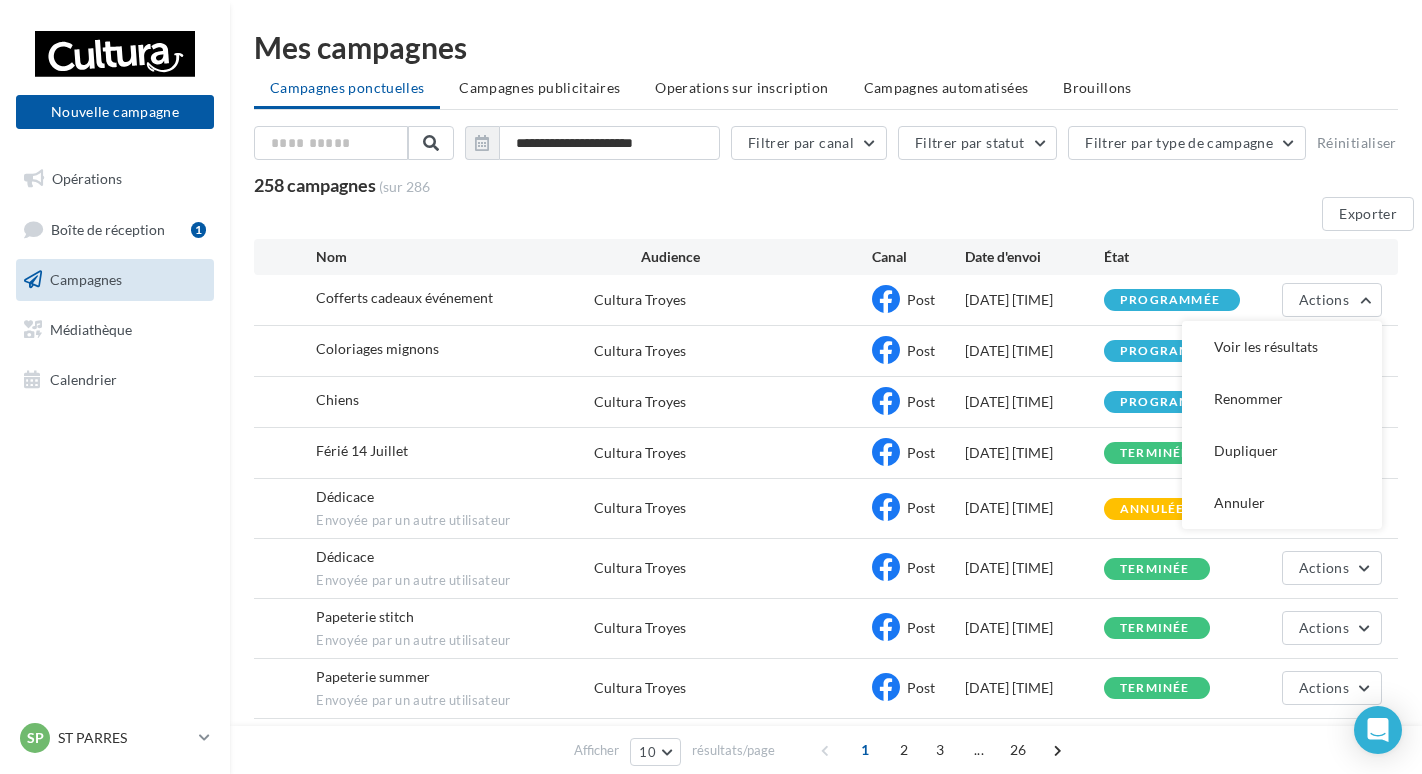 click on "programmée" at bounding box center (1170, 300) 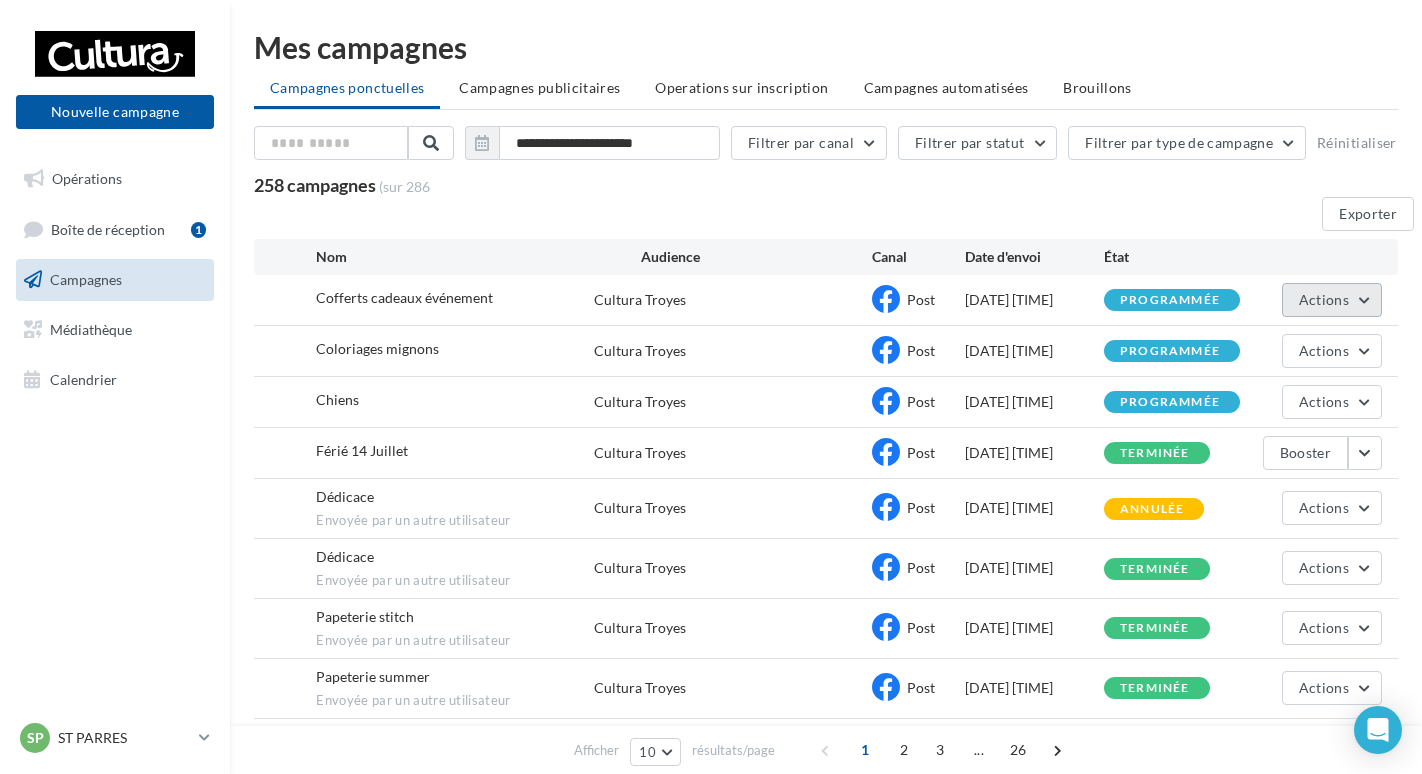 click on "Actions" at bounding box center [1332, 300] 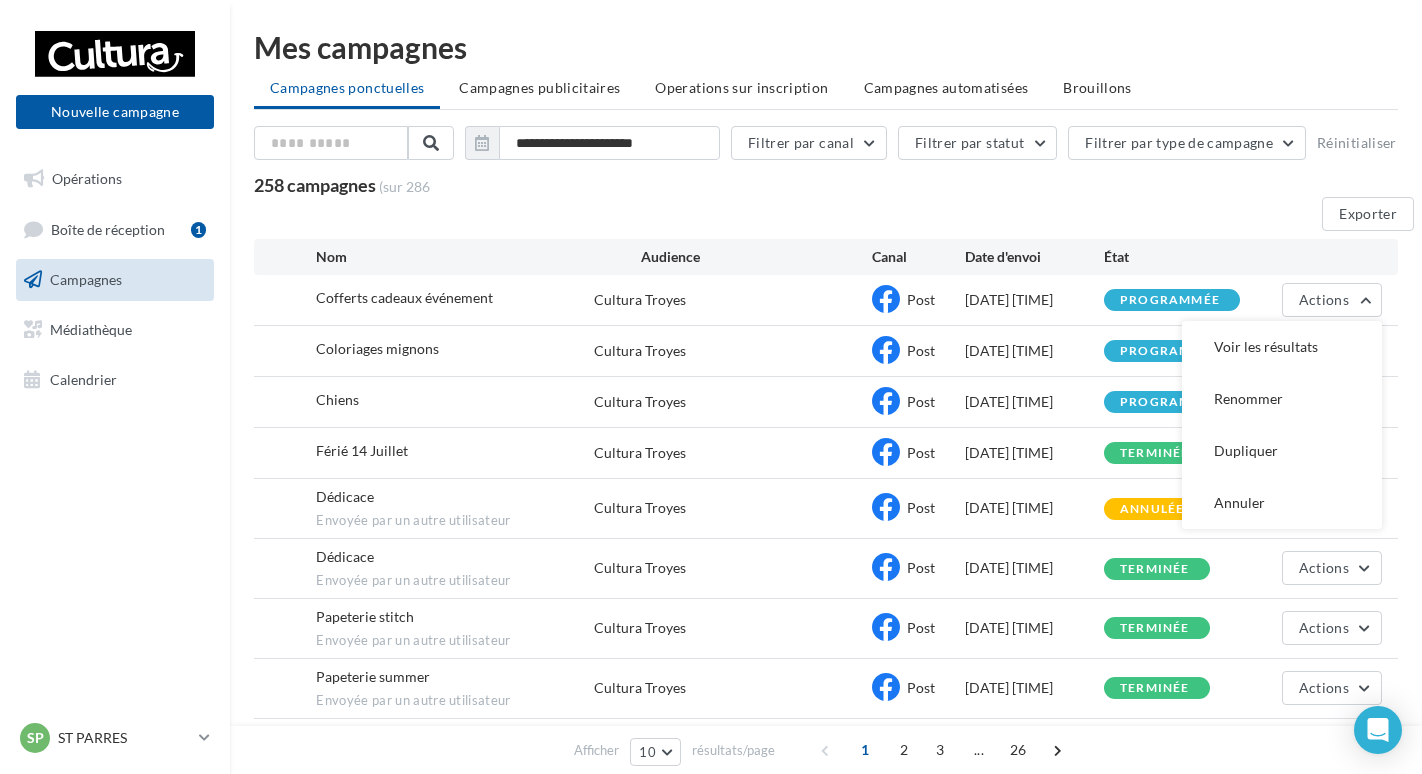 click on "programmée" at bounding box center (1172, 300) 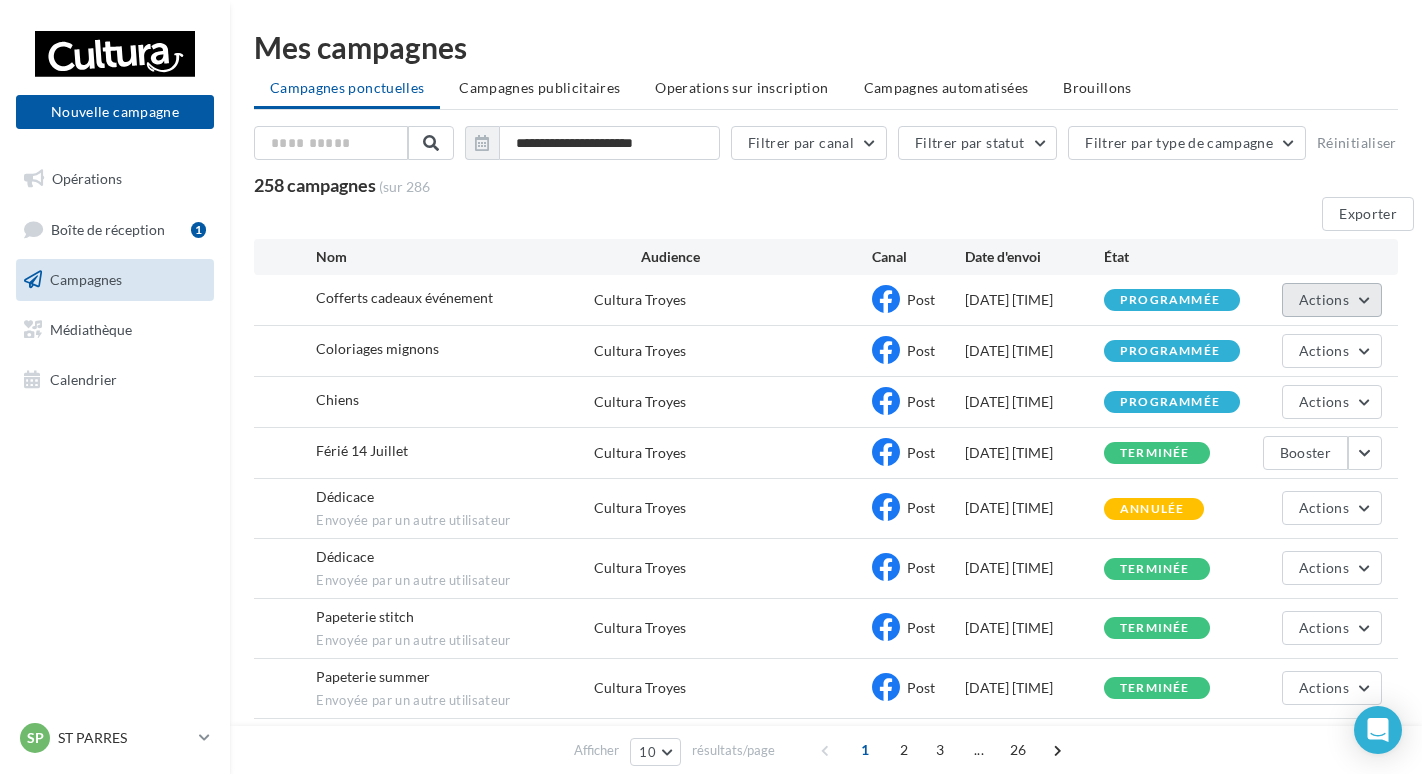 click on "Actions" at bounding box center (1324, 299) 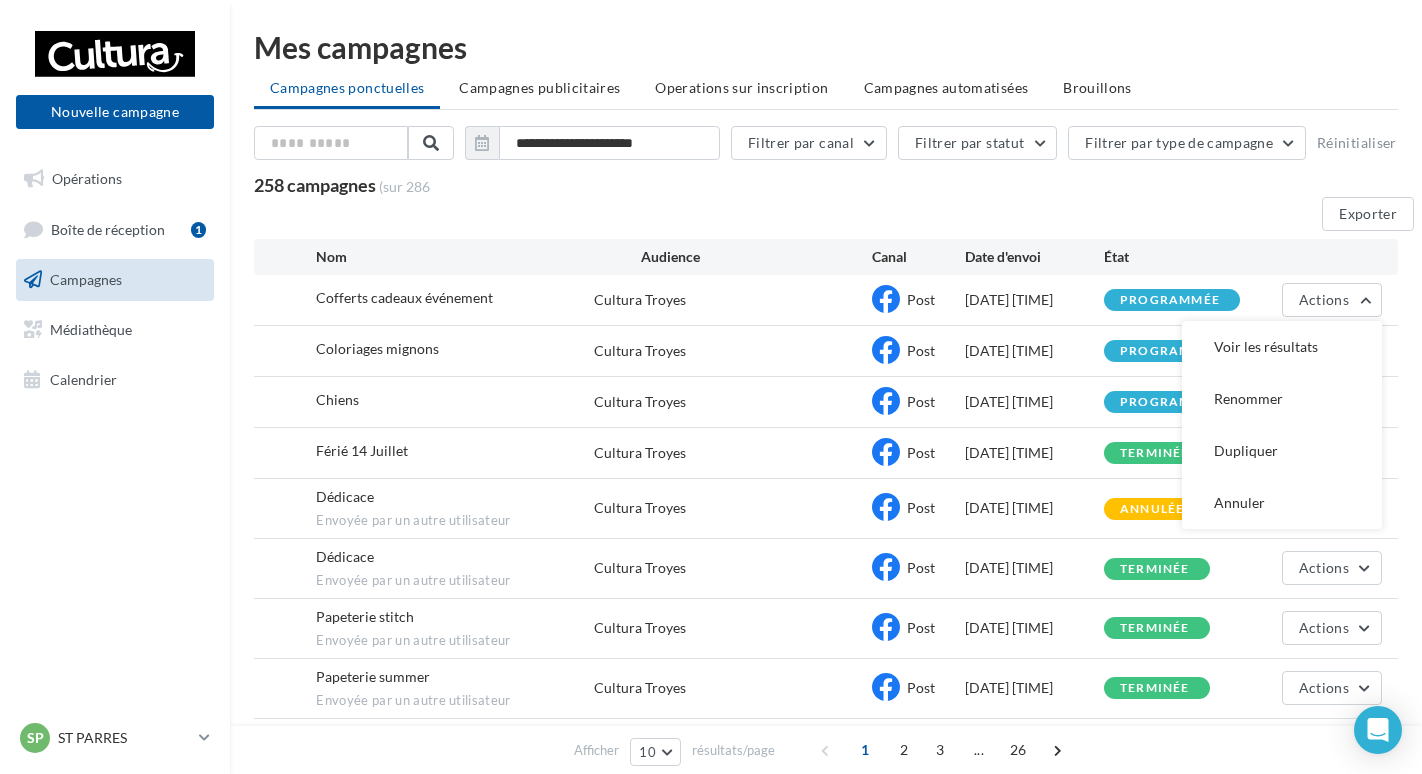 click on "programmée" at bounding box center [1170, 300] 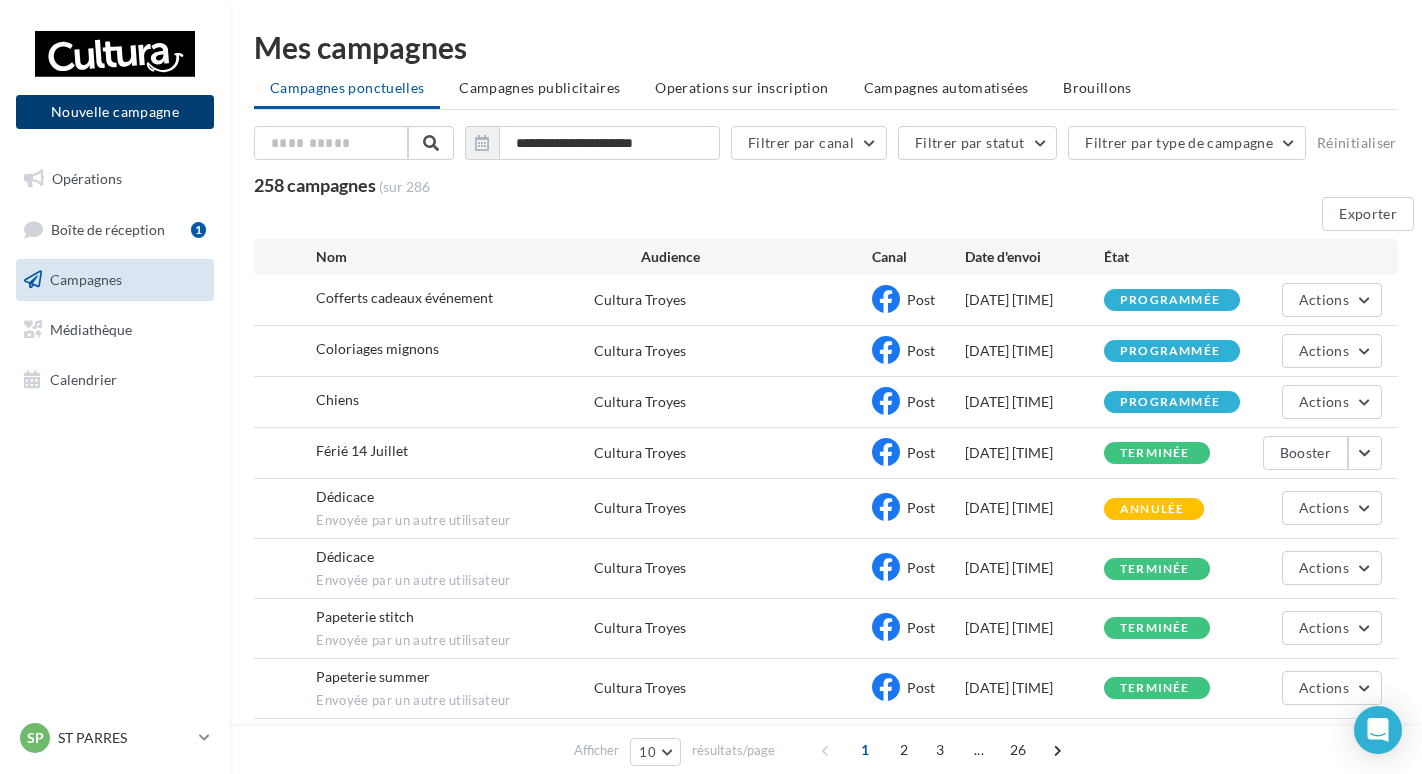 click on "Nouvelle campagne" at bounding box center (115, 112) 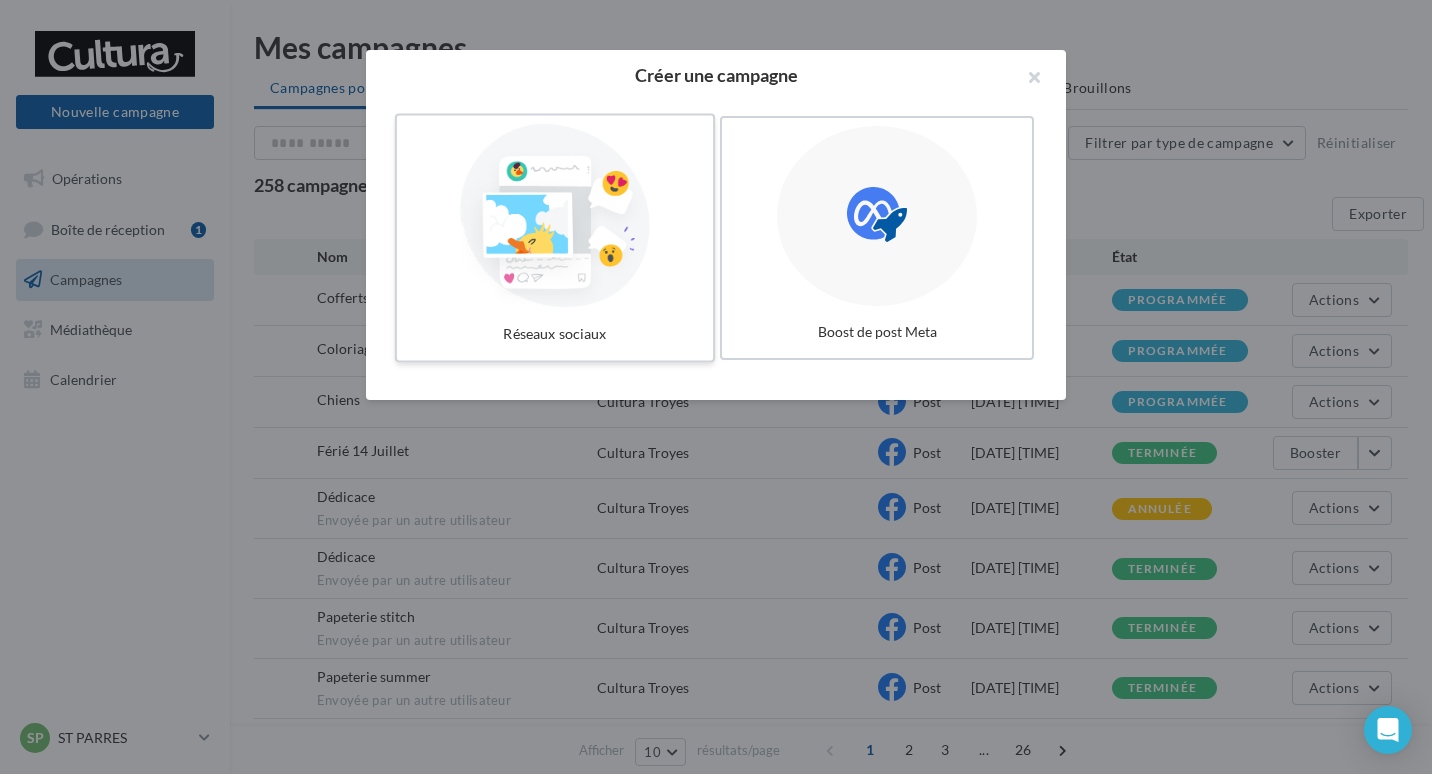 click at bounding box center (555, 216) 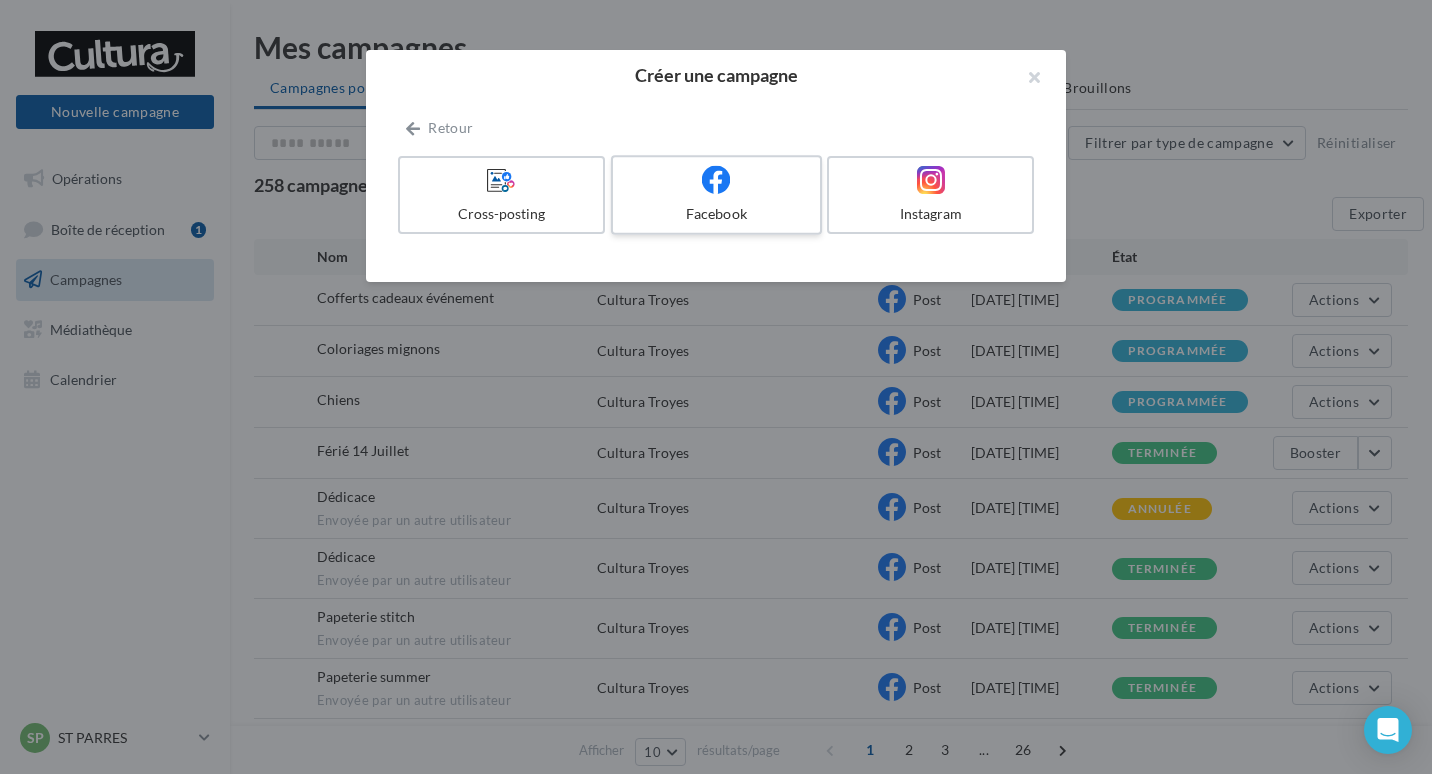 click on "Facebook" at bounding box center (716, 214) 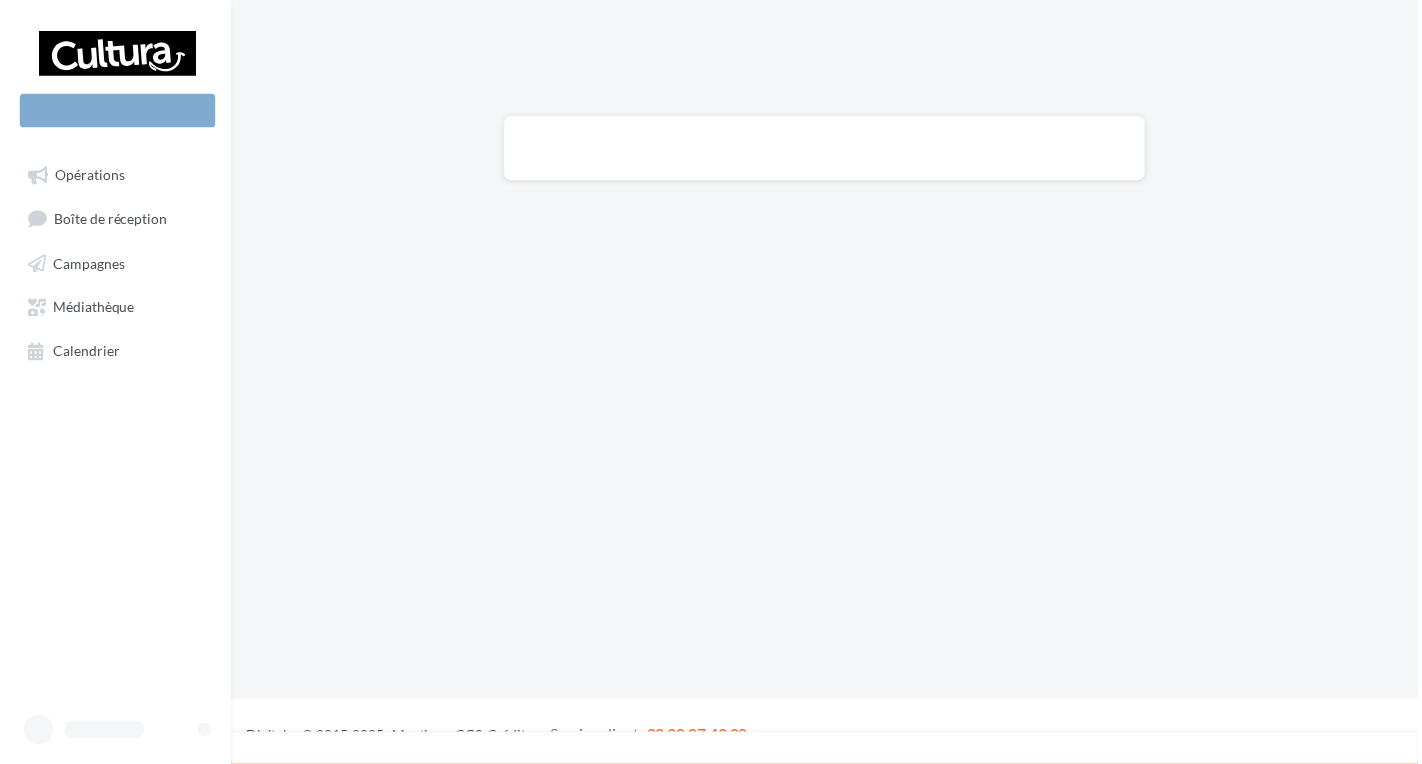 scroll, scrollTop: 0, scrollLeft: 0, axis: both 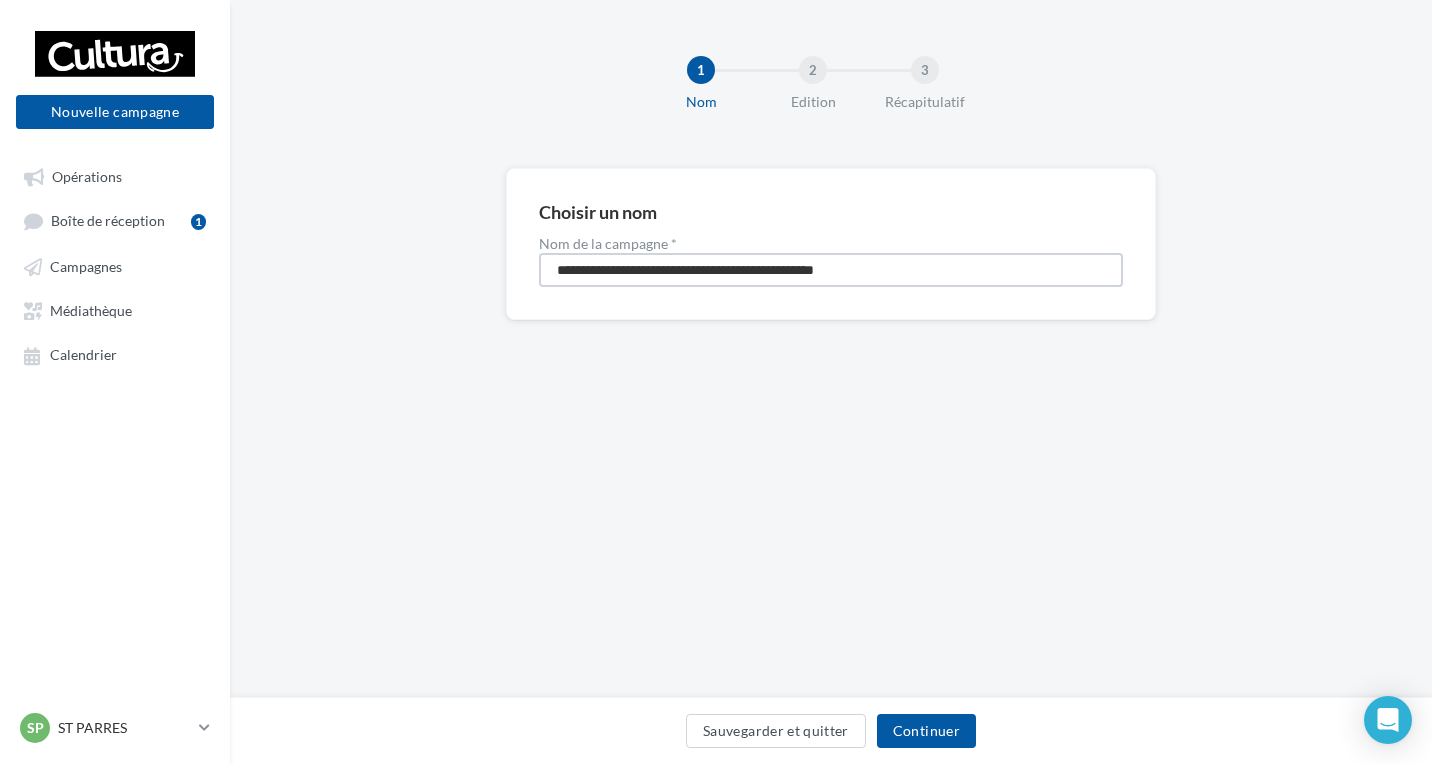 drag, startPoint x: 924, startPoint y: 280, endPoint x: 348, endPoint y: 229, distance: 578.2534 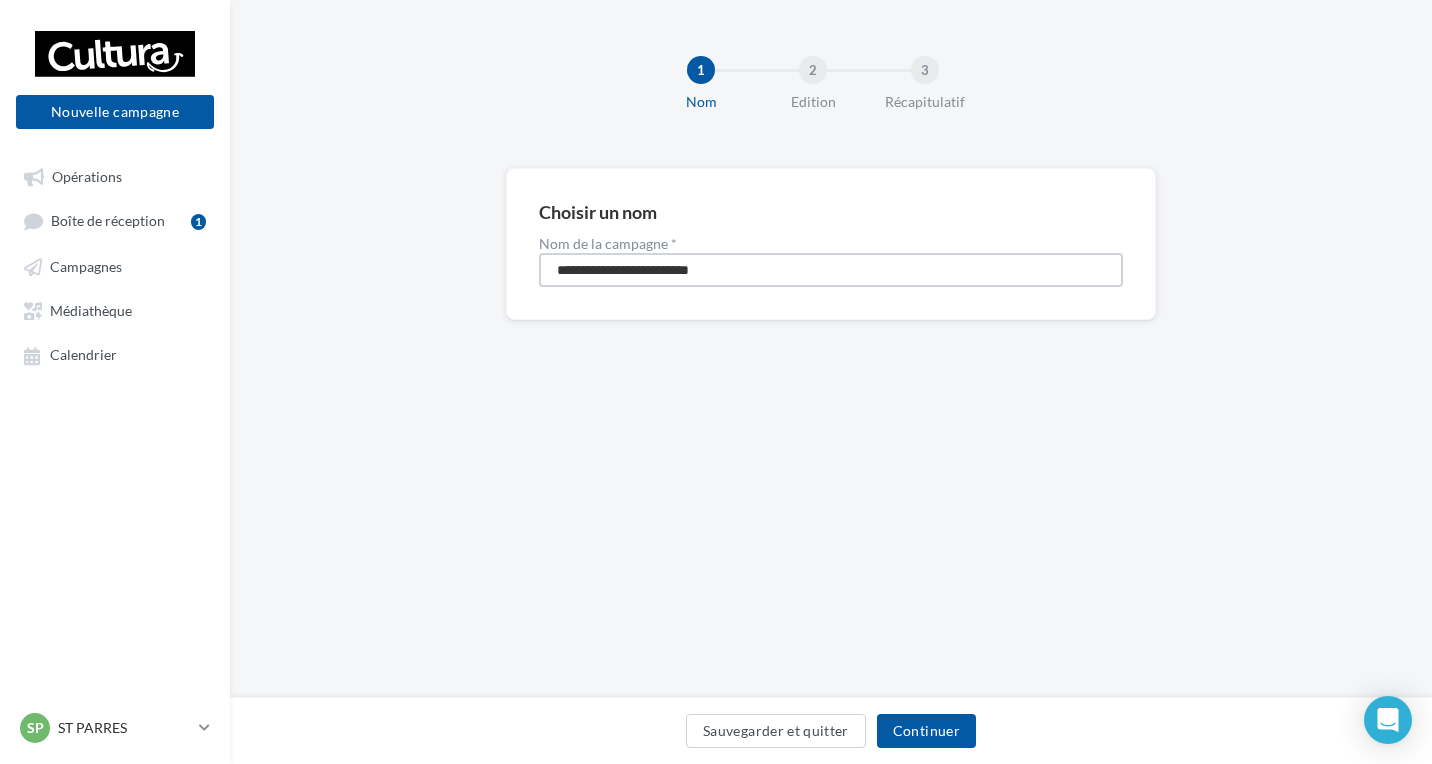 click on "**********" at bounding box center [831, 270] 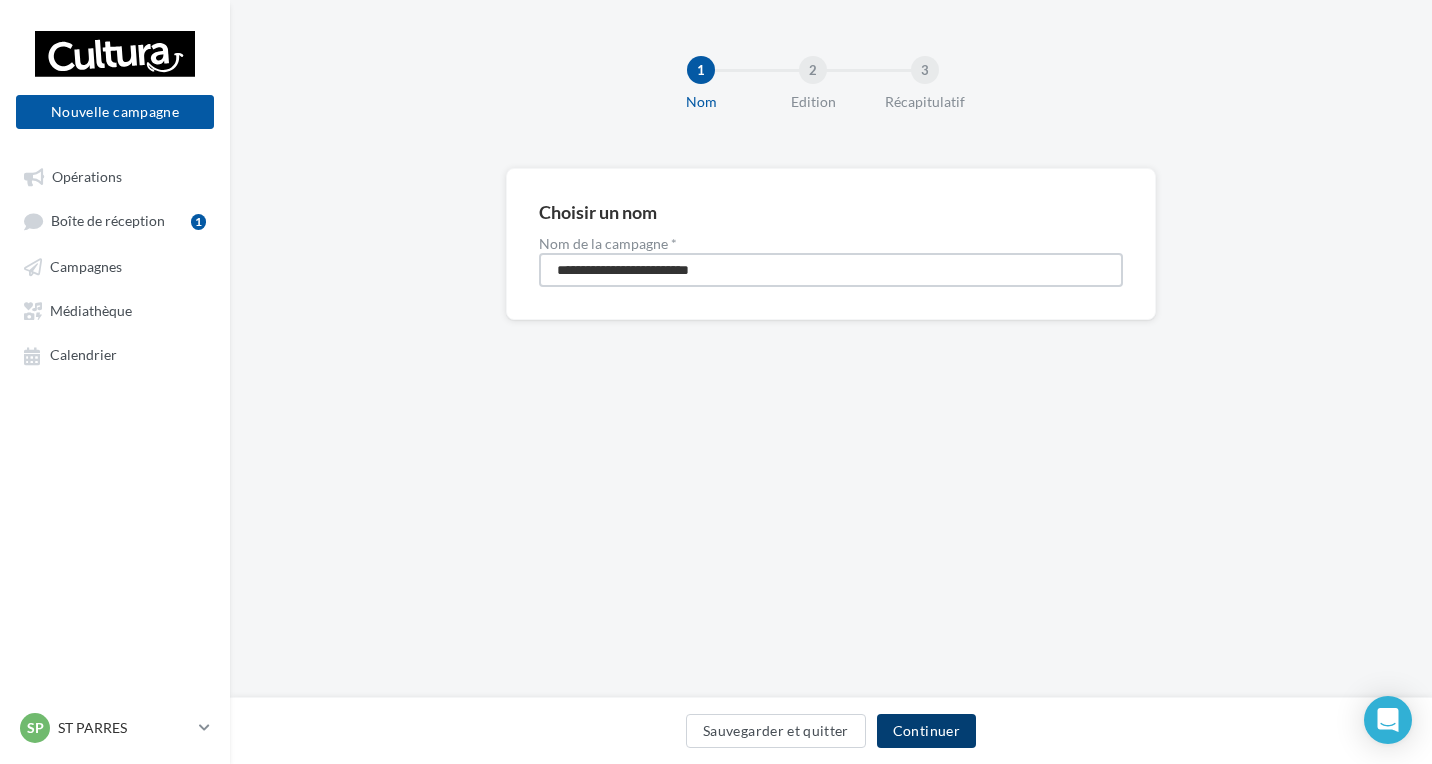 type on "**********" 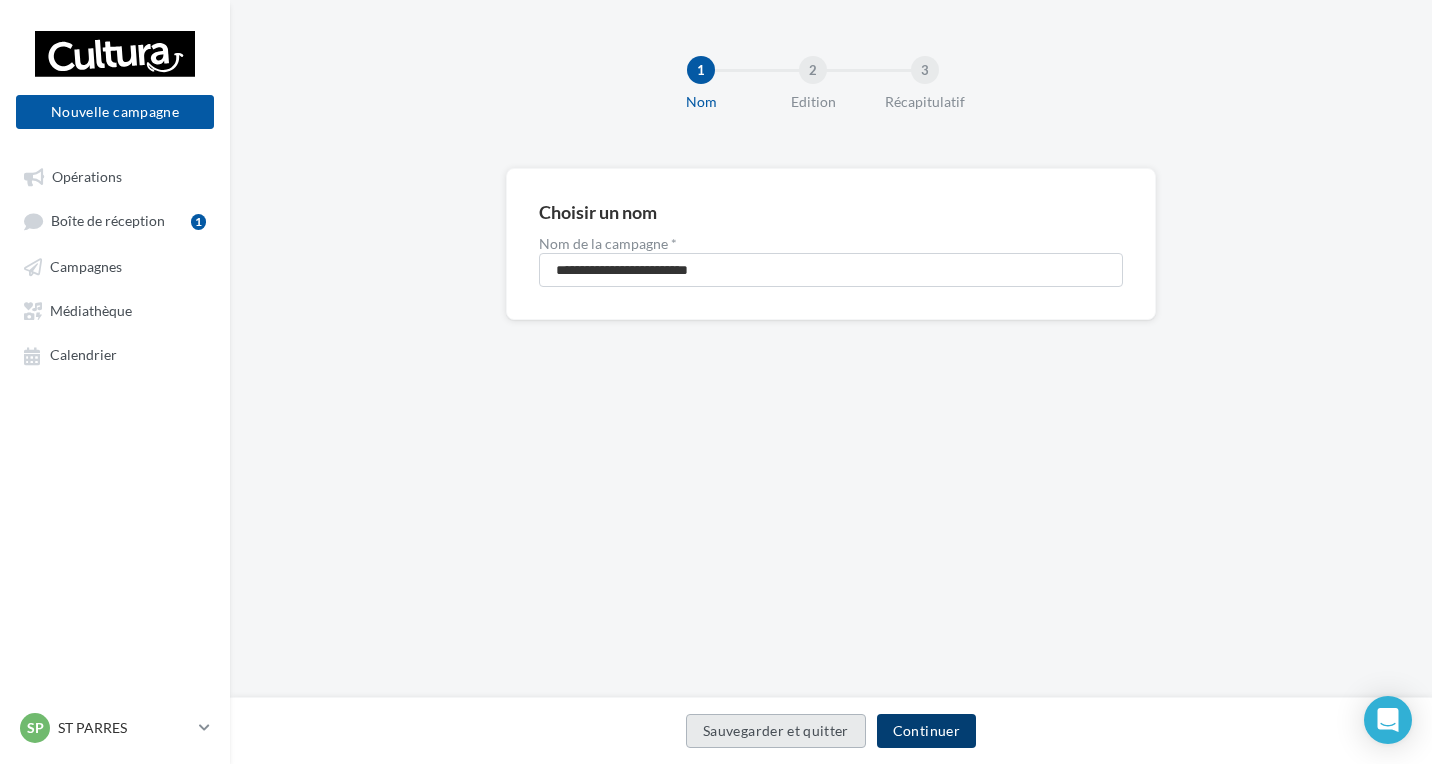 click on "Continuer" at bounding box center (926, 731) 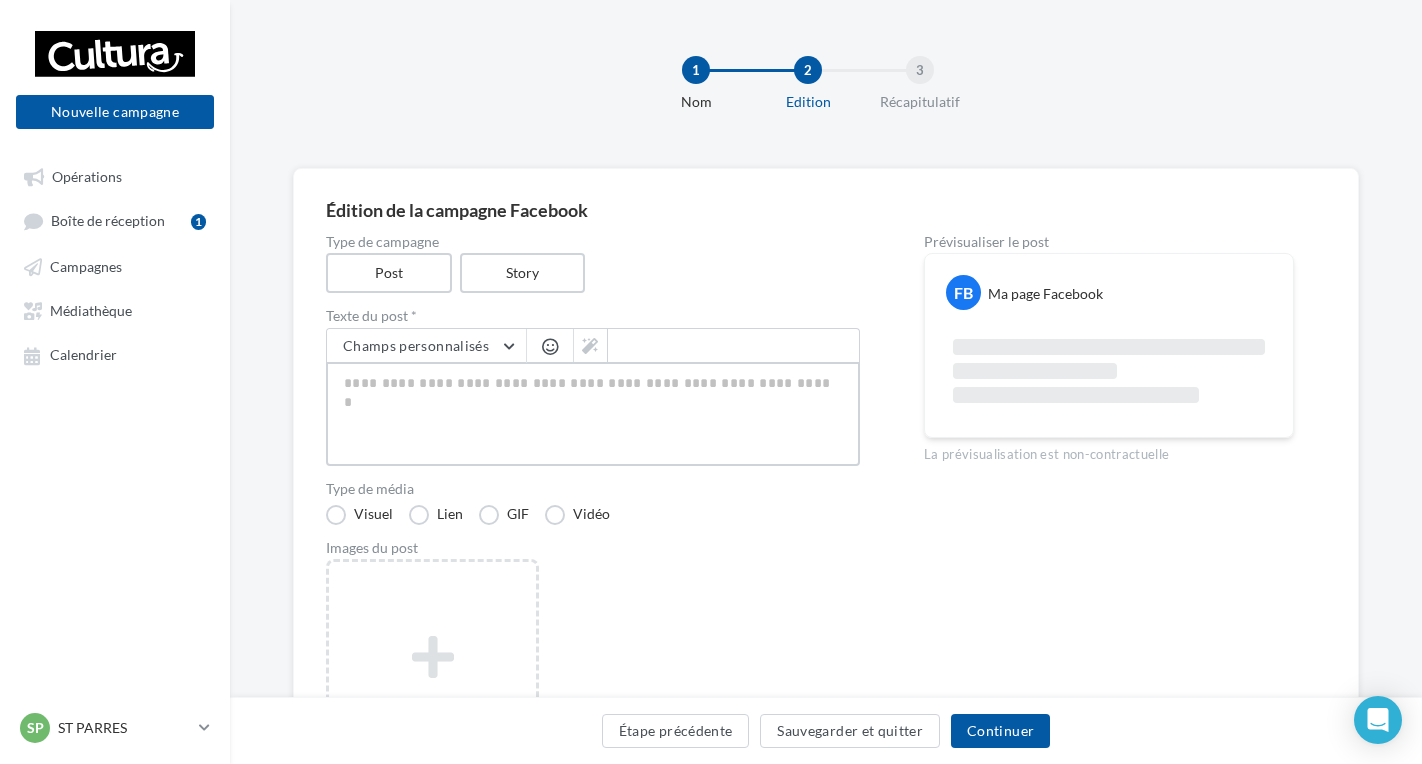 click at bounding box center (593, 414) 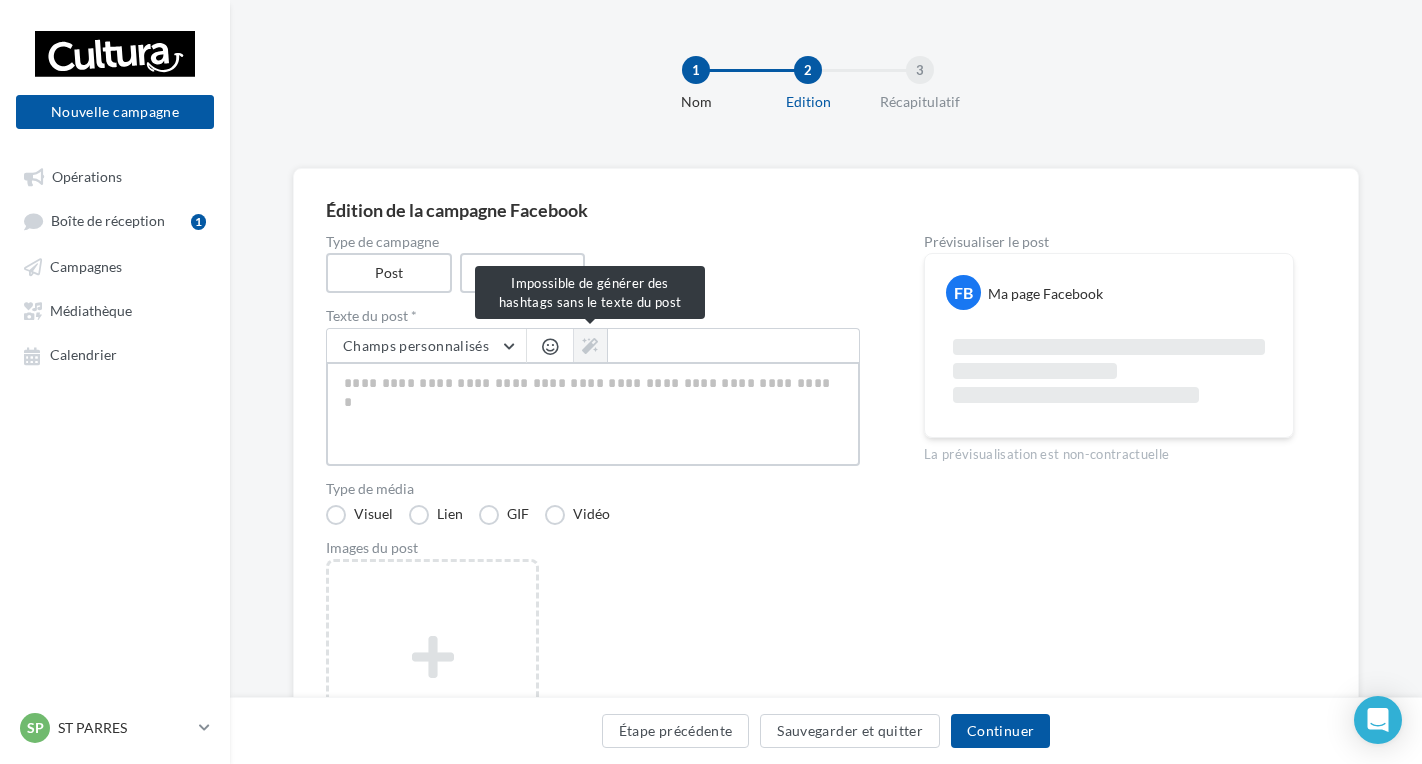 paste on "**********" 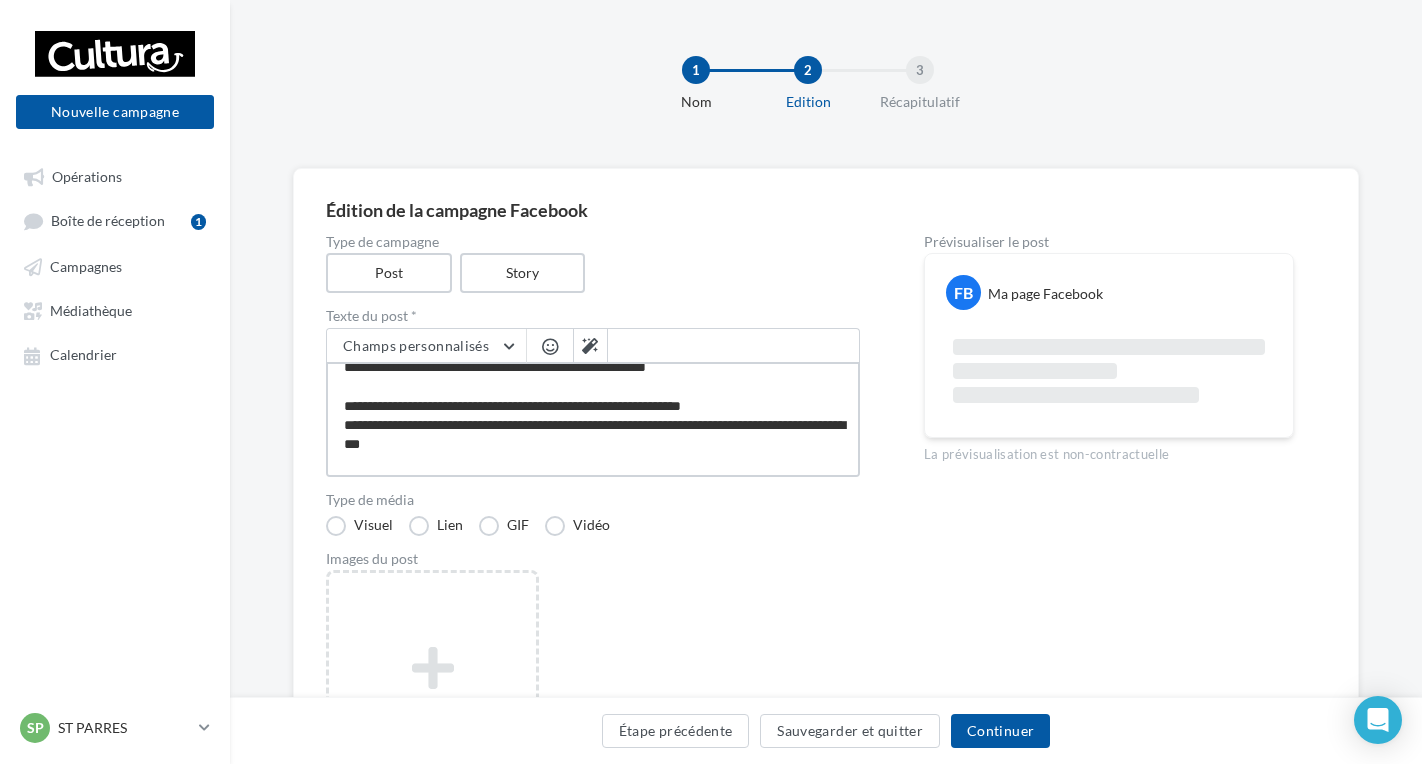 scroll, scrollTop: 0, scrollLeft: 0, axis: both 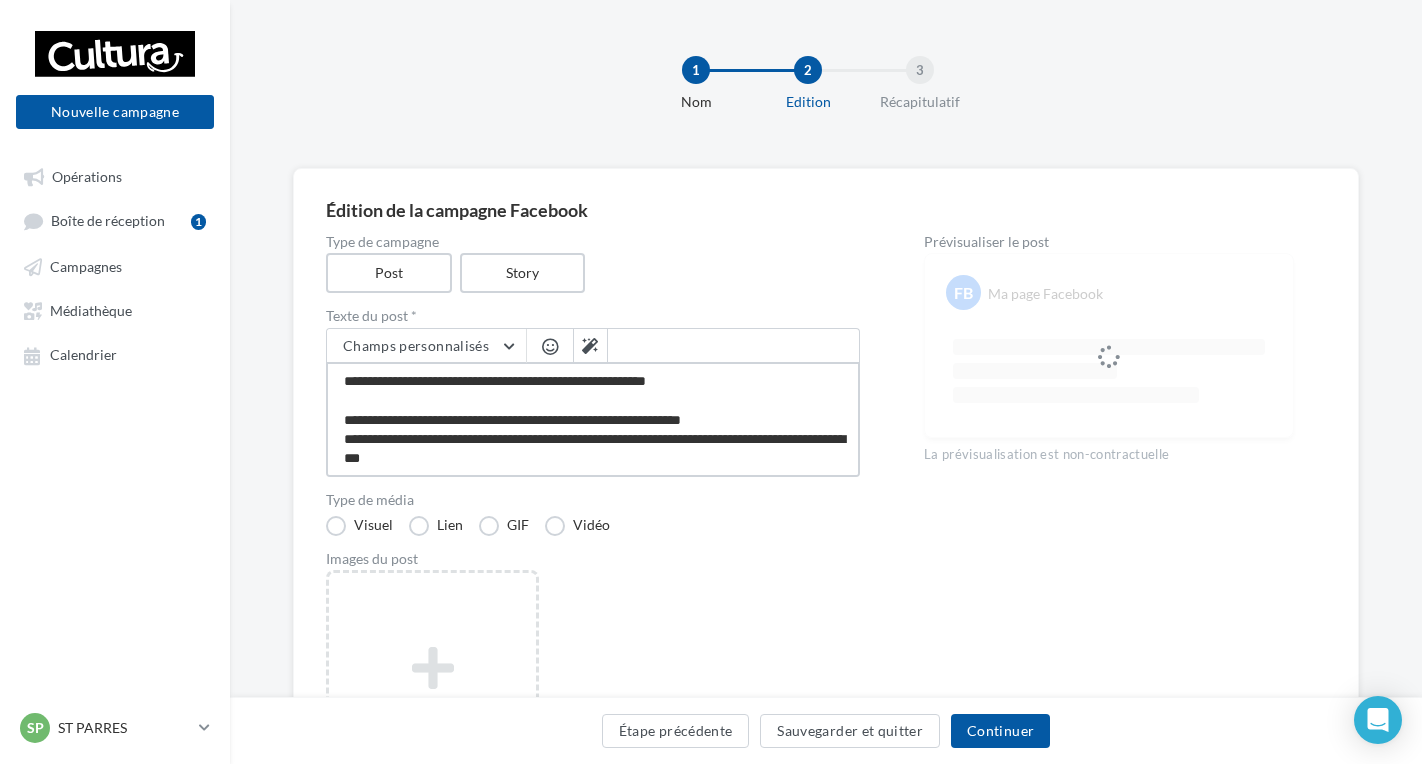 type on "**********" 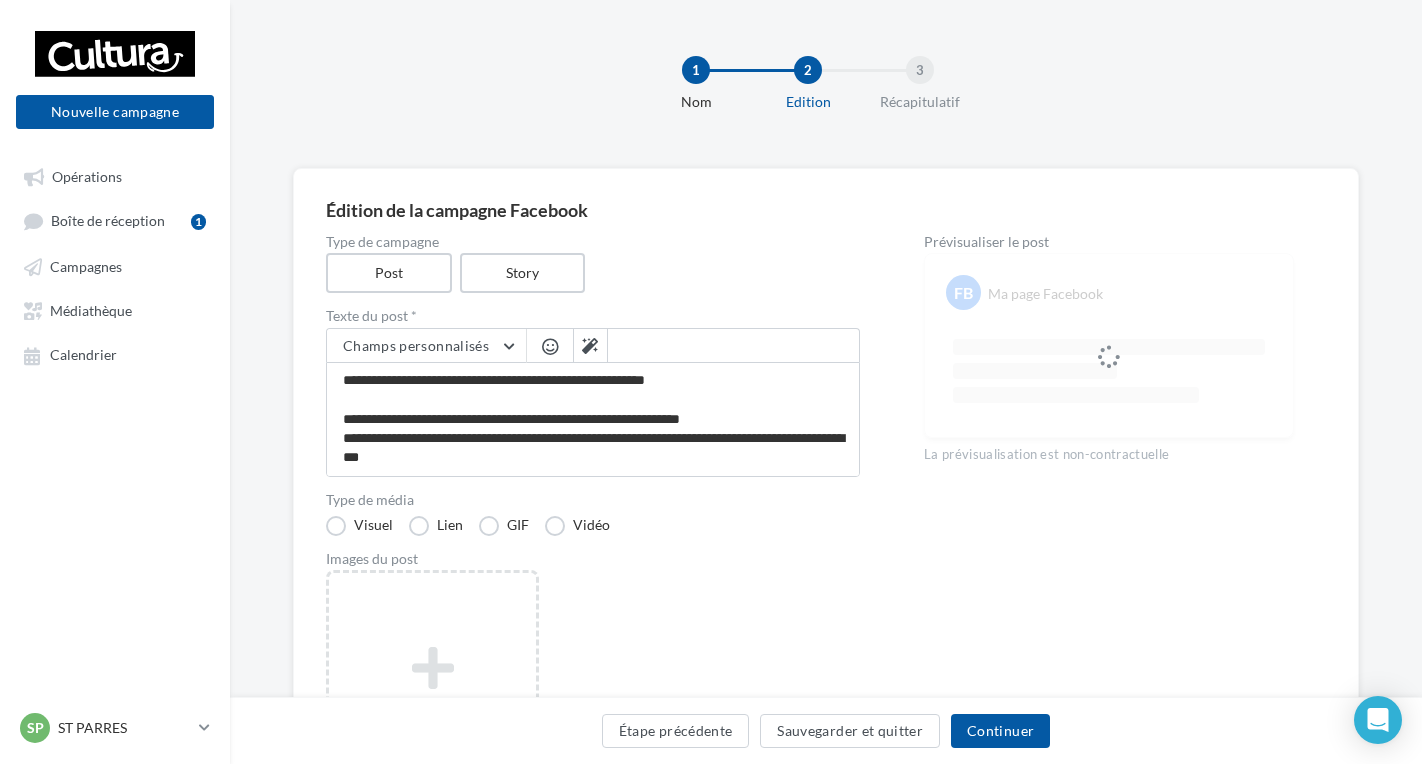 click on "Type de média
Visuel   Lien   GIF   Vidéo" at bounding box center (593, 514) 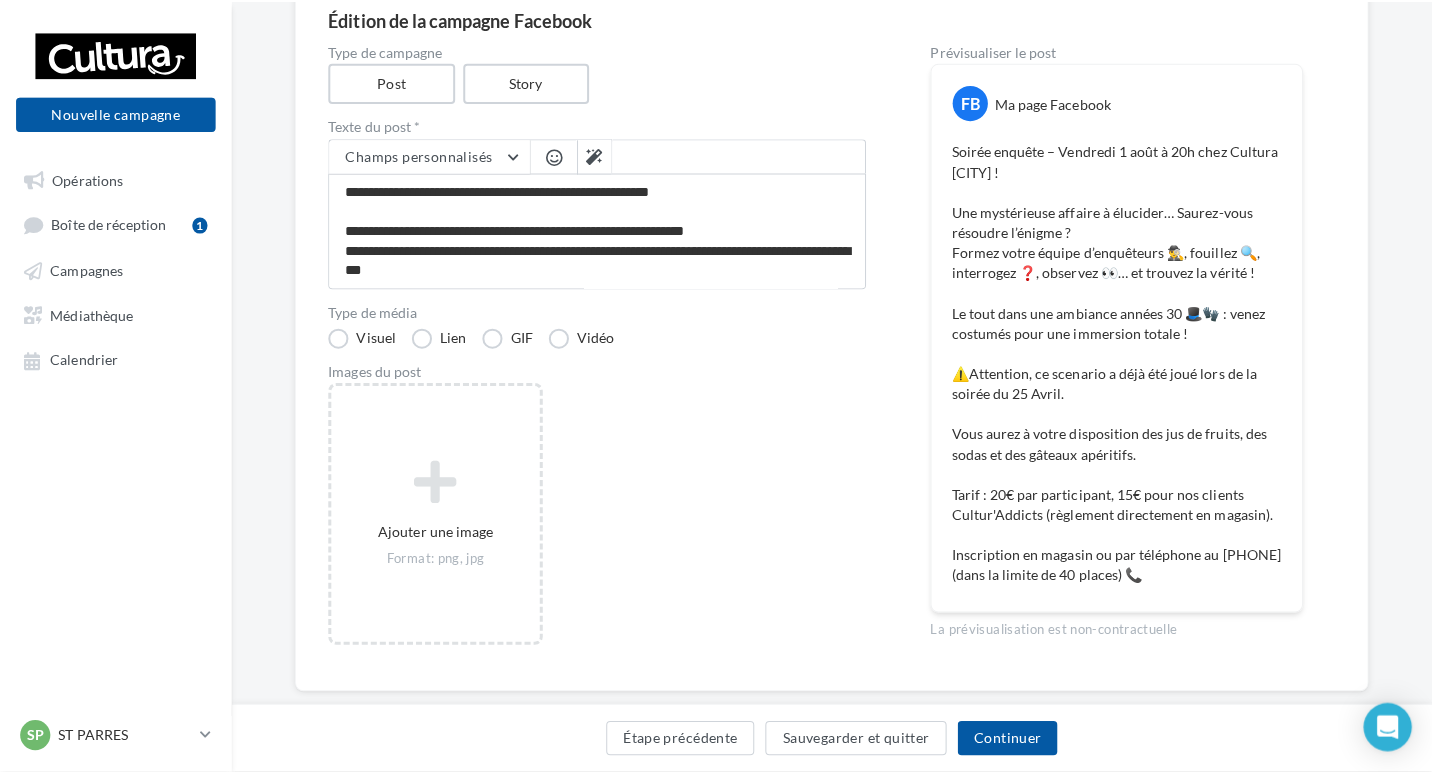 scroll, scrollTop: 200, scrollLeft: 0, axis: vertical 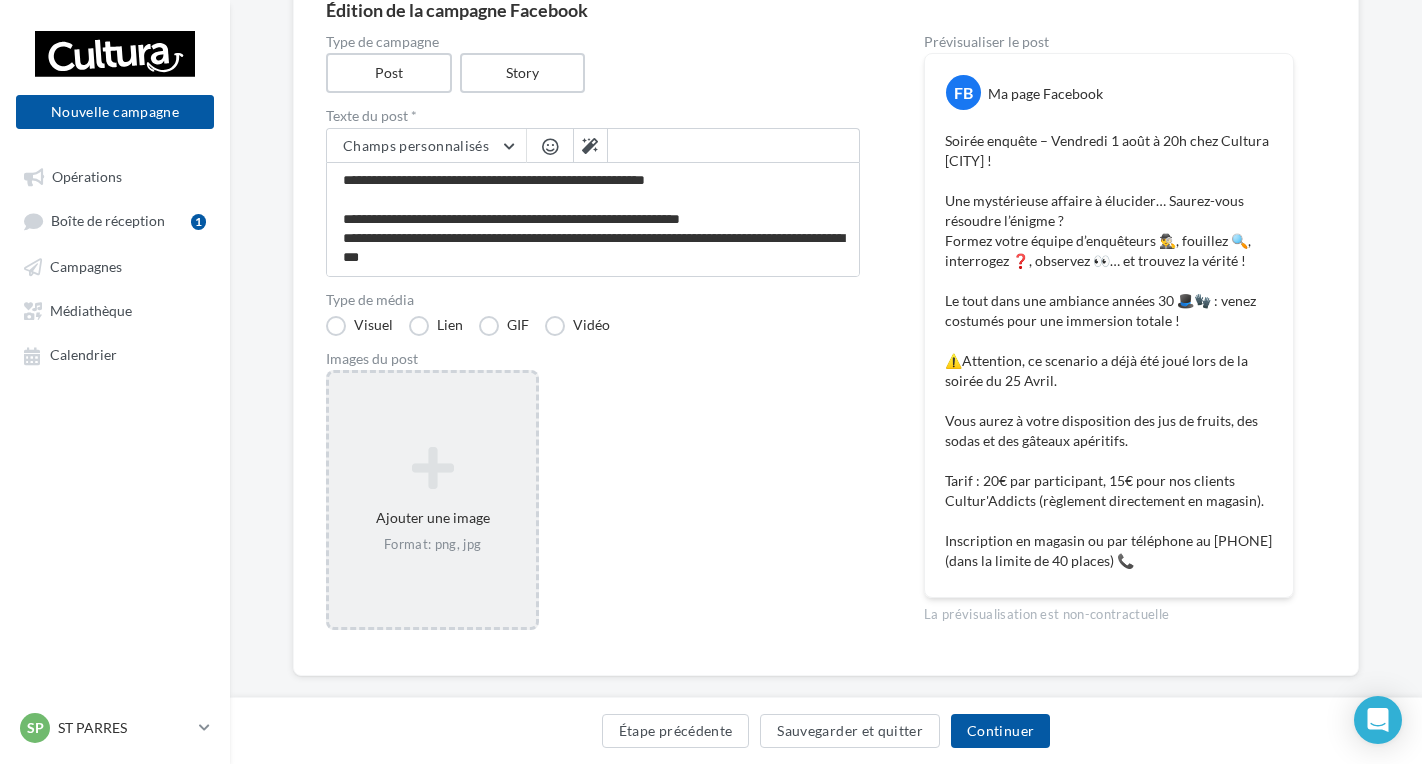 click at bounding box center [432, 468] 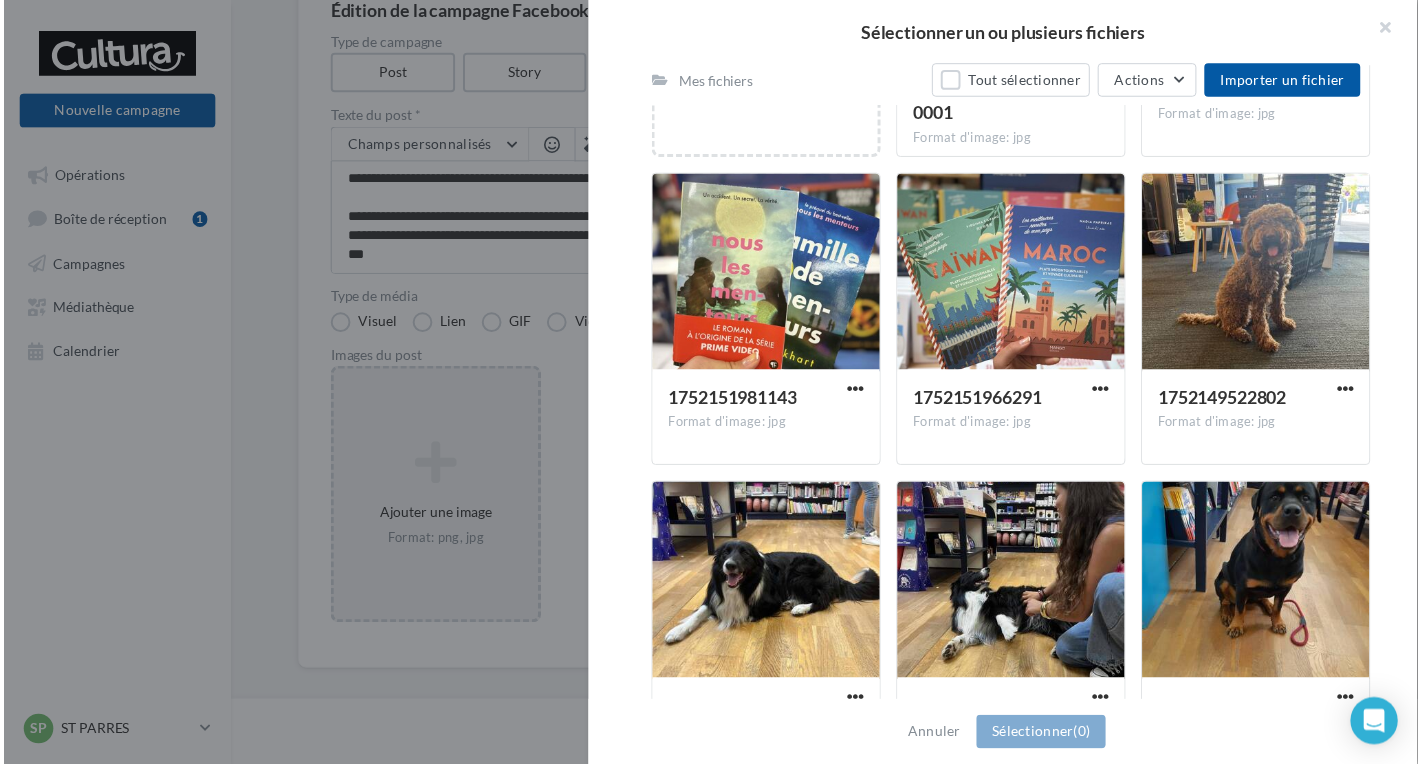 scroll, scrollTop: 673, scrollLeft: 0, axis: vertical 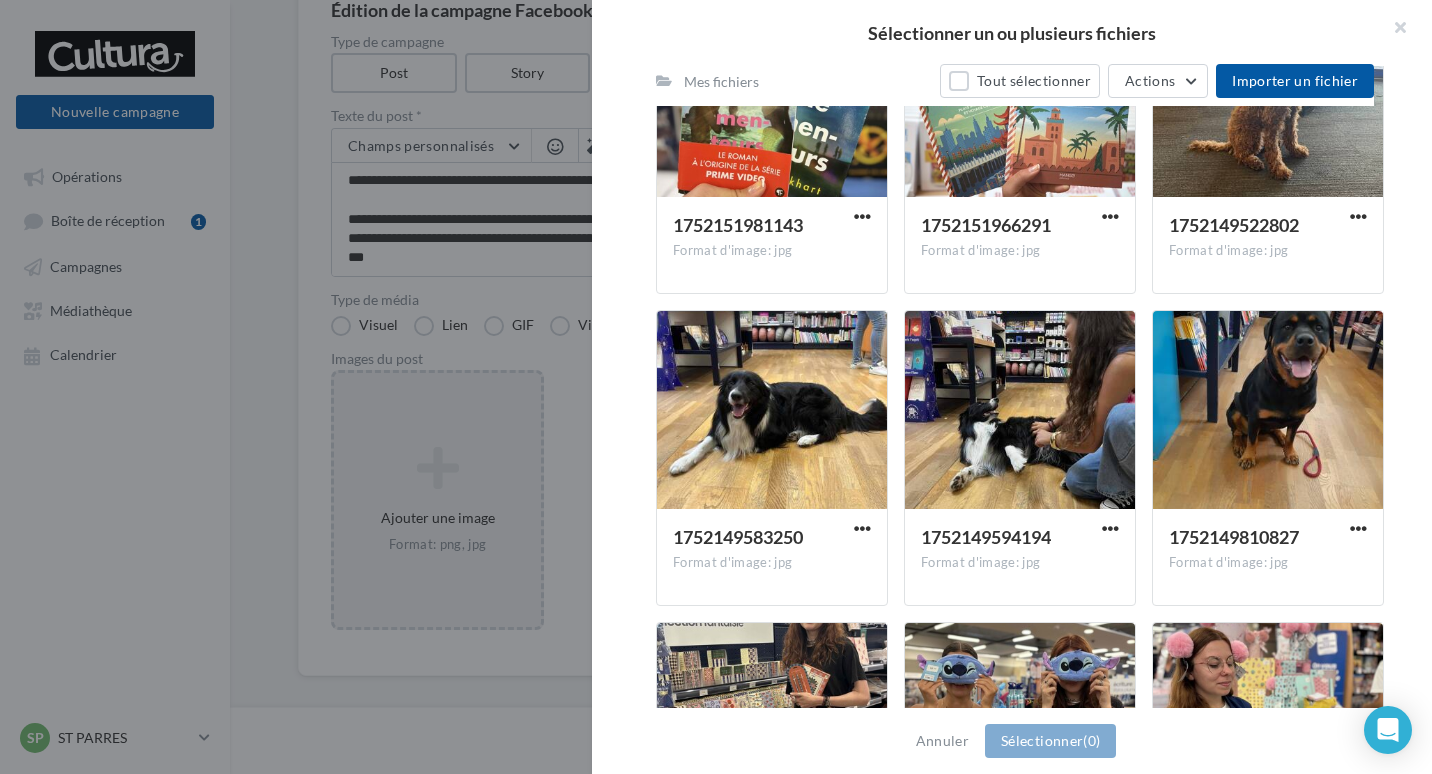 click at bounding box center [716, 387] 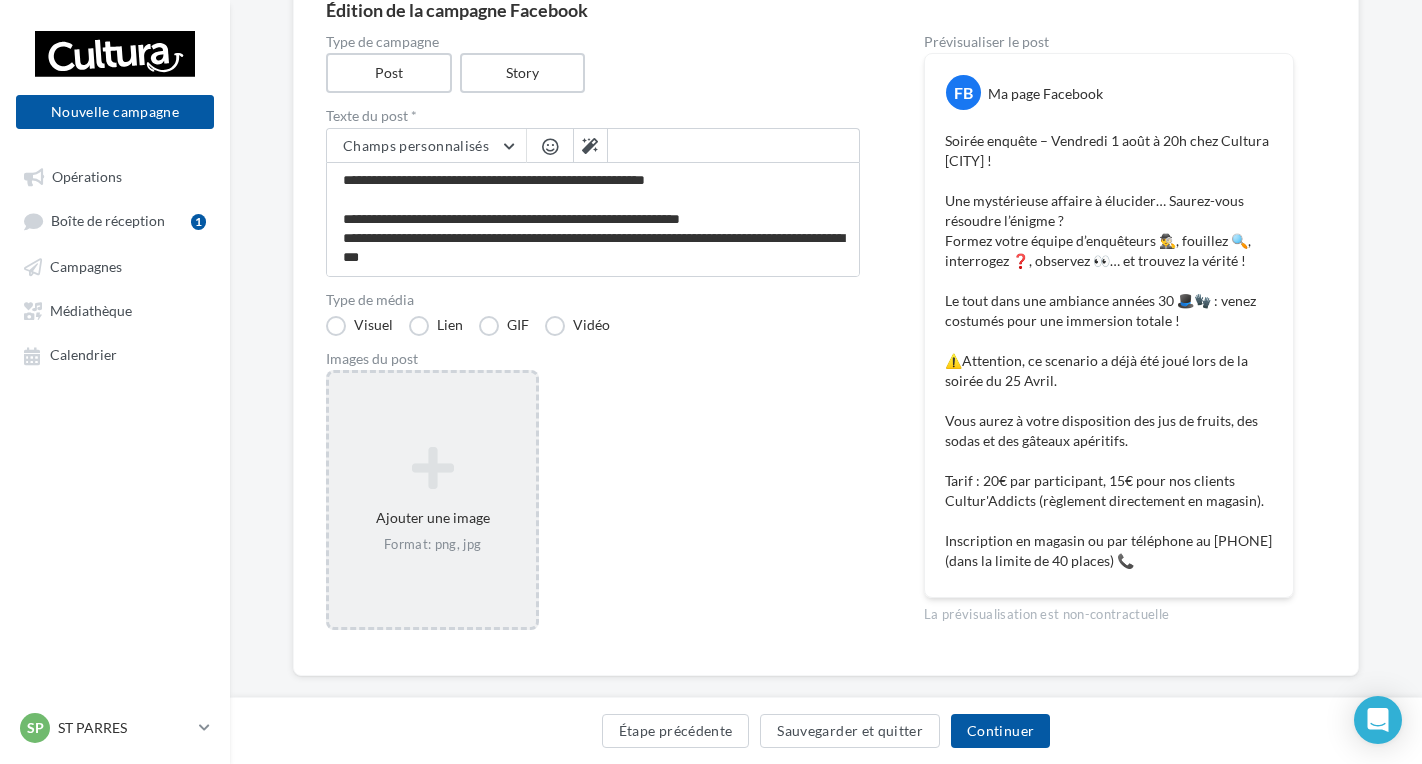 click on "Ajouter une image     Format: png, jpg" at bounding box center [432, 500] 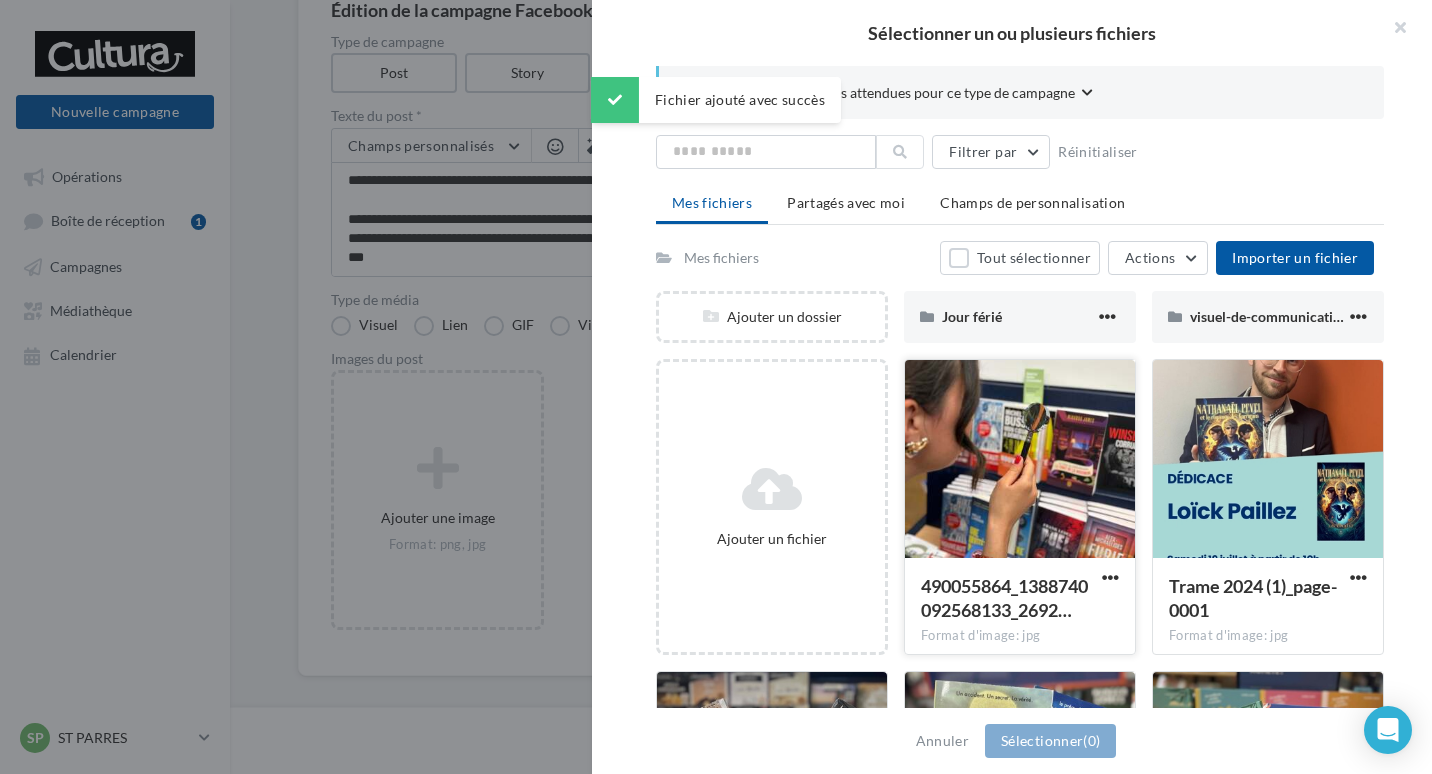 click at bounding box center (1020, 460) 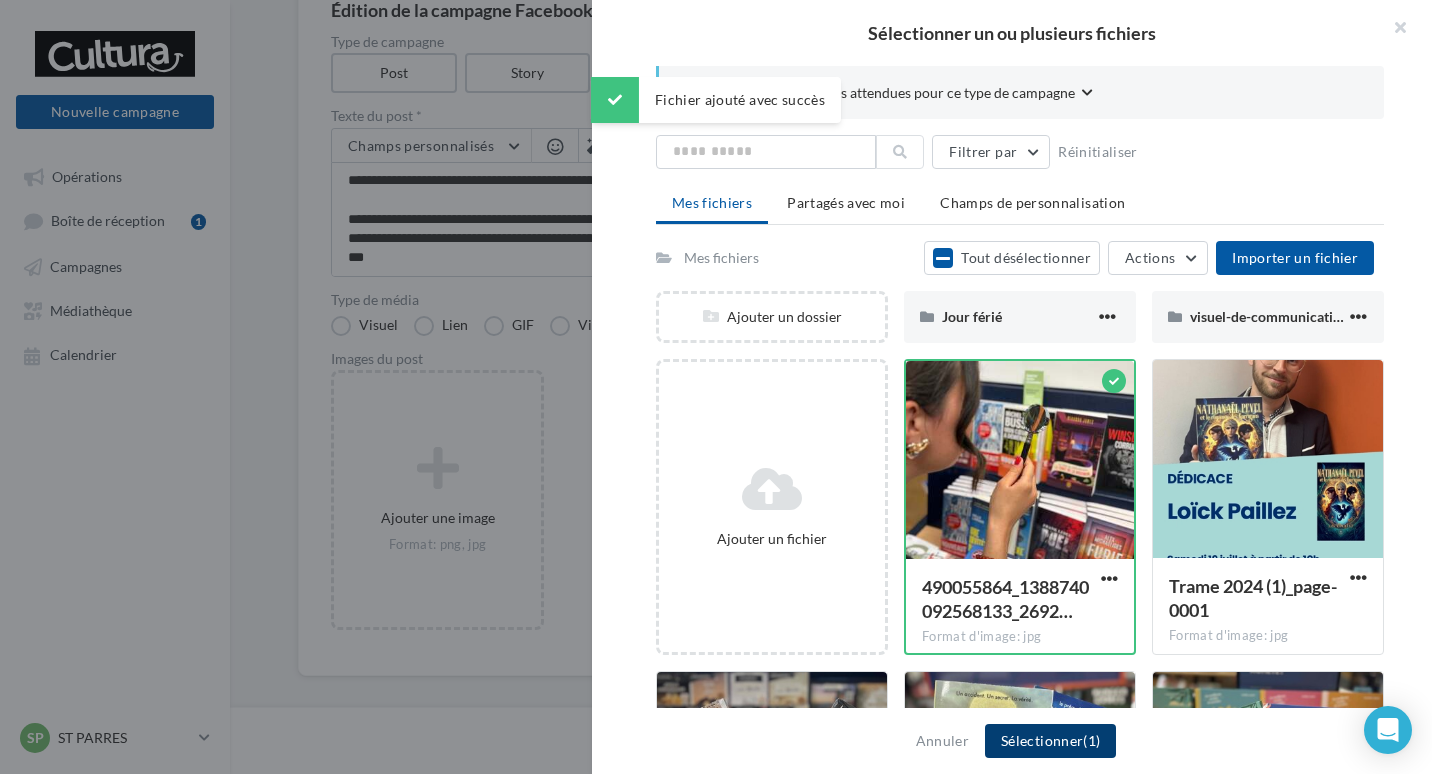 click on "Sélectionner   (1)" at bounding box center (1050, 741) 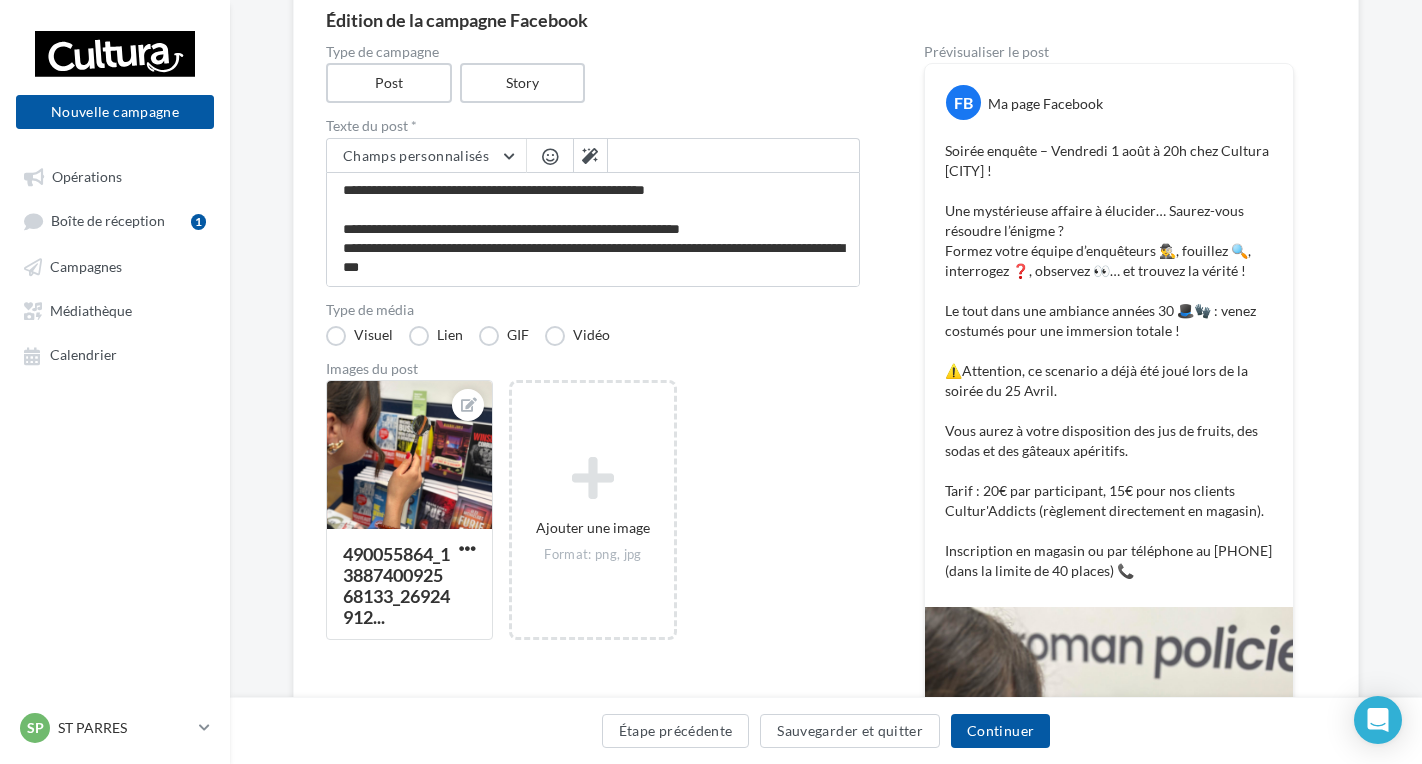 scroll, scrollTop: 100, scrollLeft: 0, axis: vertical 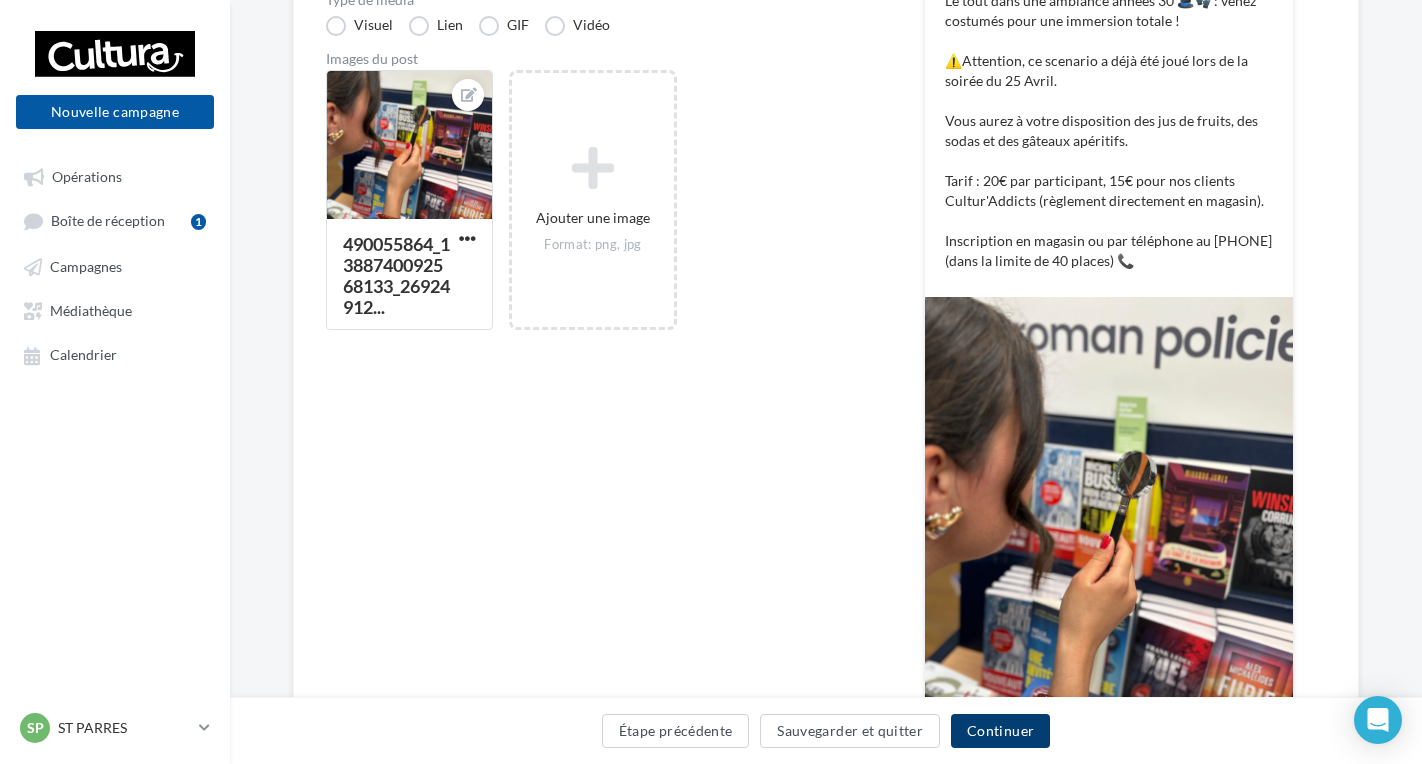 click on "Continuer" at bounding box center (1000, 731) 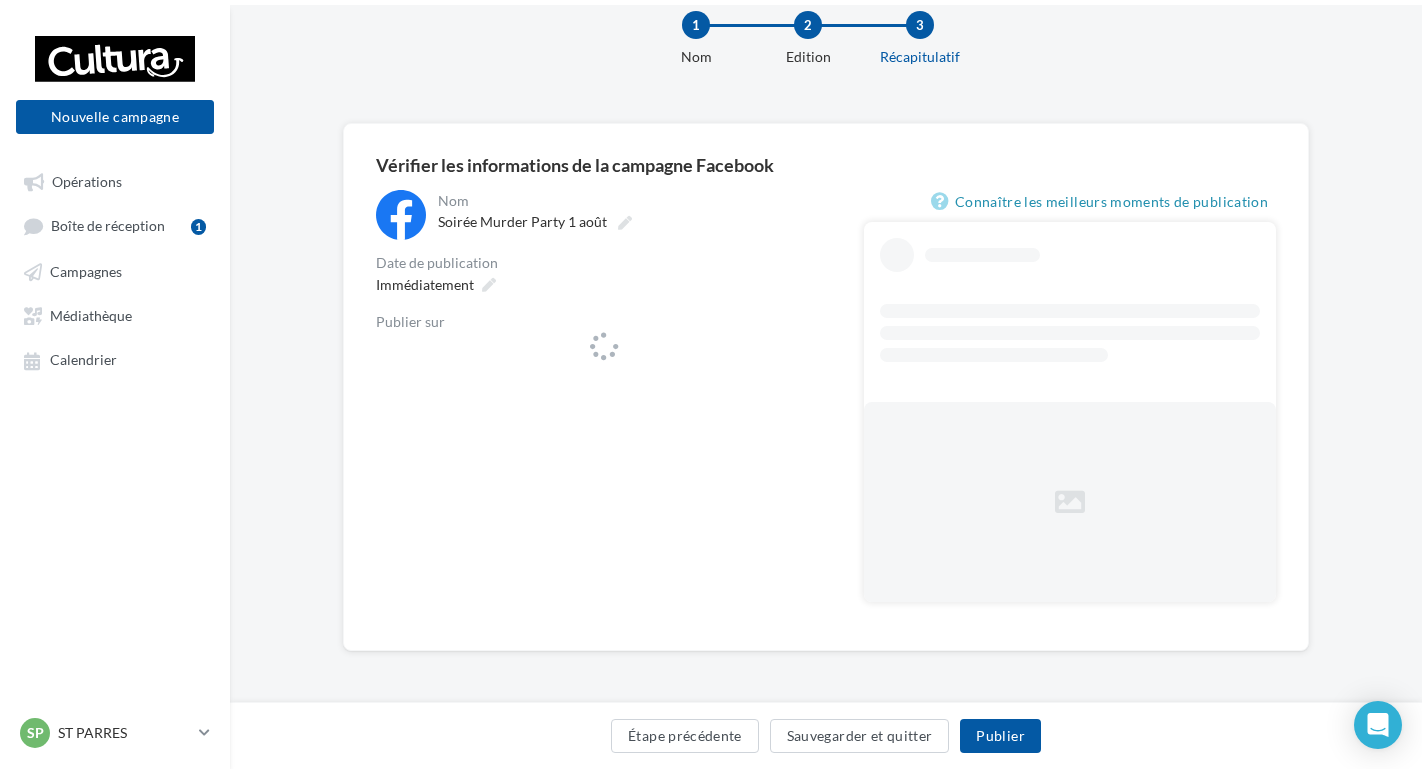 scroll, scrollTop: 0, scrollLeft: 0, axis: both 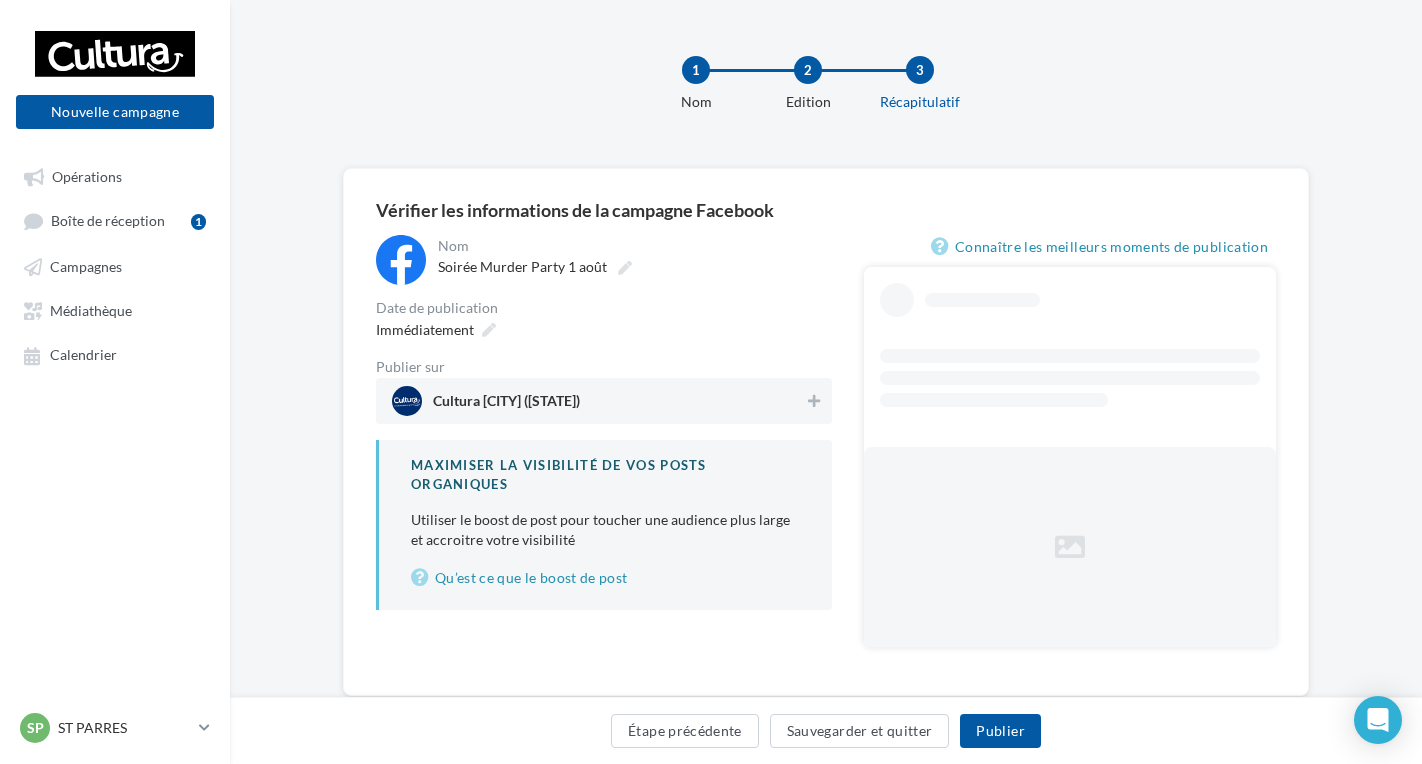 click on "Cultura Troyes (Saint-Parres-aux-Tertres)" at bounding box center [506, 405] 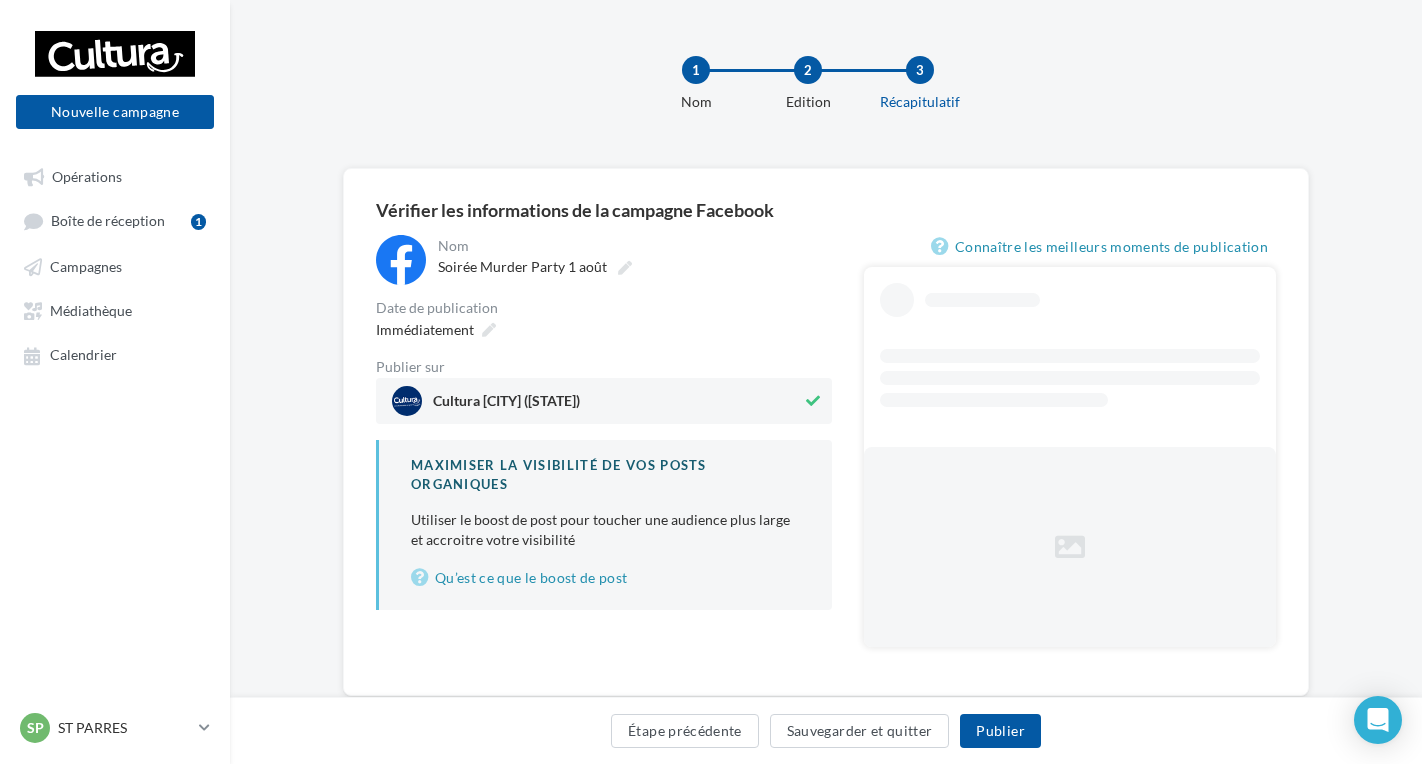 click on "Date de publication" at bounding box center (604, 308) 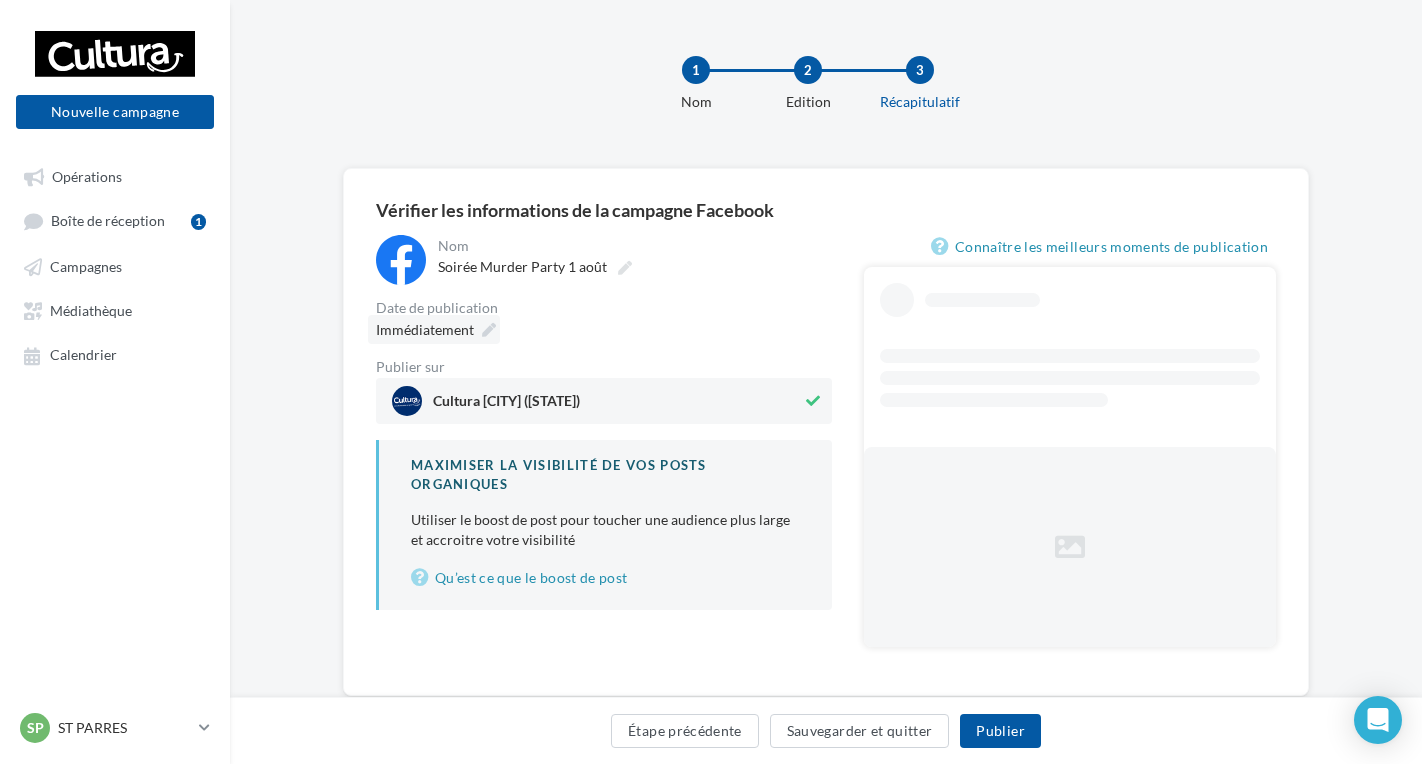 click at bounding box center (489, 330) 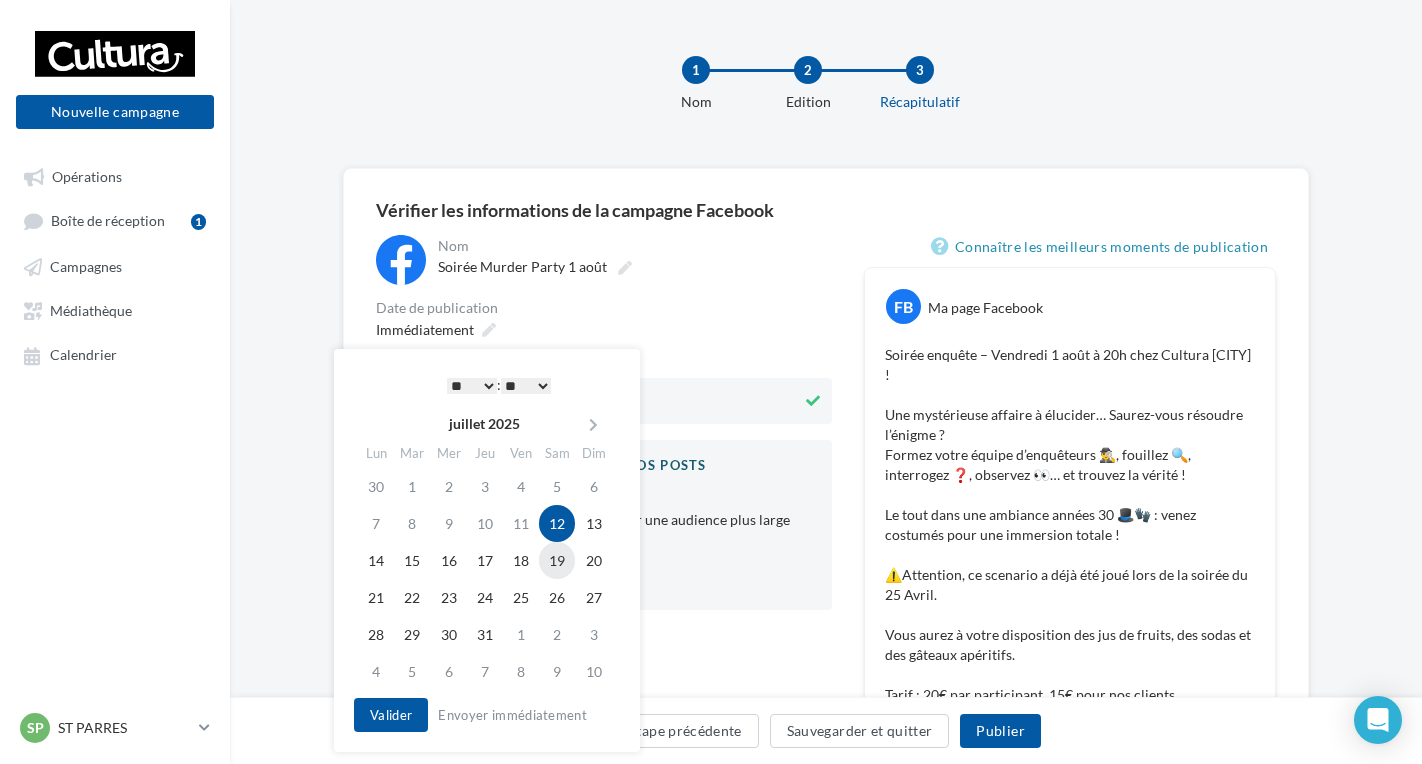 click on "19" at bounding box center (557, 560) 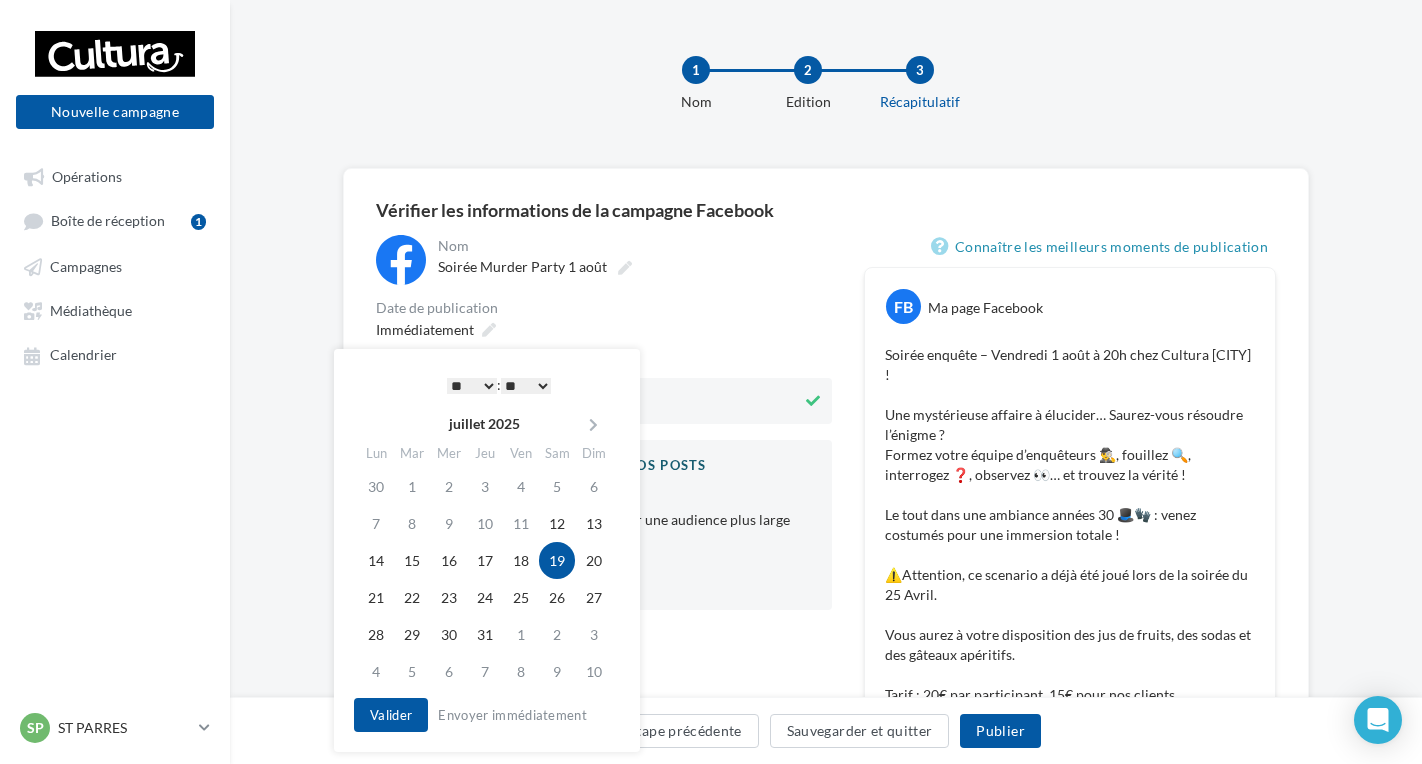 click on "* * * * * * * * * * ** ** ** ** ** ** ** ** ** ** ** ** ** **" at bounding box center [472, 386] 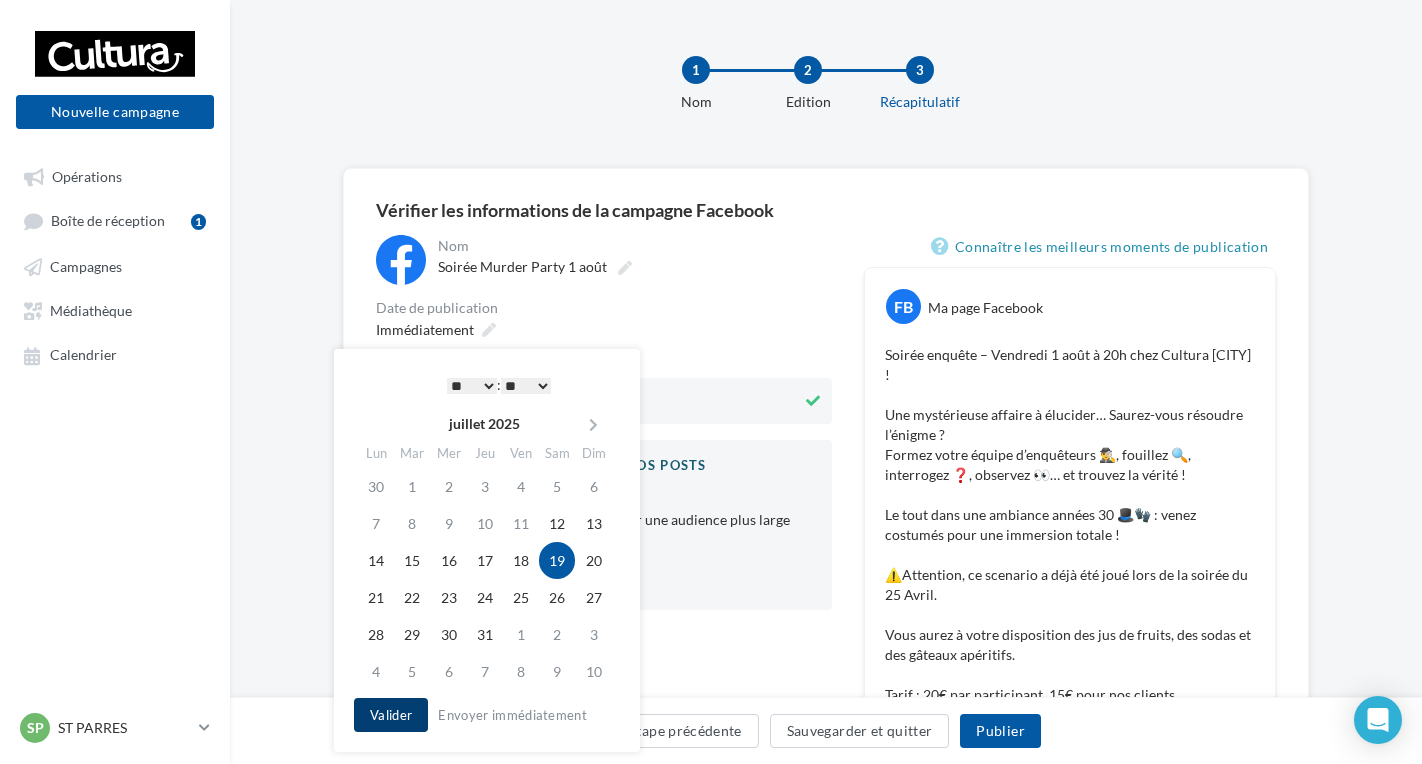 click on "Valider" at bounding box center (391, 715) 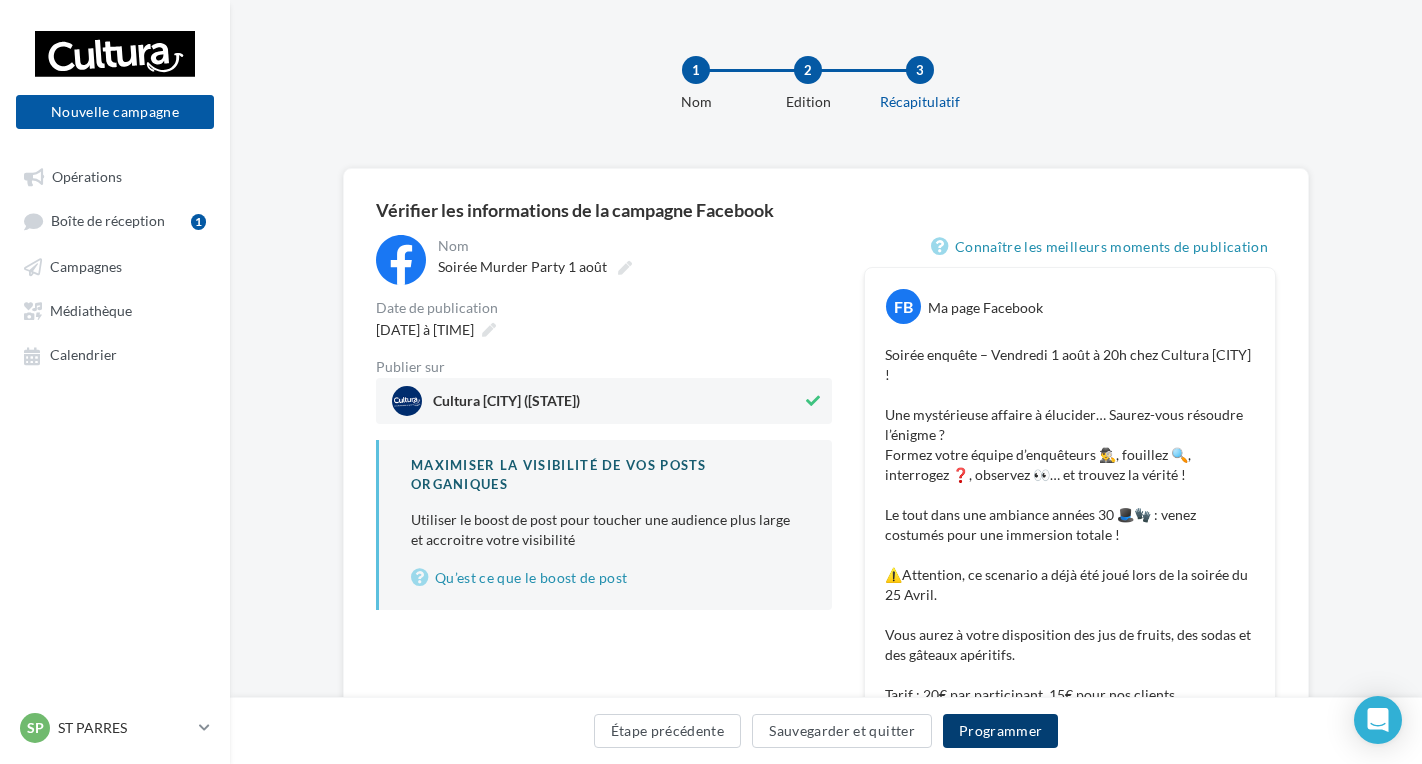 click on "Programmer" at bounding box center [1001, 731] 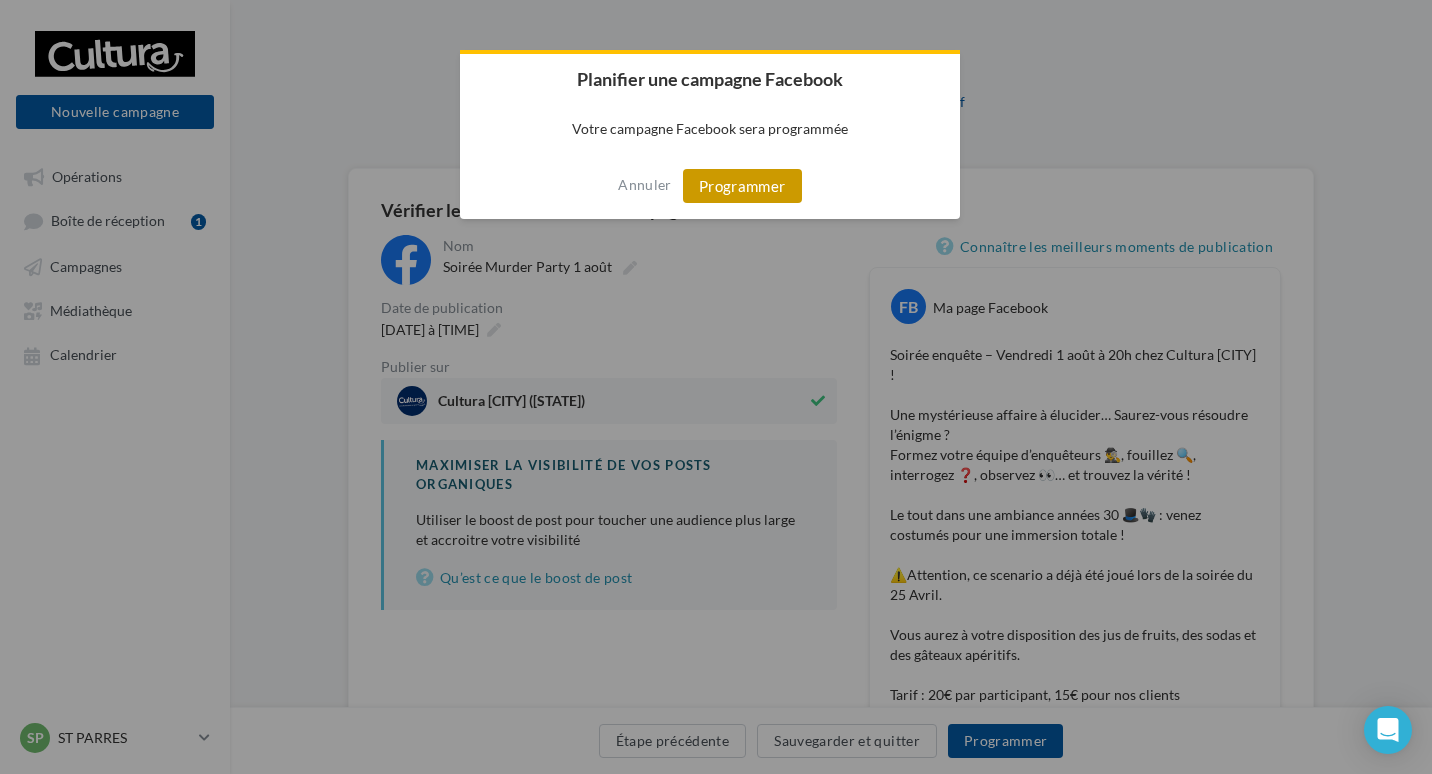 click on "Programmer" at bounding box center [742, 186] 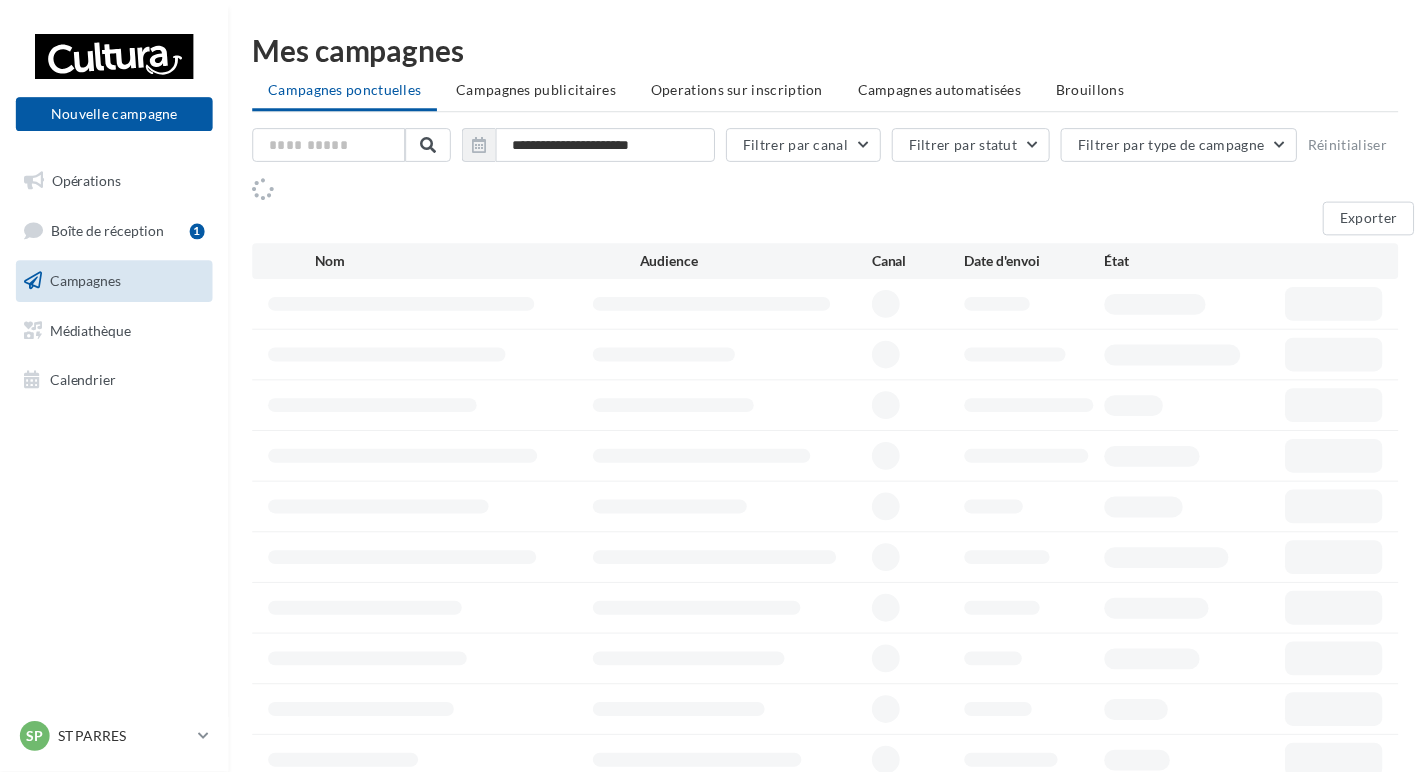 scroll, scrollTop: 0, scrollLeft: 0, axis: both 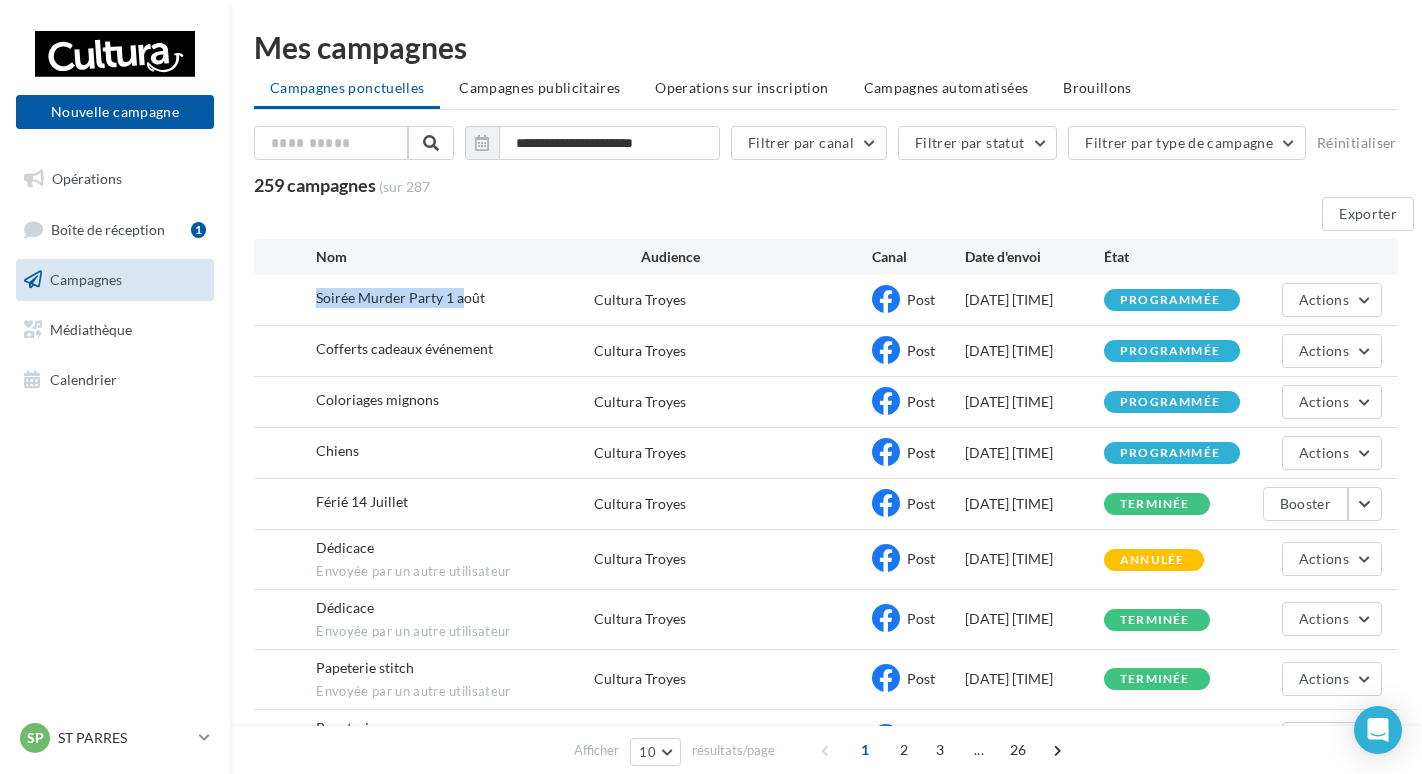 drag, startPoint x: 307, startPoint y: 309, endPoint x: 464, endPoint y: 303, distance: 157.11461 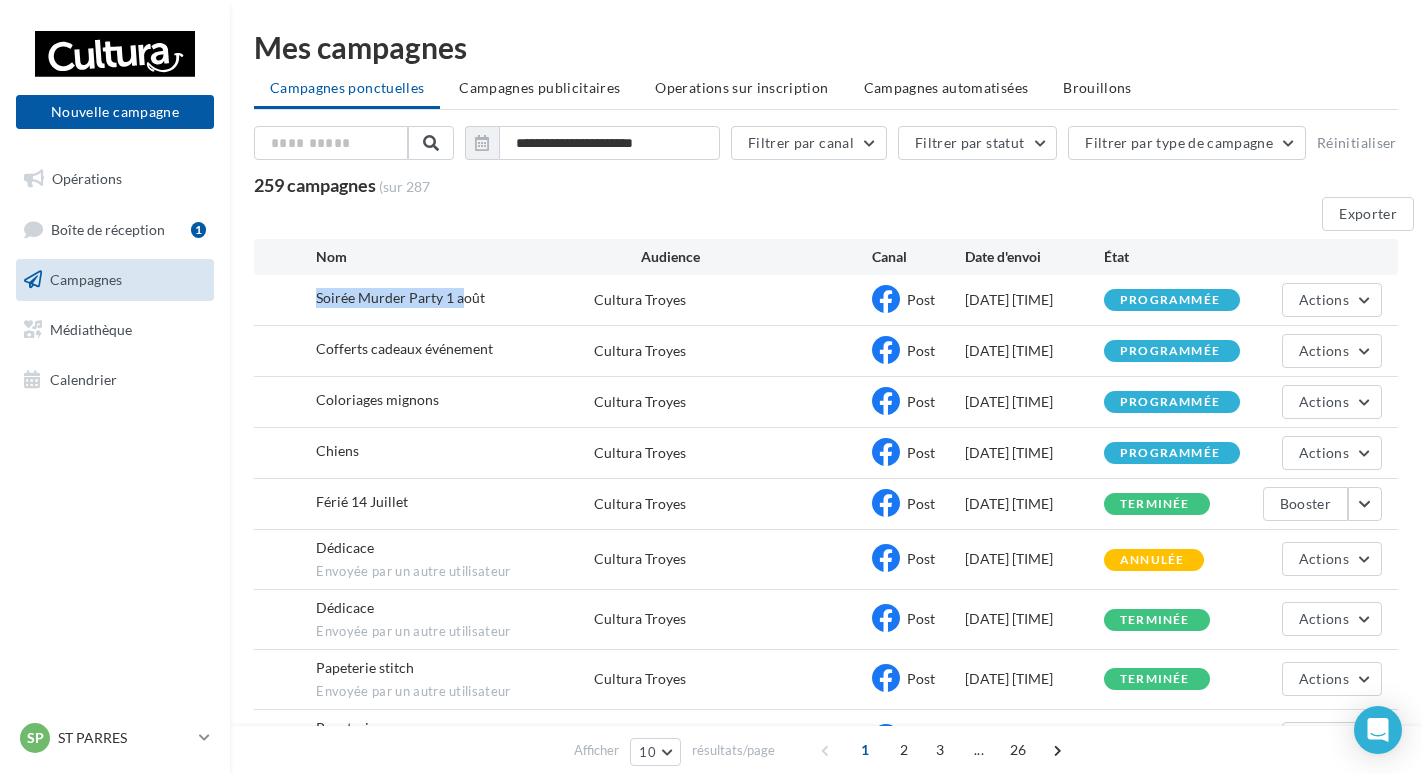 click on "Soirée Murder Party 1 [MONTH]
Cultura [CITY]
Post
[DATE] [TIME]
programmée
Actions" at bounding box center (826, 300) 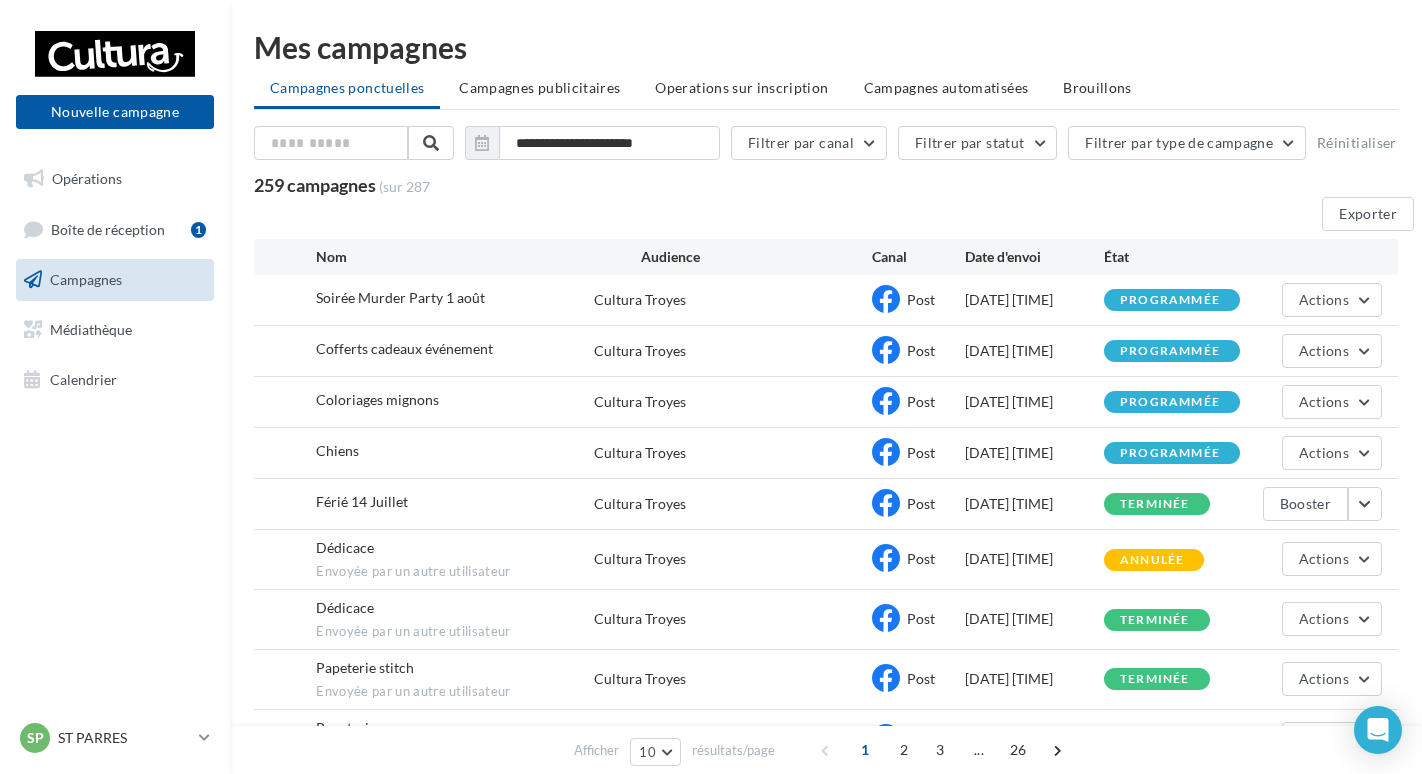 drag, startPoint x: 464, startPoint y: 303, endPoint x: 579, endPoint y: 301, distance: 115.01739 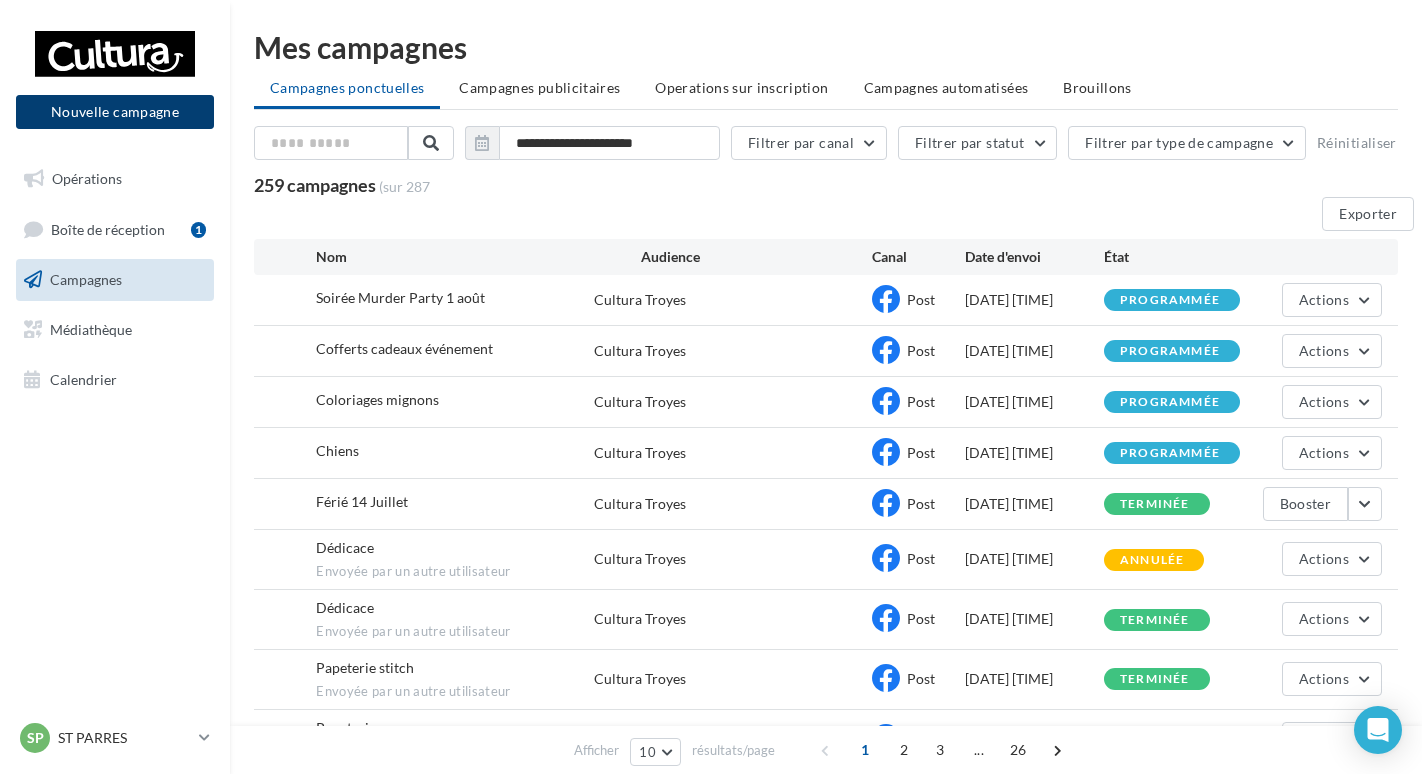 click on "Nouvelle campagne" at bounding box center [115, 112] 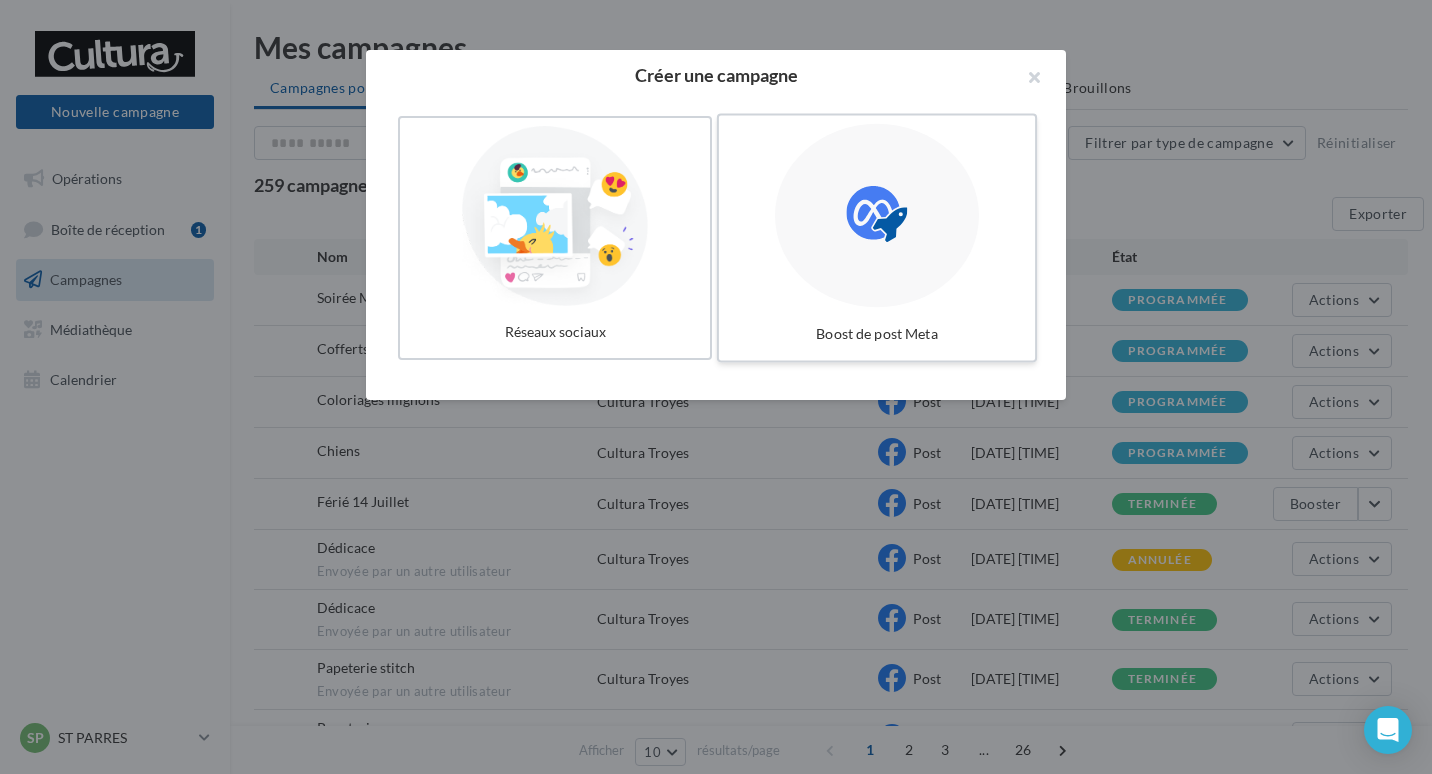 click at bounding box center [877, 216] 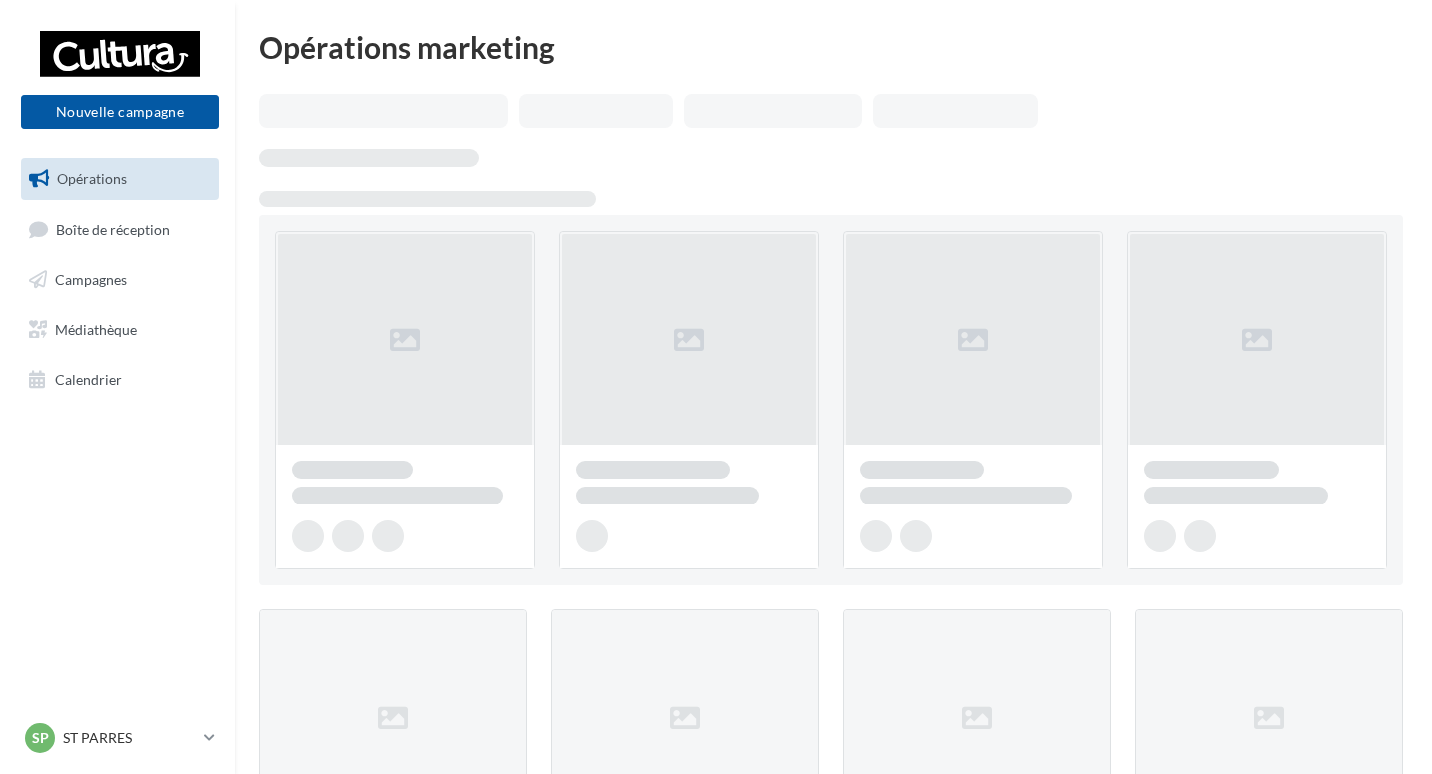 scroll, scrollTop: 0, scrollLeft: 0, axis: both 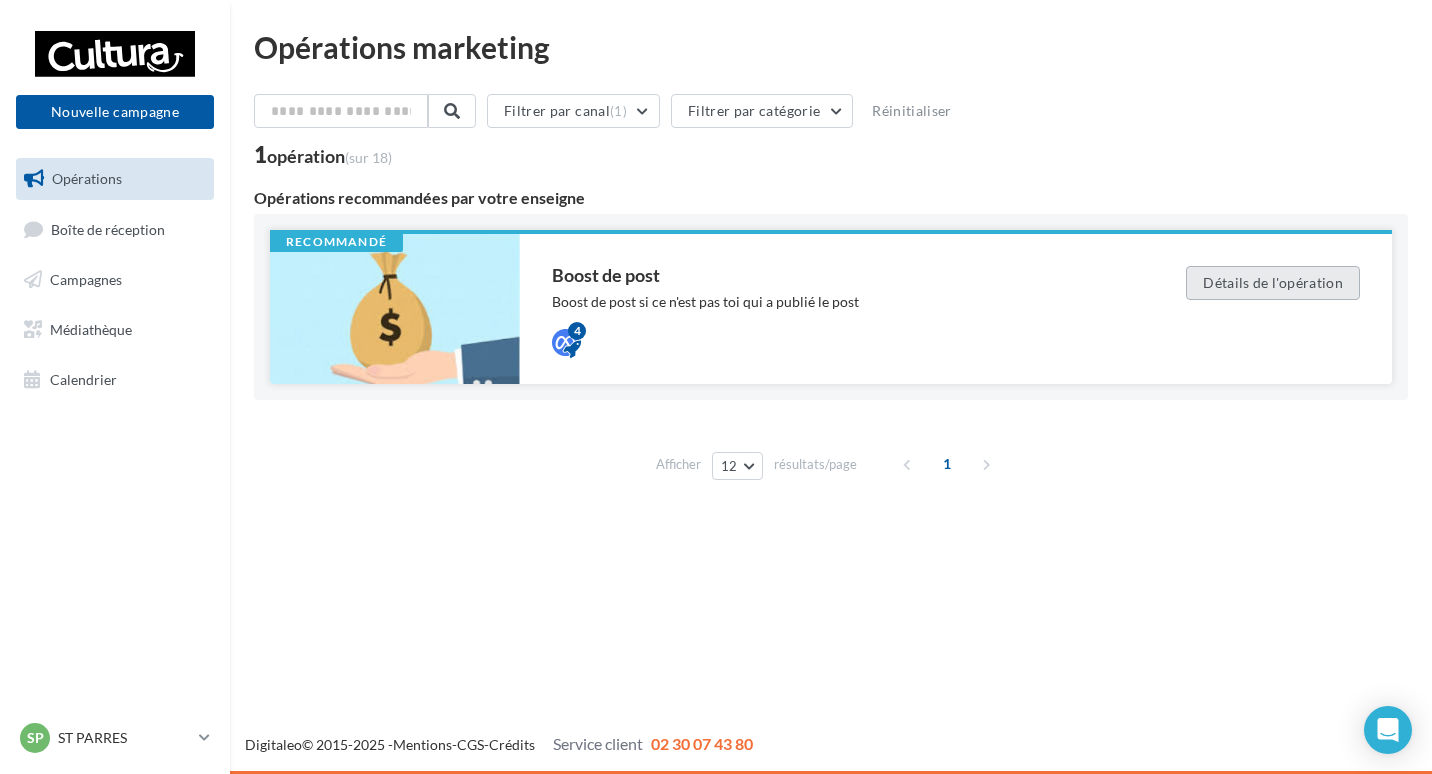 click on "Détails de l'opération" at bounding box center [1273, 283] 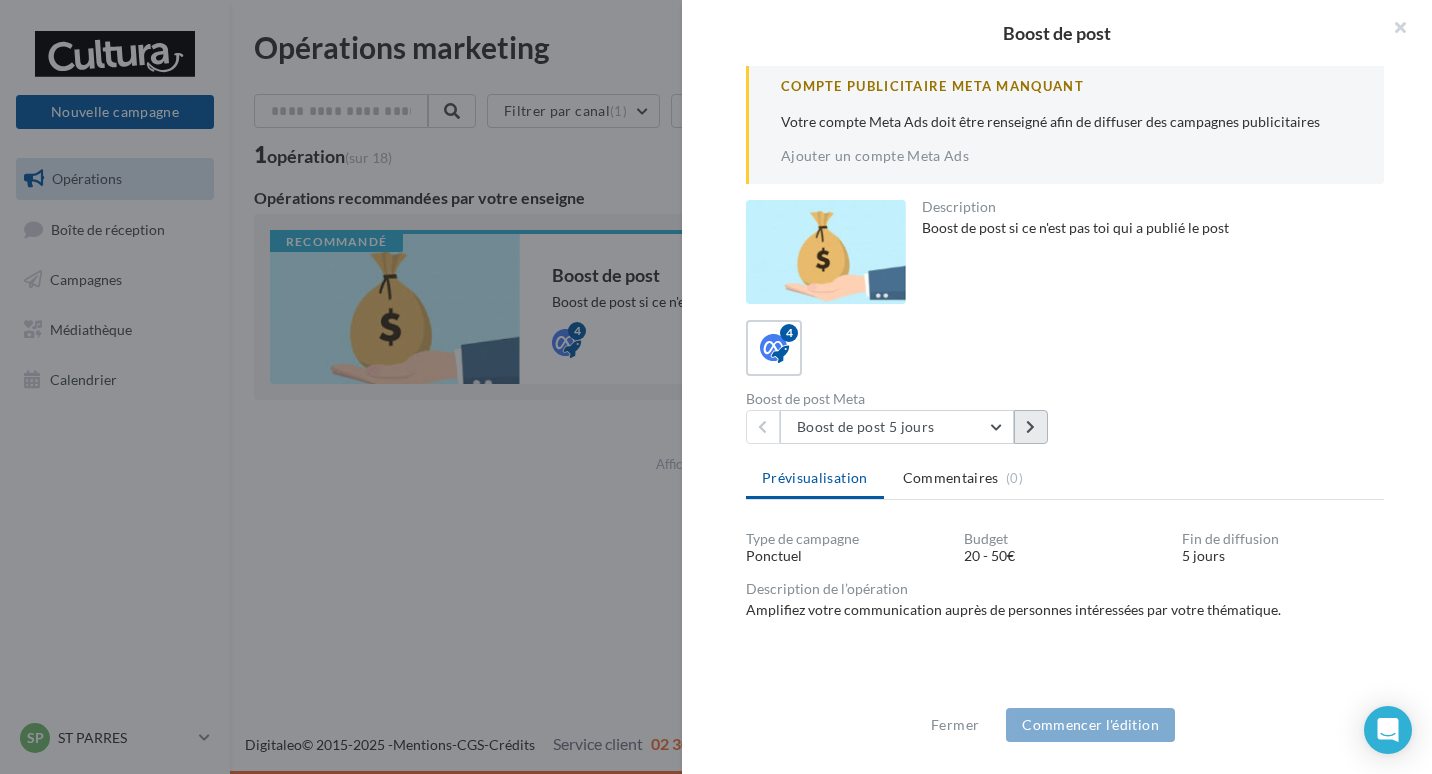 scroll, scrollTop: 0, scrollLeft: 0, axis: both 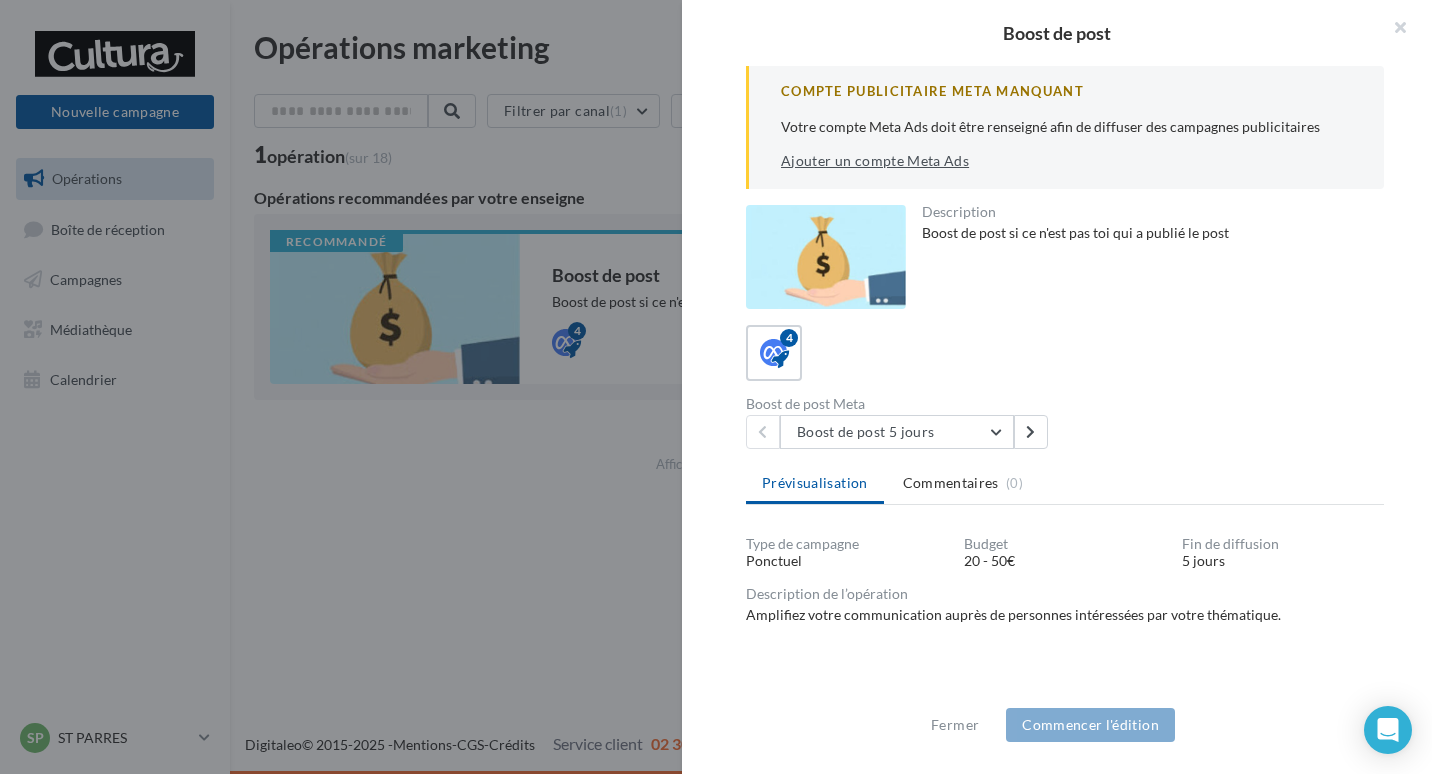 click on "Ajouter un compte Meta Ads" at bounding box center [875, 161] 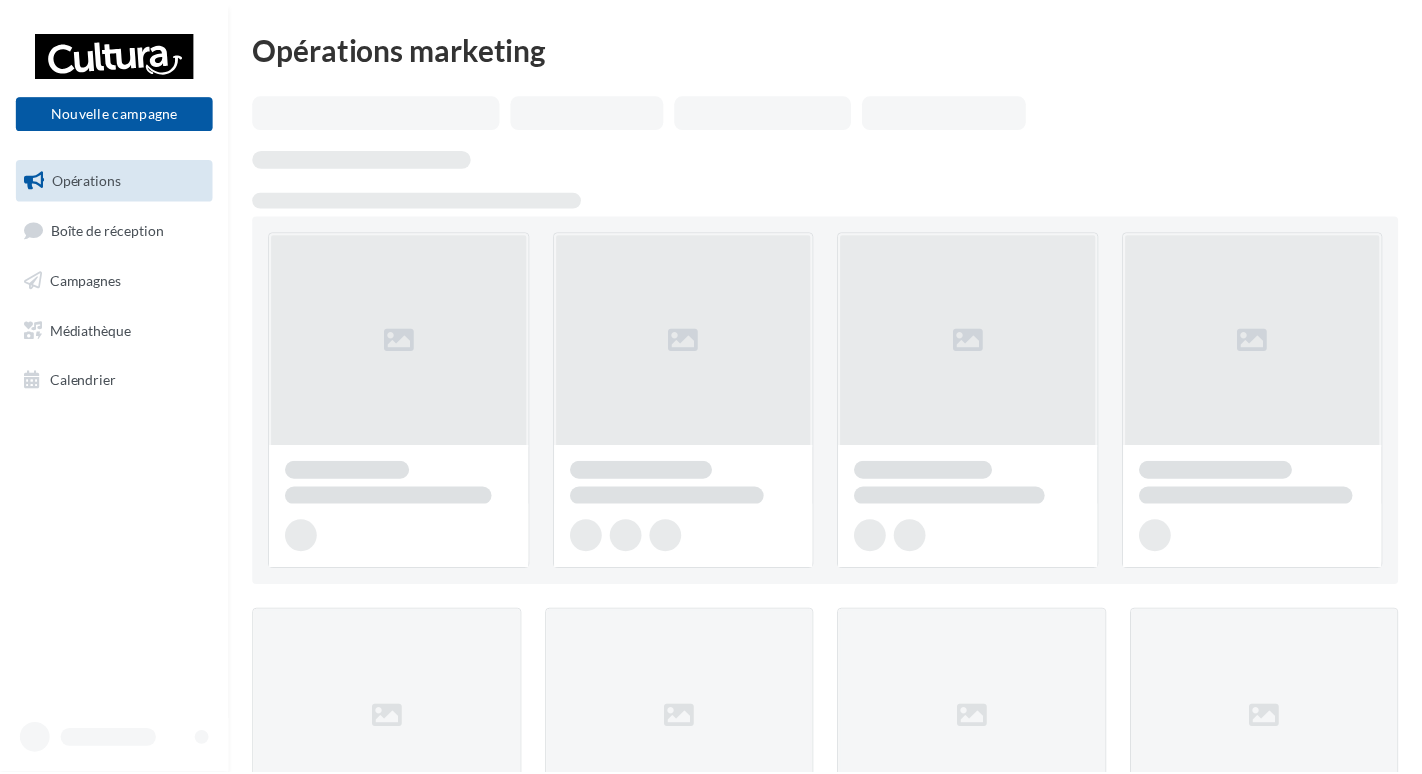 scroll, scrollTop: 0, scrollLeft: 0, axis: both 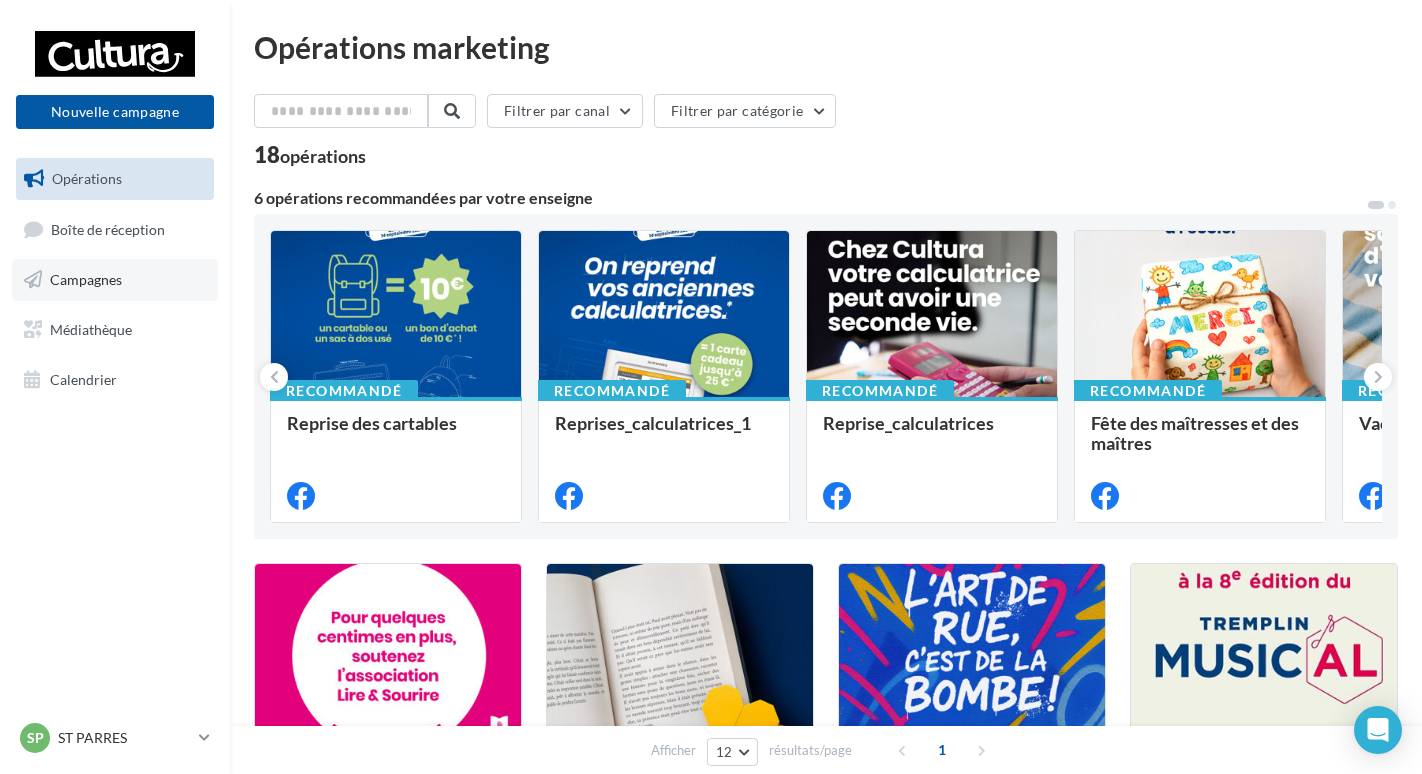 click on "Campagnes" at bounding box center [115, 280] 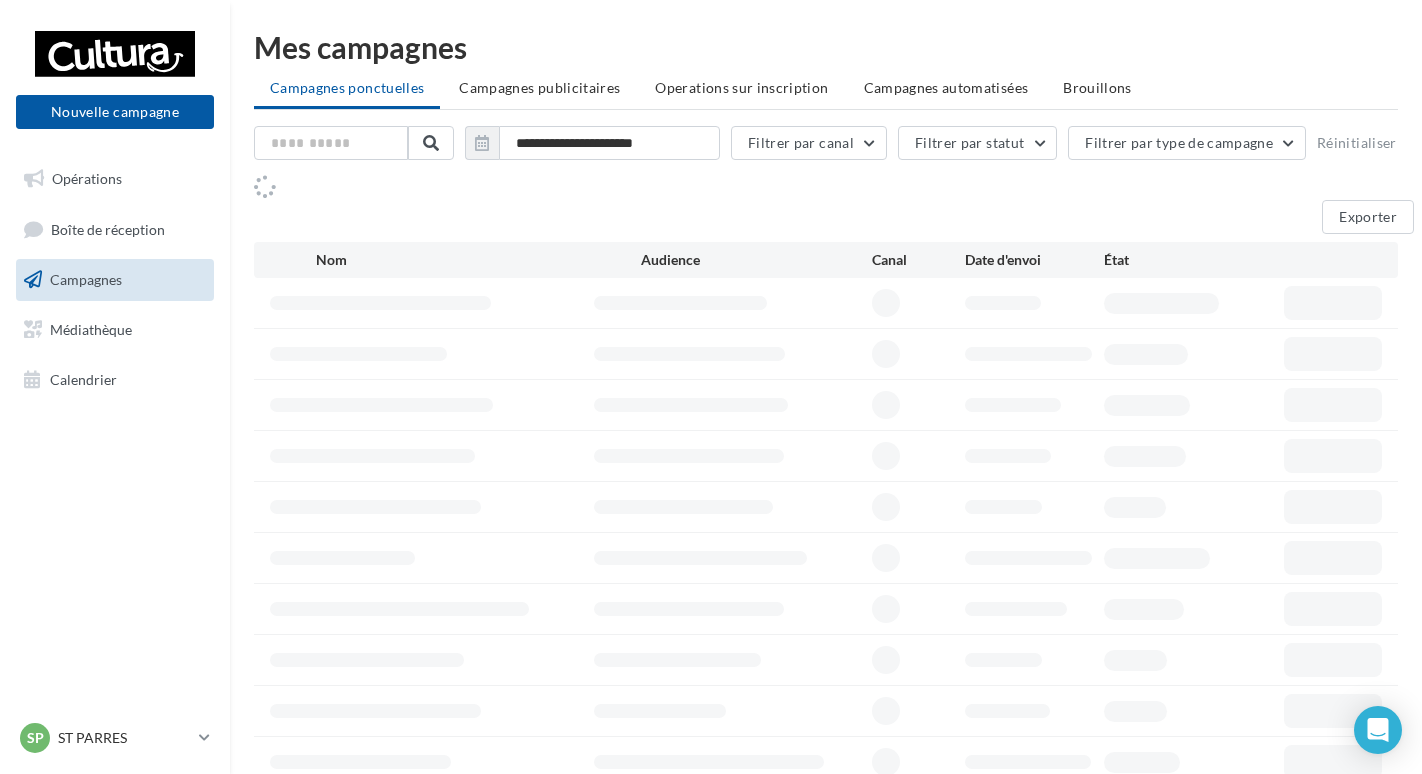 scroll, scrollTop: 0, scrollLeft: 0, axis: both 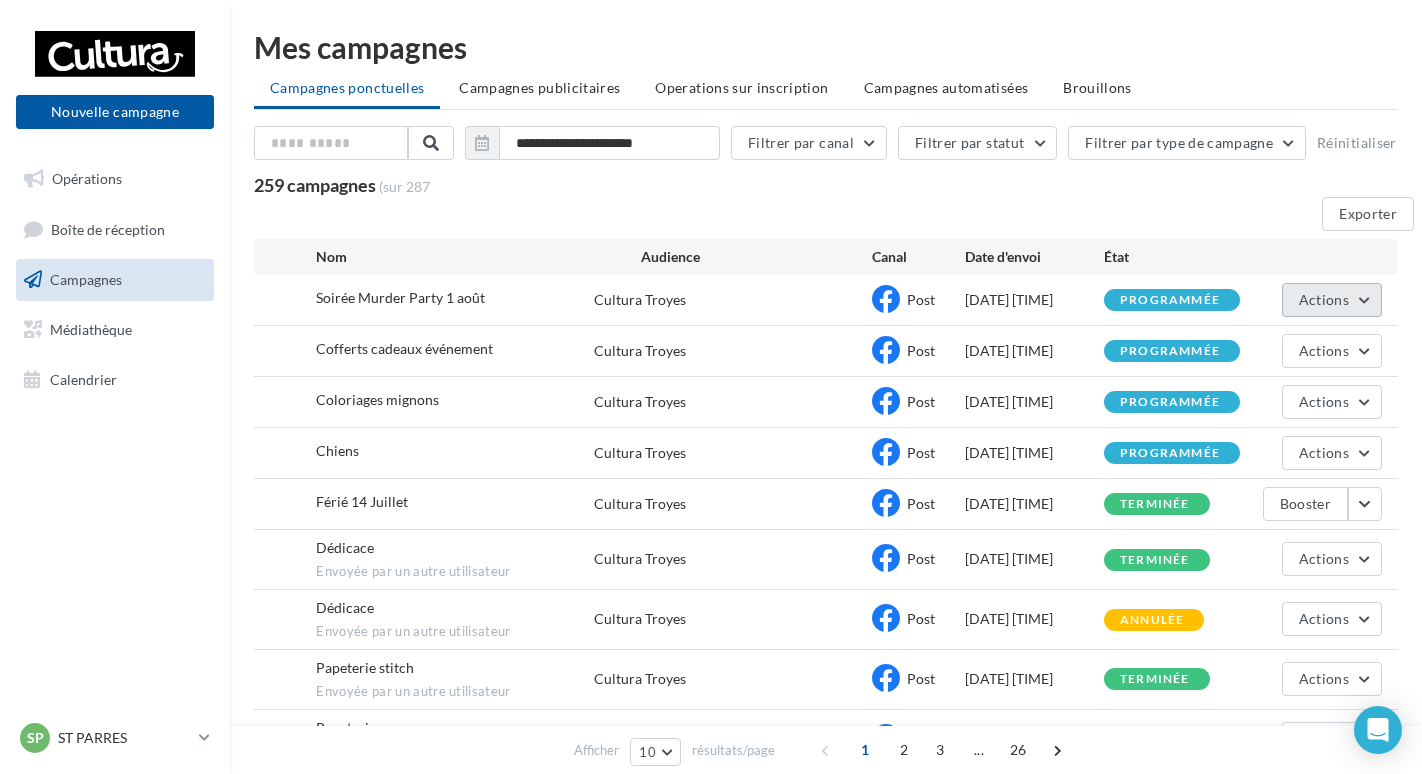 click on "Actions" at bounding box center [1332, 300] 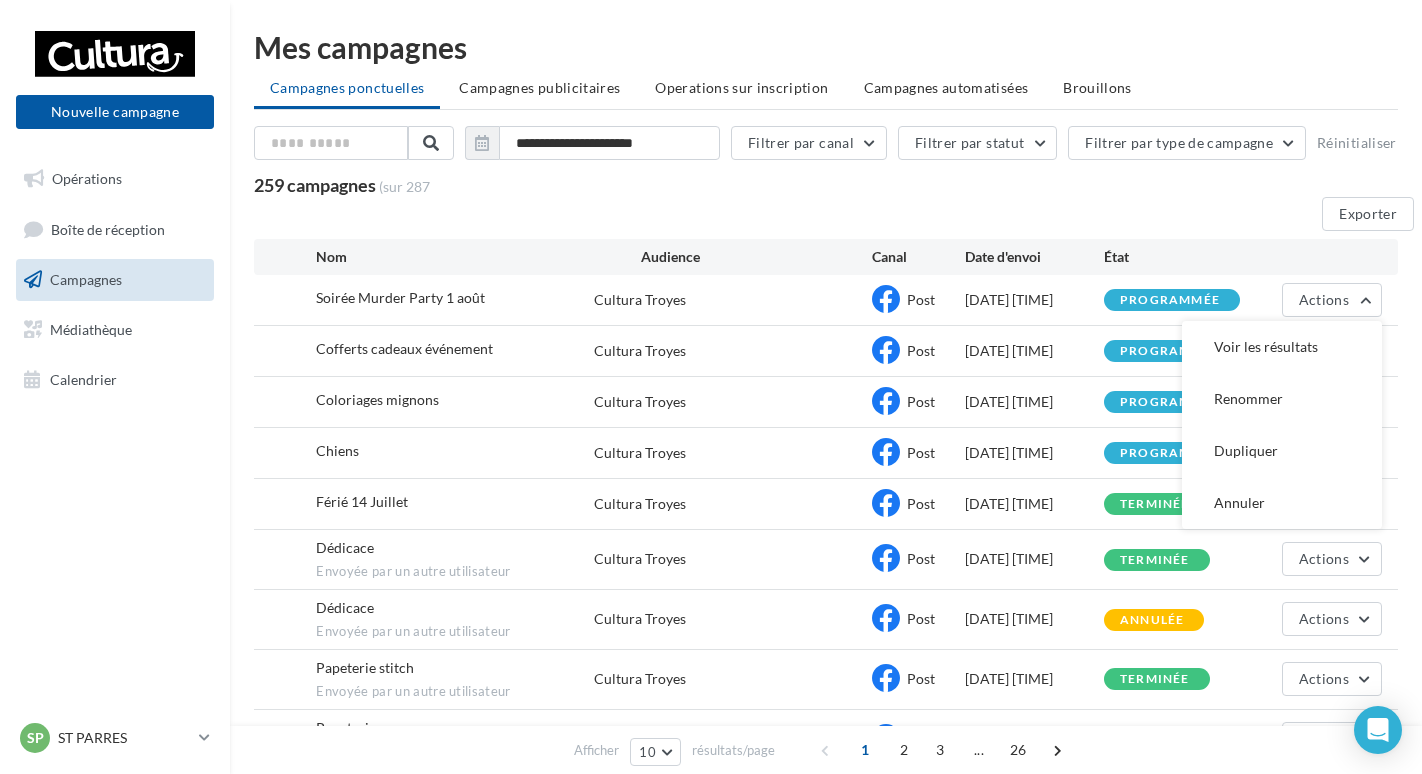 click on "Exporter" at bounding box center (834, 218) 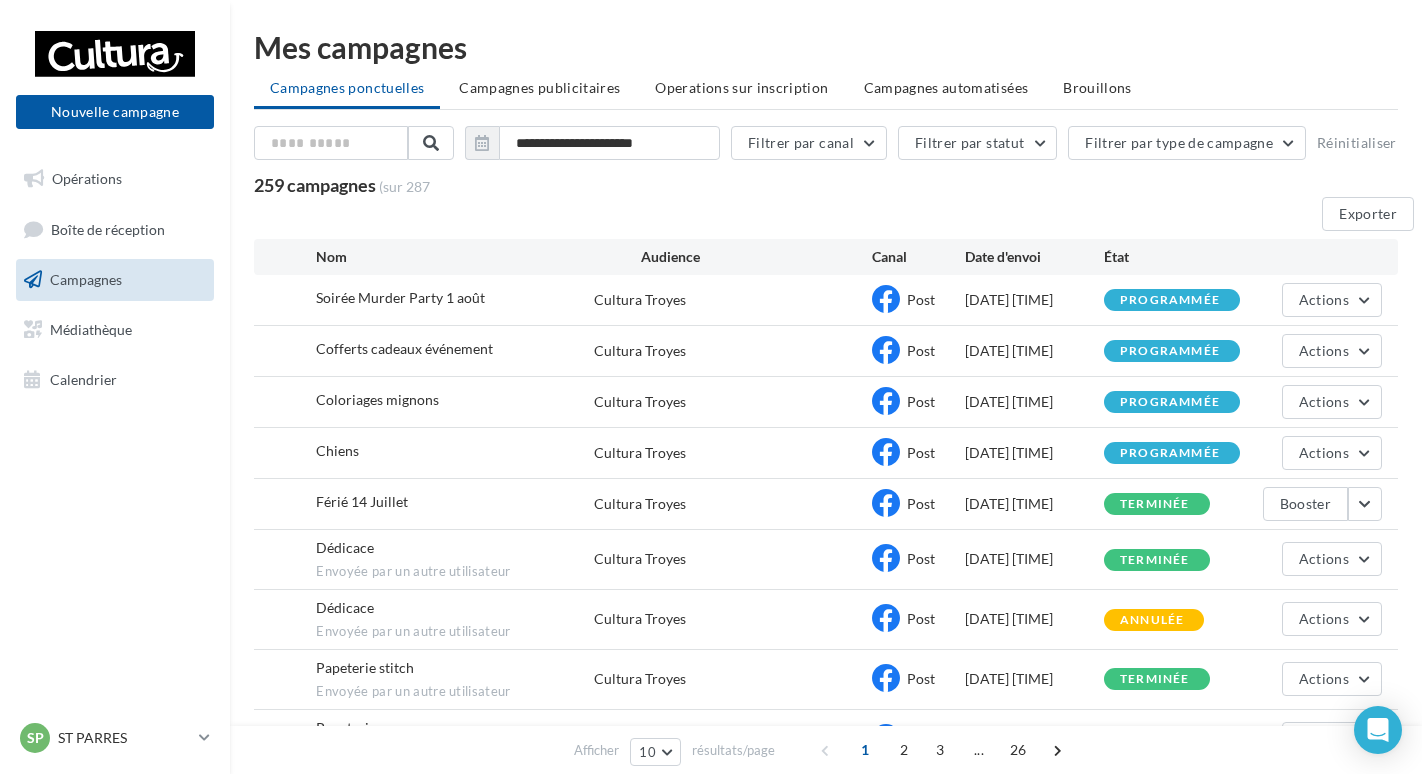 click on "Mes campagnes" at bounding box center [826, 47] 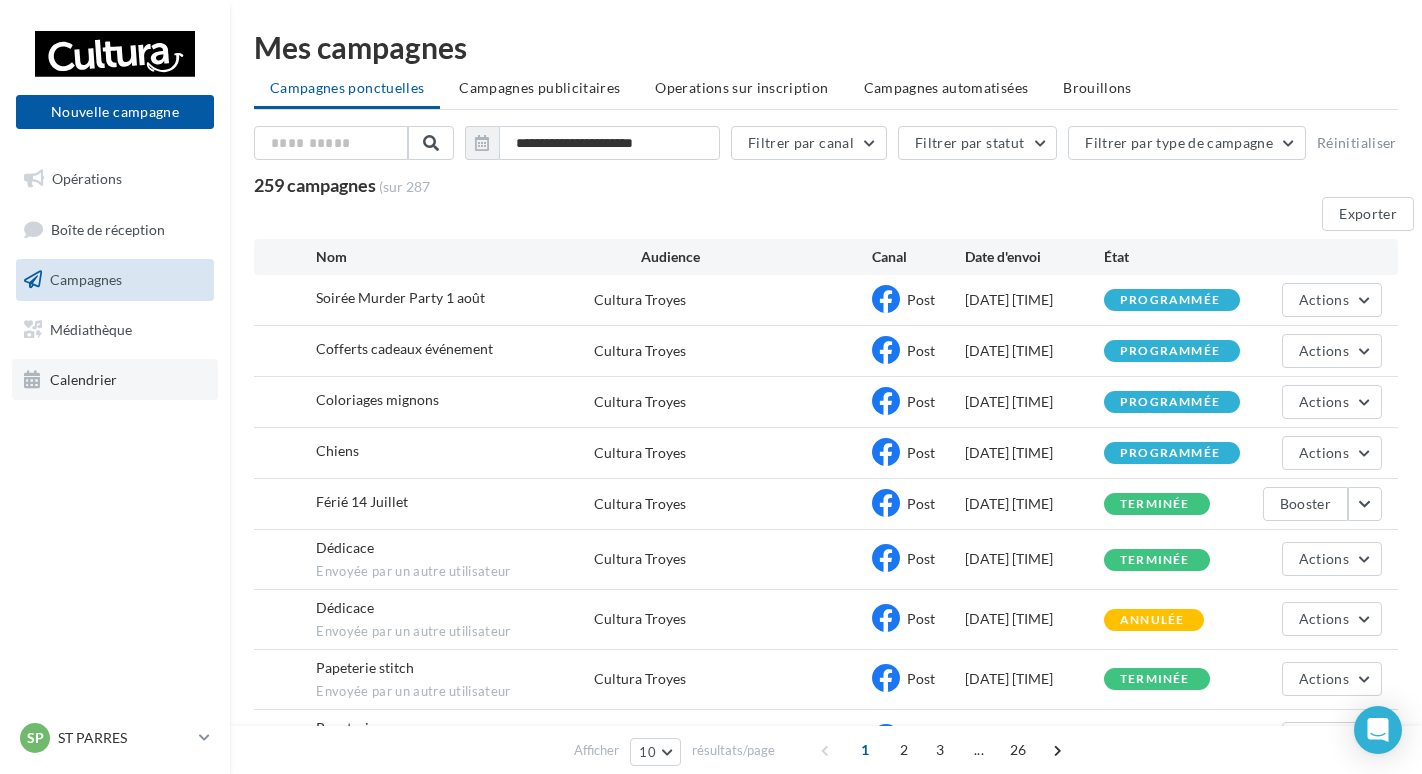 click on "Calendrier" at bounding box center (83, 378) 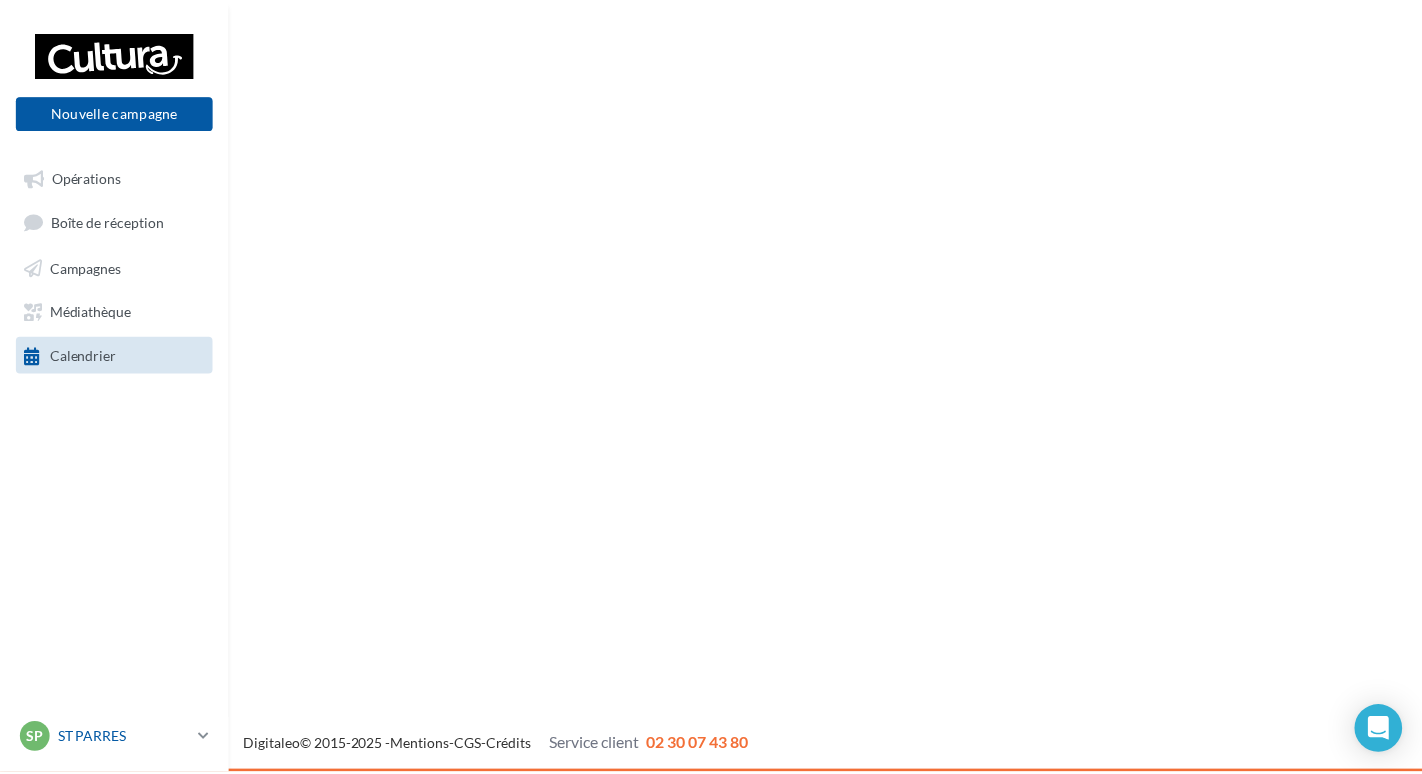 scroll, scrollTop: 0, scrollLeft: 0, axis: both 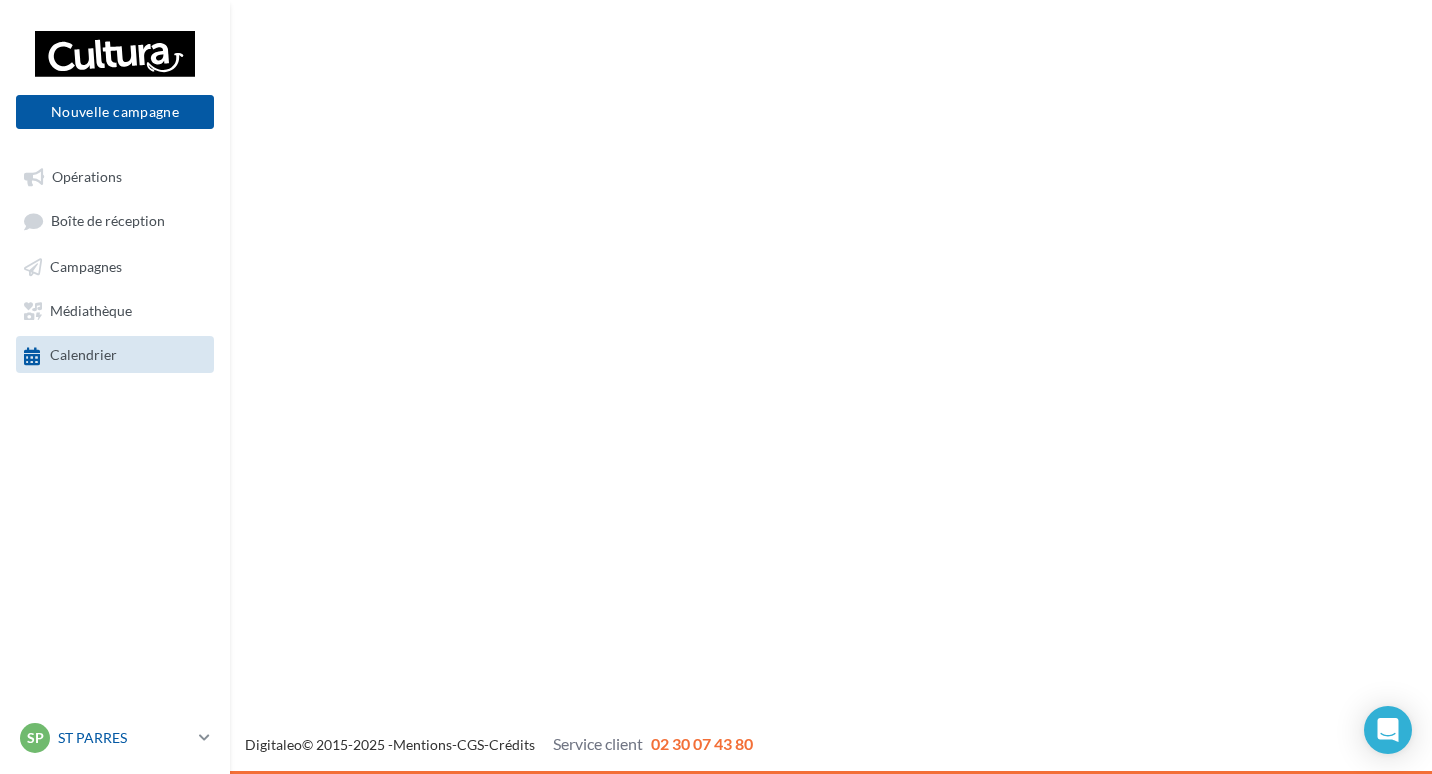click on "SP     ST PARRES   00u3dlftgk0hutocb417" at bounding box center (105, 738) 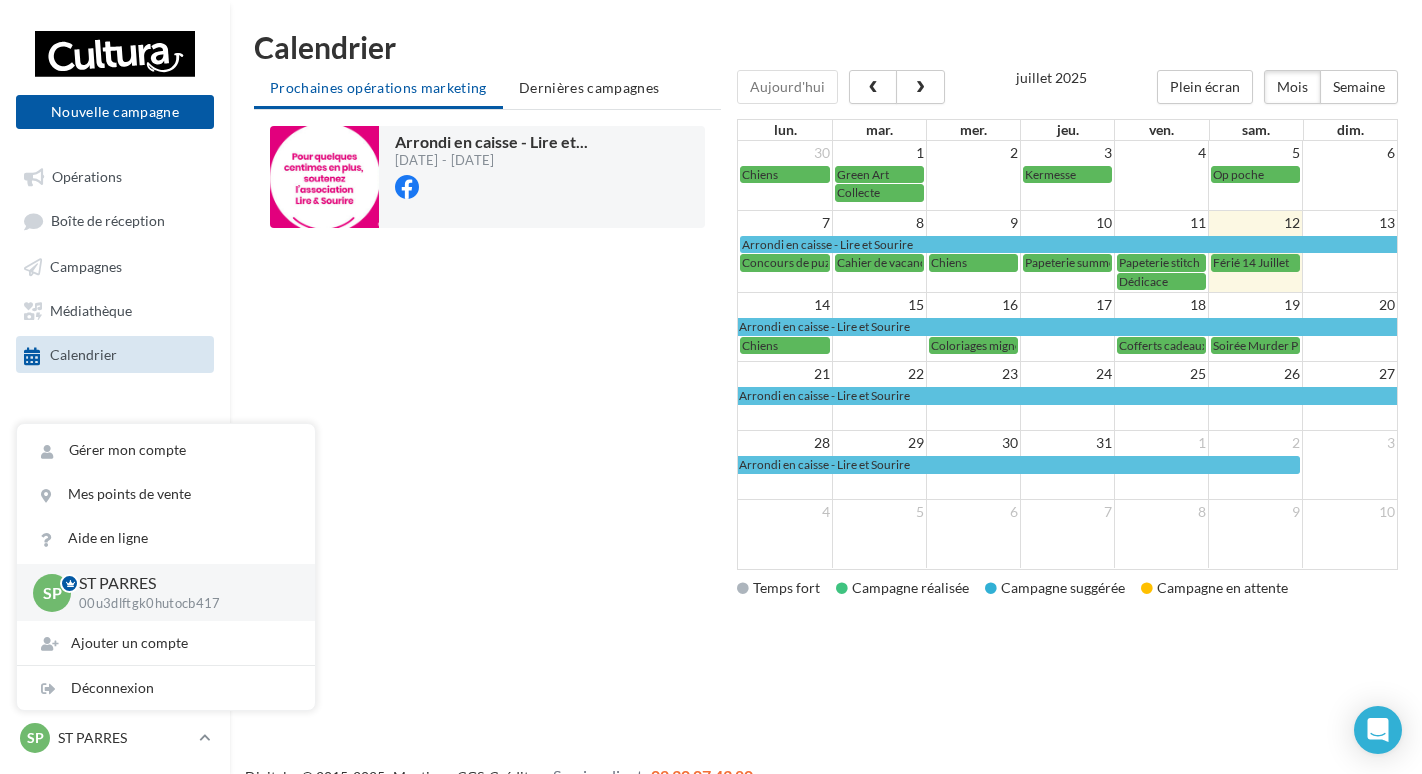 click on "Nouvelle campagne
Nouvelle campagne
Opérations
Boîte de réception
Campagnes
Médiathèque
Calendrier" at bounding box center (115, 387) 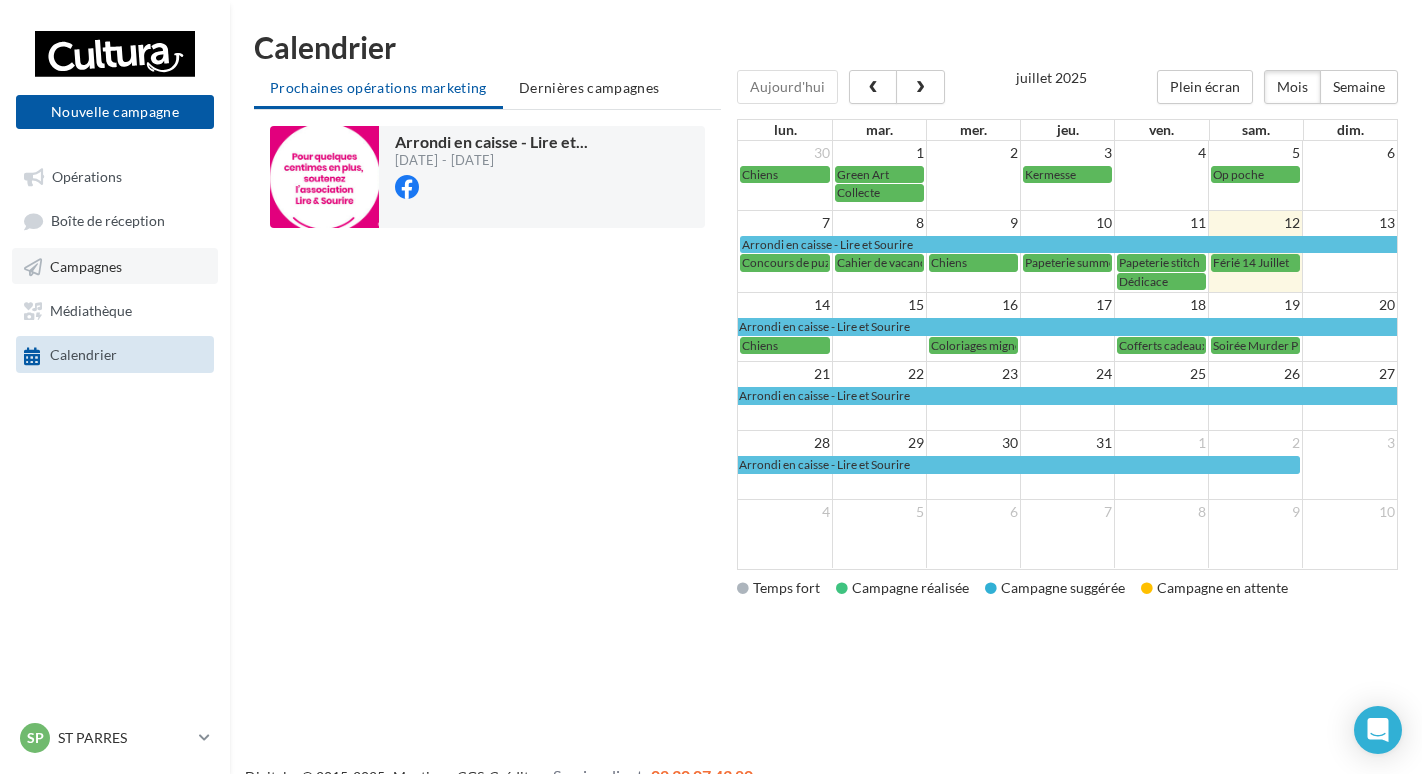 click on "Campagnes" at bounding box center [115, 266] 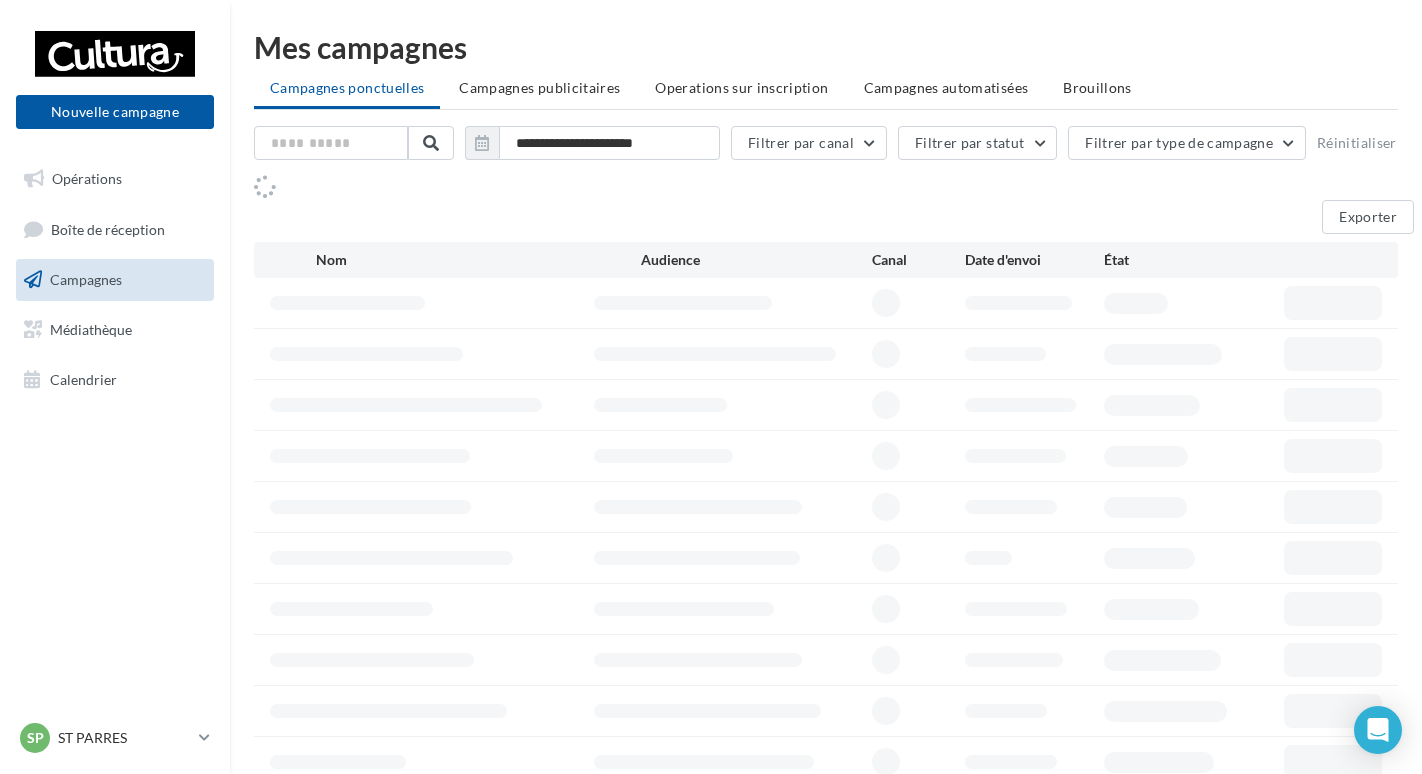scroll, scrollTop: 0, scrollLeft: 0, axis: both 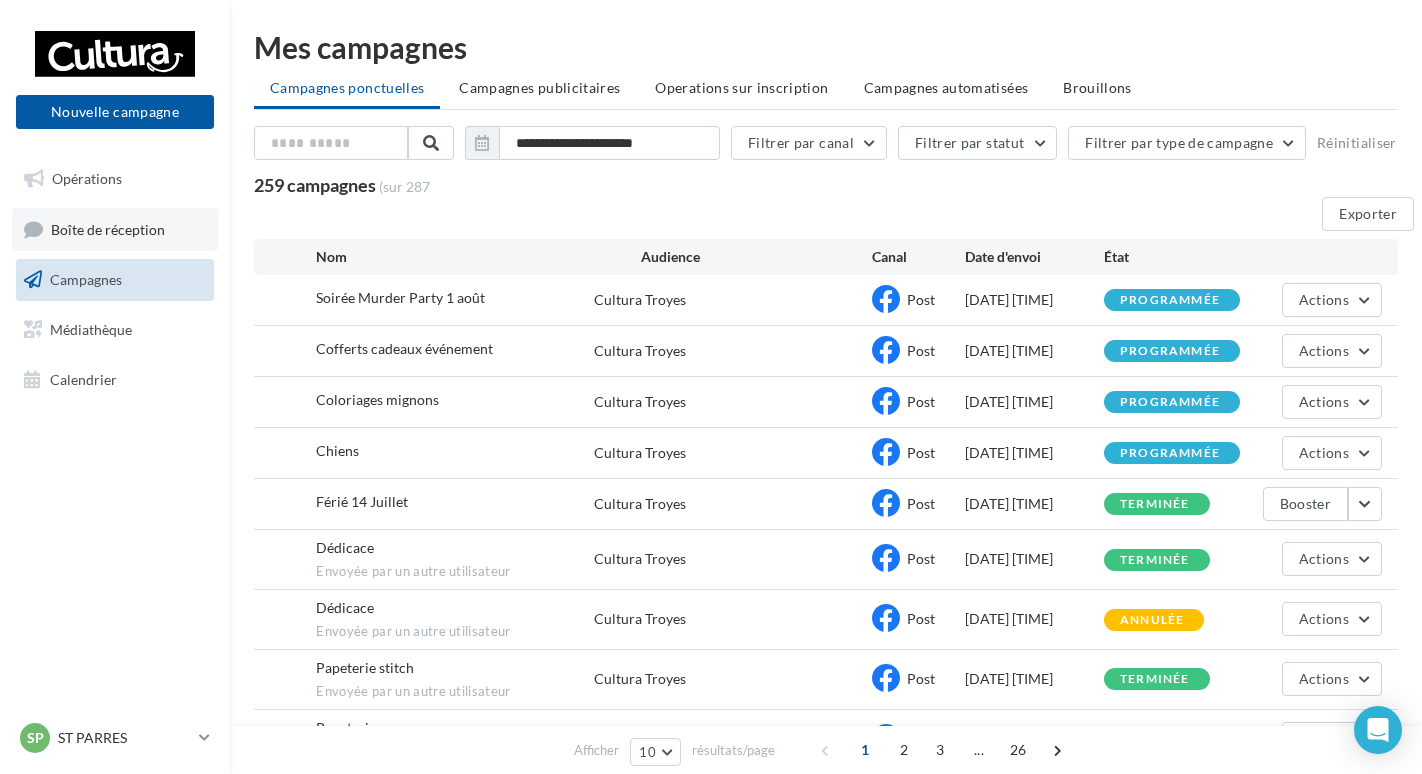 click on "Boîte de réception" at bounding box center (115, 229) 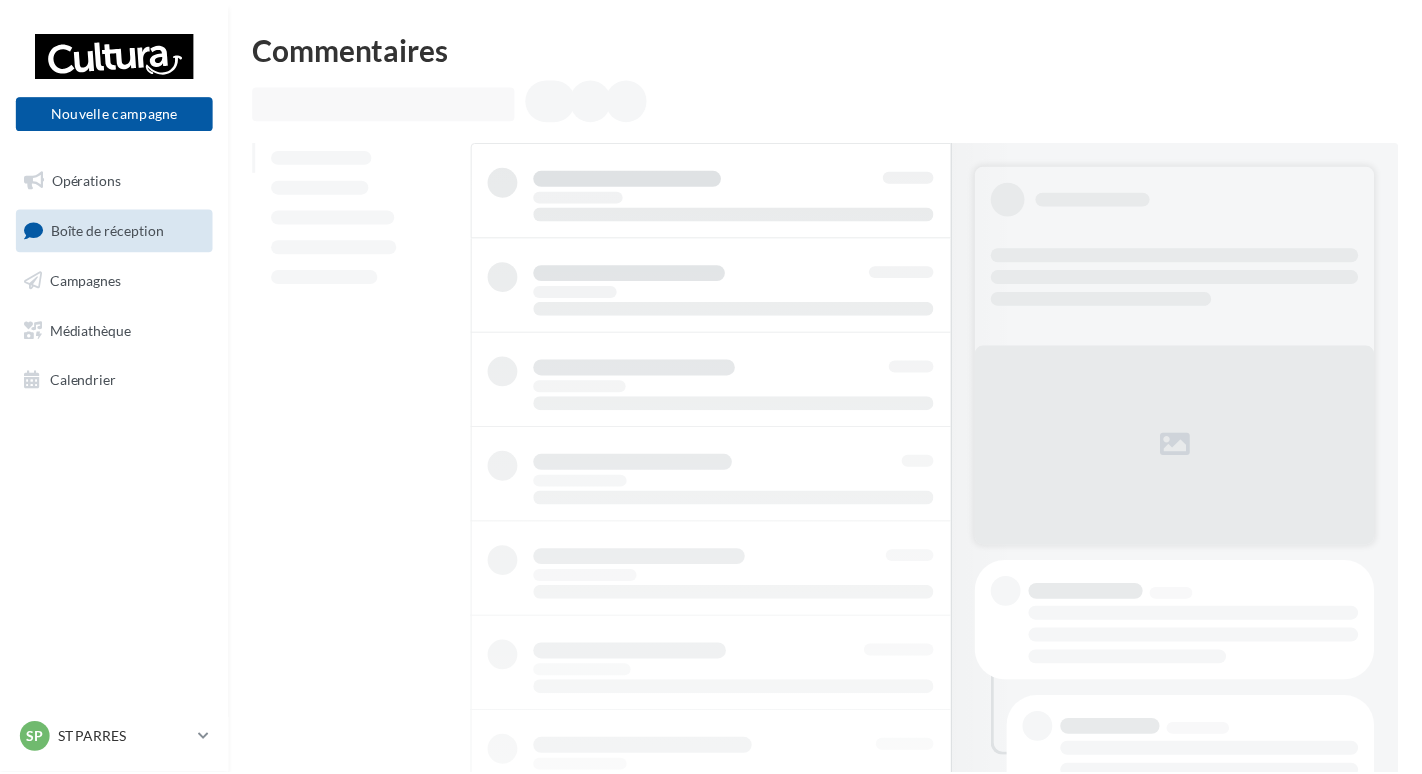 scroll, scrollTop: 0, scrollLeft: 0, axis: both 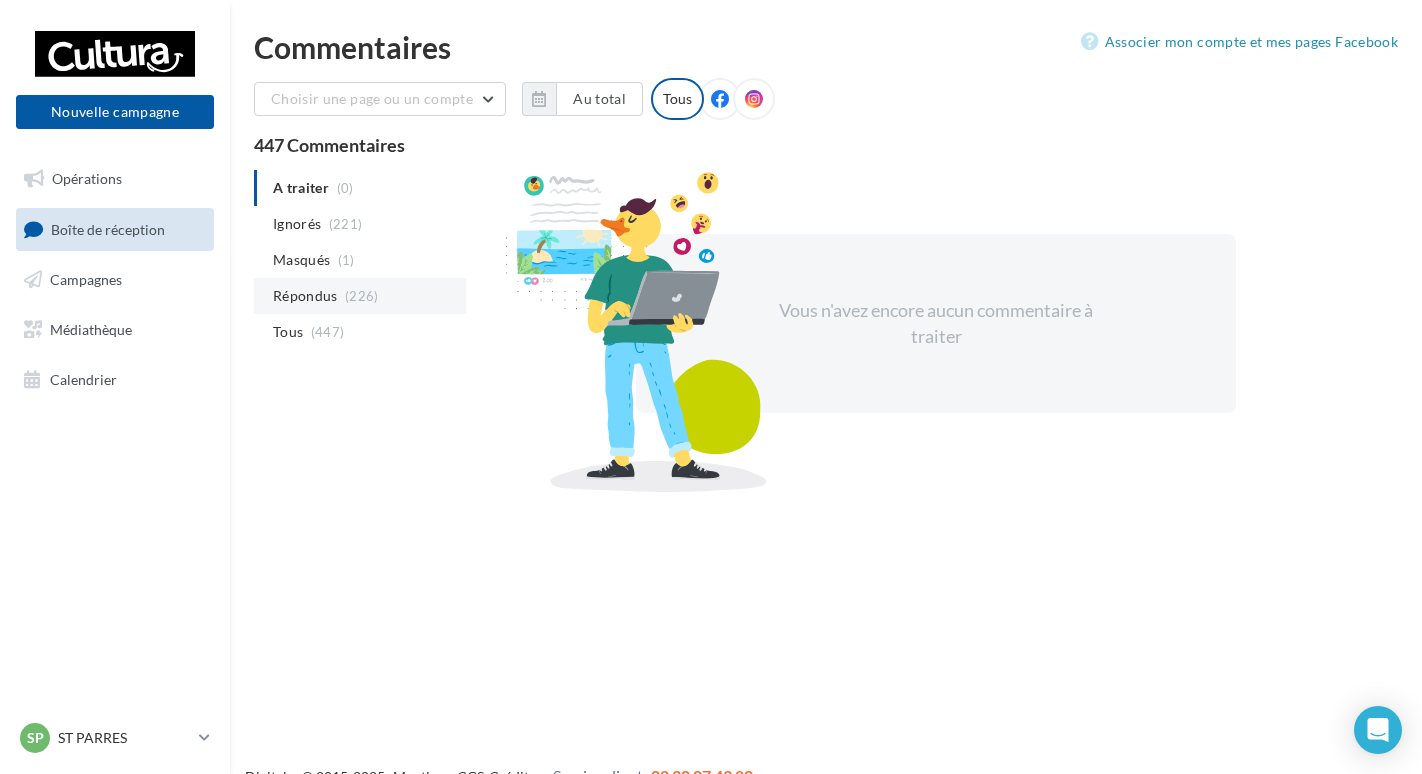 click on "(226)" at bounding box center [362, 296] 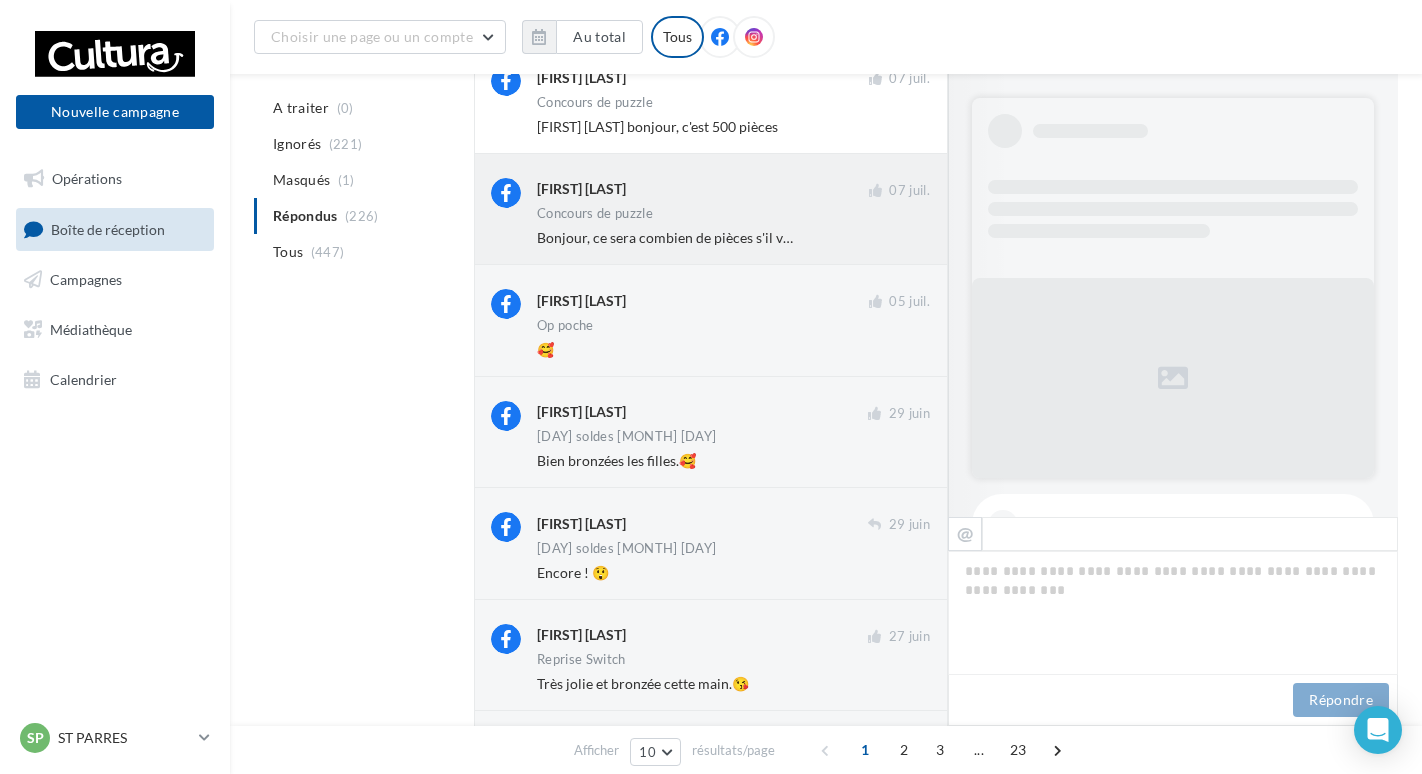scroll, scrollTop: 301, scrollLeft: 0, axis: vertical 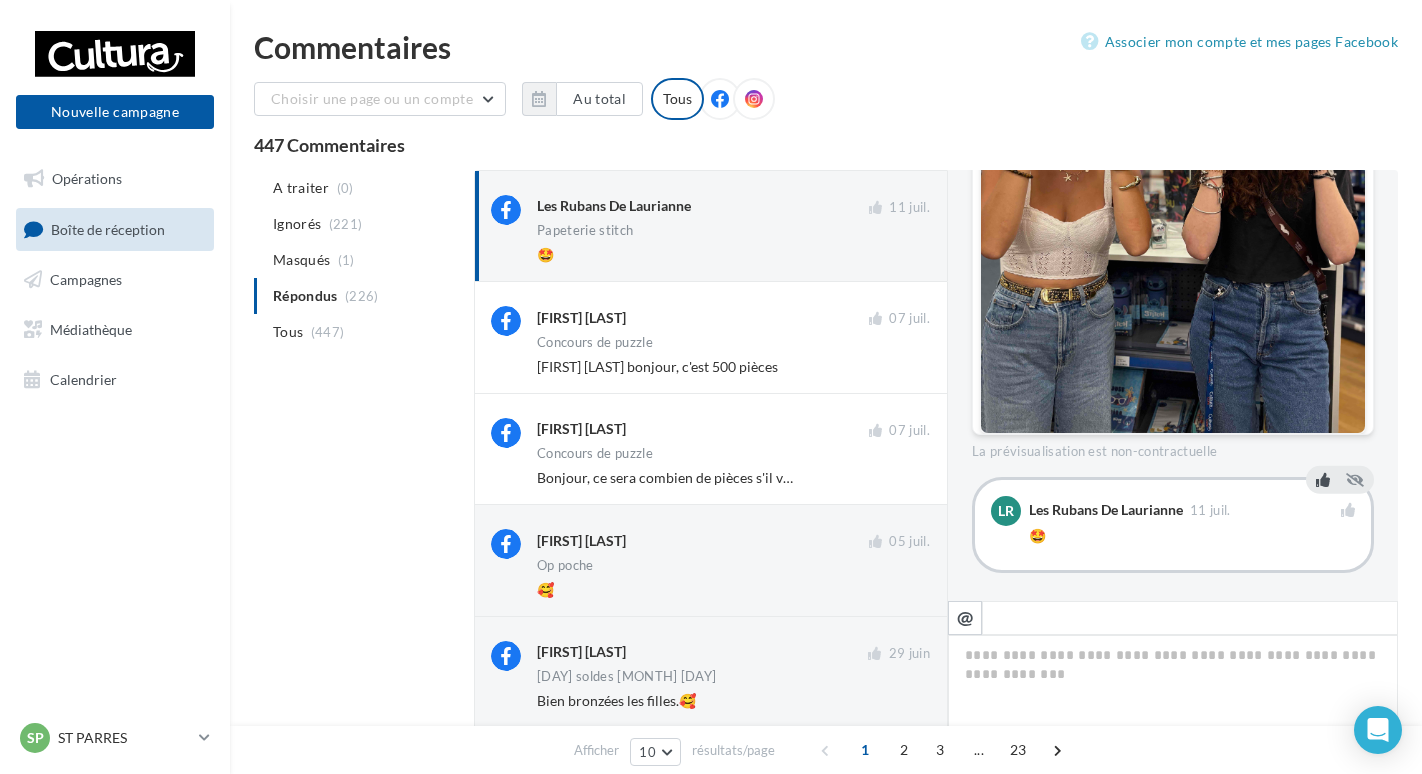 click at bounding box center (754, 99) 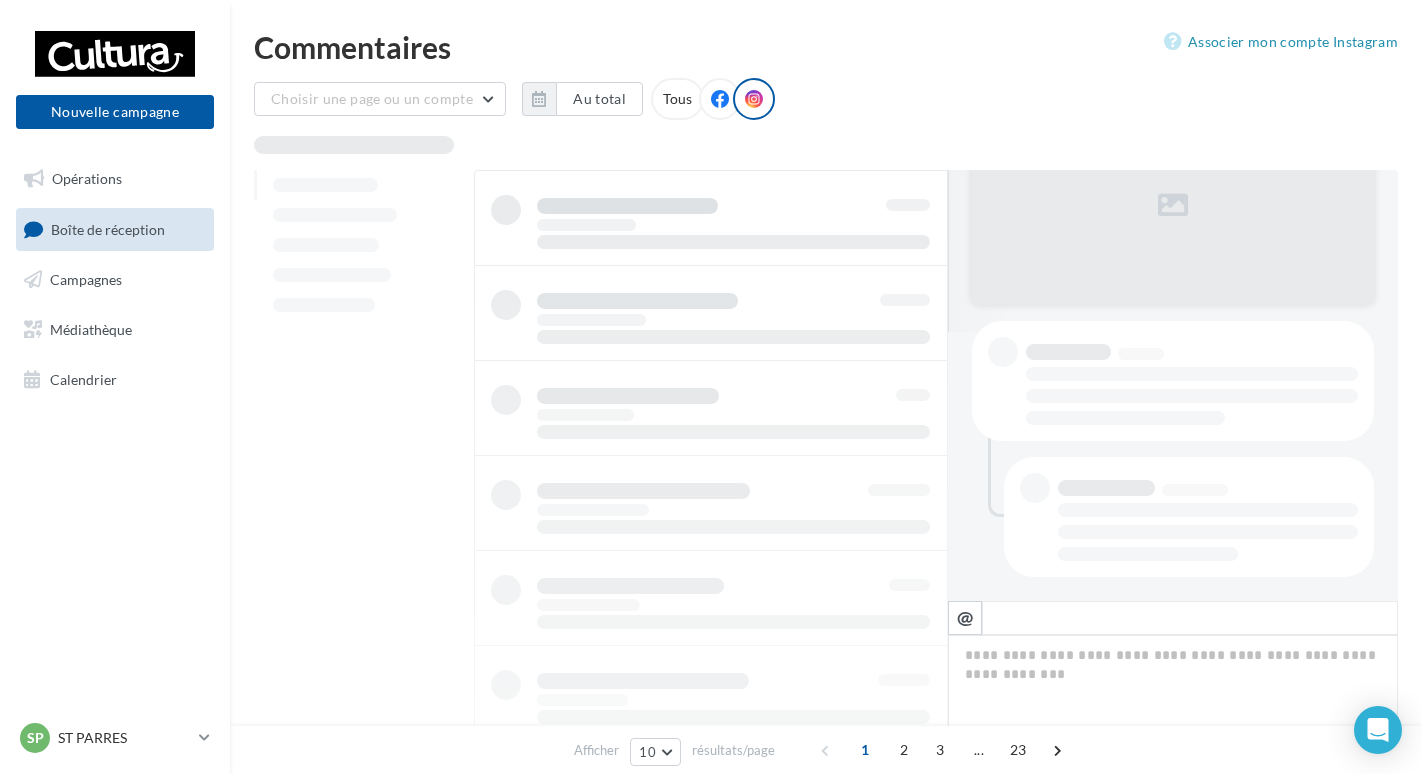 scroll, scrollTop: 269, scrollLeft: 0, axis: vertical 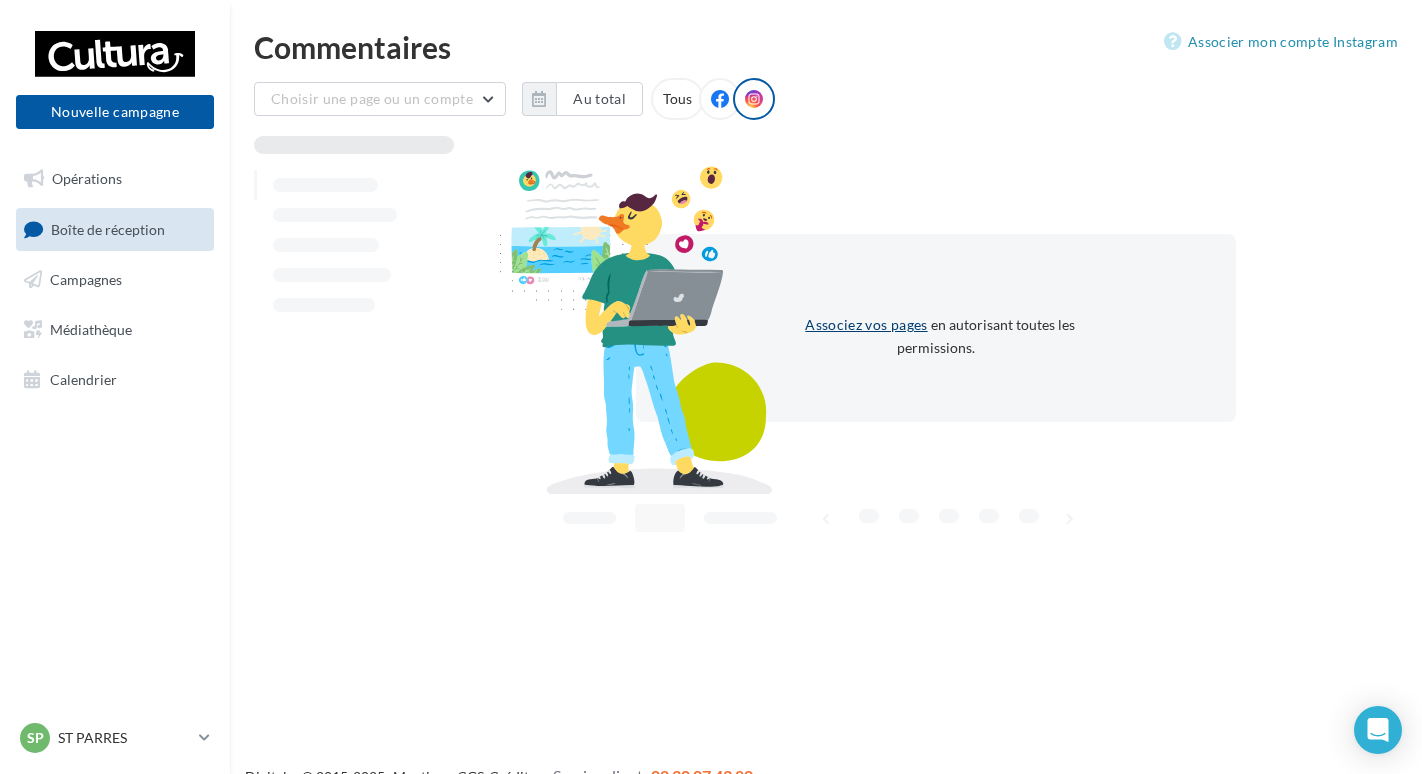 click on "Associez vos pages" at bounding box center (862, 325) 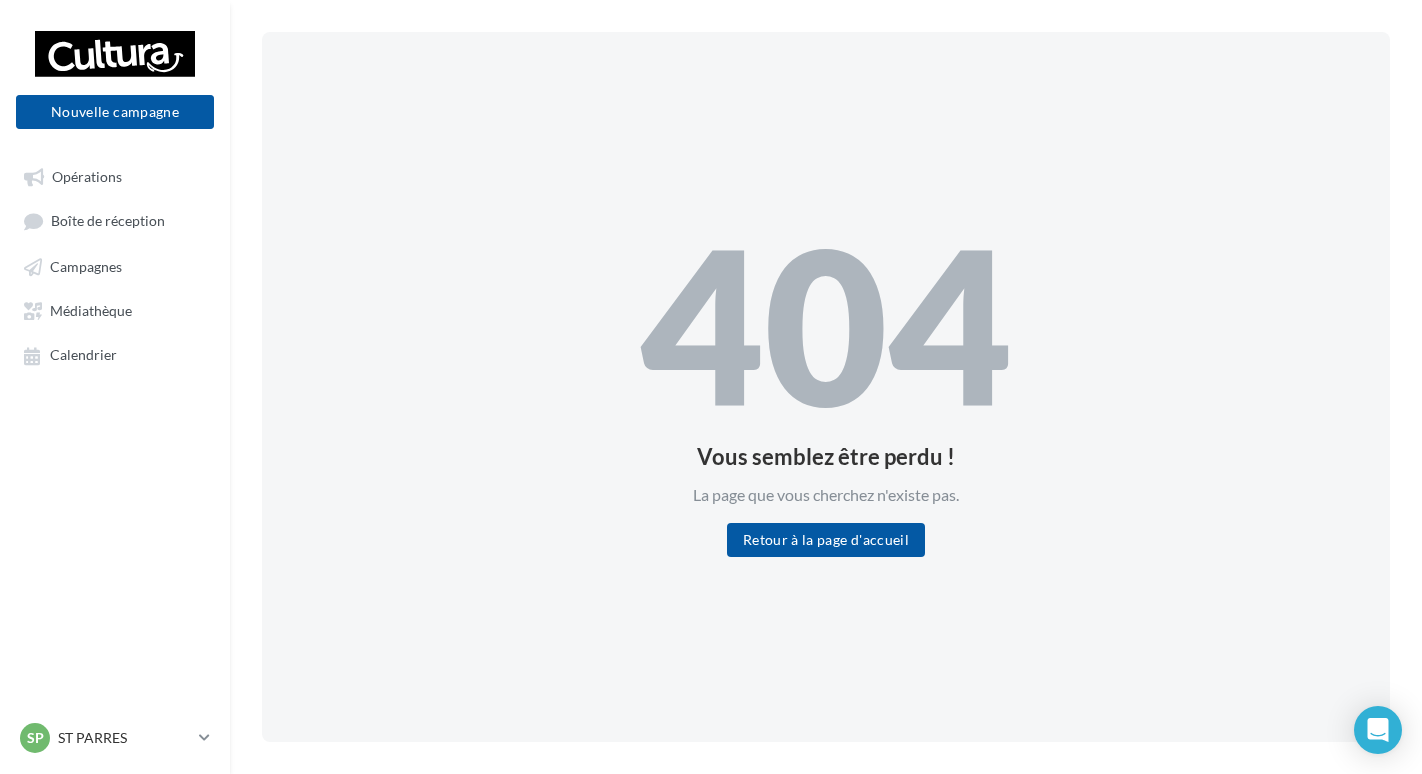 scroll, scrollTop: 0, scrollLeft: 0, axis: both 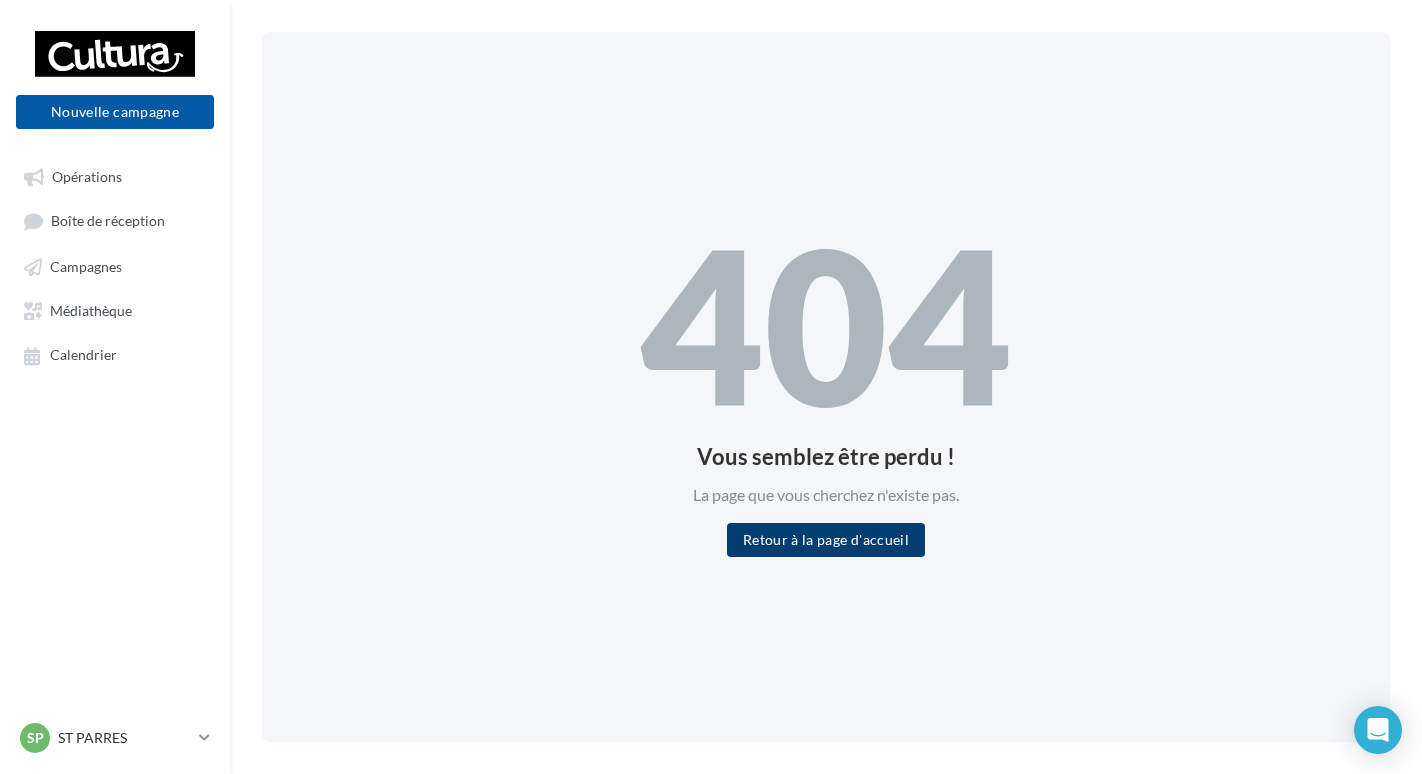 click on "Retour à la page d'accueil" at bounding box center (826, 540) 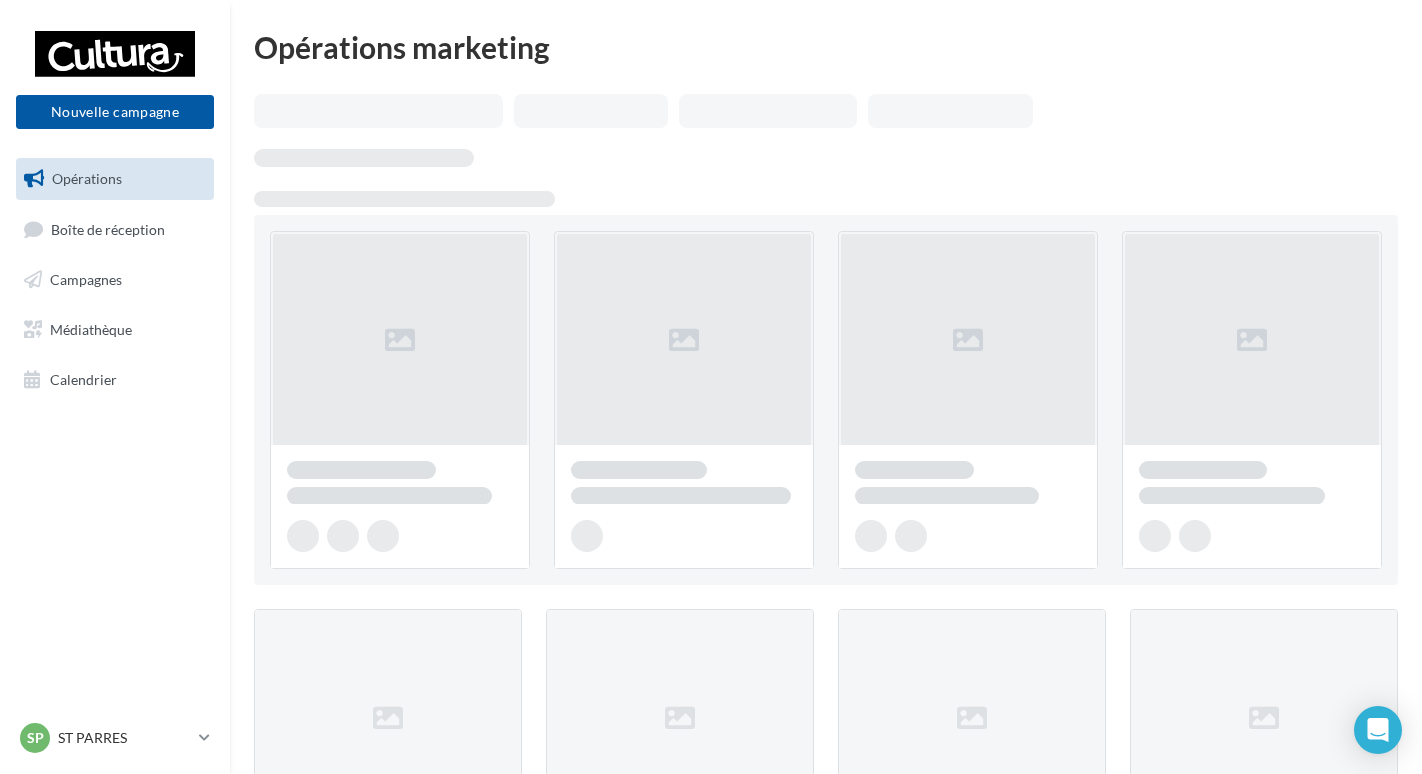 scroll, scrollTop: 0, scrollLeft: 0, axis: both 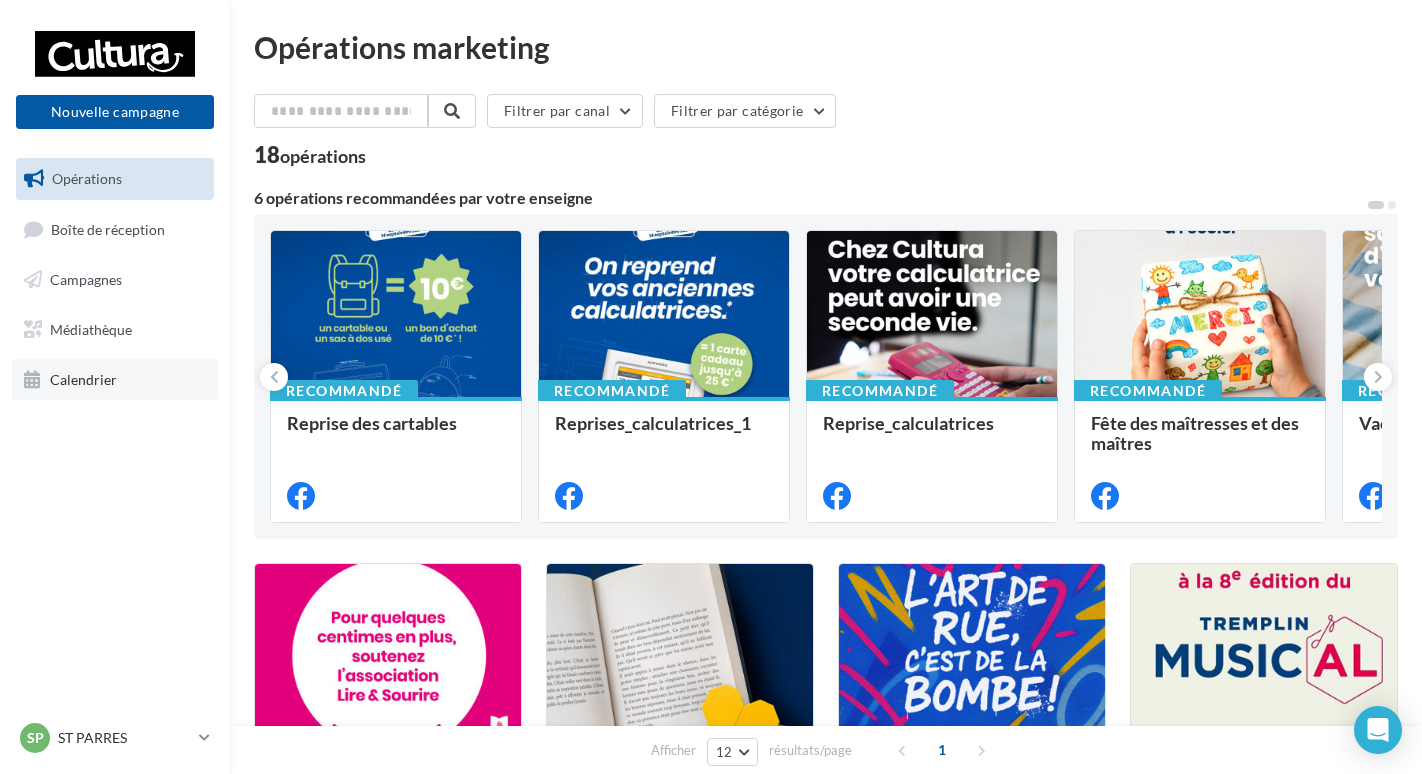 click on "Calendrier" at bounding box center [83, 378] 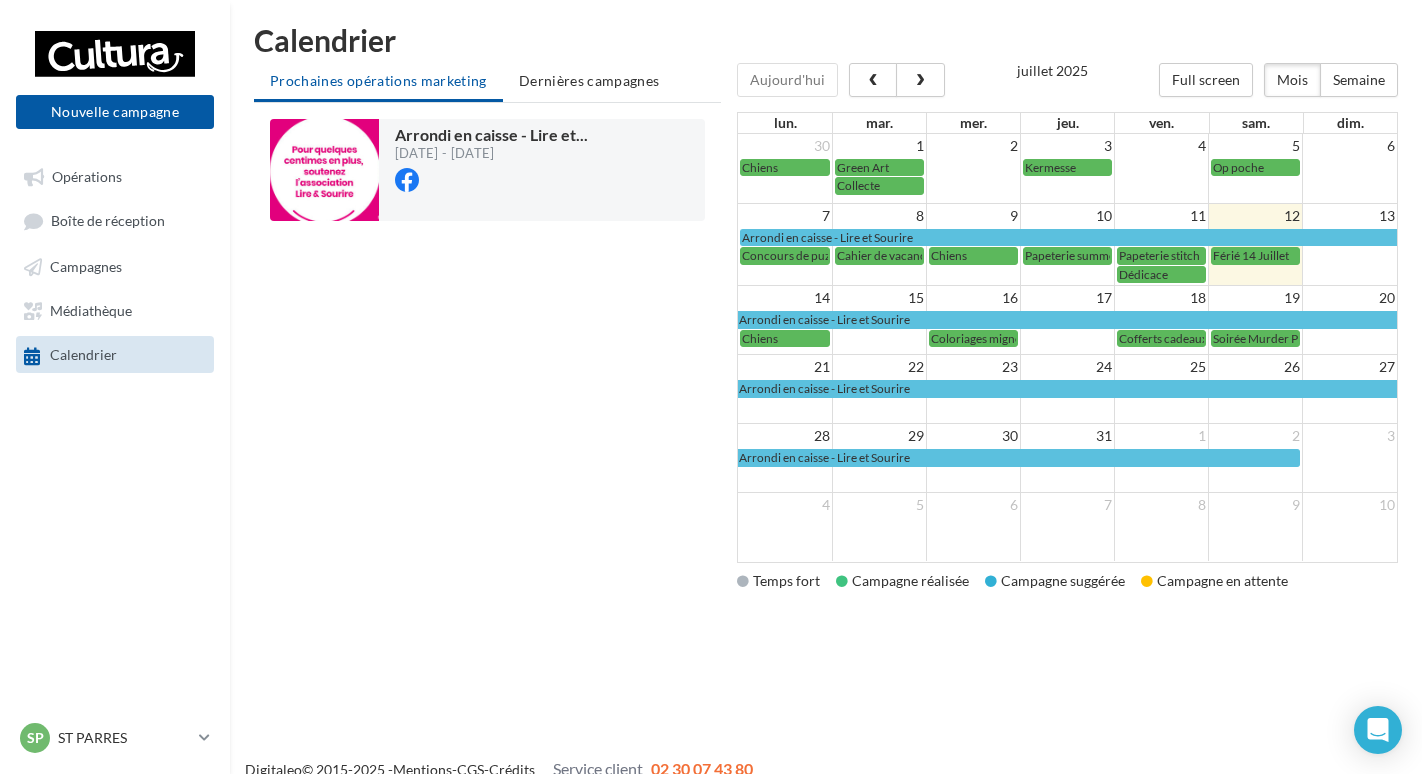 scroll, scrollTop: 0, scrollLeft: 0, axis: both 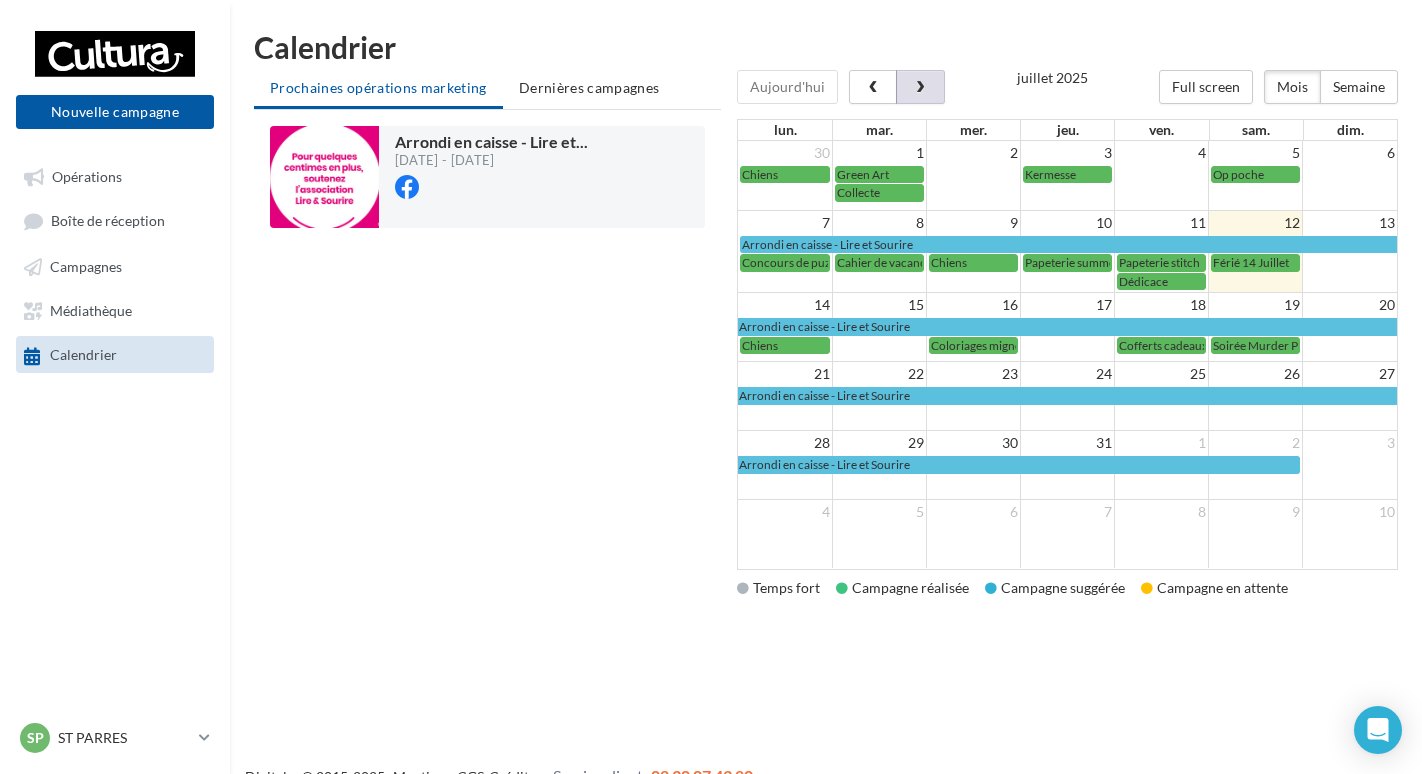 click at bounding box center [920, 87] 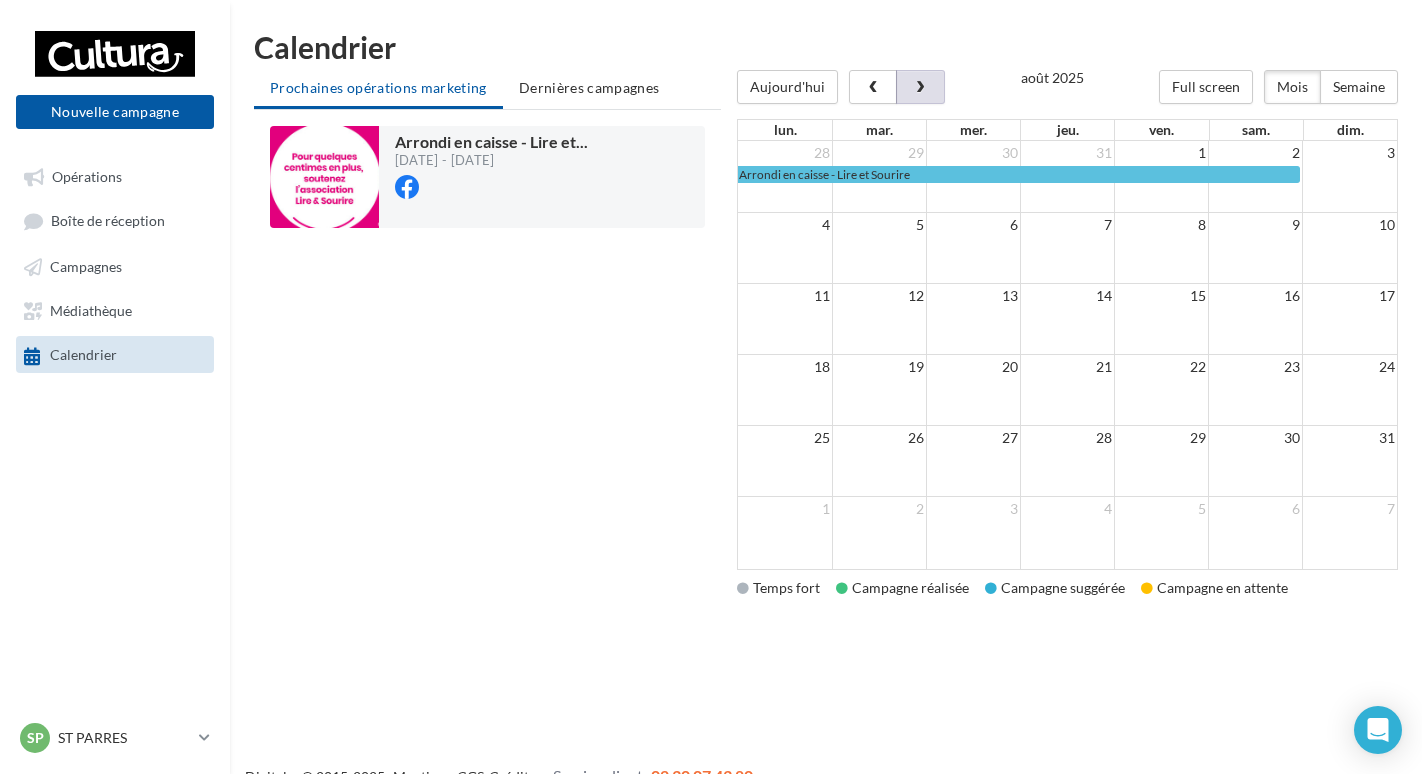 click at bounding box center (920, 88) 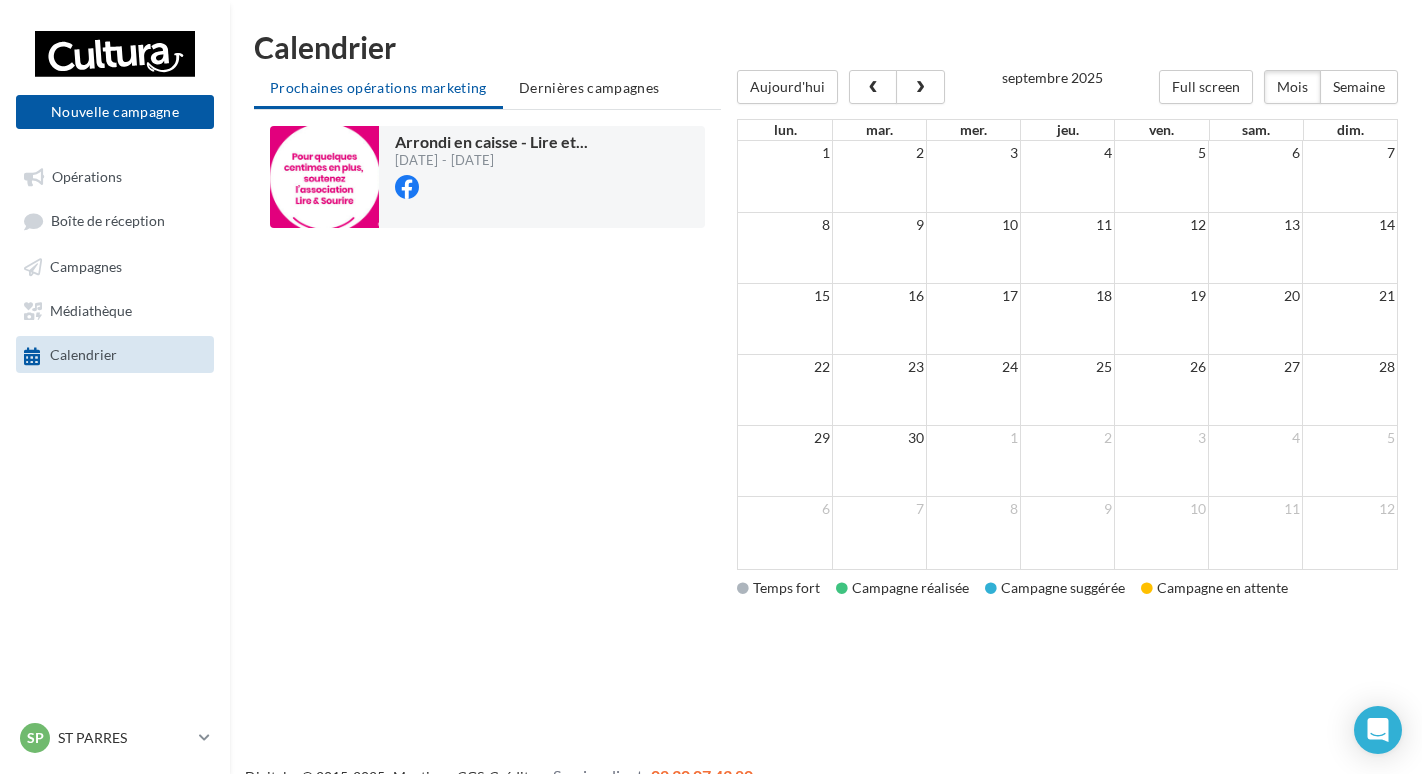 click at bounding box center [1067, 70] 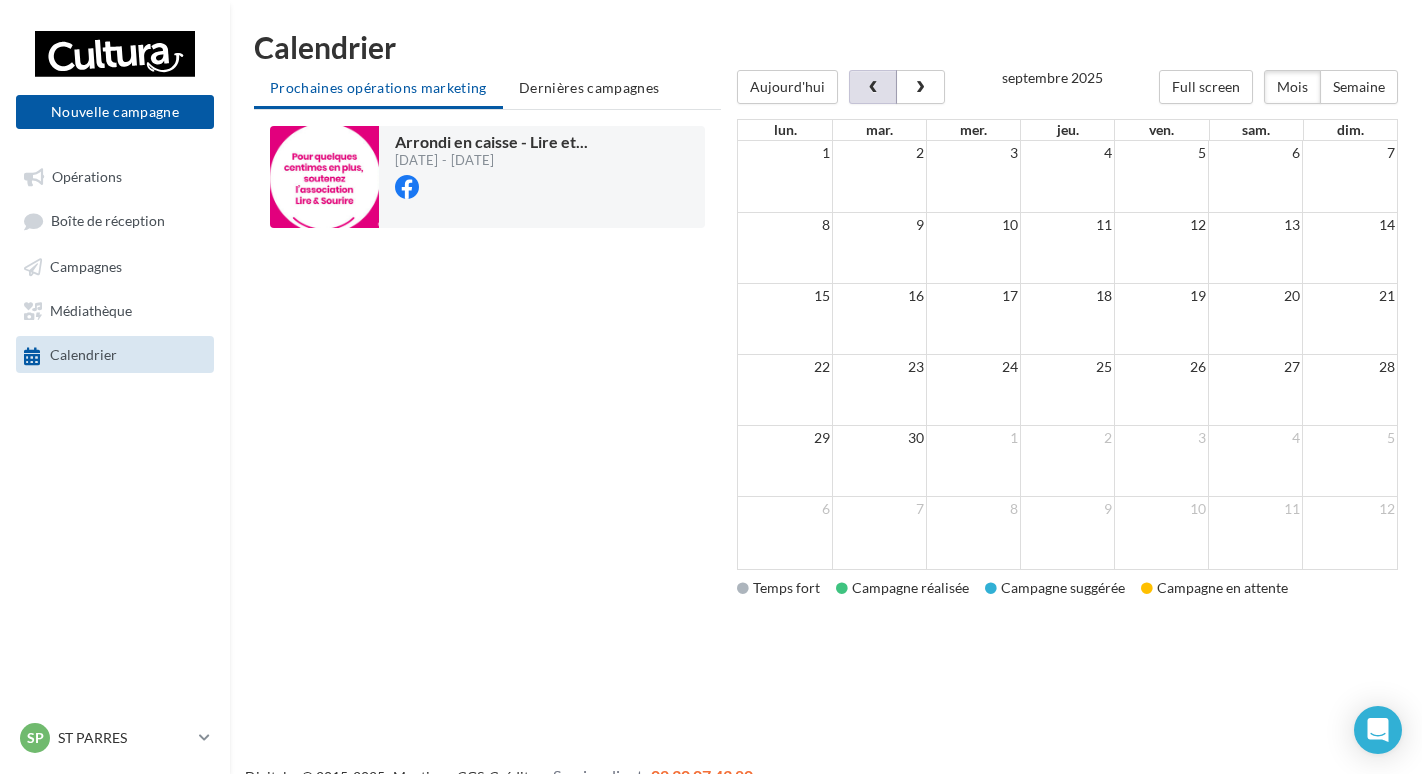 click at bounding box center (873, 88) 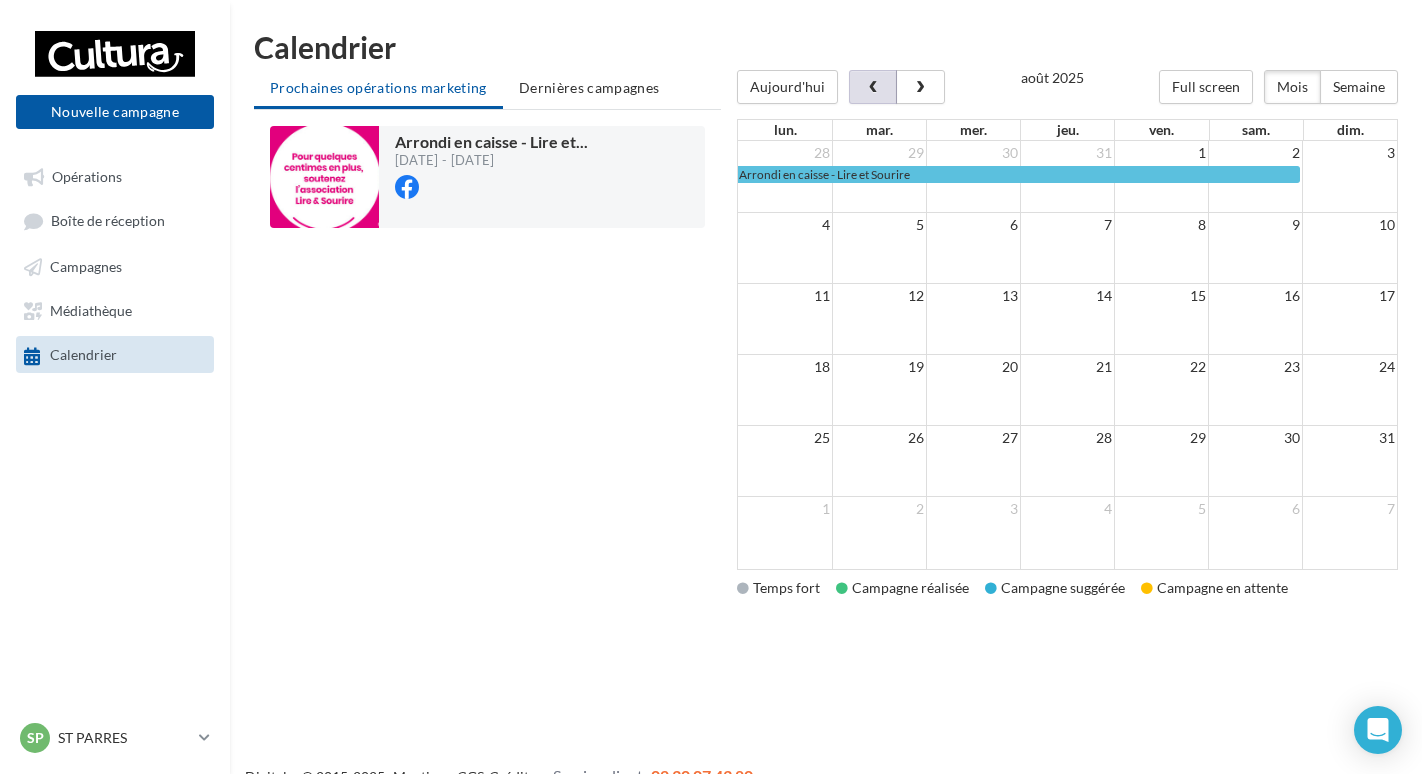 click at bounding box center [873, 88] 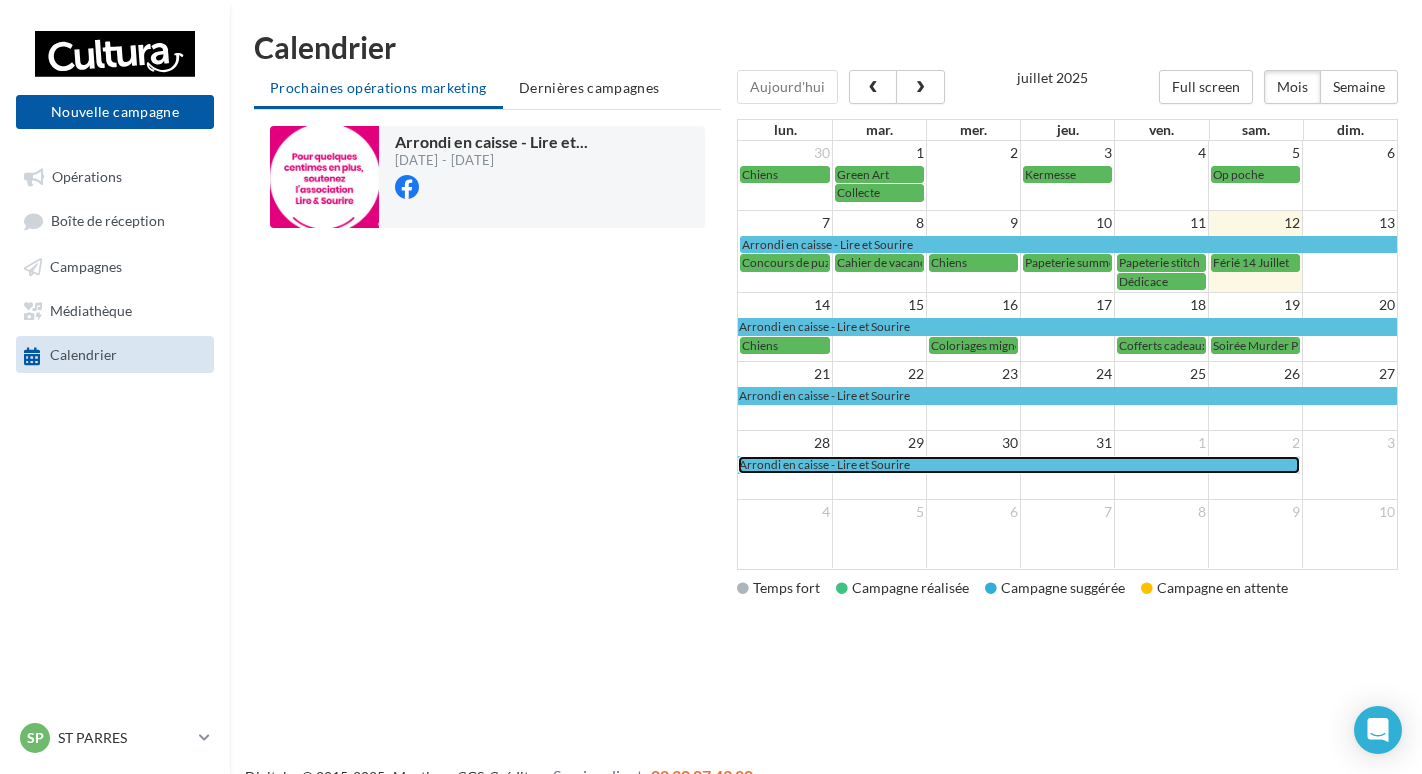 click on "Arrondi en caisse - Lire et Sourire" at bounding box center (1018, 464) 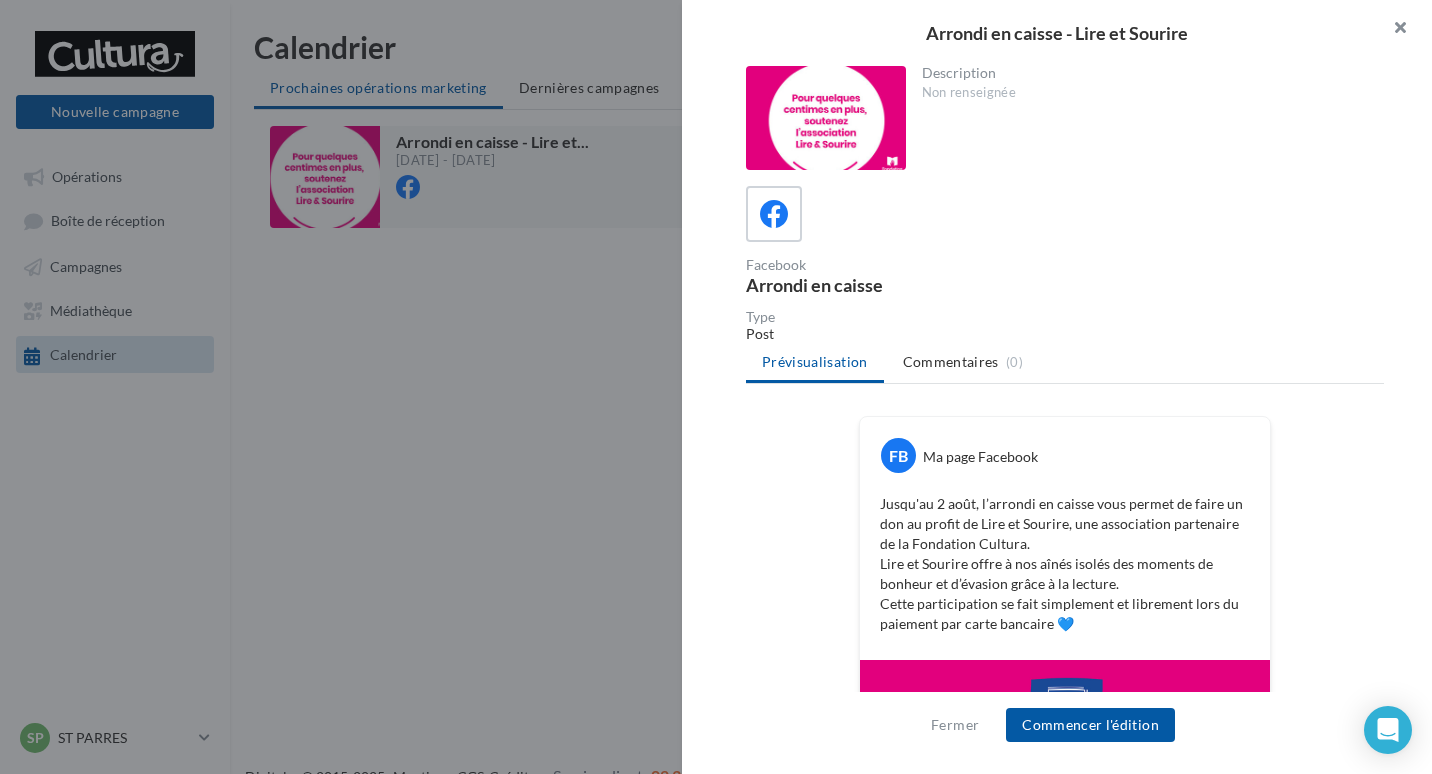 click at bounding box center [1392, 30] 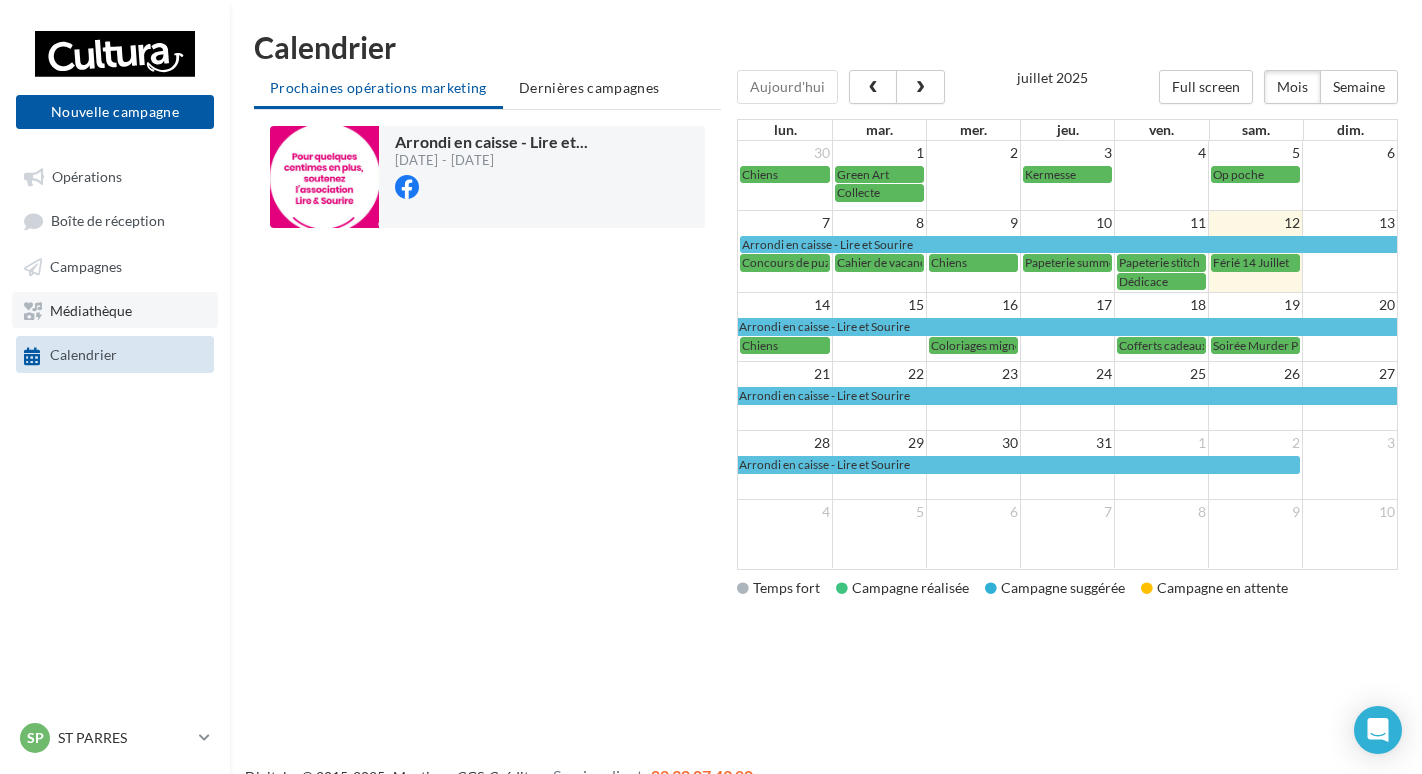 click on "Médiathèque" at bounding box center [91, 310] 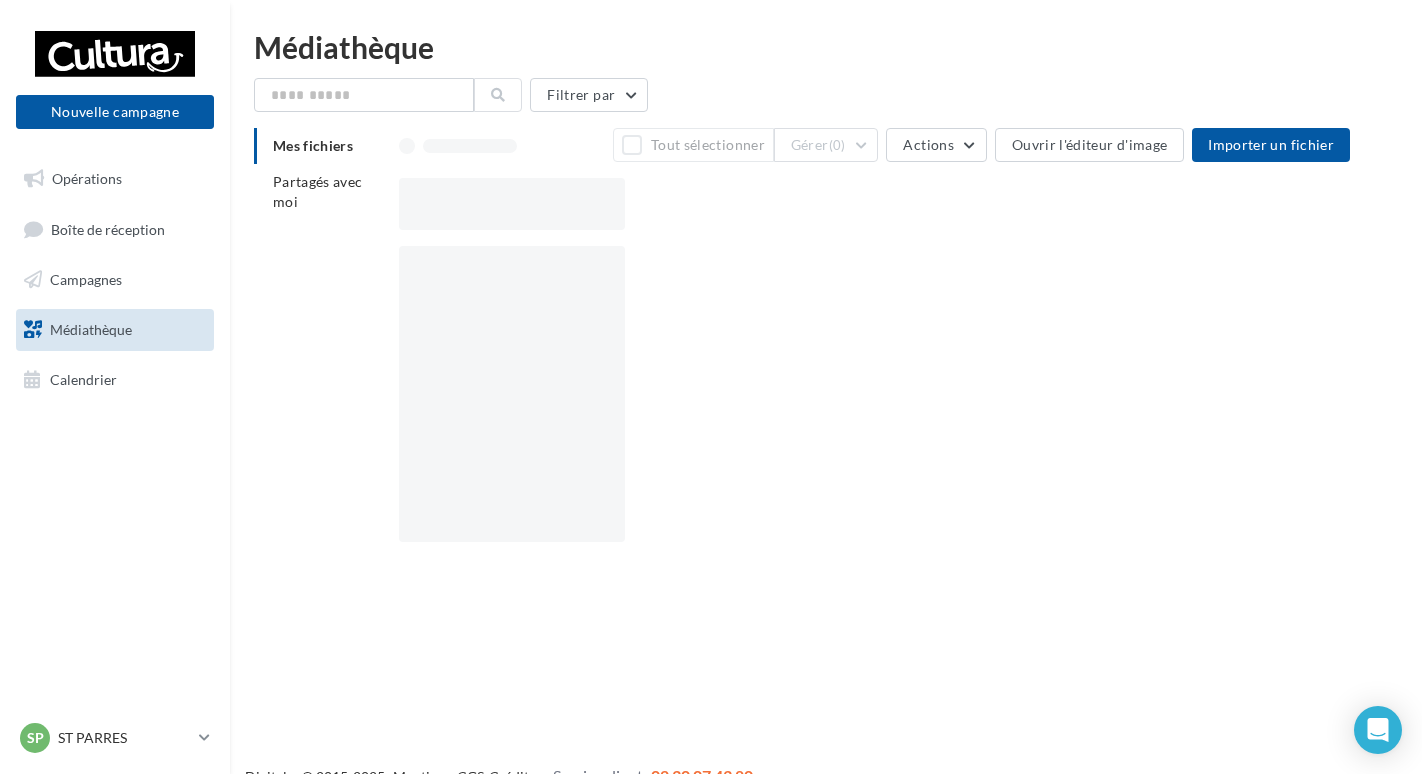 scroll, scrollTop: 0, scrollLeft: 0, axis: both 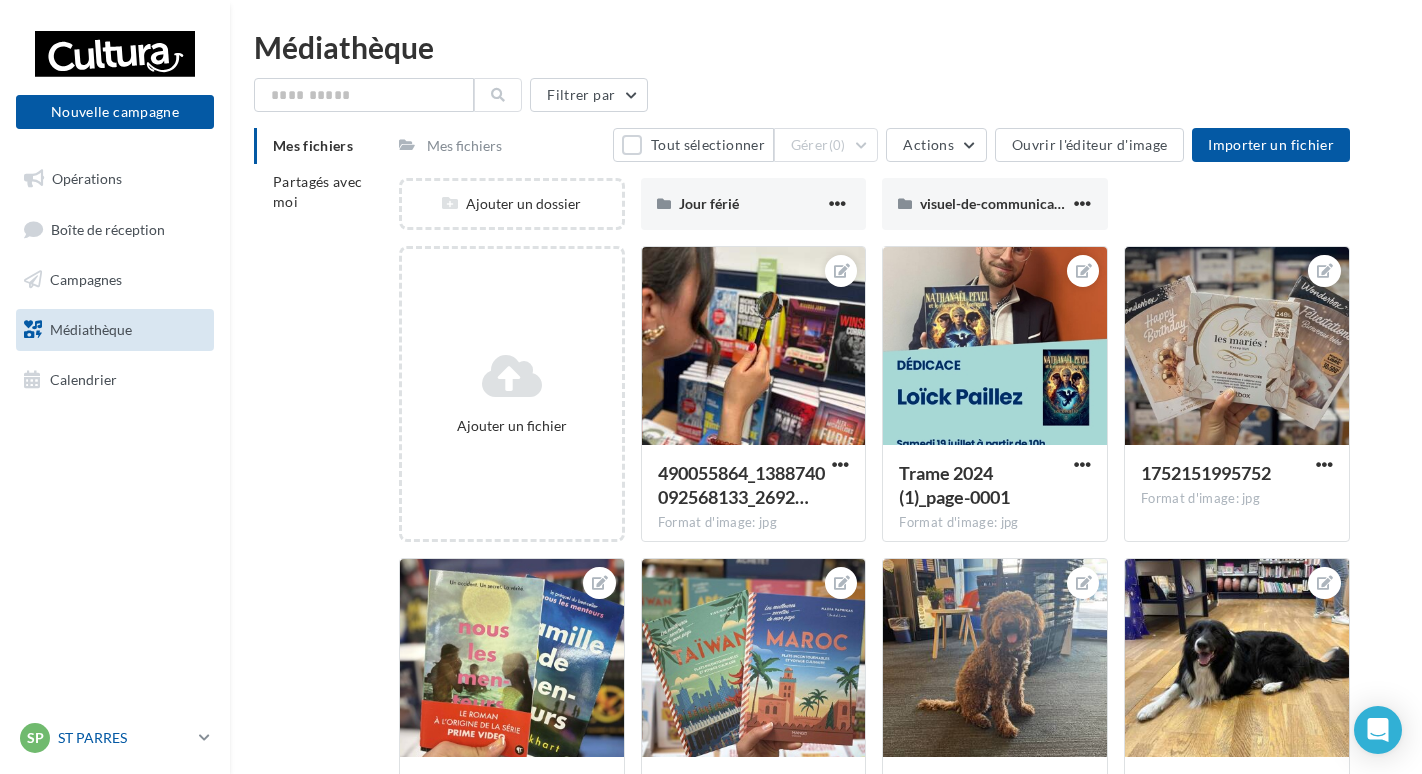 click on "SP     ST PARRES   00u3dlftgk0hutocb417" at bounding box center [115, 738] 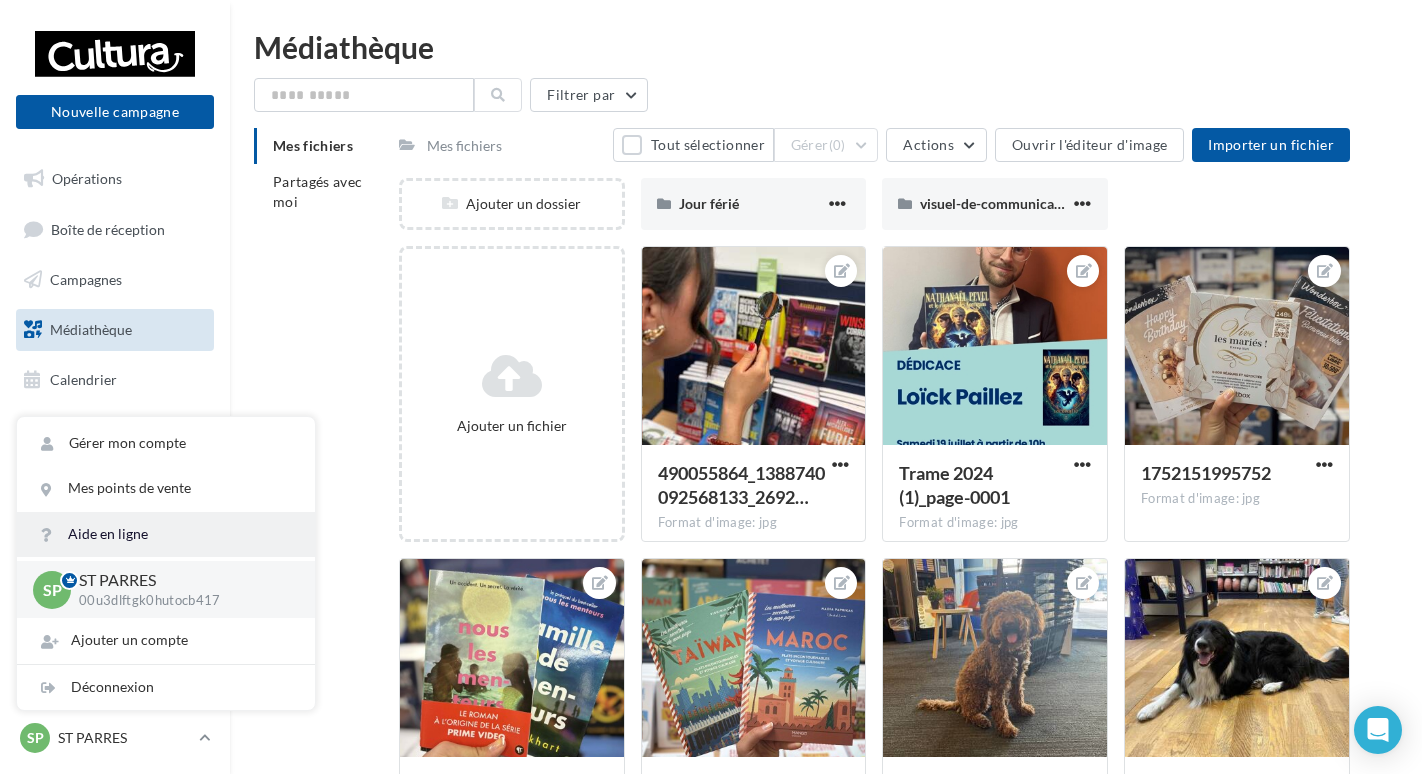 click on "Aide en ligne" at bounding box center [166, 534] 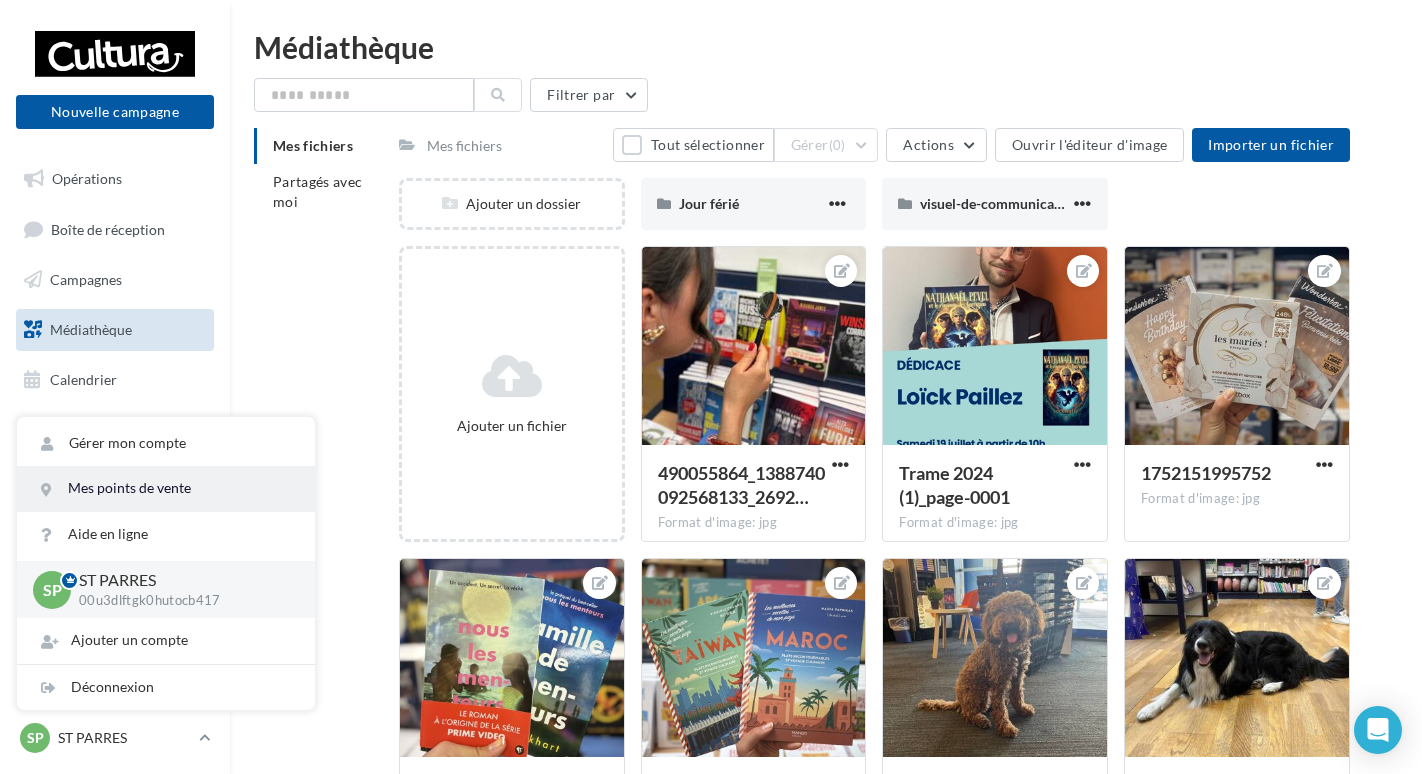 click on "Mes points de vente" at bounding box center [166, 488] 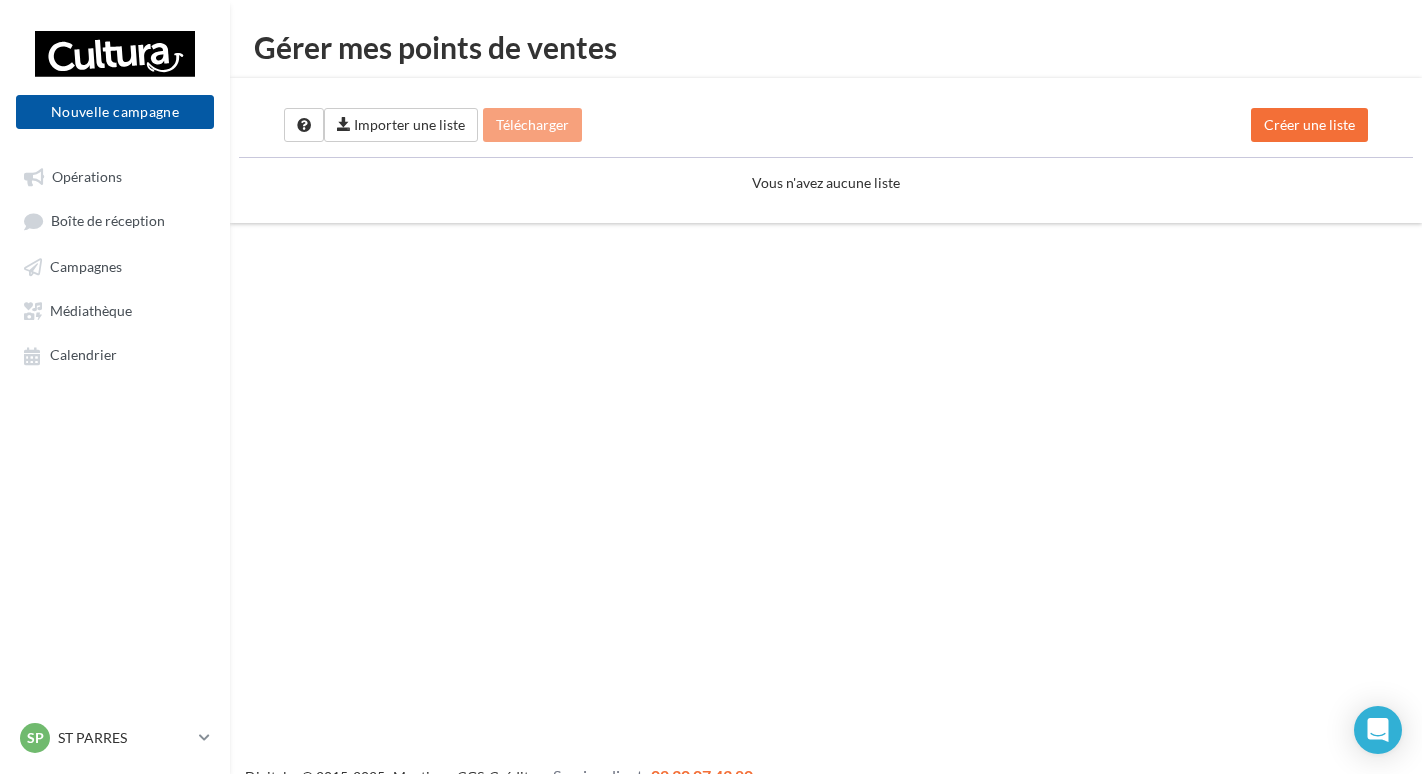 scroll, scrollTop: 0, scrollLeft: 0, axis: both 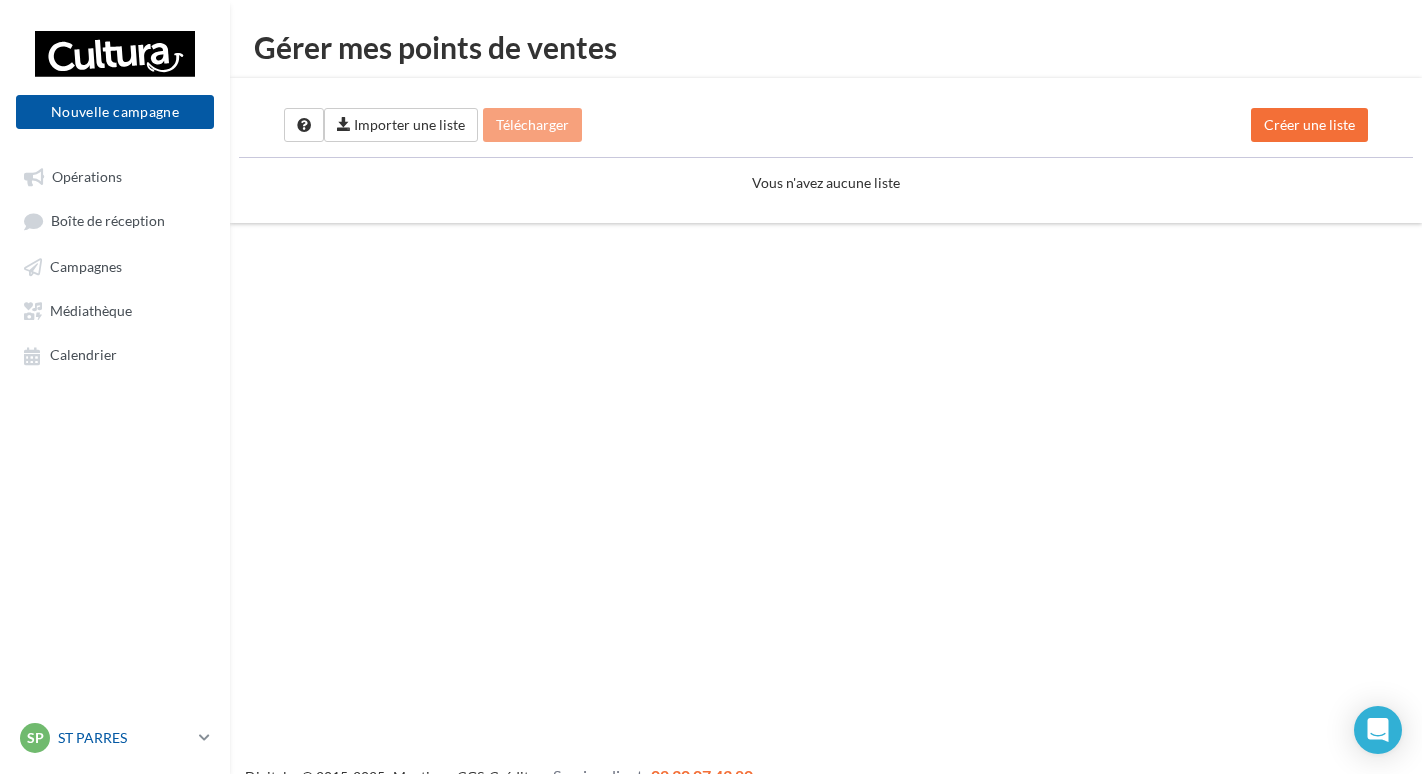 click on "SP     ST PARRES   00u3dlftgk0hutocb417" at bounding box center (105, 738) 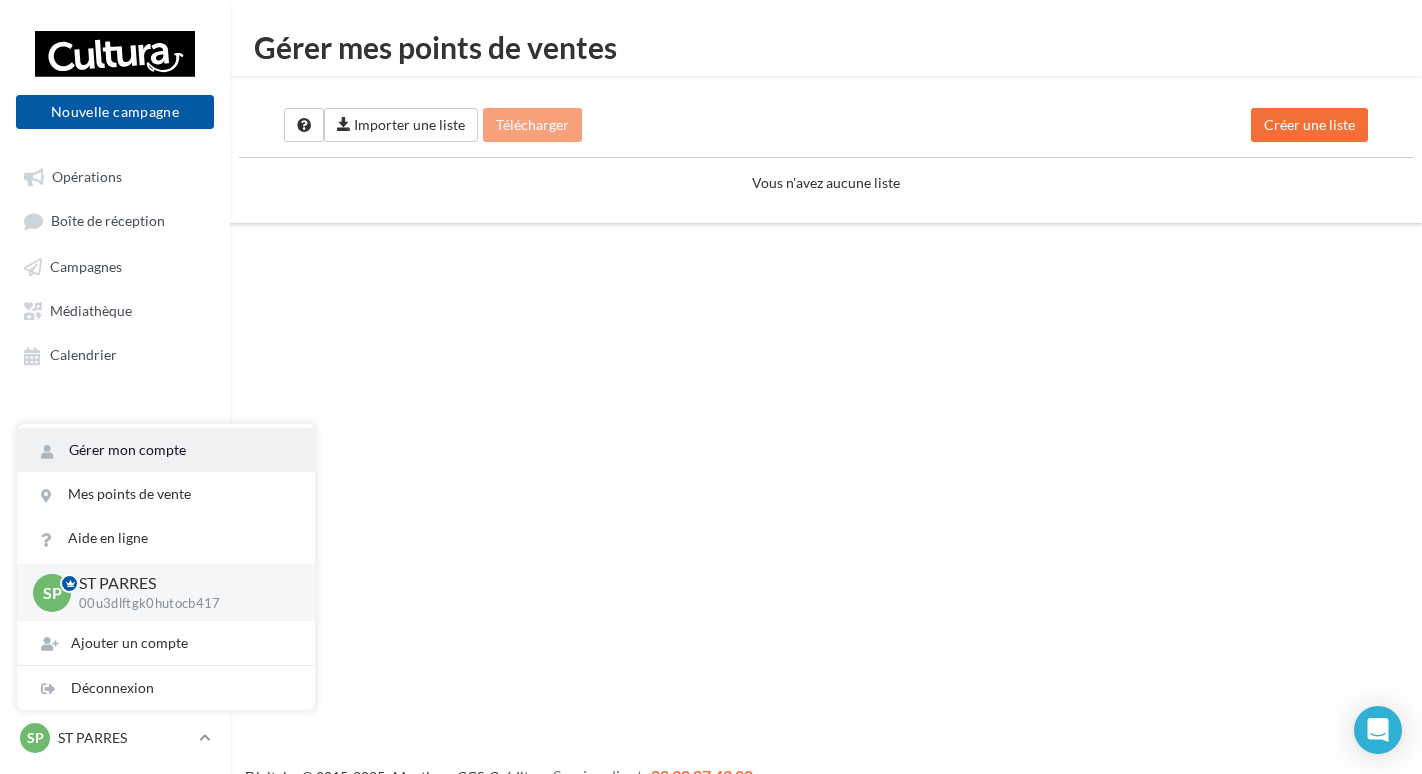 click on "Gérer mon compte" at bounding box center (166, 450) 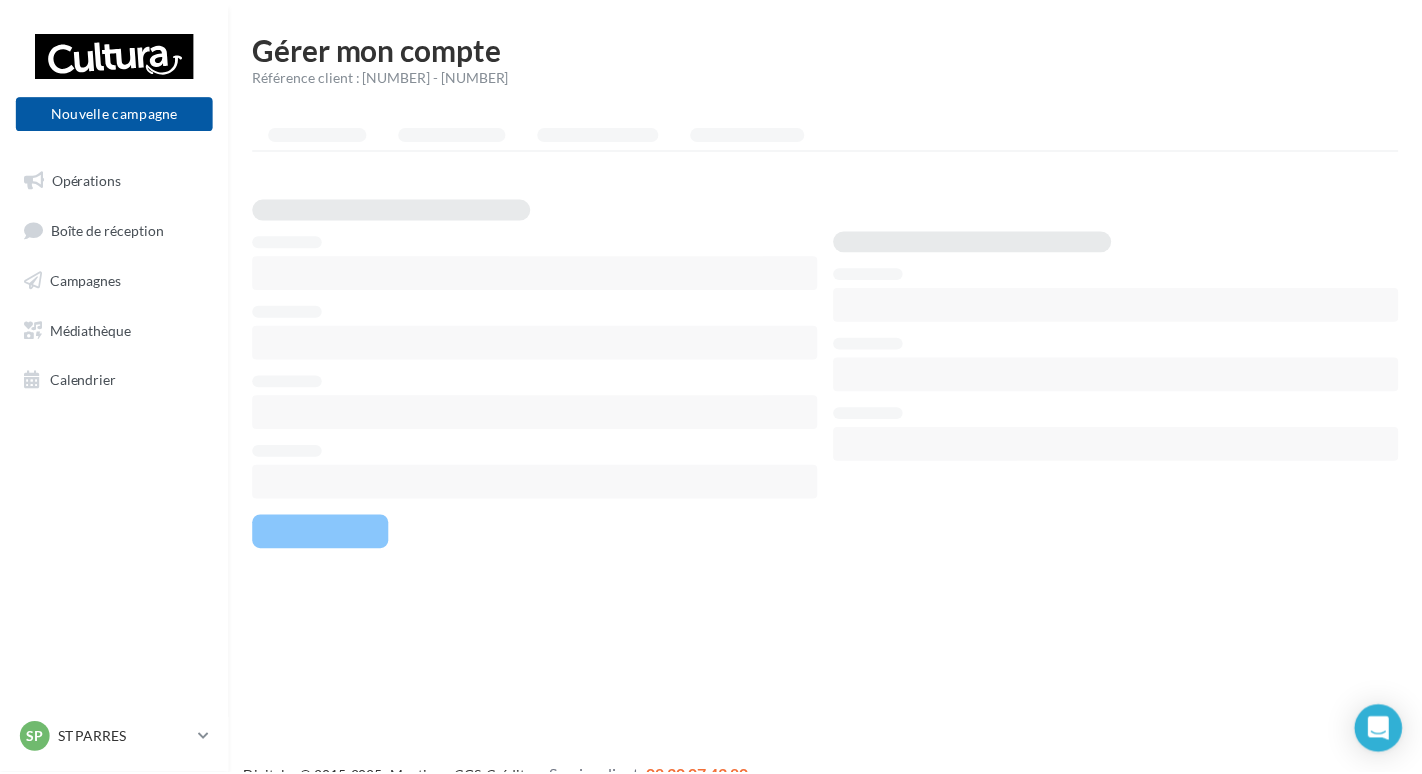 scroll, scrollTop: 0, scrollLeft: 0, axis: both 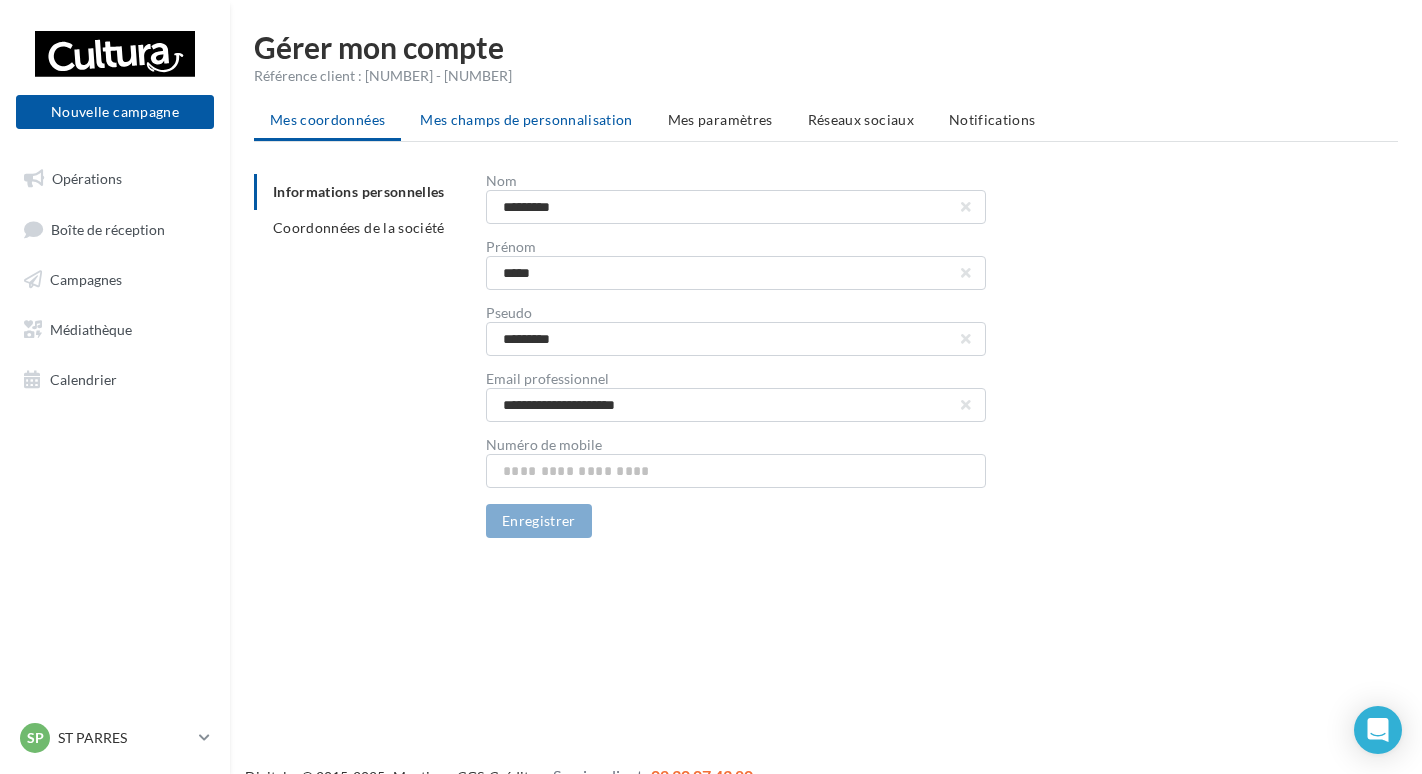 click on "Mes champs de personnalisation" at bounding box center (526, 119) 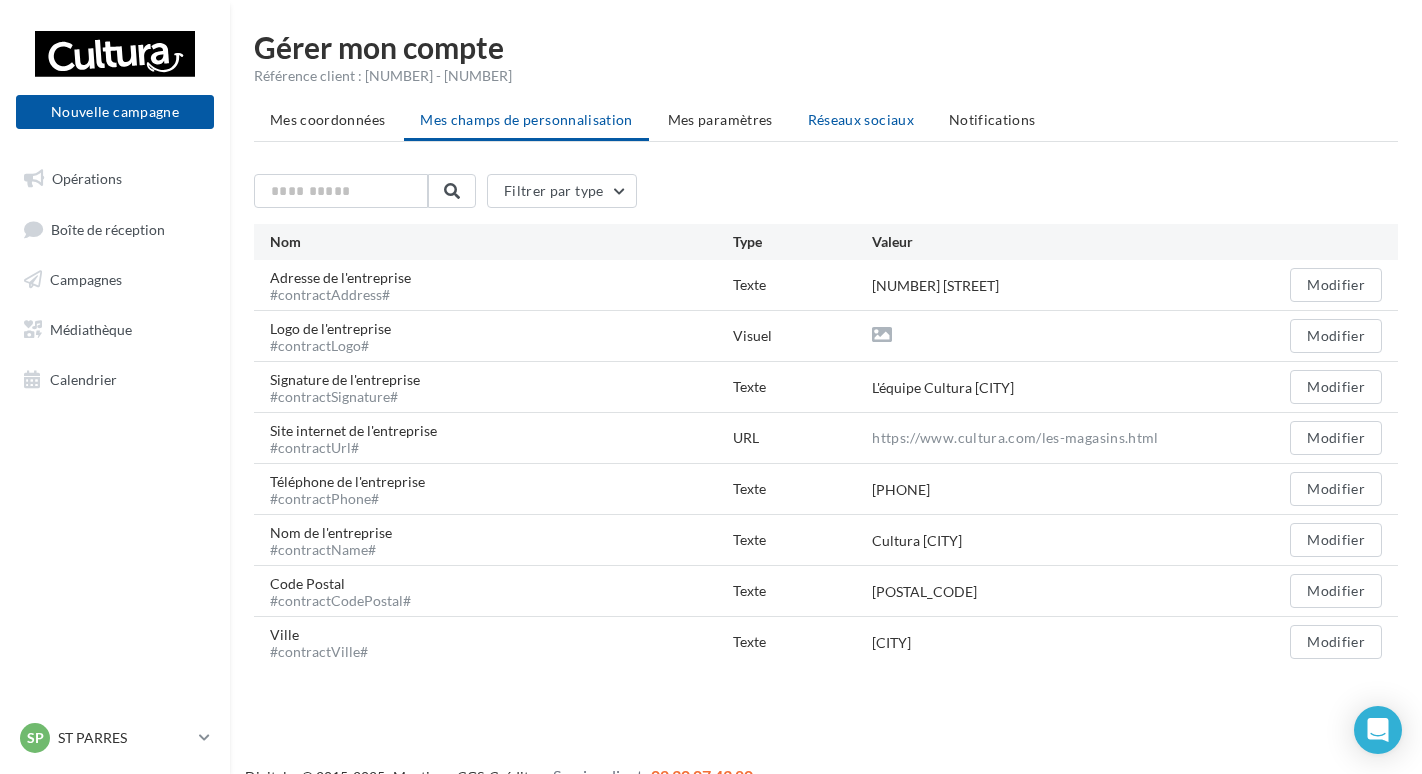click on "Réseaux sociaux" at bounding box center (861, 119) 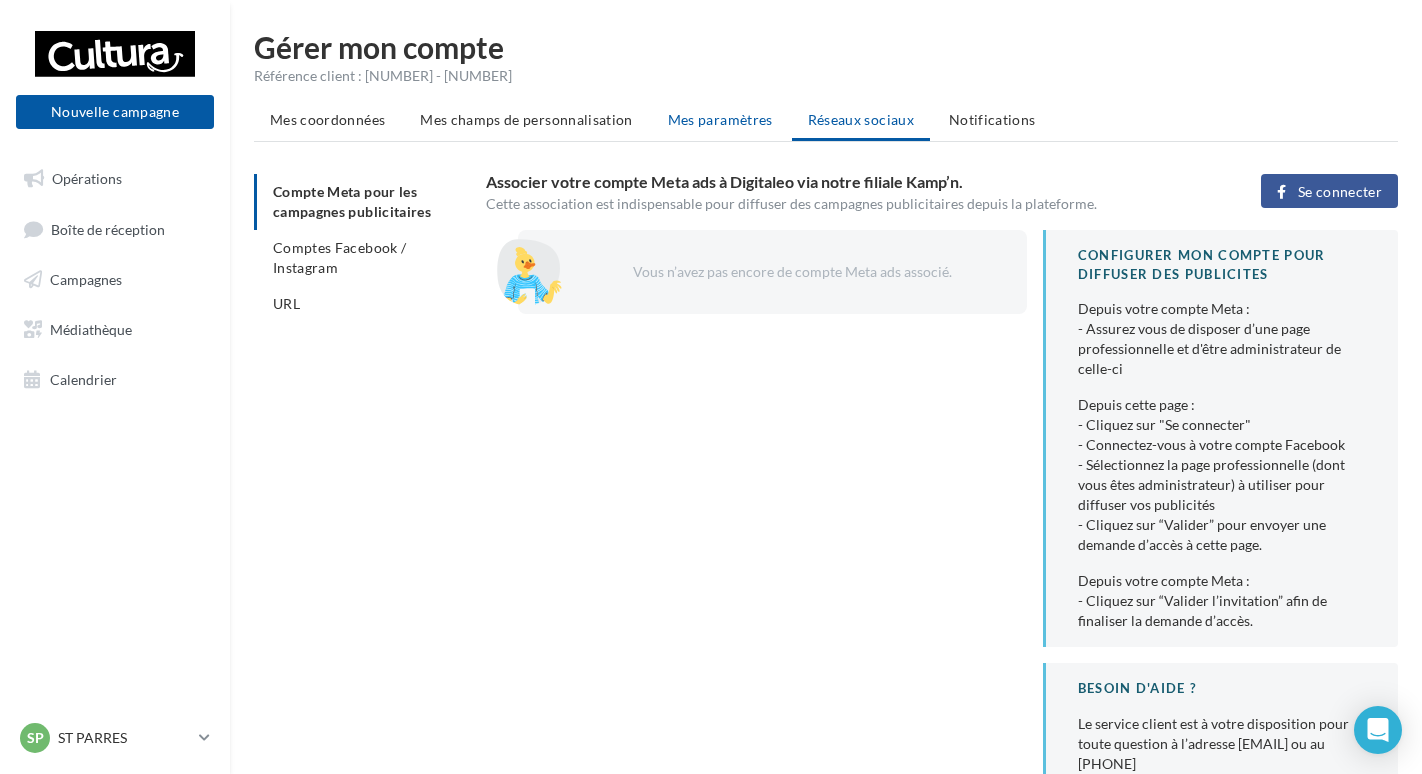 click on "Mes paramètres" at bounding box center [720, 120] 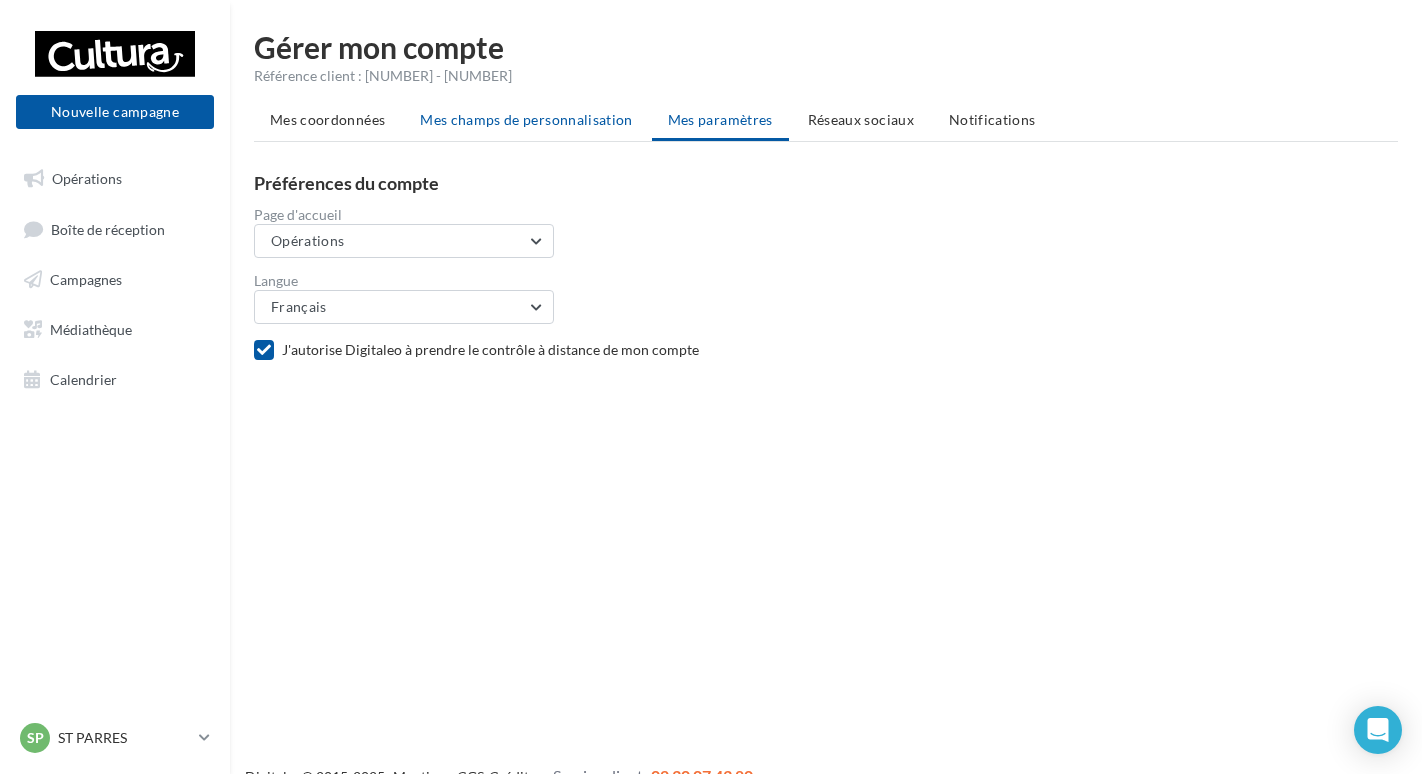 click on "Mes champs de personnalisation" at bounding box center (526, 119) 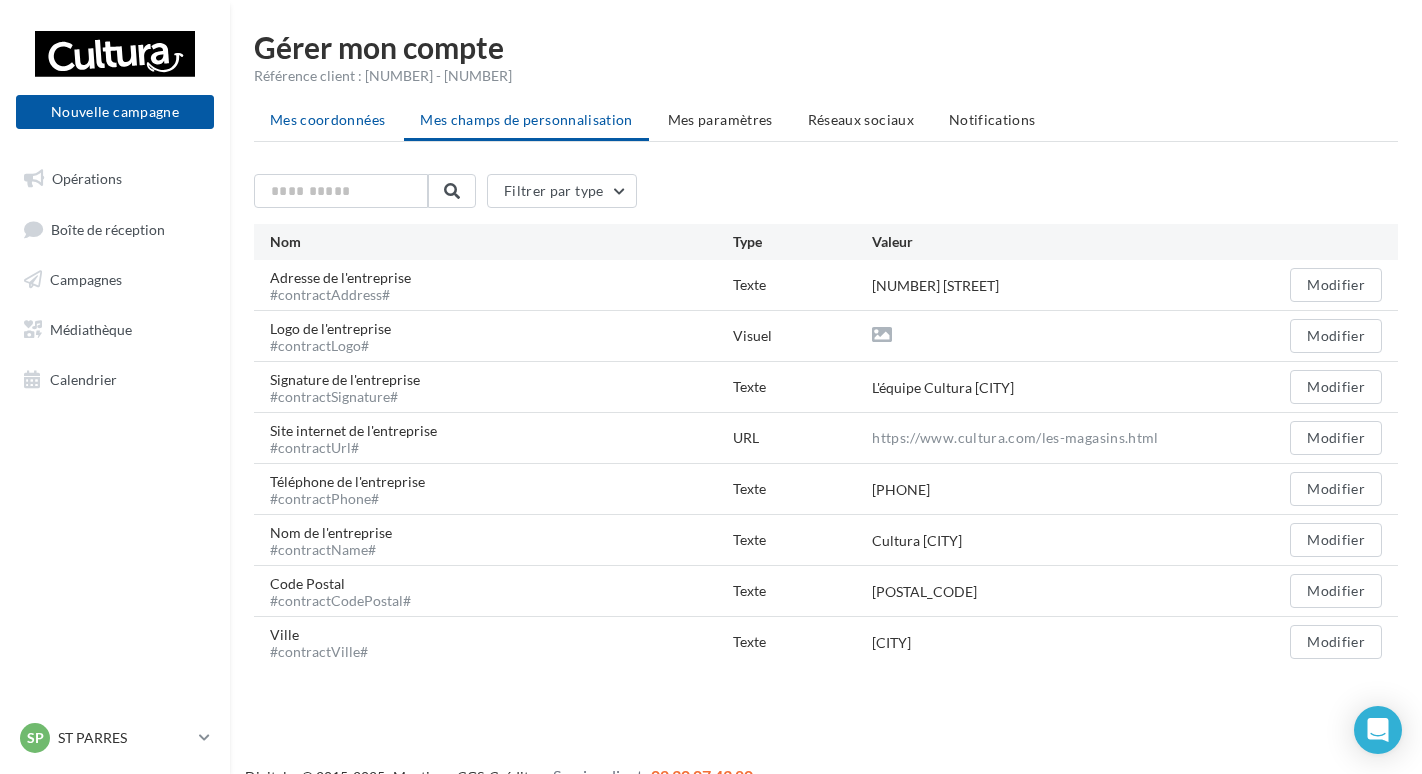 click on "Mes coordonnées" at bounding box center (327, 119) 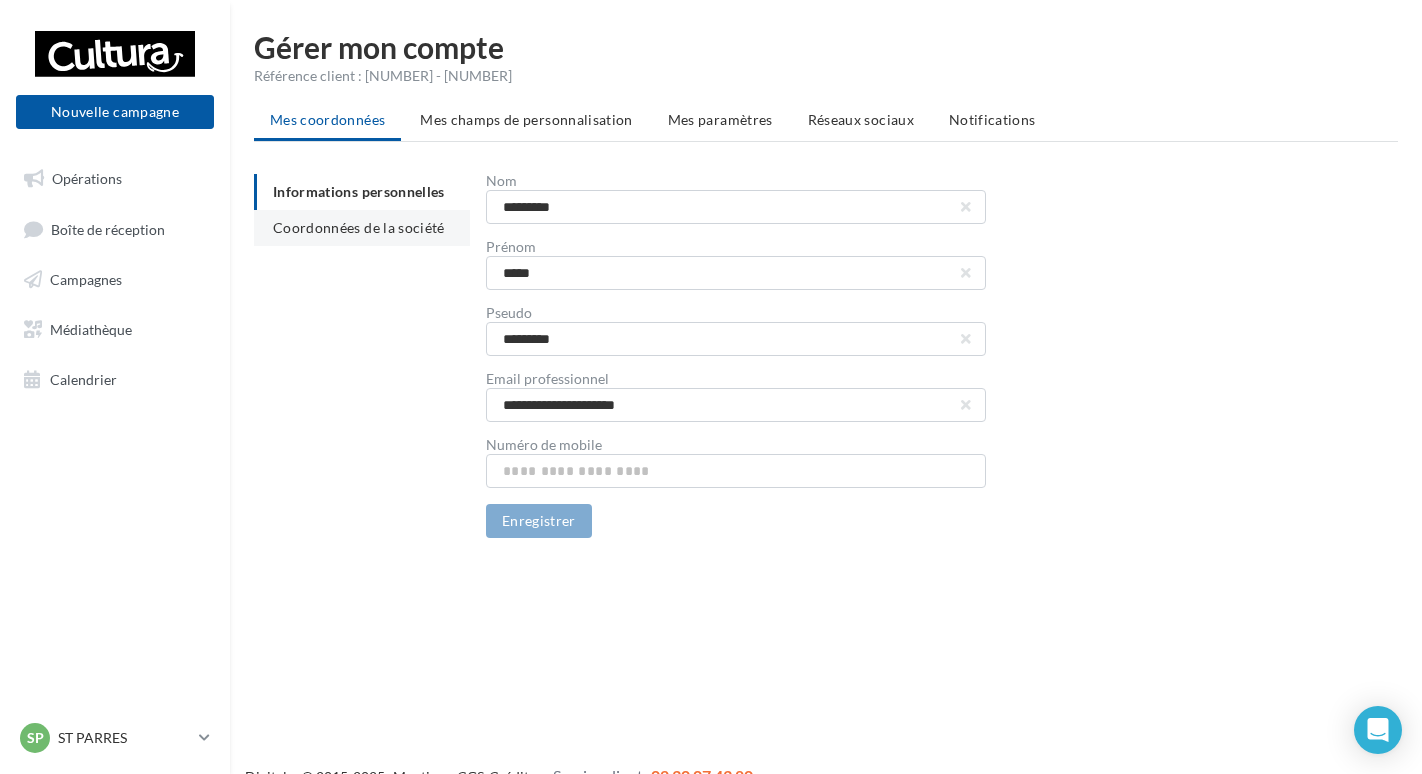 click on "Coordonnées de la société" at bounding box center [362, 228] 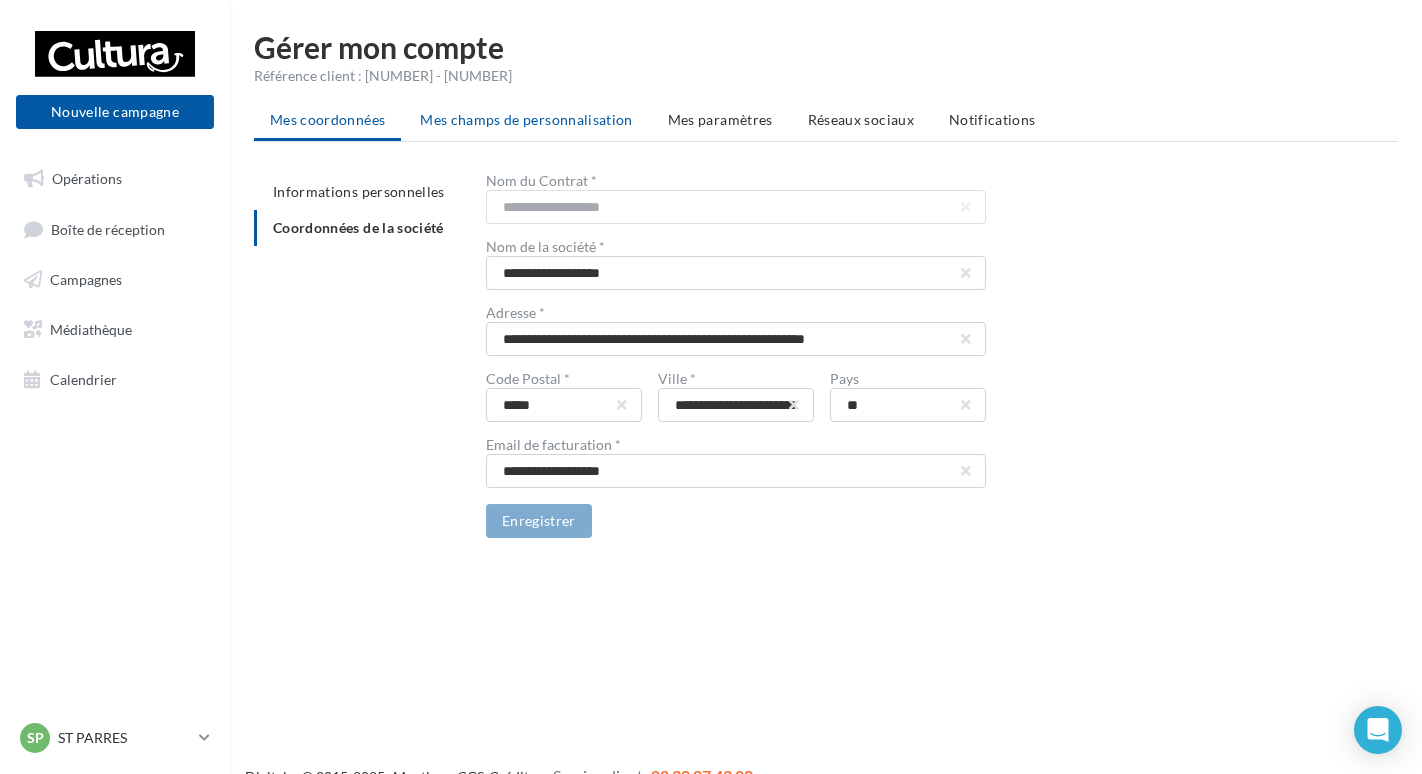 click on "Mes champs de personnalisation" at bounding box center (526, 119) 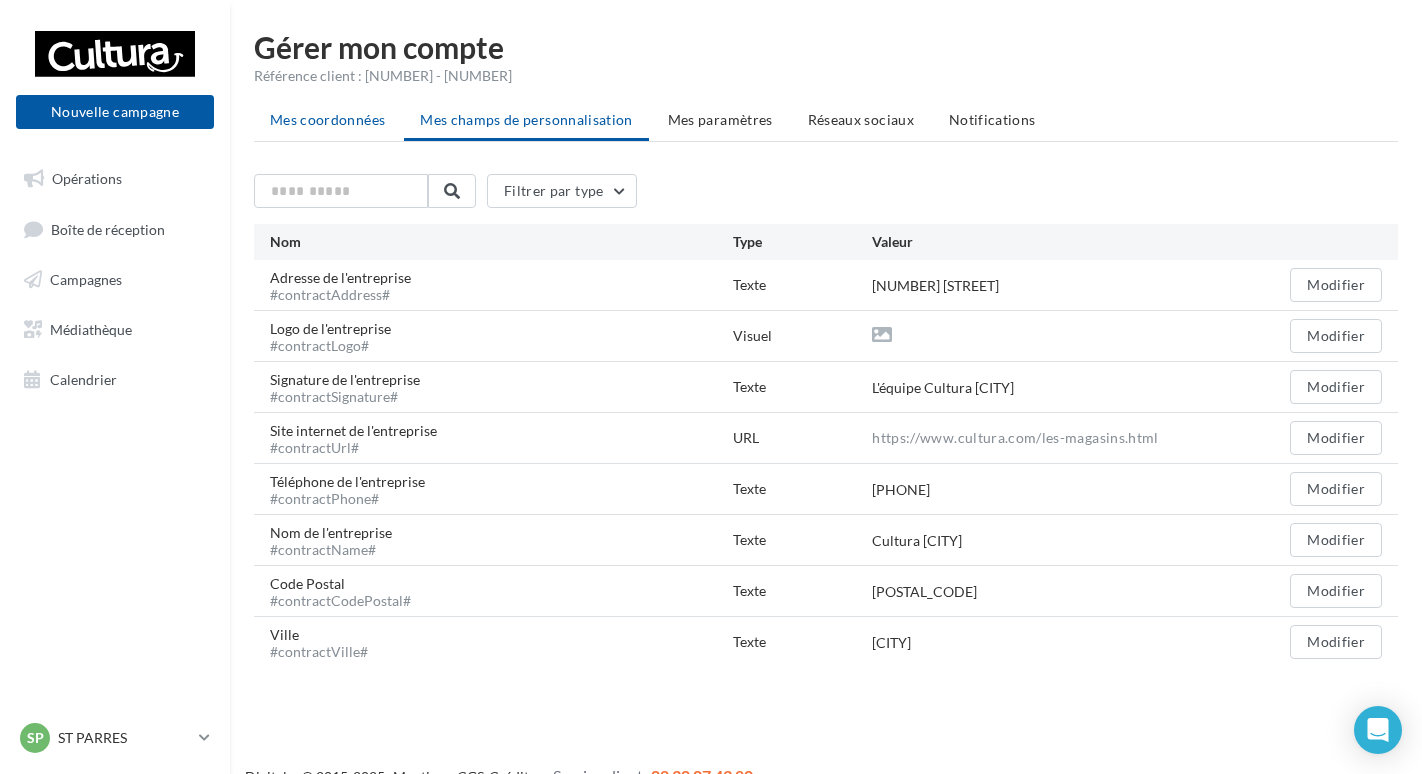 click on "Mes coordonnées" at bounding box center (327, 119) 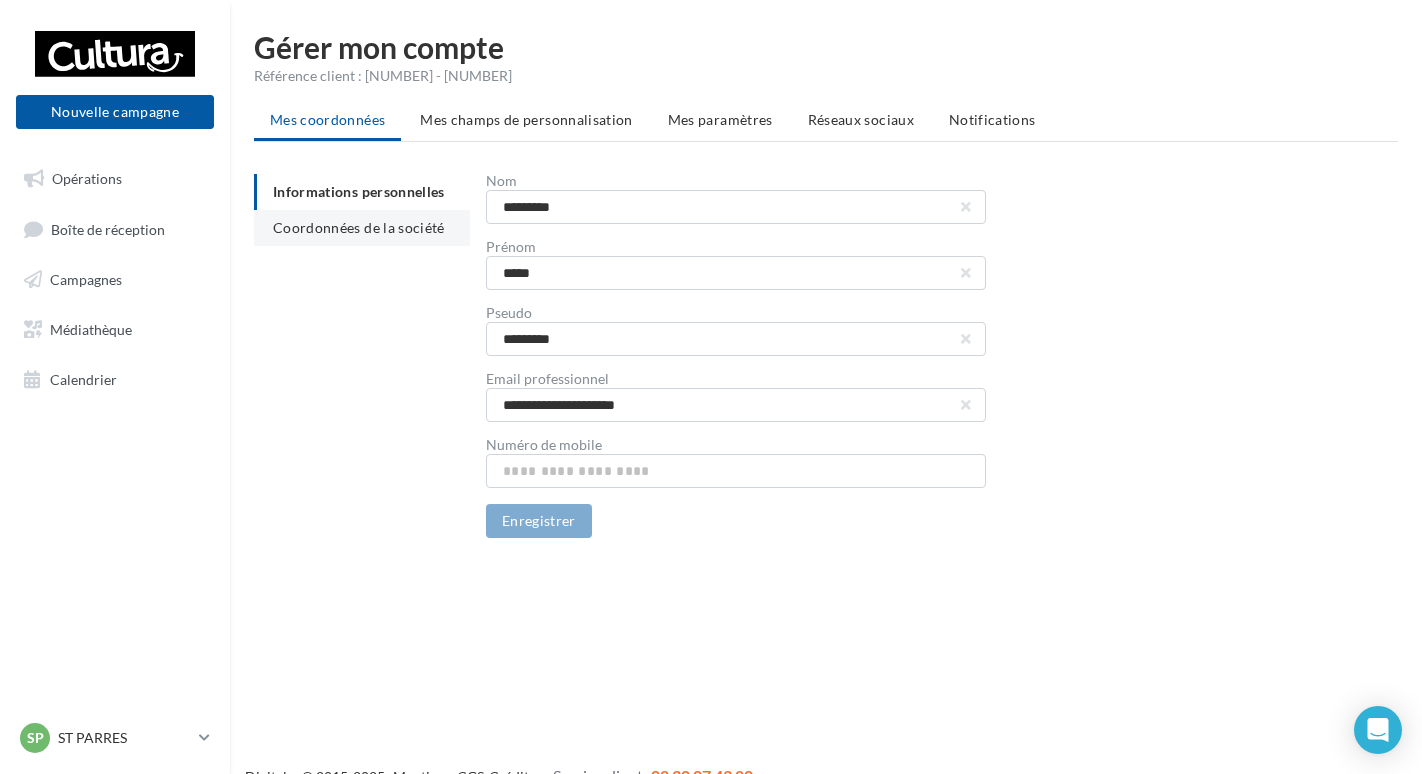click on "Coordonnées de la société" at bounding box center [362, 228] 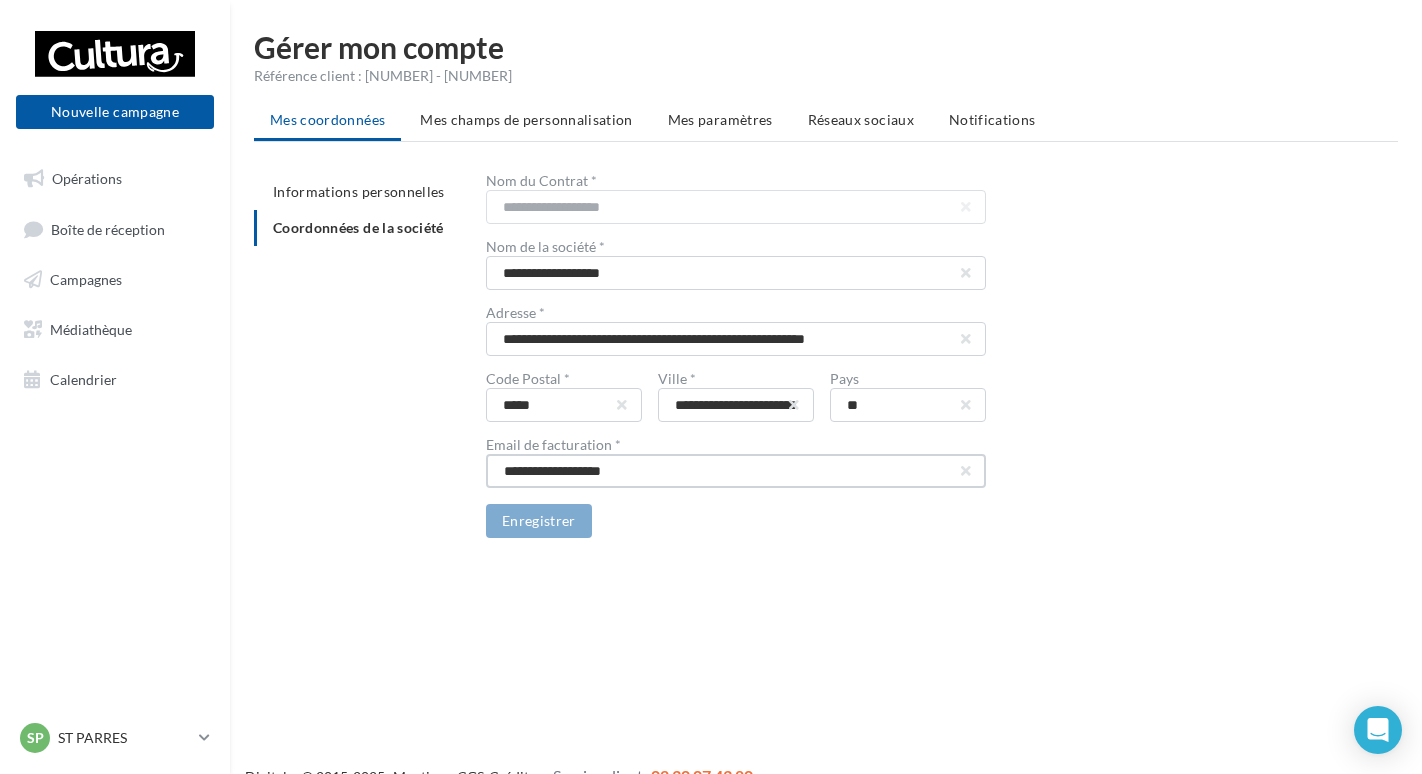click on "**********" at bounding box center (736, 471) 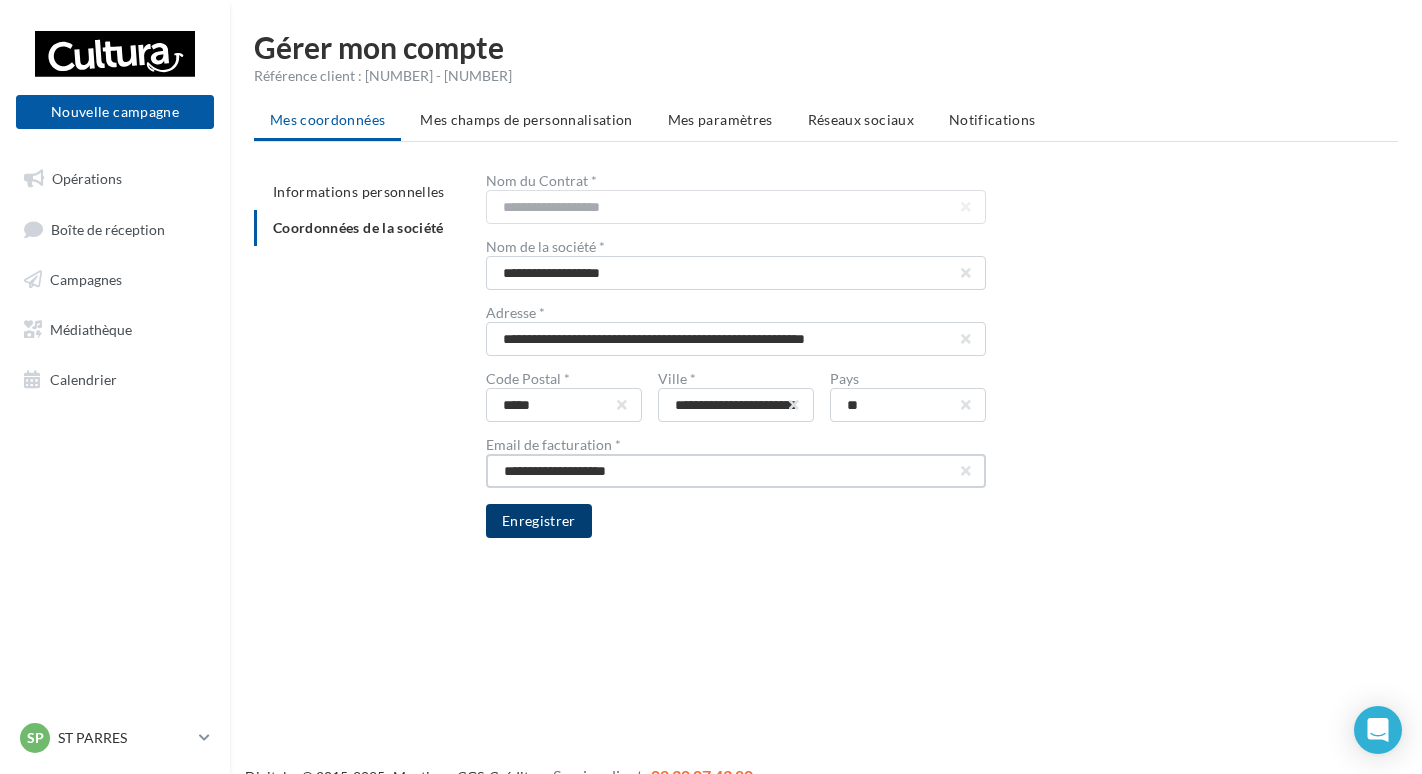 type on "**********" 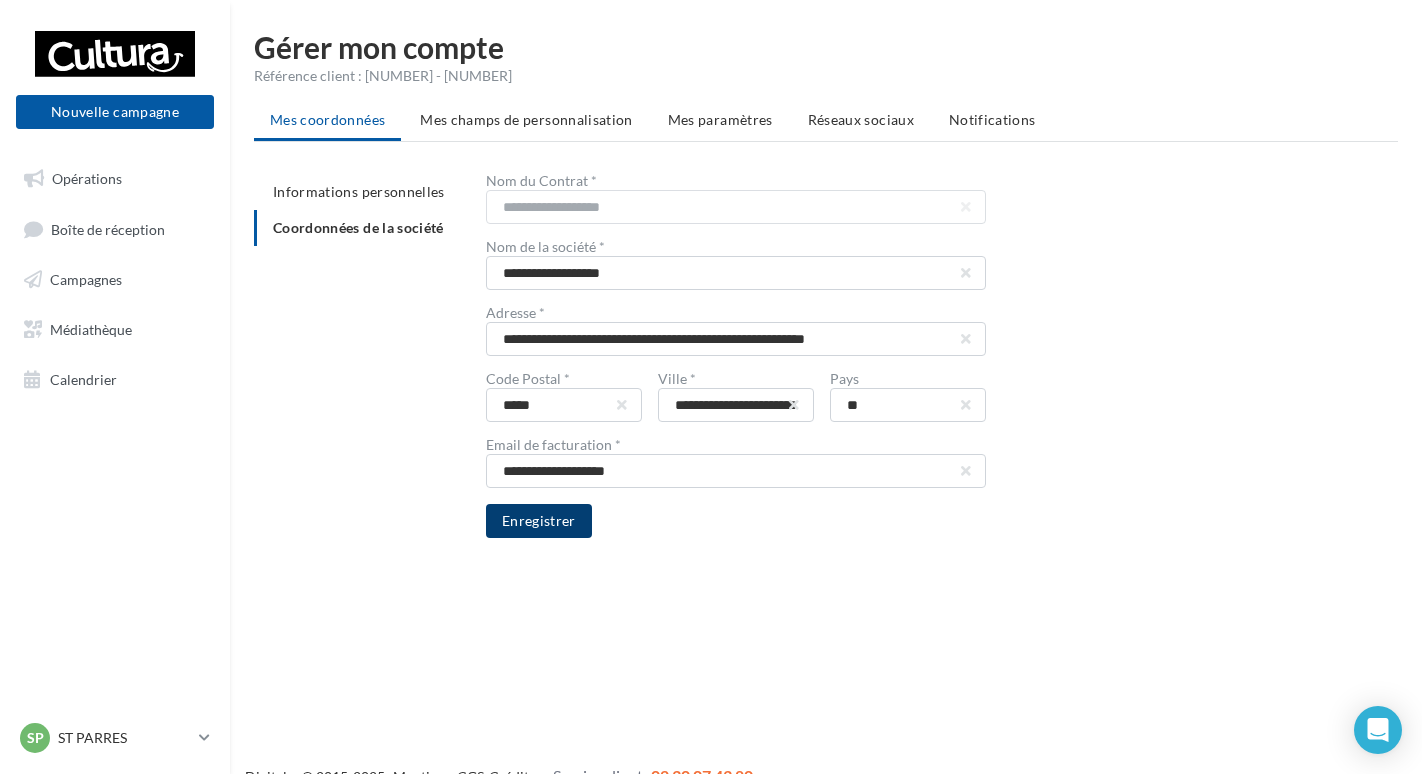 click on "Enregistrer" at bounding box center [539, 521] 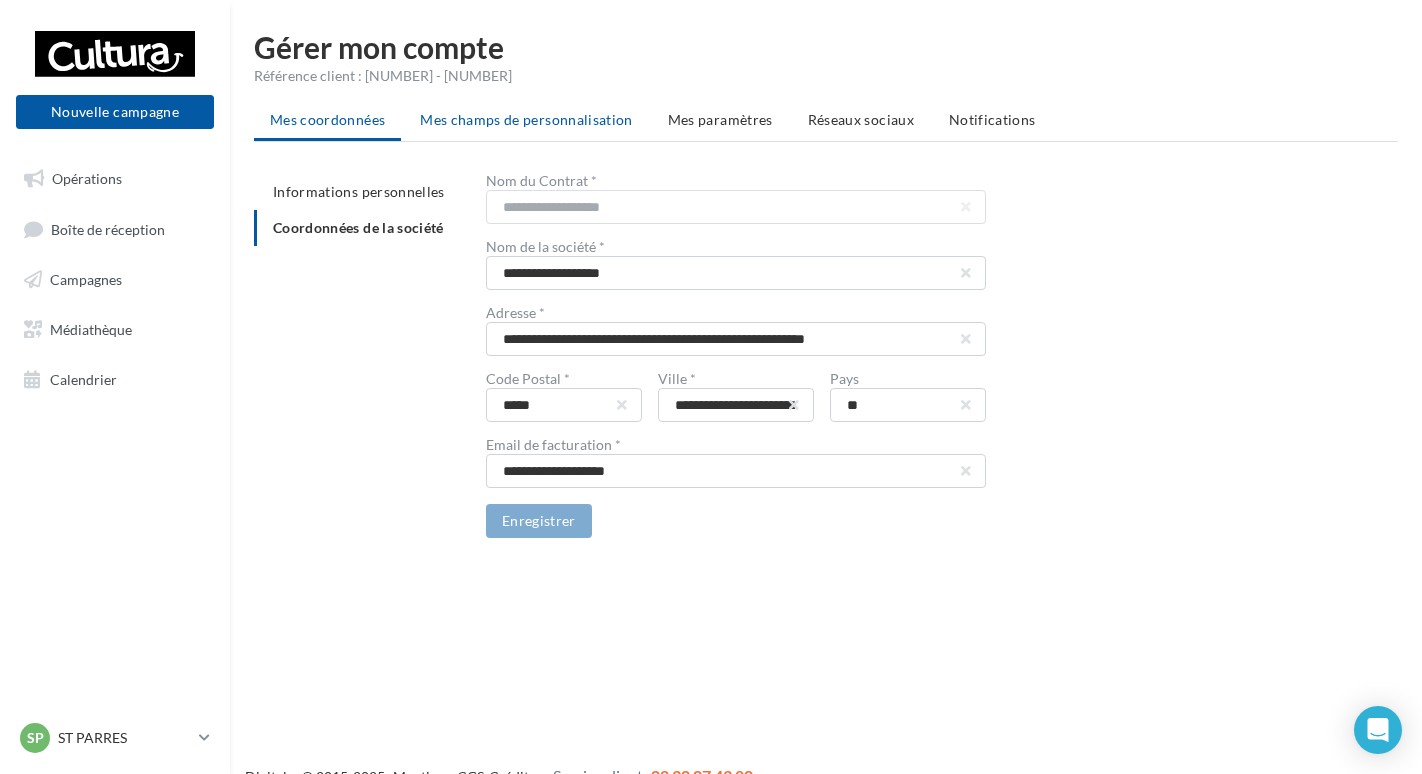 click on "Mes champs de personnalisation" at bounding box center (526, 119) 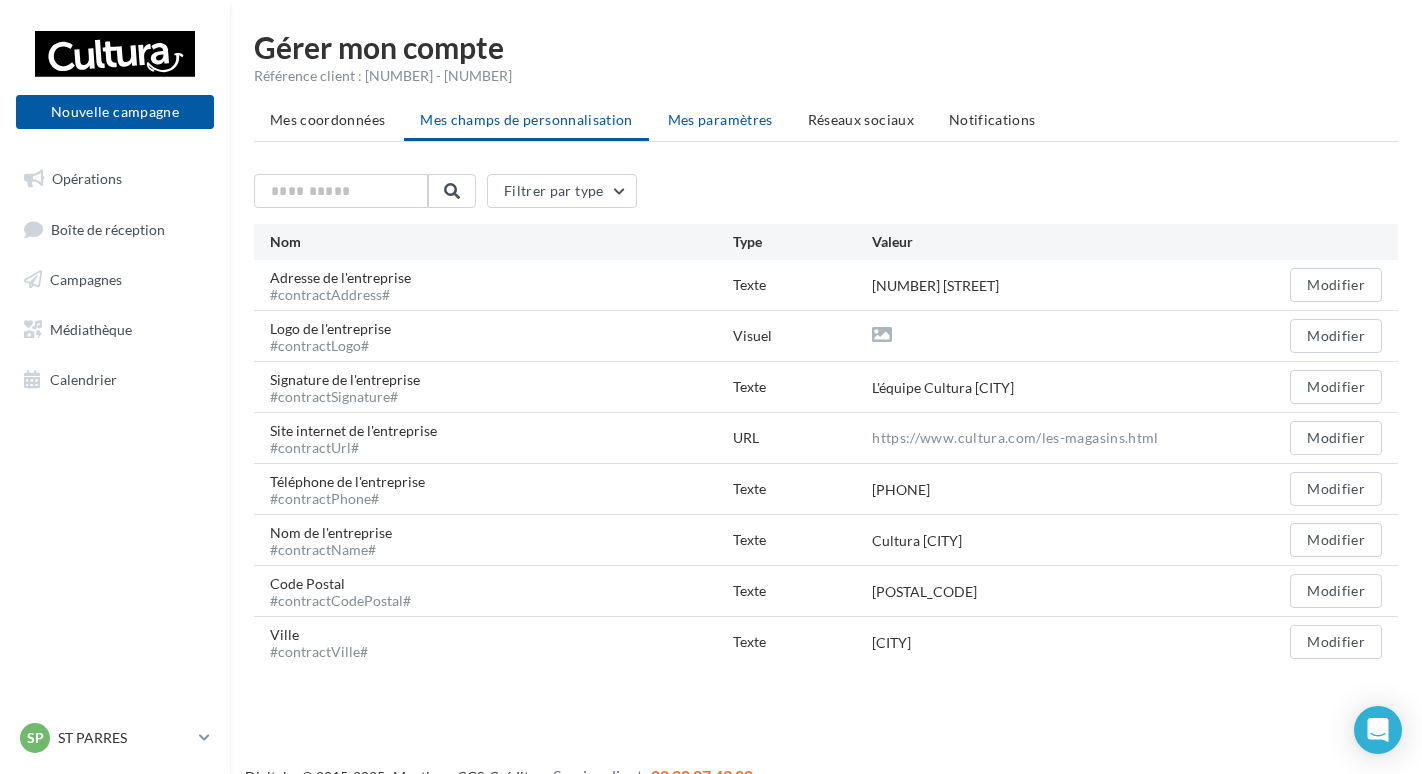 click on "Mes paramètres" at bounding box center [720, 119] 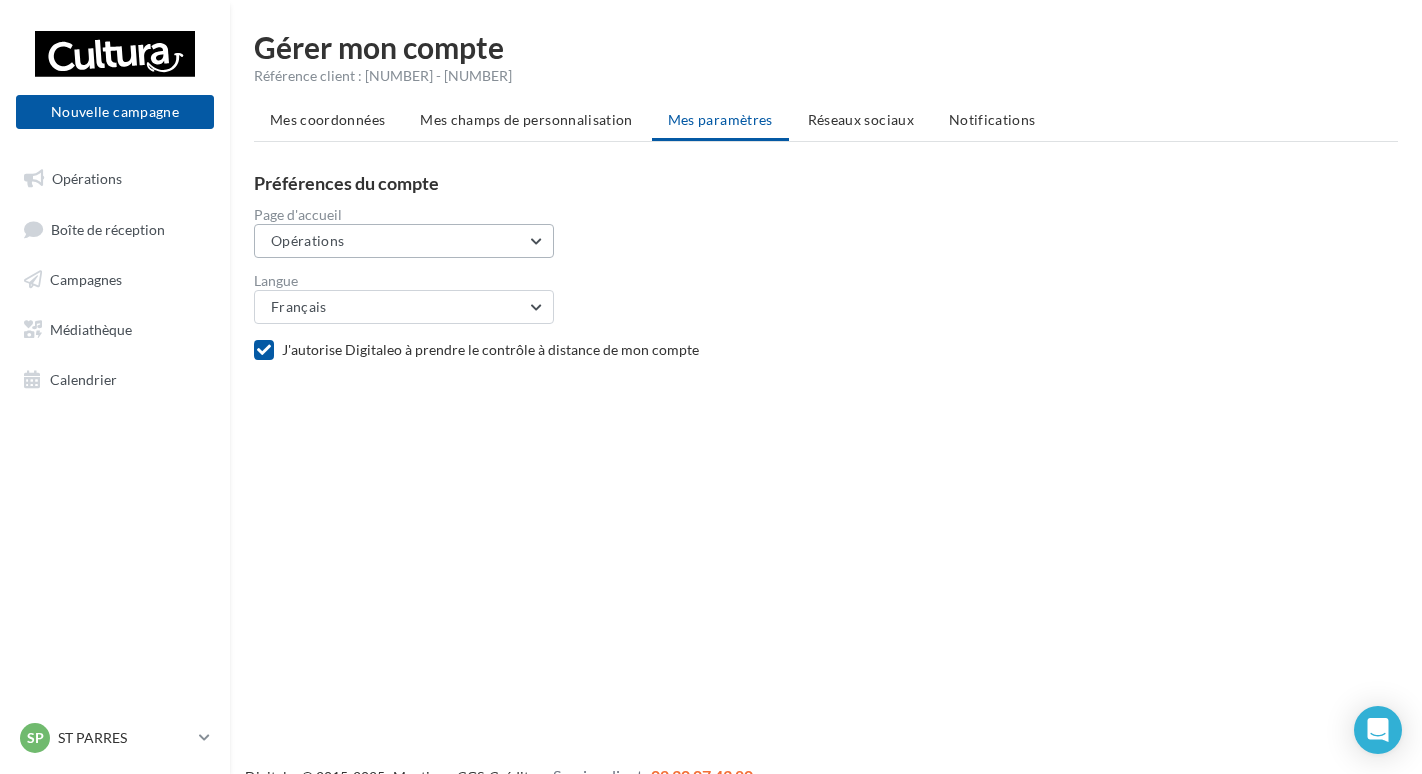 click on "Opérations" at bounding box center [404, 241] 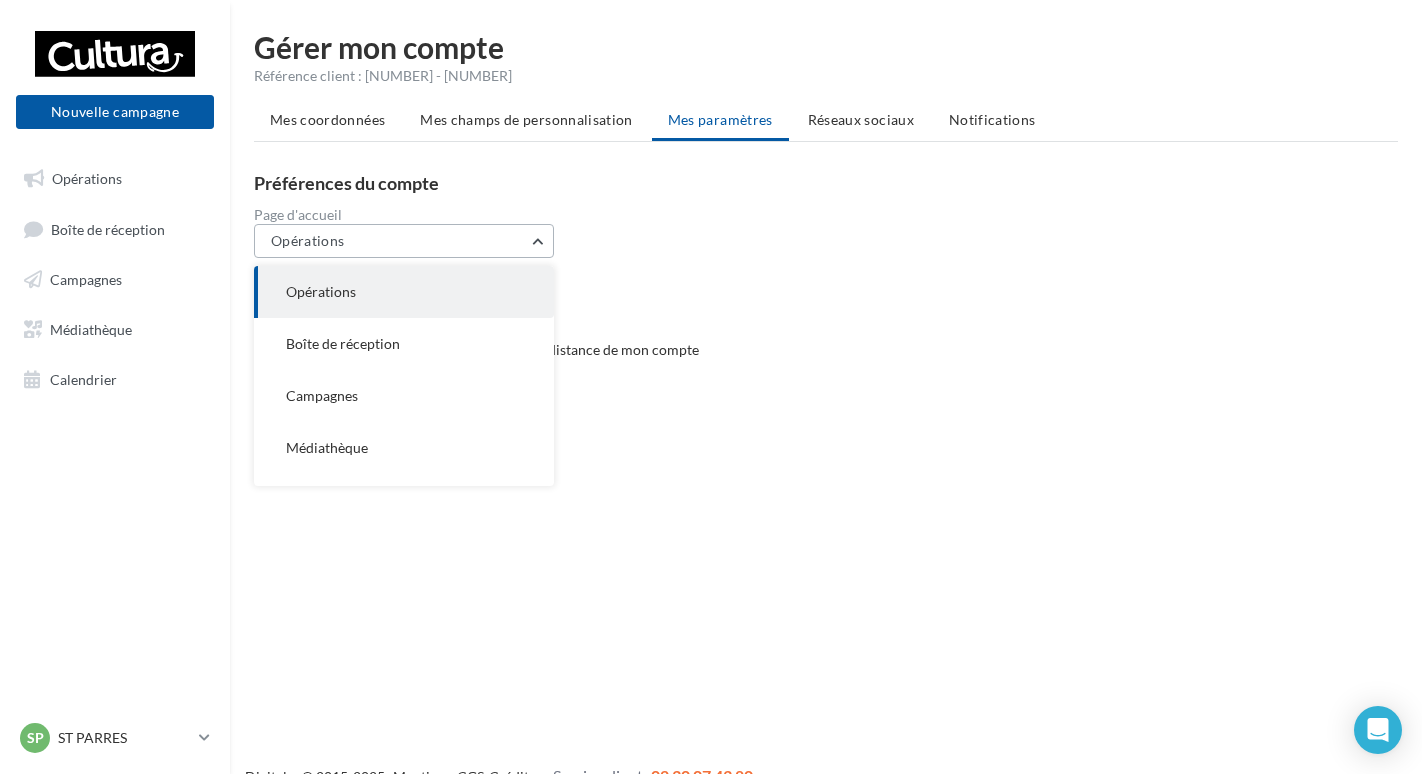 click on "Opérations" at bounding box center [404, 241] 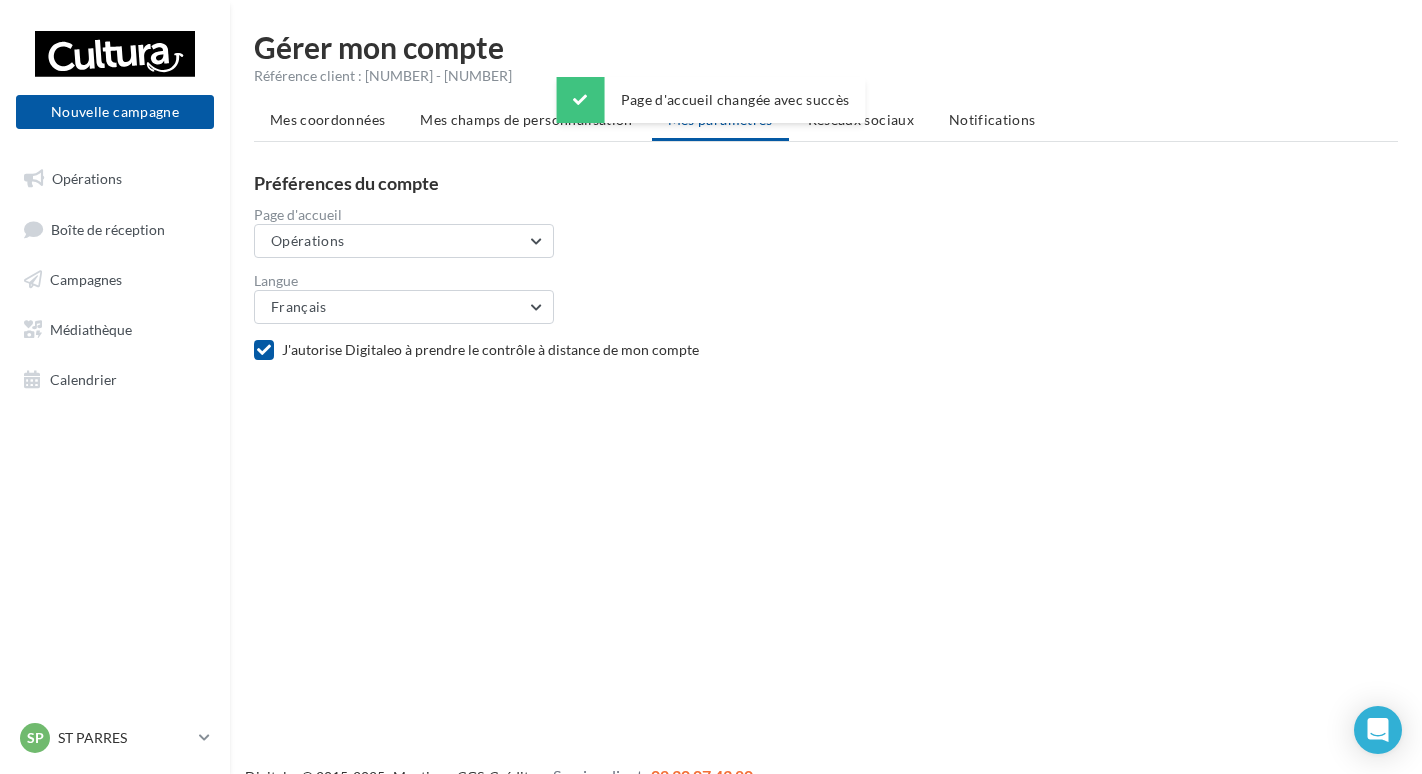 scroll, scrollTop: 32, scrollLeft: 0, axis: vertical 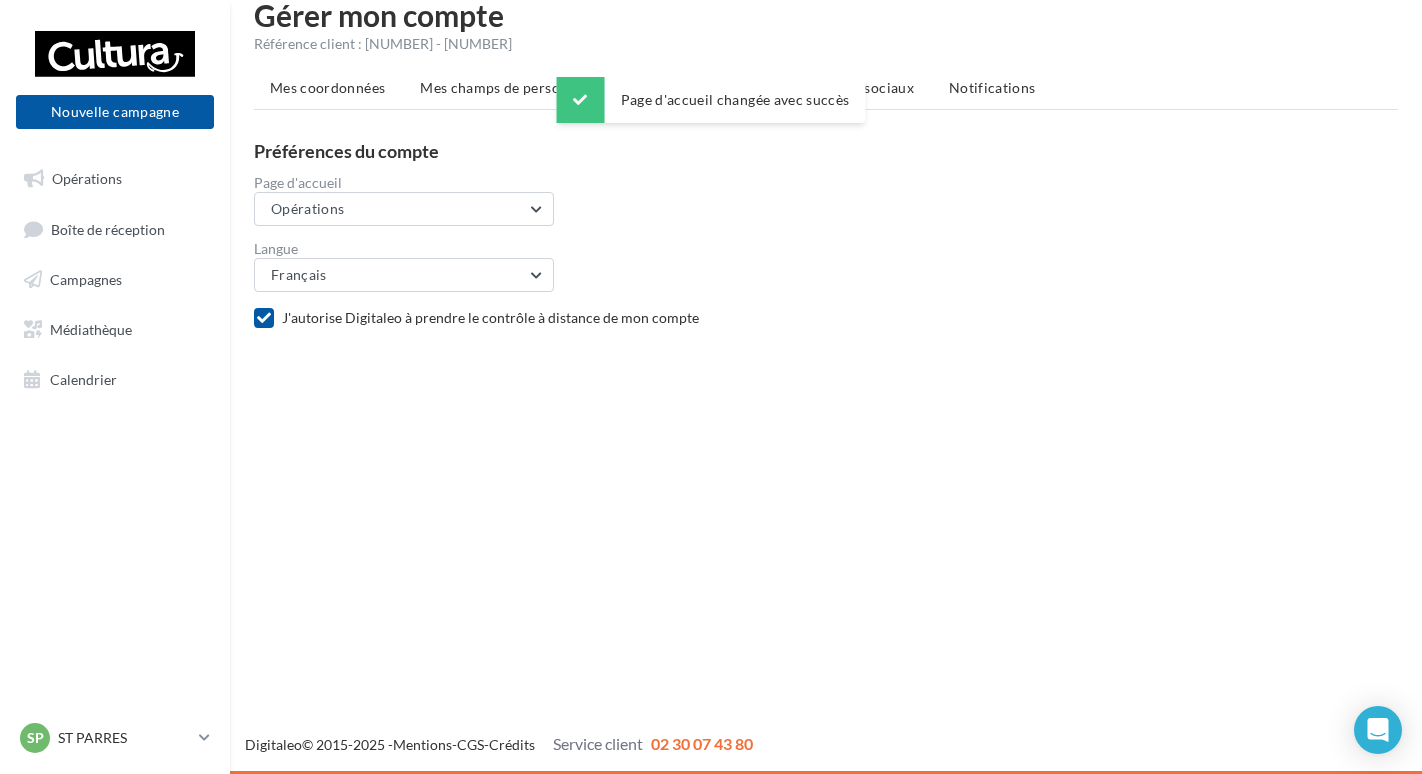 click on "Réseaux sociaux" at bounding box center (861, 87) 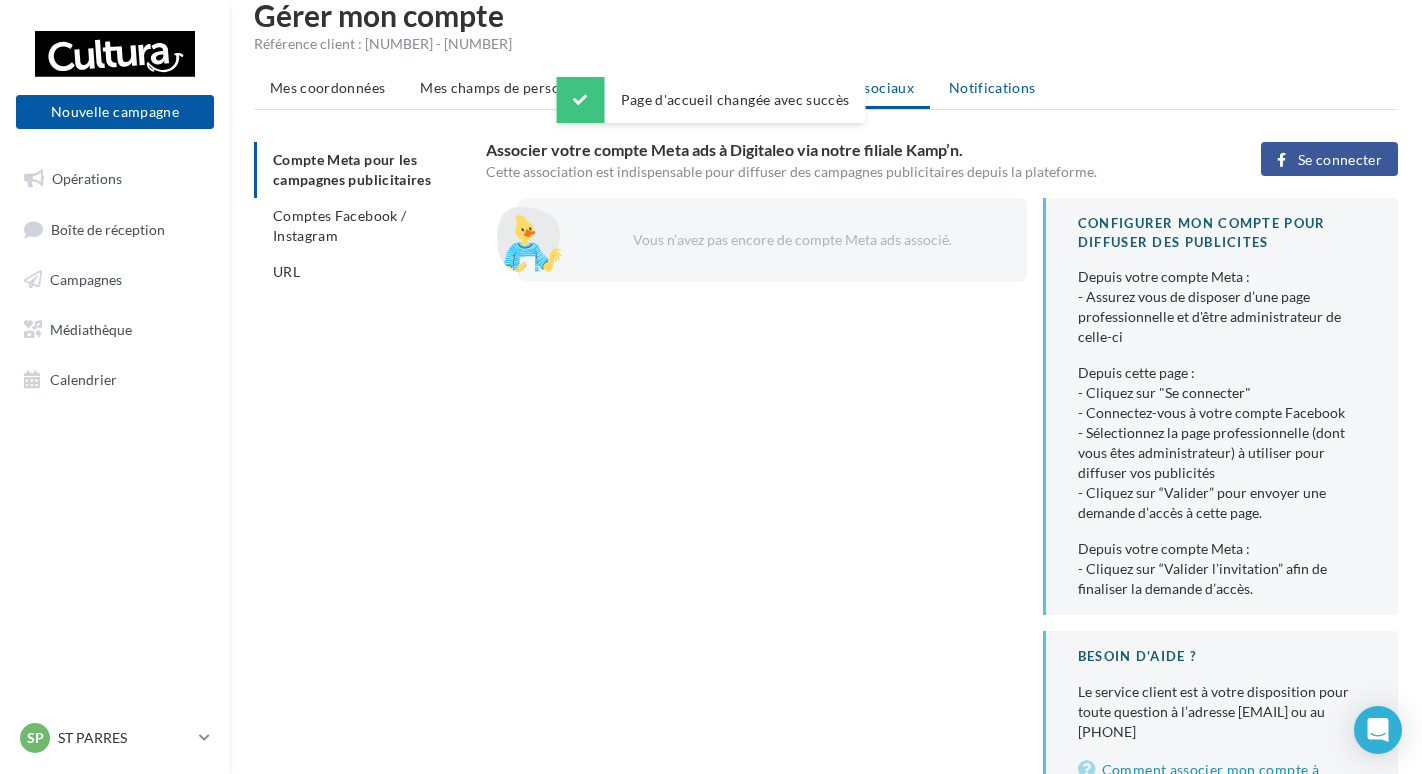 click on "Notifications" at bounding box center [992, 87] 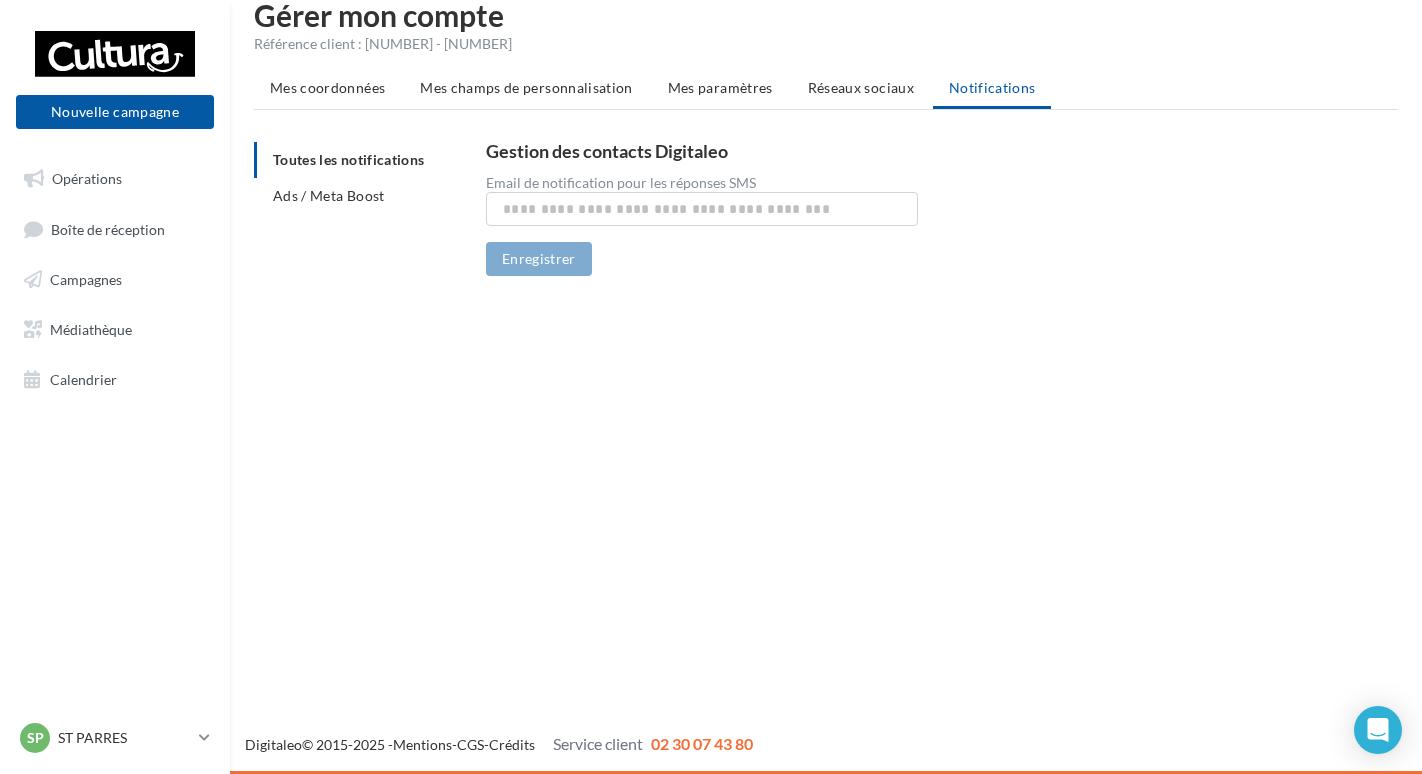 scroll, scrollTop: 0, scrollLeft: 0, axis: both 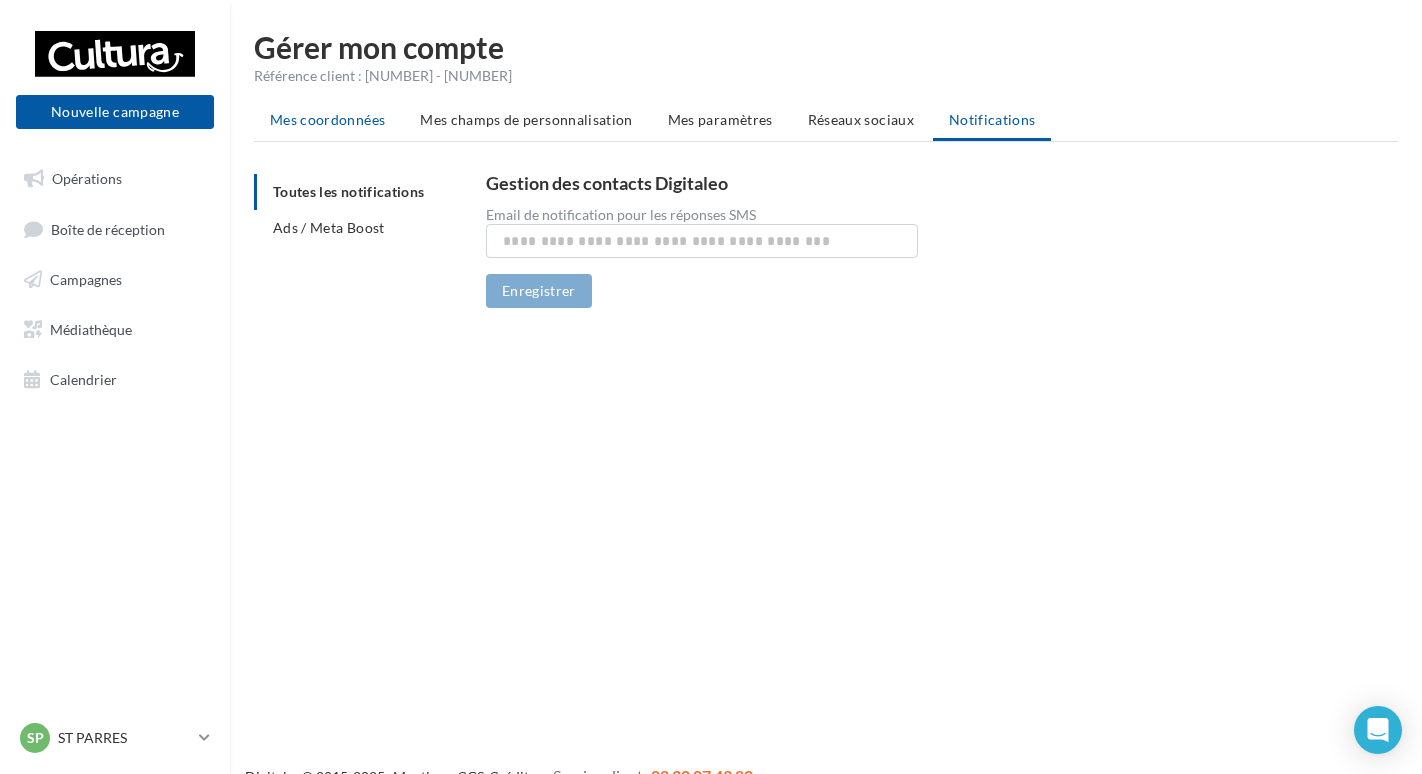 click on "Mes coordonnées" at bounding box center [327, 120] 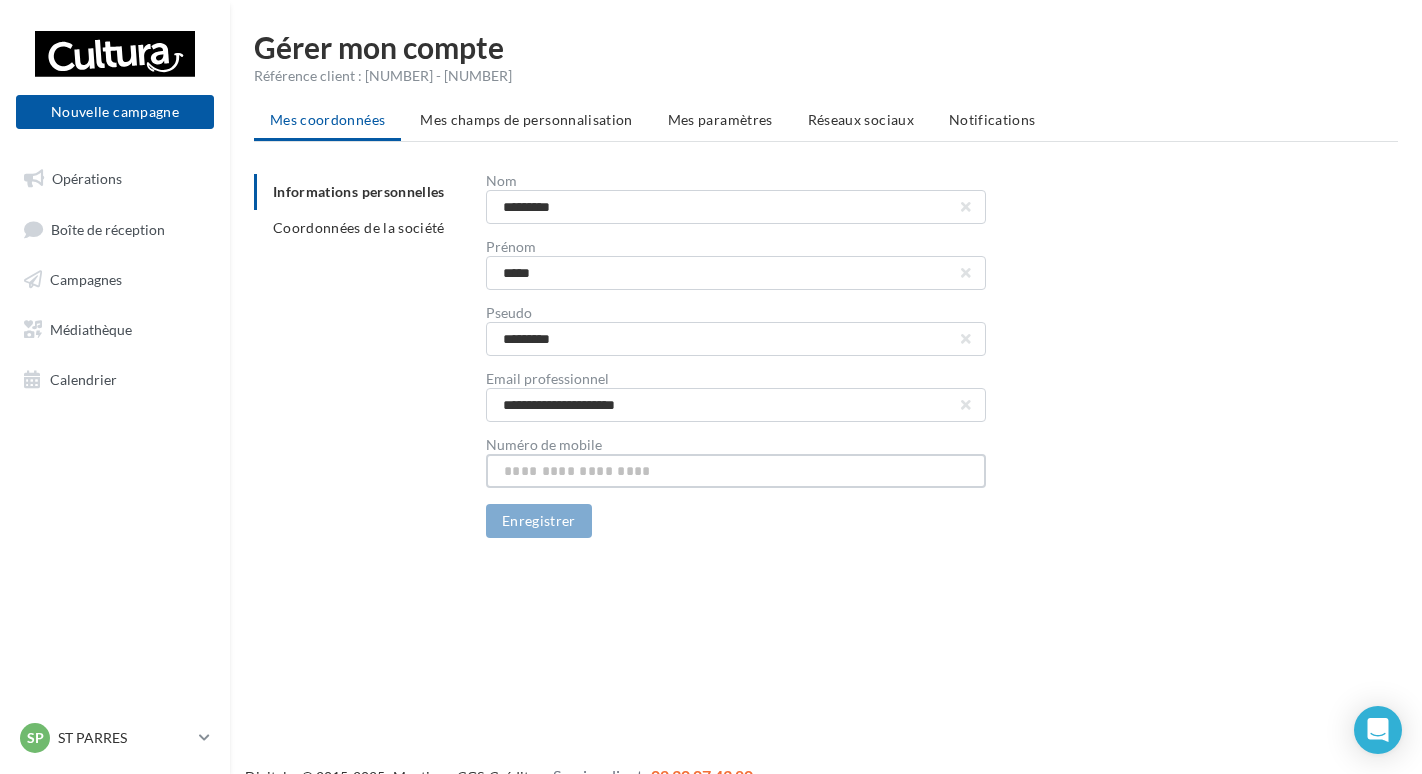 click at bounding box center (736, 471) 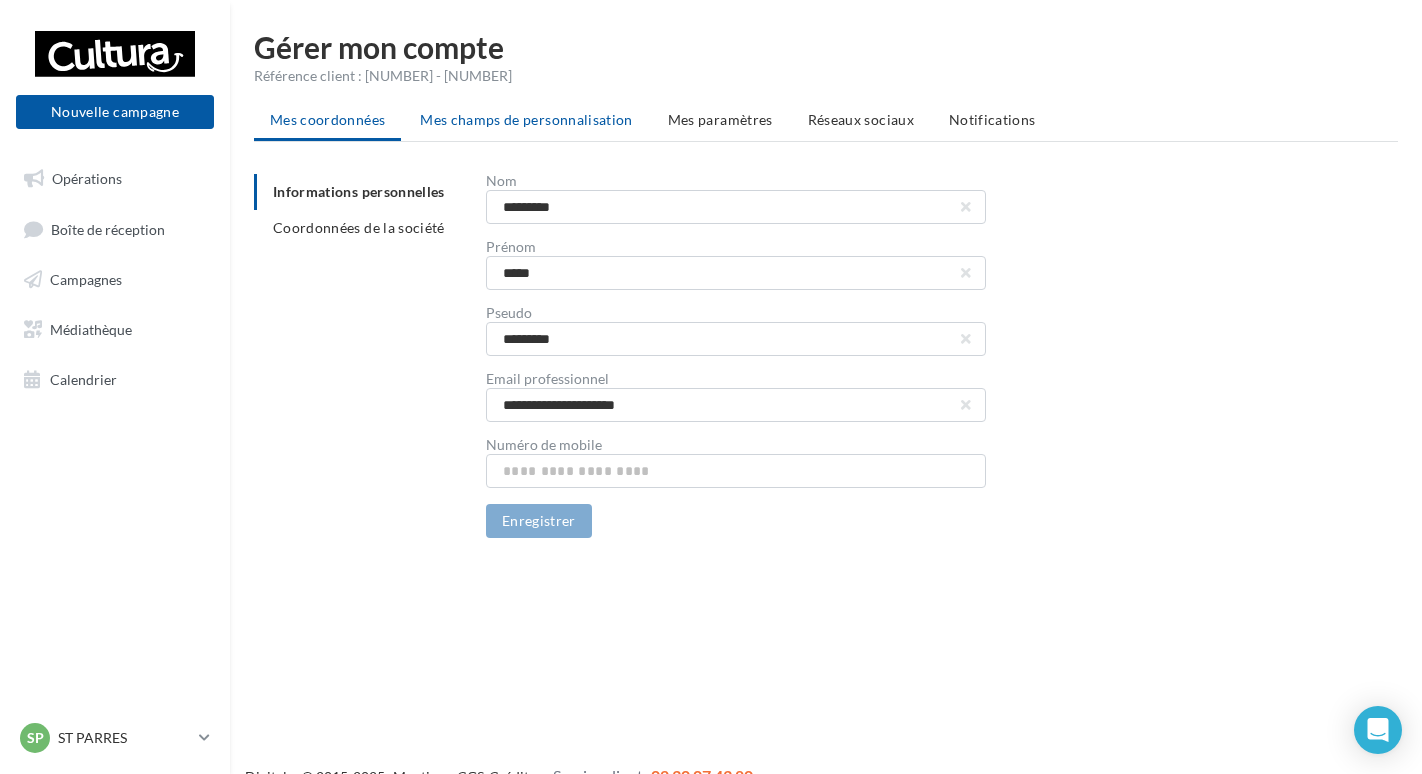 click on "Mes champs de personnalisation" at bounding box center (526, 120) 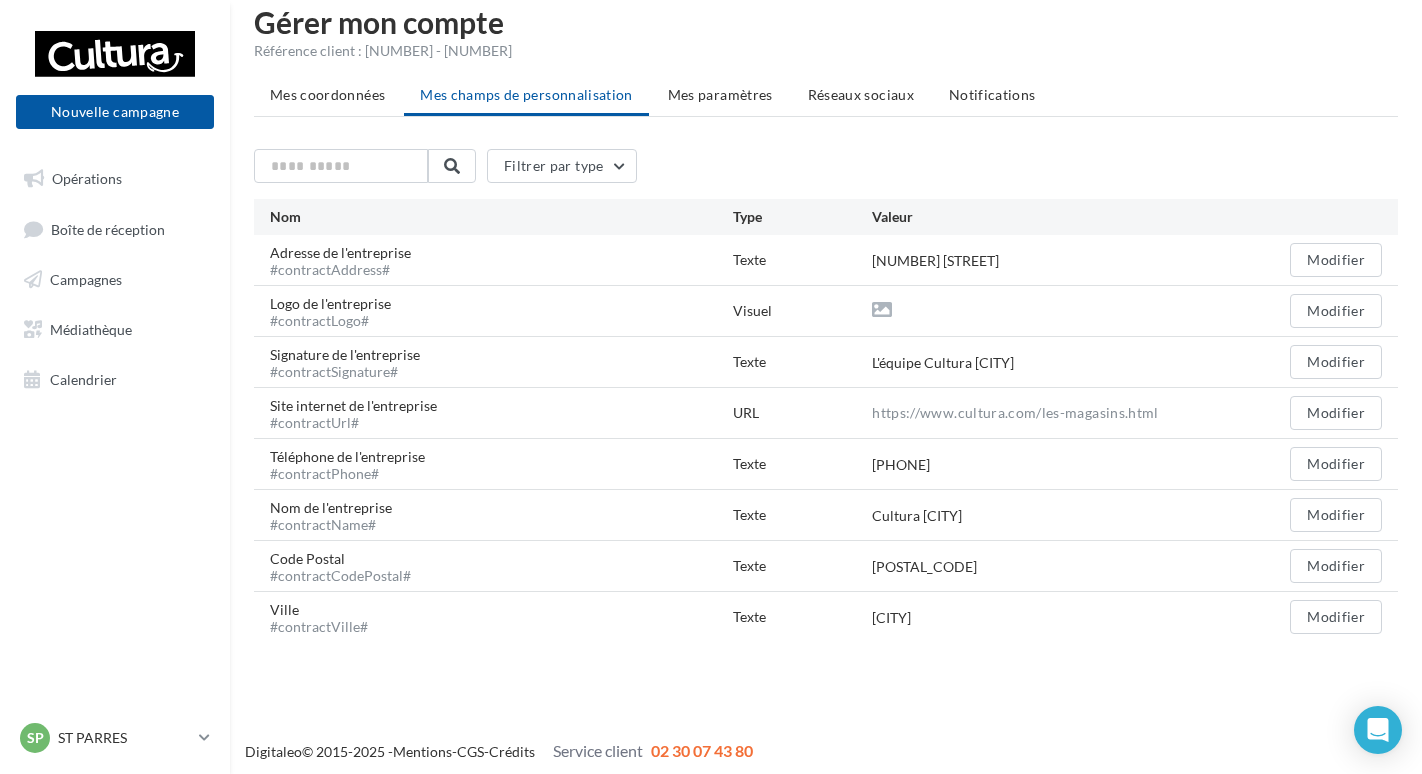 scroll, scrollTop: 32, scrollLeft: 0, axis: vertical 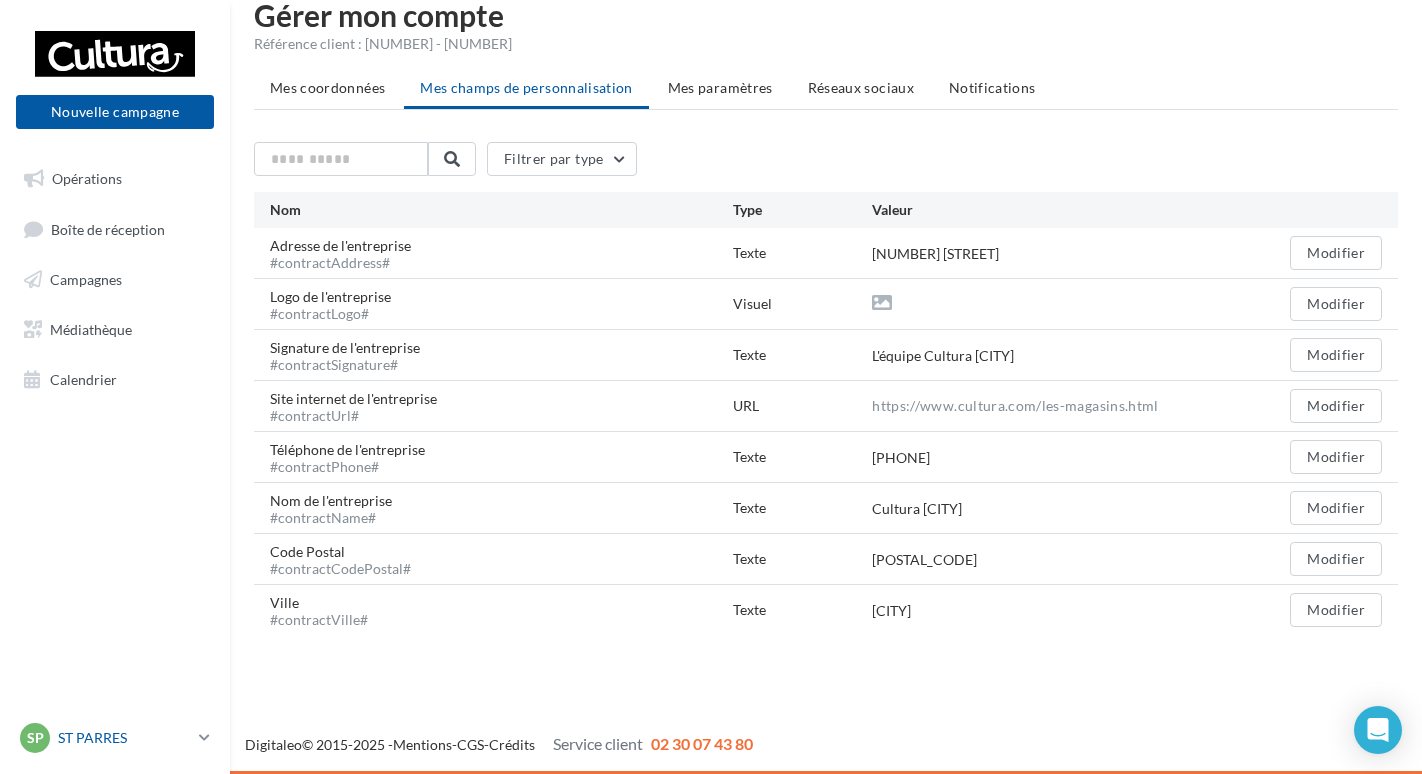 click on "ST PARRES" at bounding box center [124, 738] 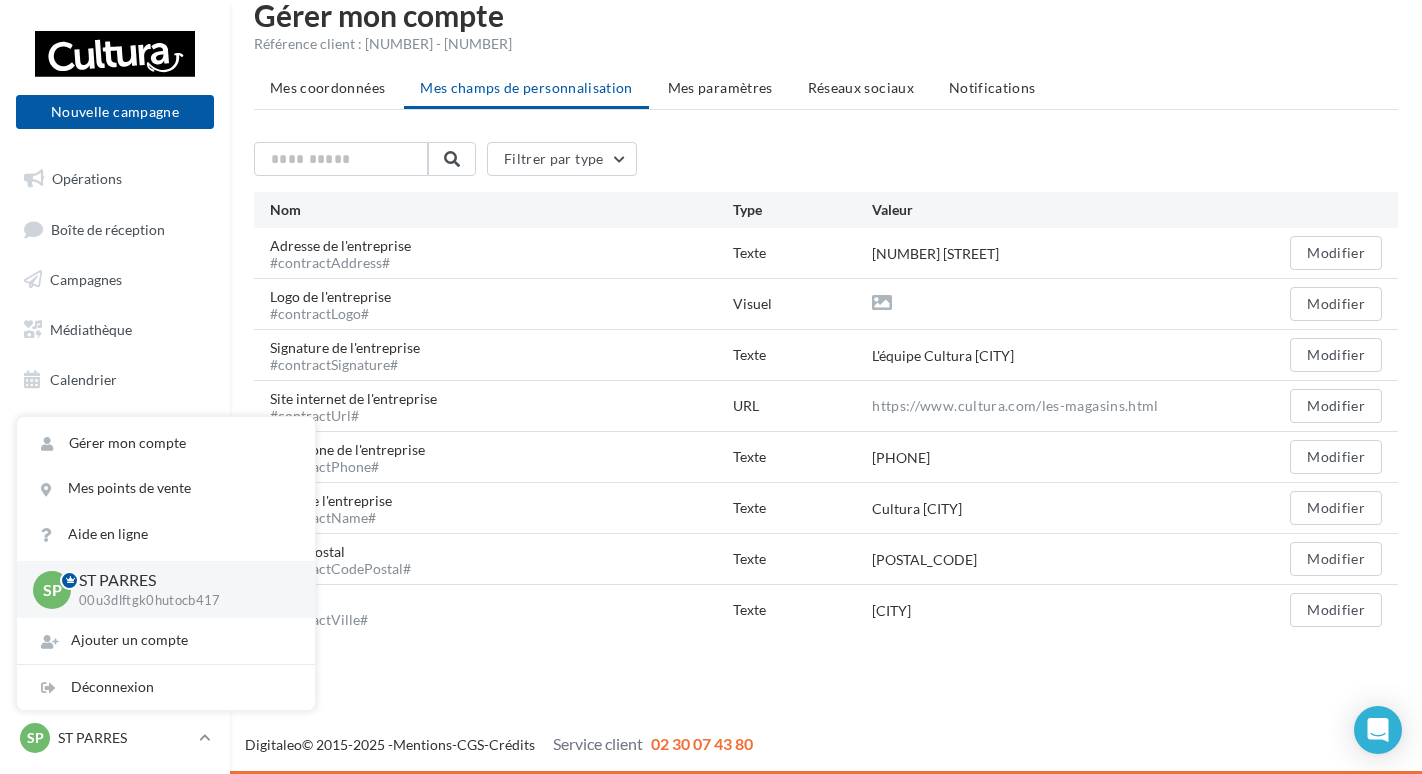 click on "00u3dlftgk0hutocb417" at bounding box center [181, 601] 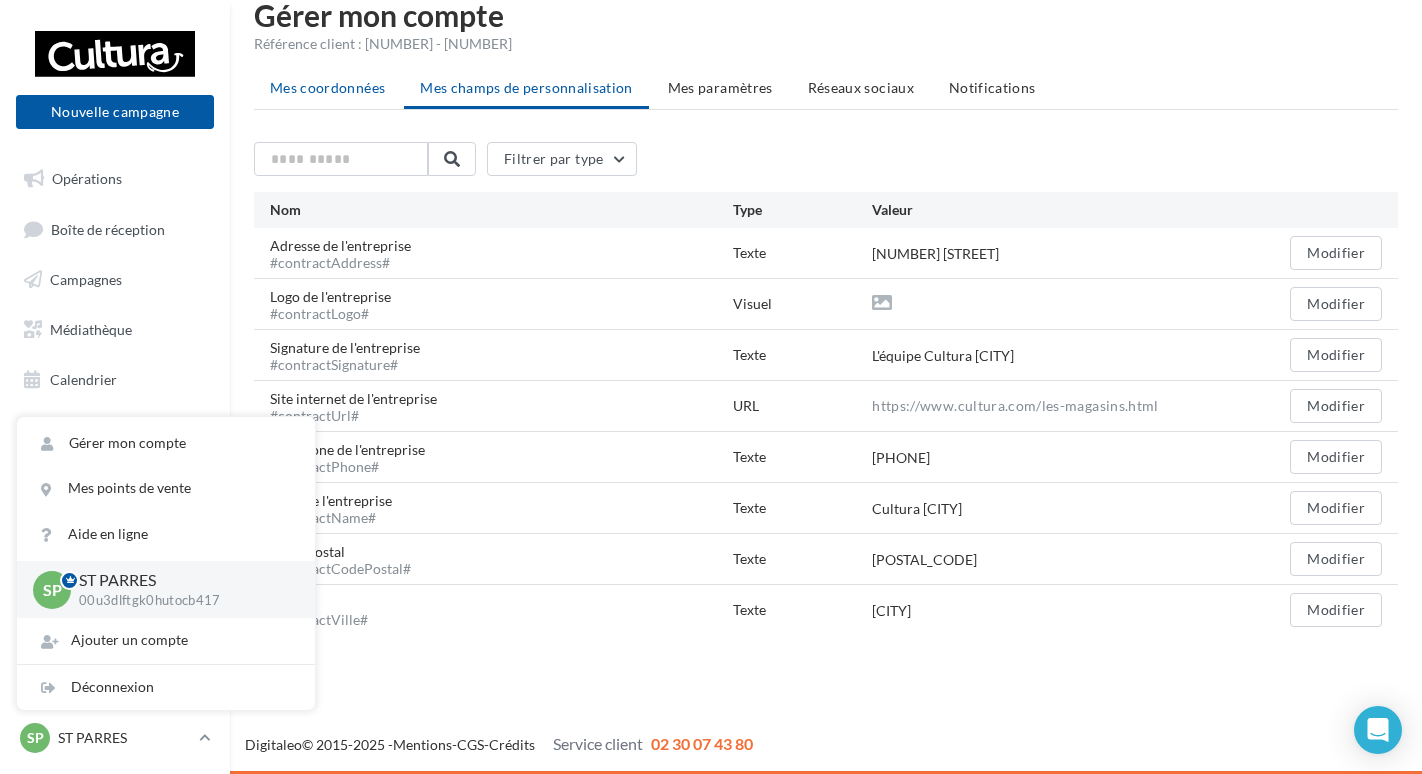 click on "Mes coordonnées" at bounding box center (327, 88) 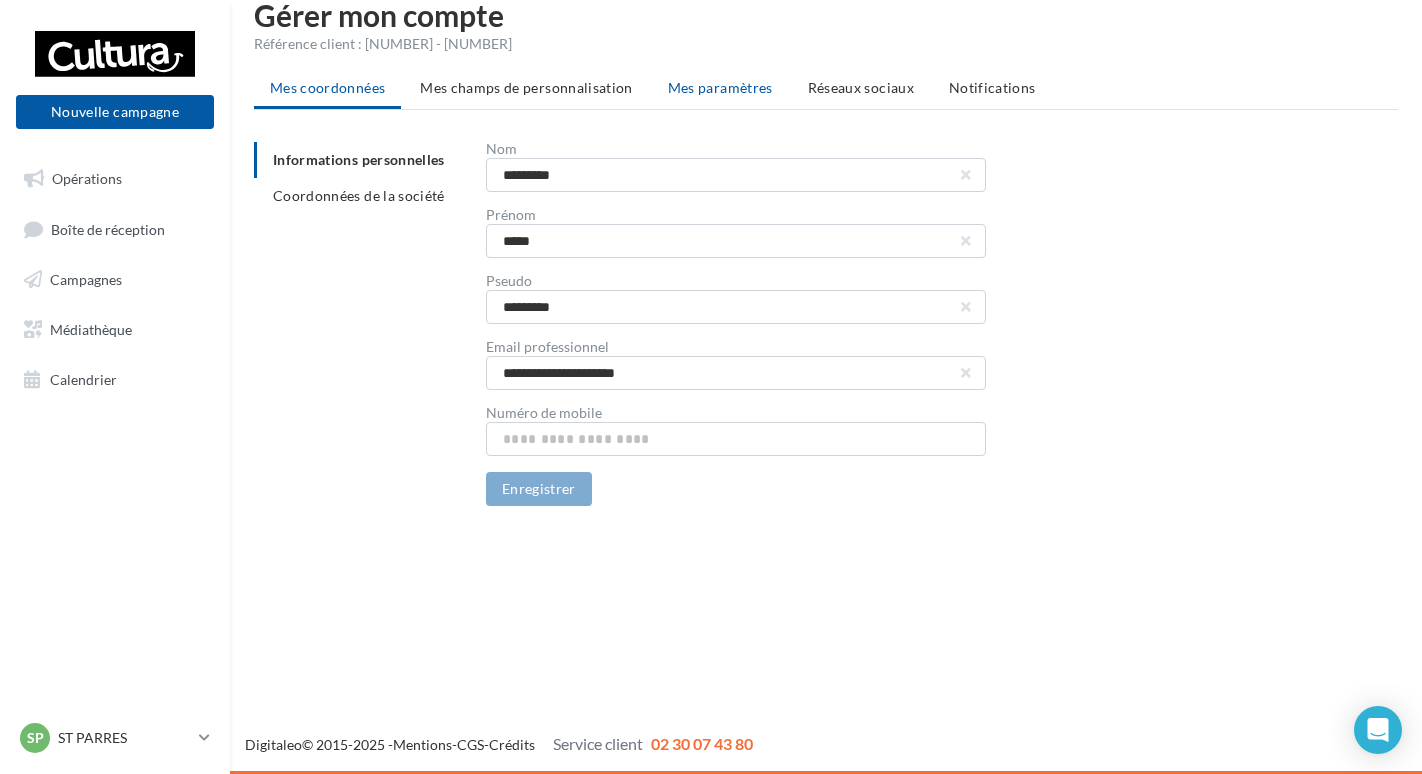 click on "Mes paramètres" at bounding box center [720, 87] 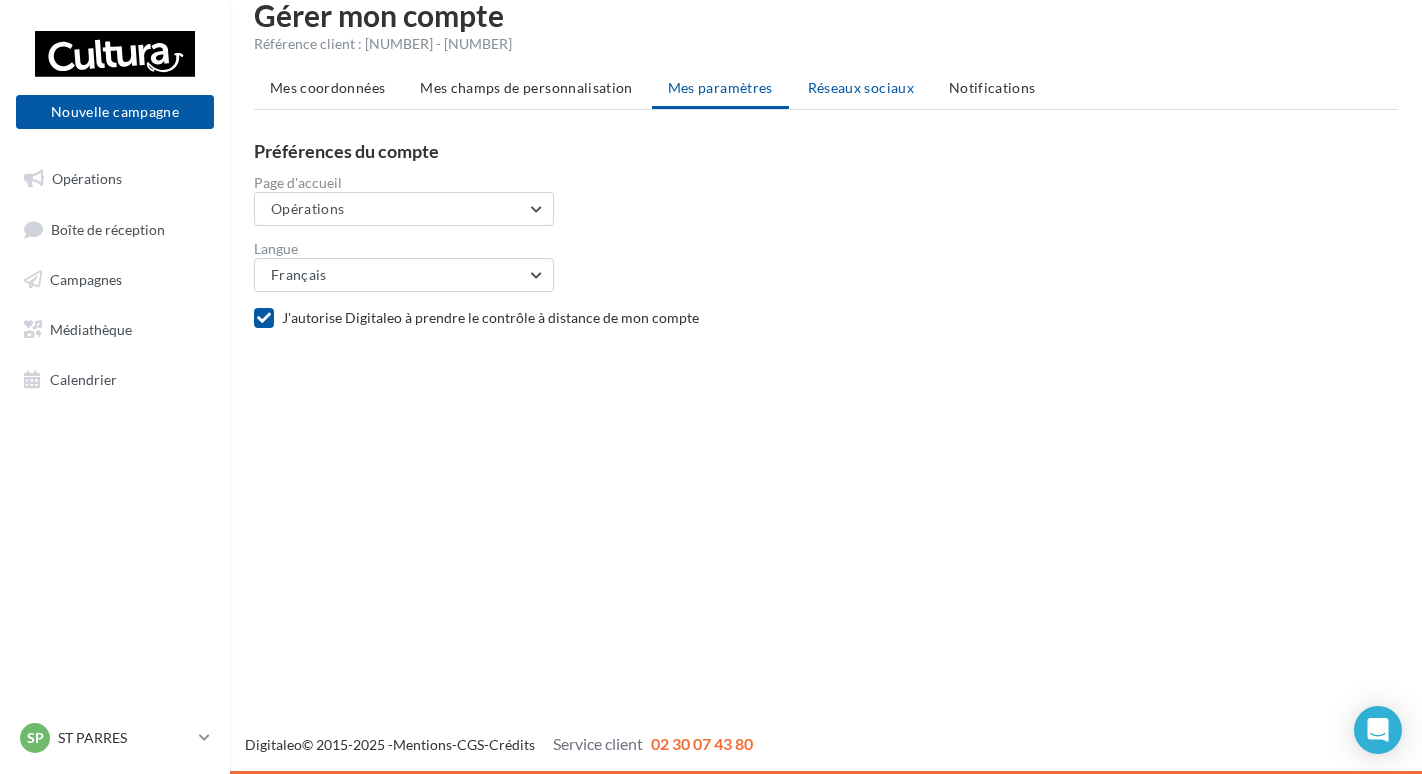click on "Réseaux sociaux" at bounding box center (861, 87) 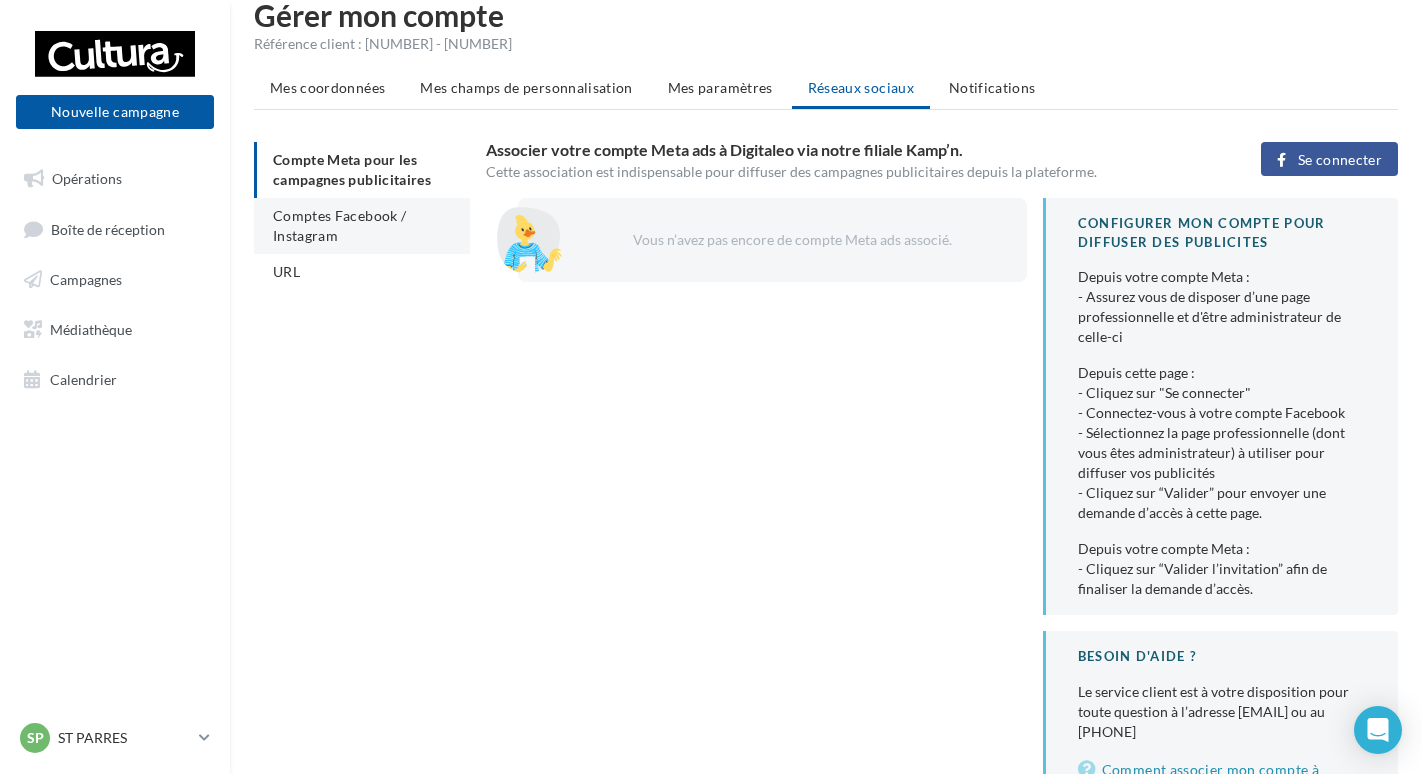 click on "Comptes Facebook / Instagram" at bounding box center (362, 226) 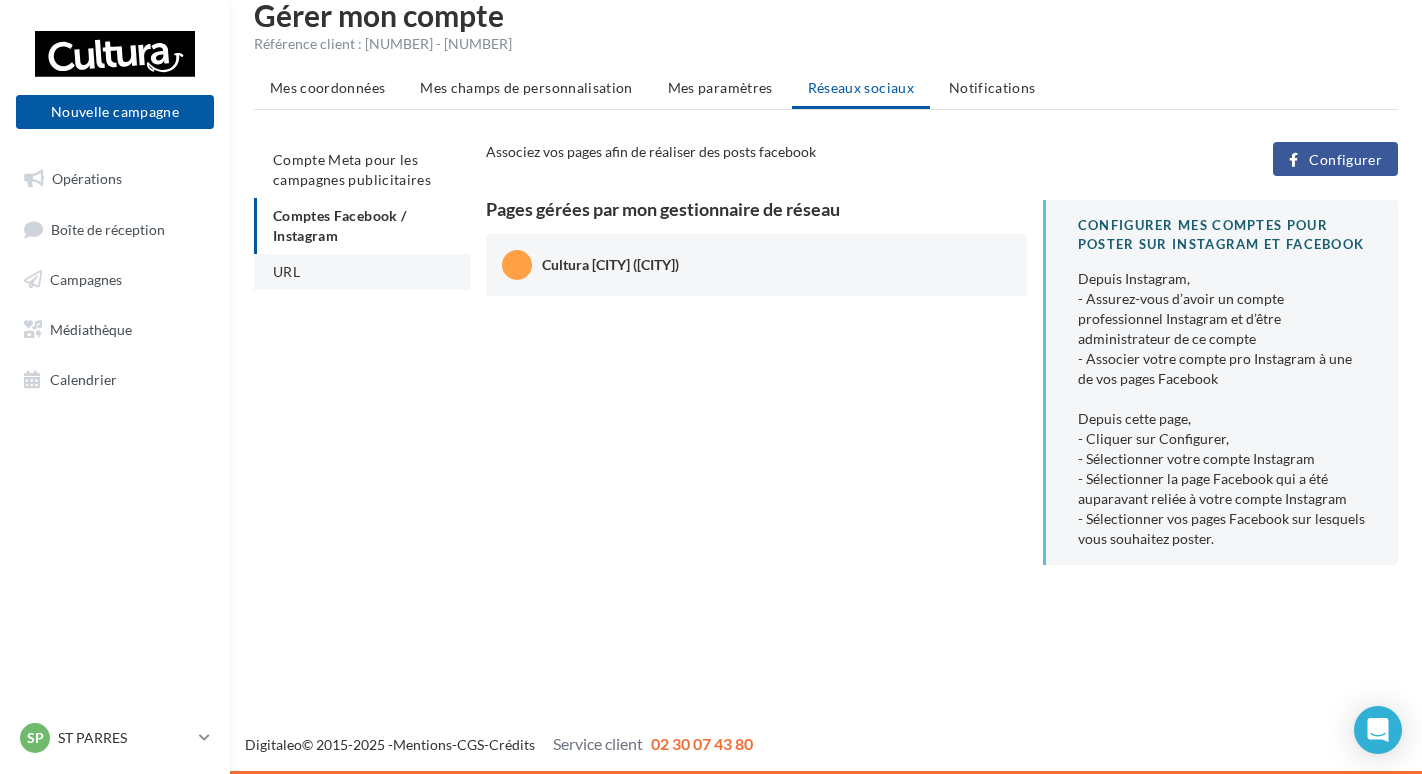 click on "URL" at bounding box center [362, 272] 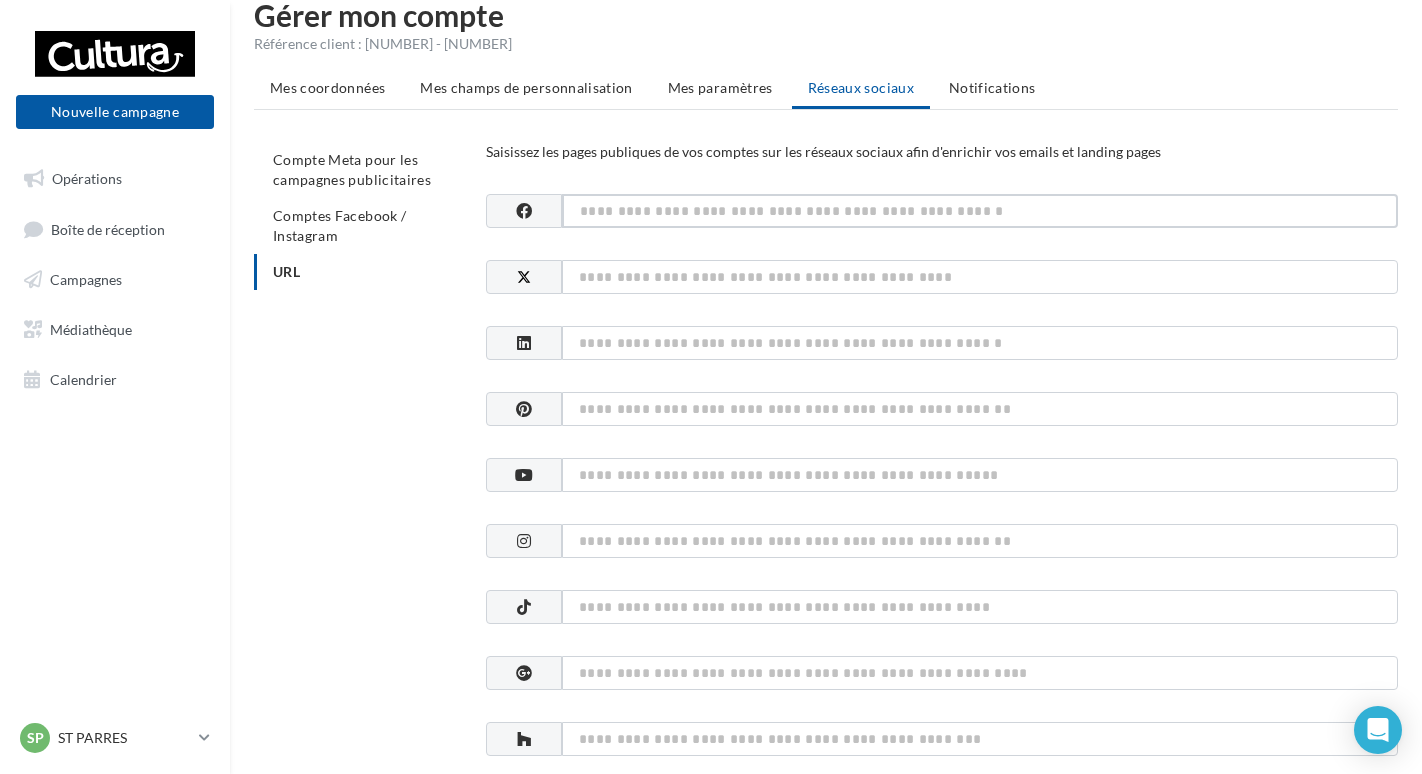 click at bounding box center (980, 211) 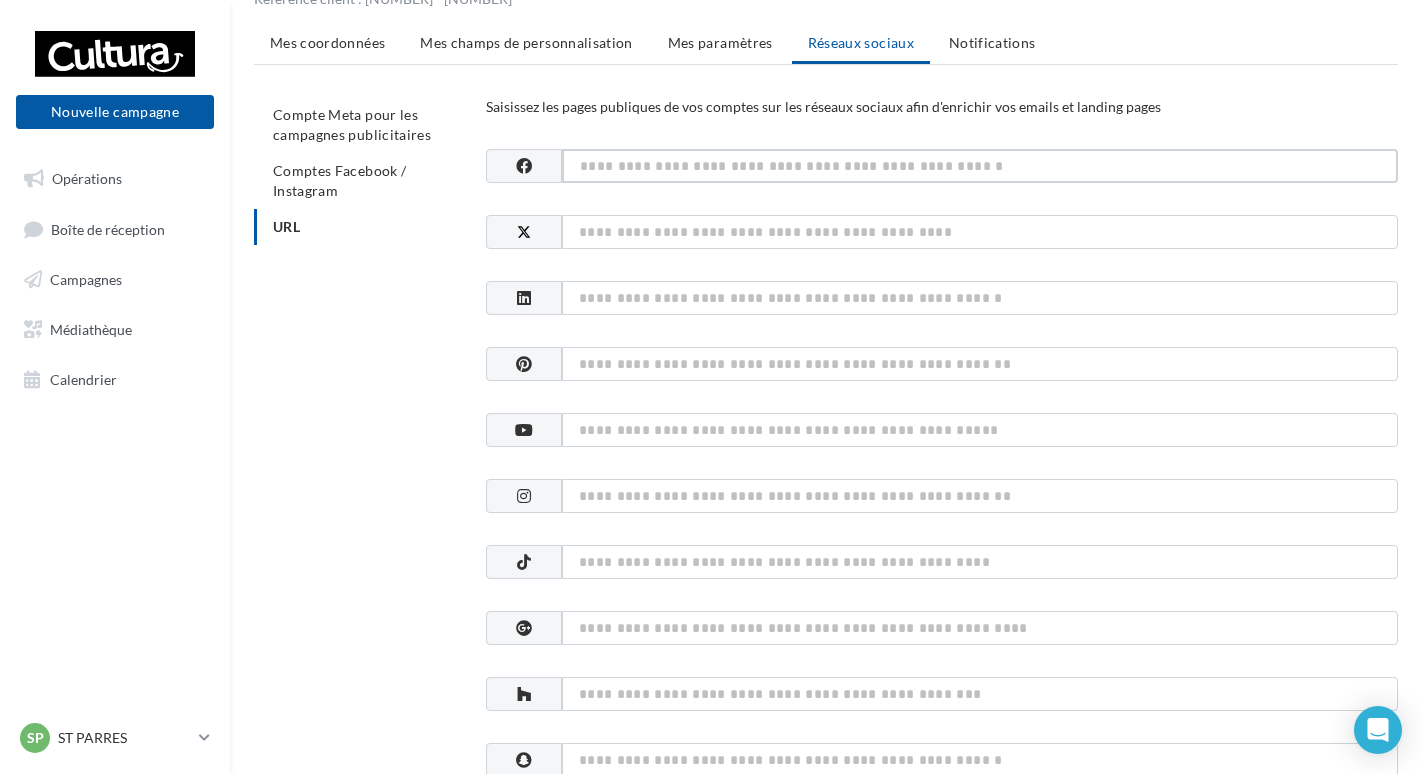 scroll, scrollTop: 32, scrollLeft: 0, axis: vertical 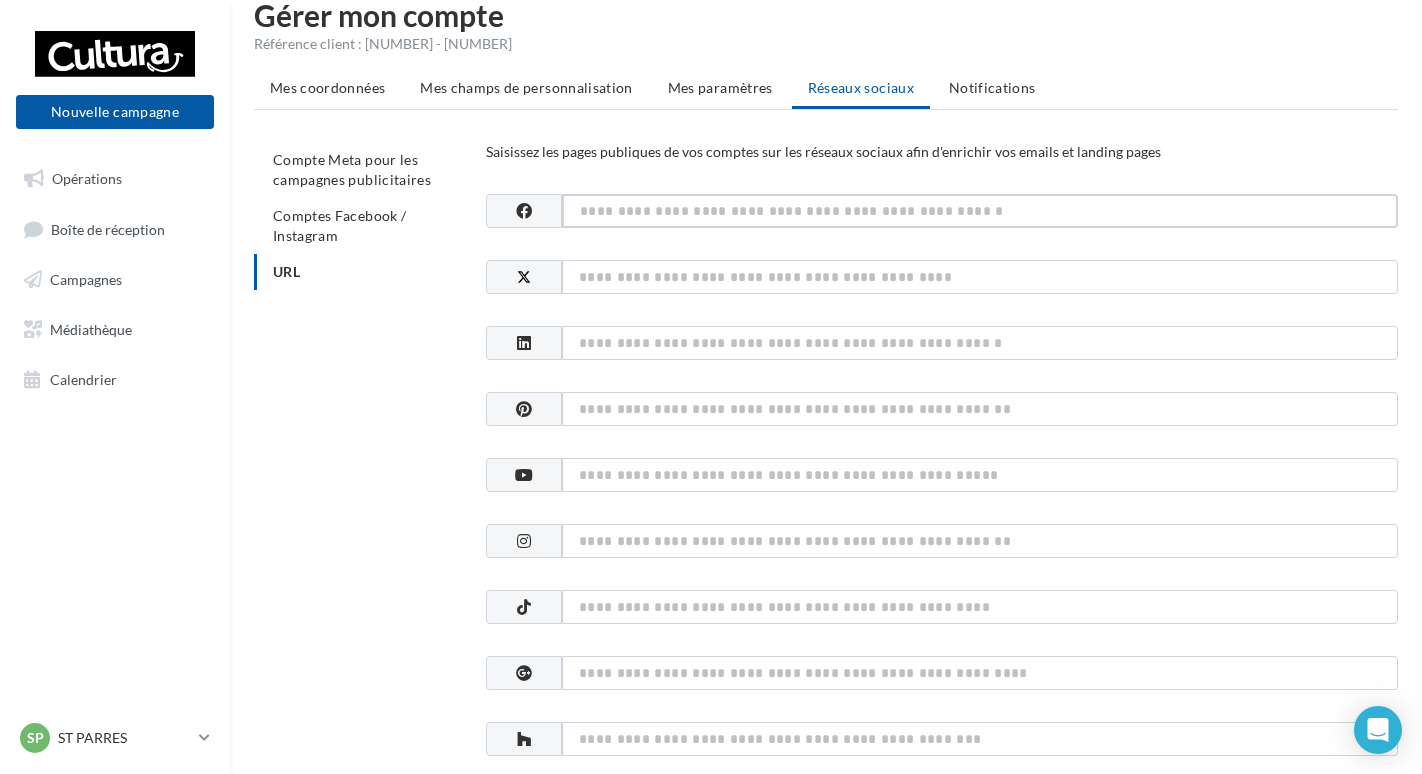 click at bounding box center [980, 211] 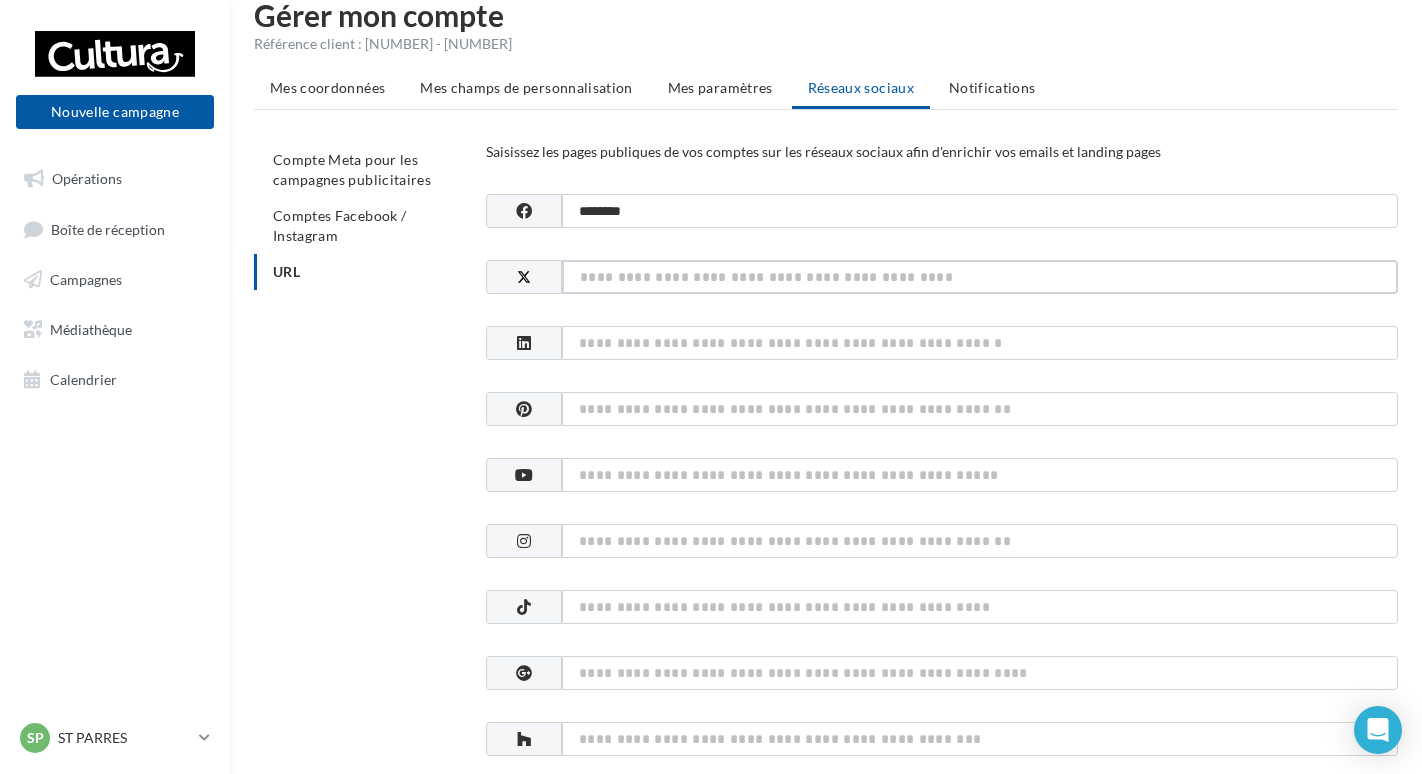 click at bounding box center (980, 277) 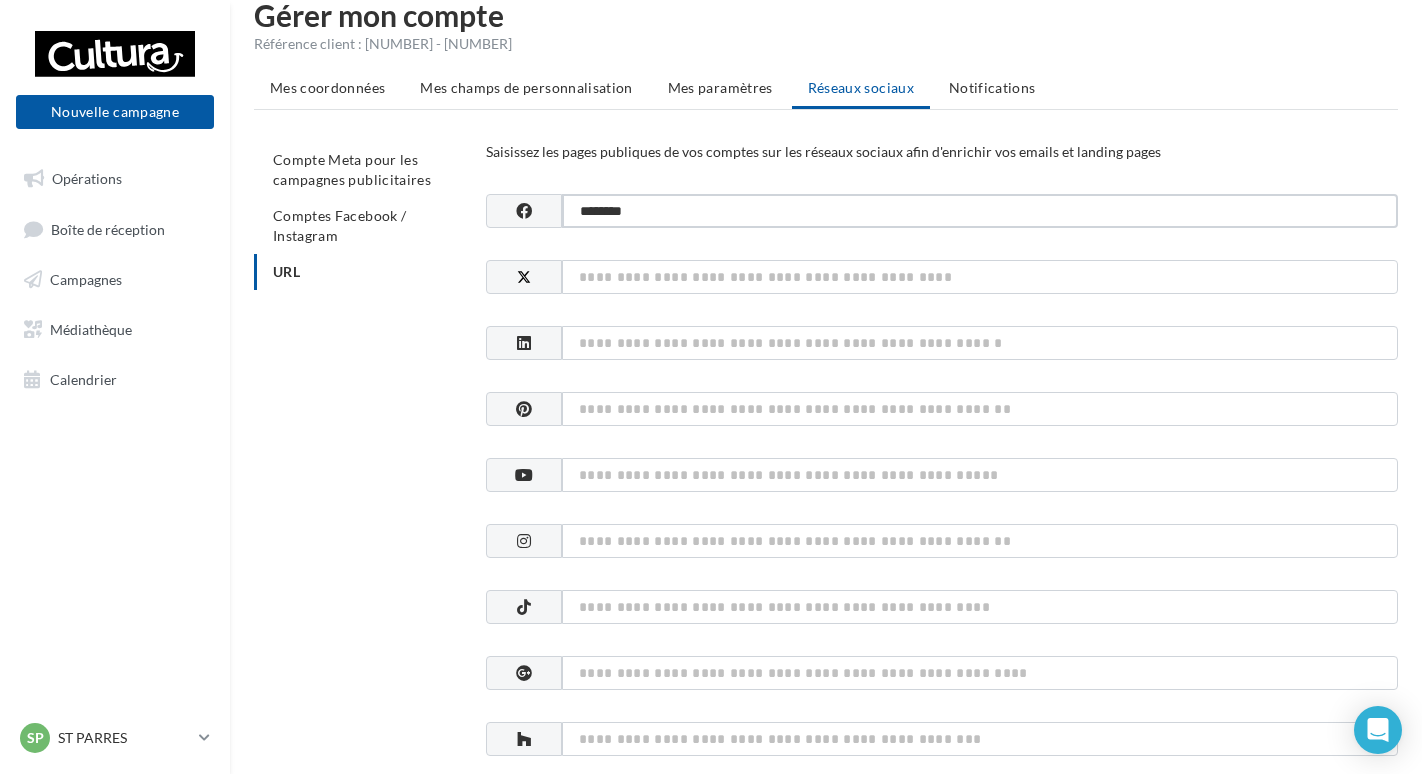 click on "********" at bounding box center [980, 211] 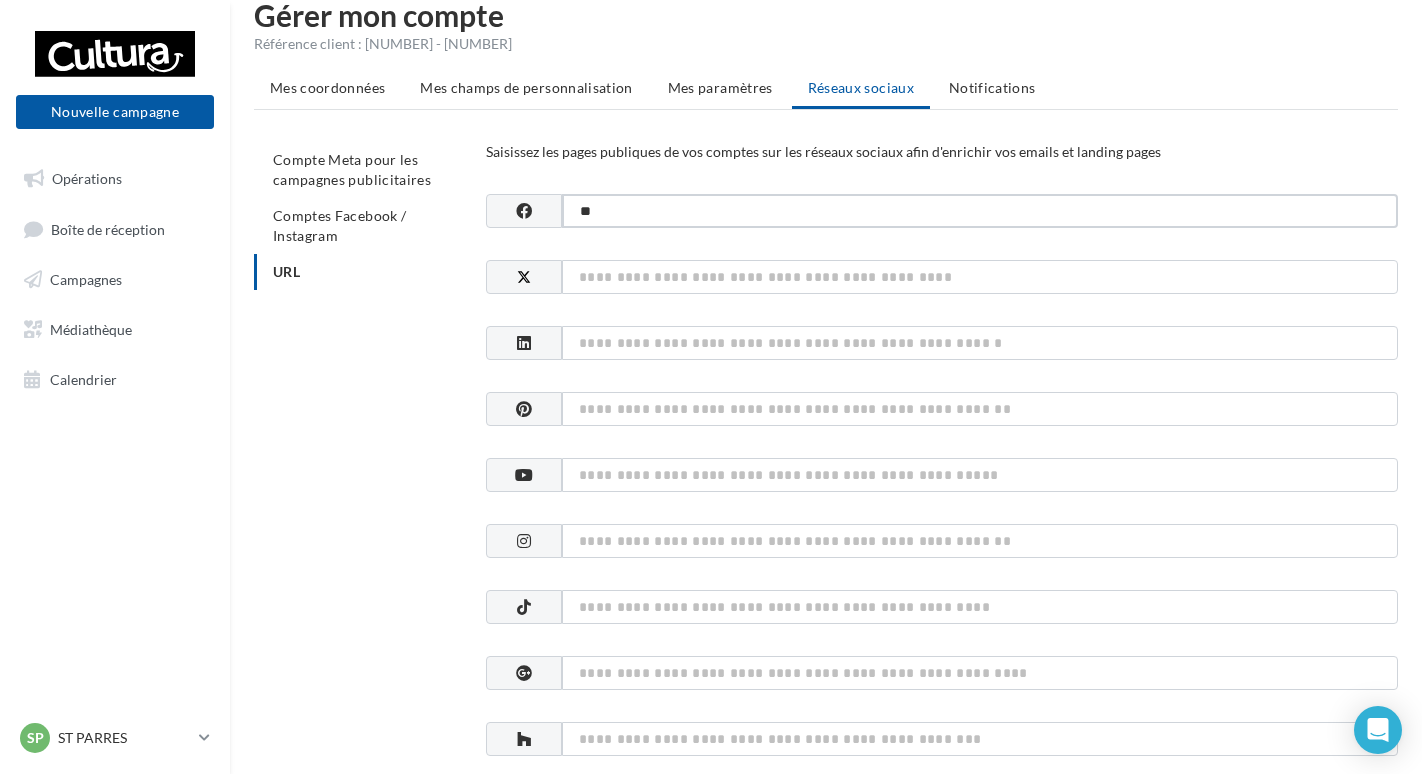 type on "*" 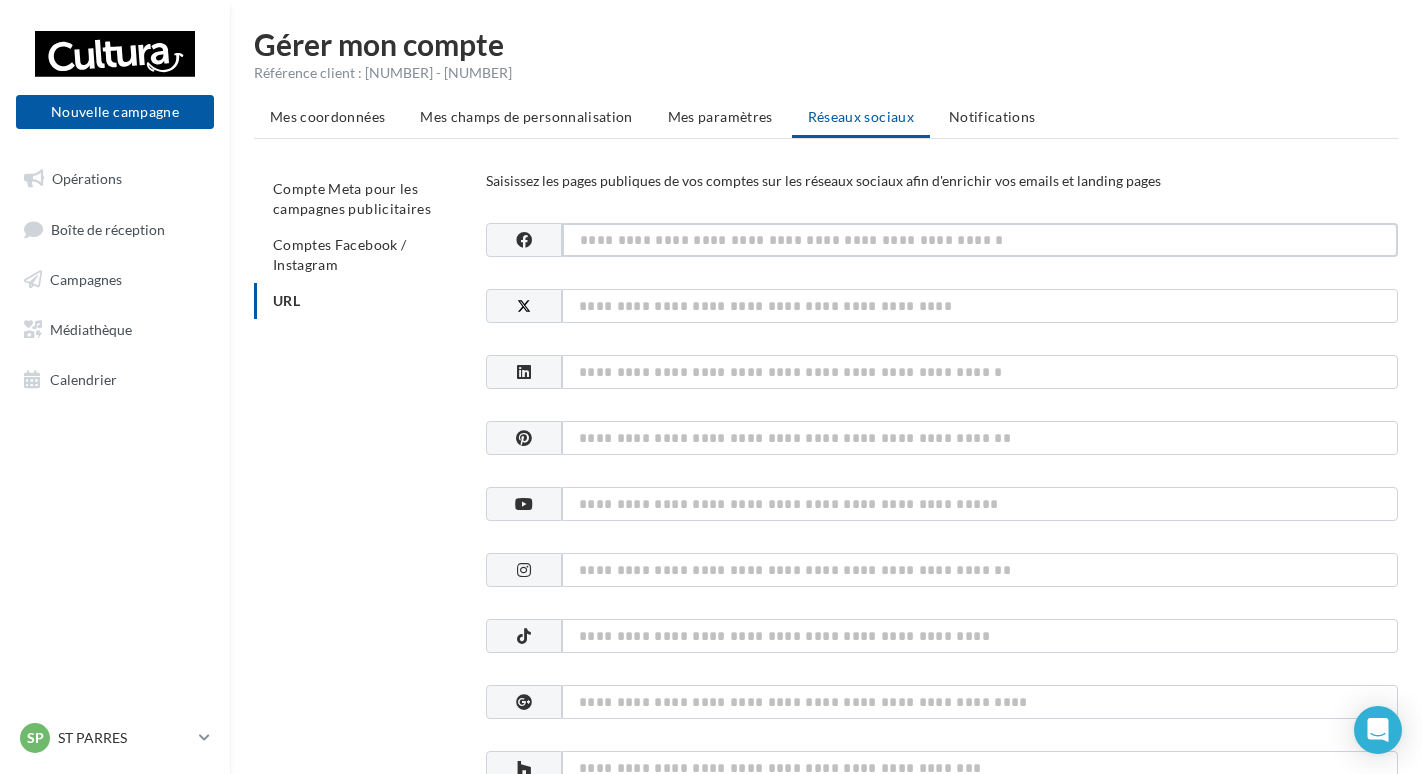 scroll, scrollTop: 0, scrollLeft: 0, axis: both 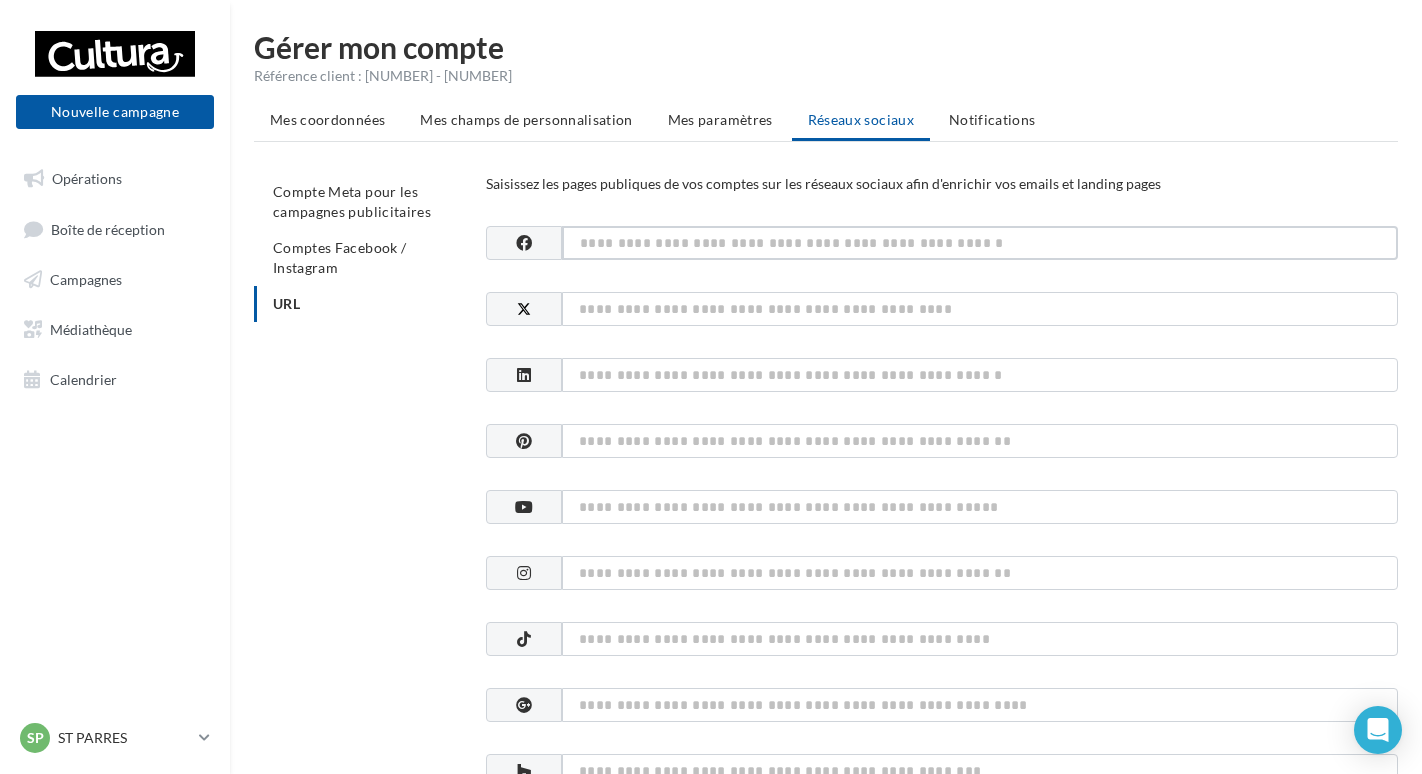 type 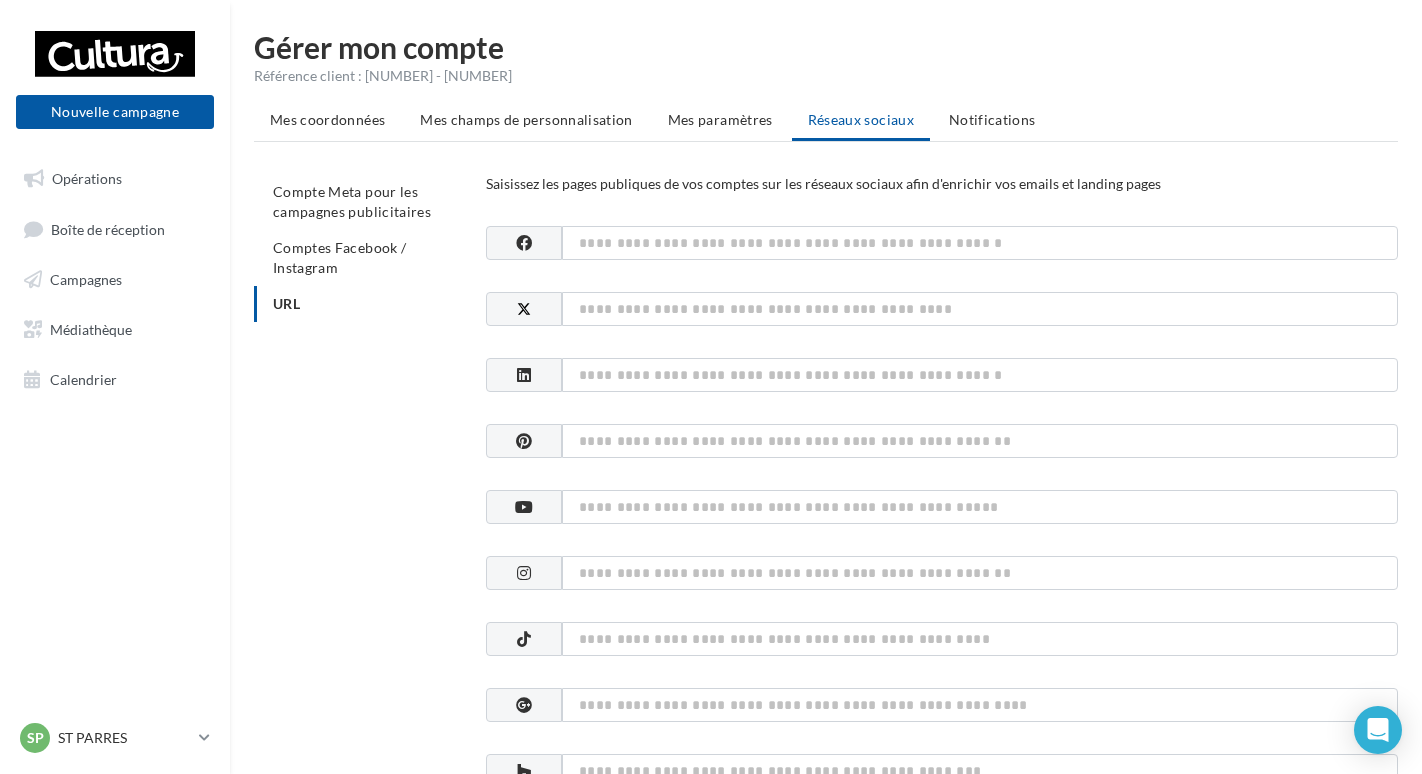 click on "Nouvelle campagne
Nouvelle campagne" at bounding box center [115, 79] 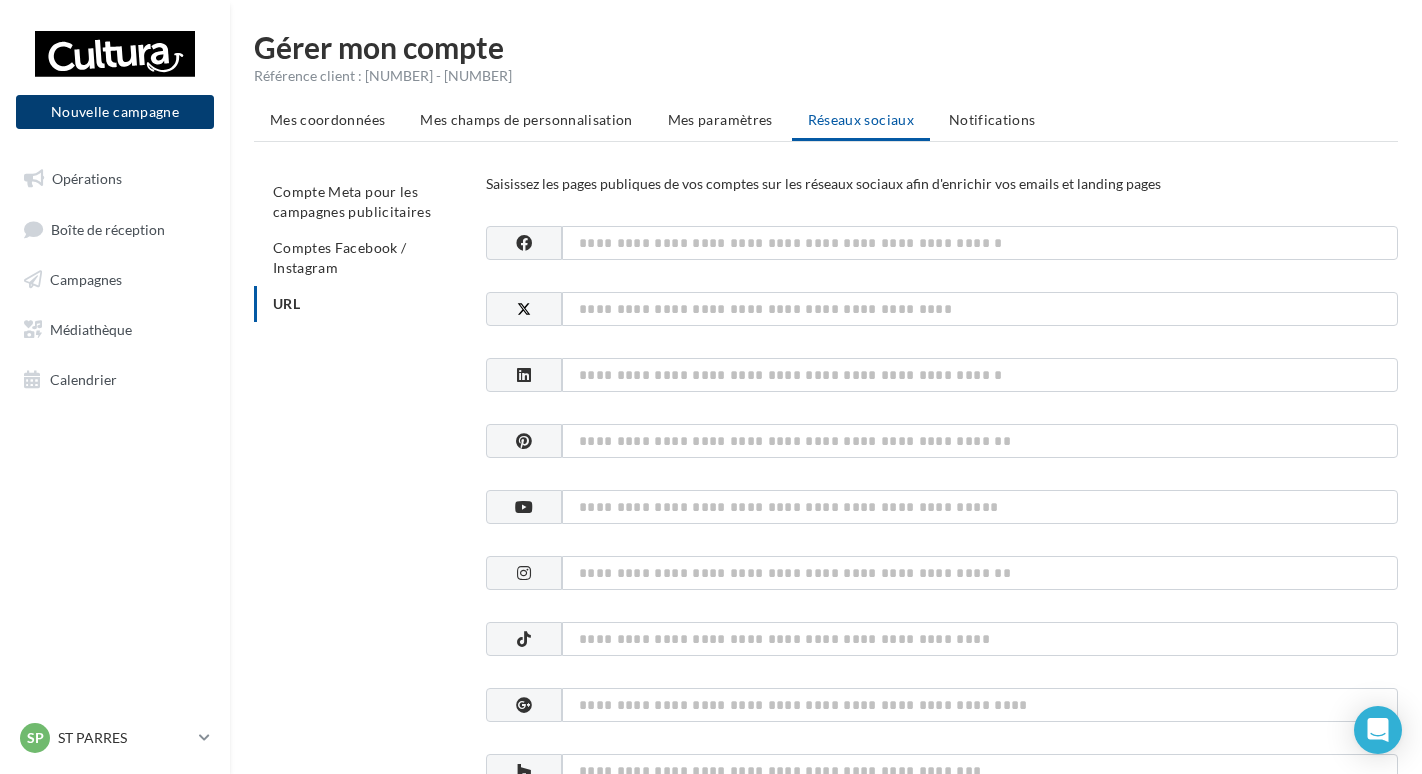 click on "Nouvelle campagne" at bounding box center [115, 112] 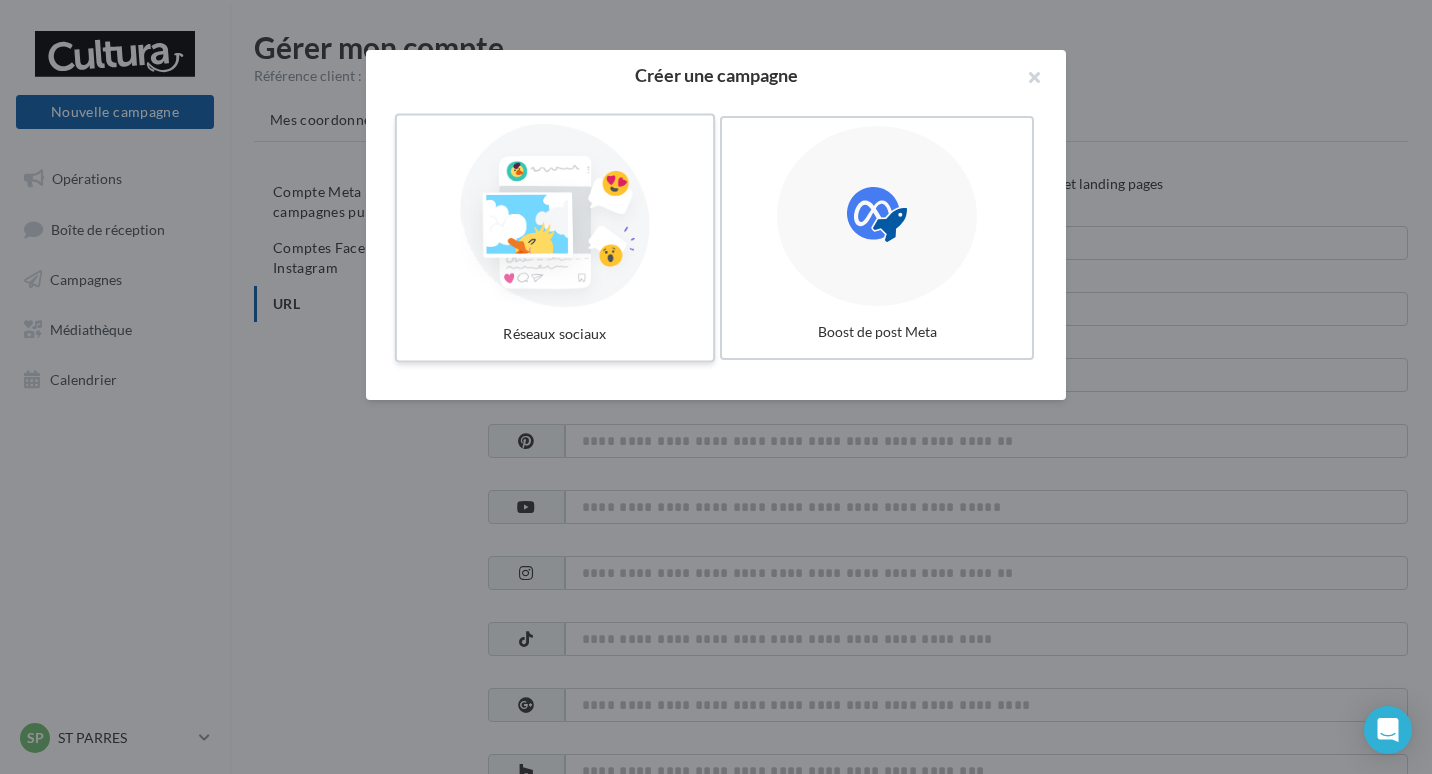 click at bounding box center [555, 216] 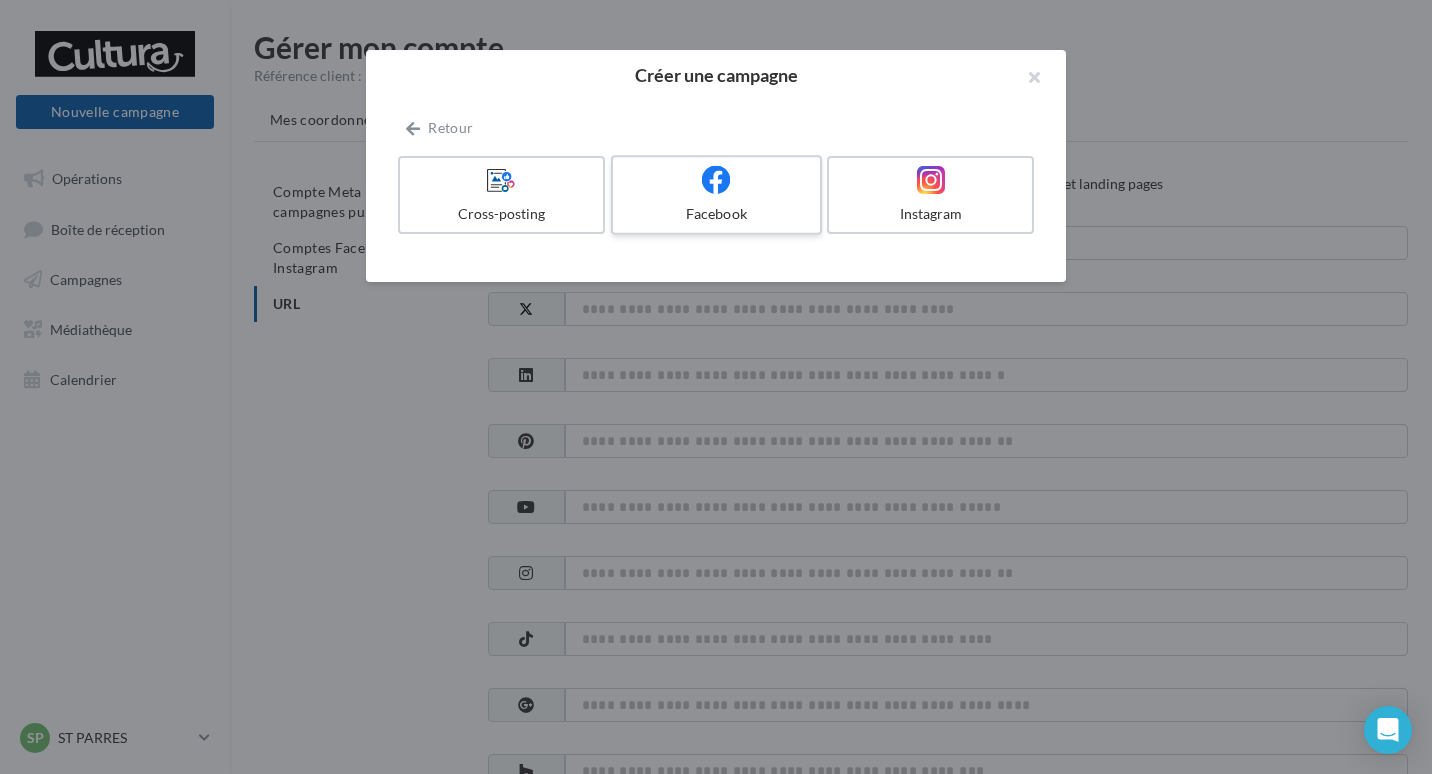 click at bounding box center (716, 179) 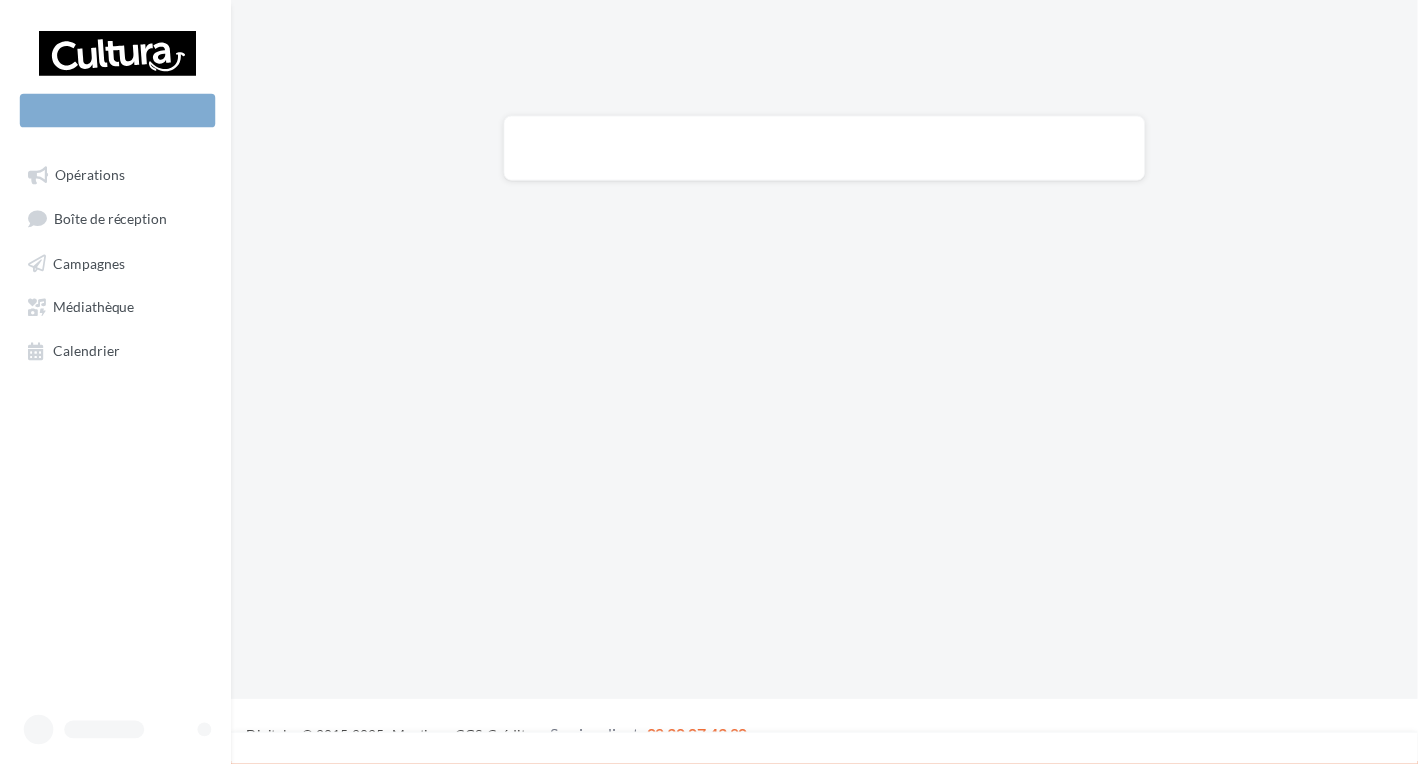 scroll, scrollTop: 0, scrollLeft: 0, axis: both 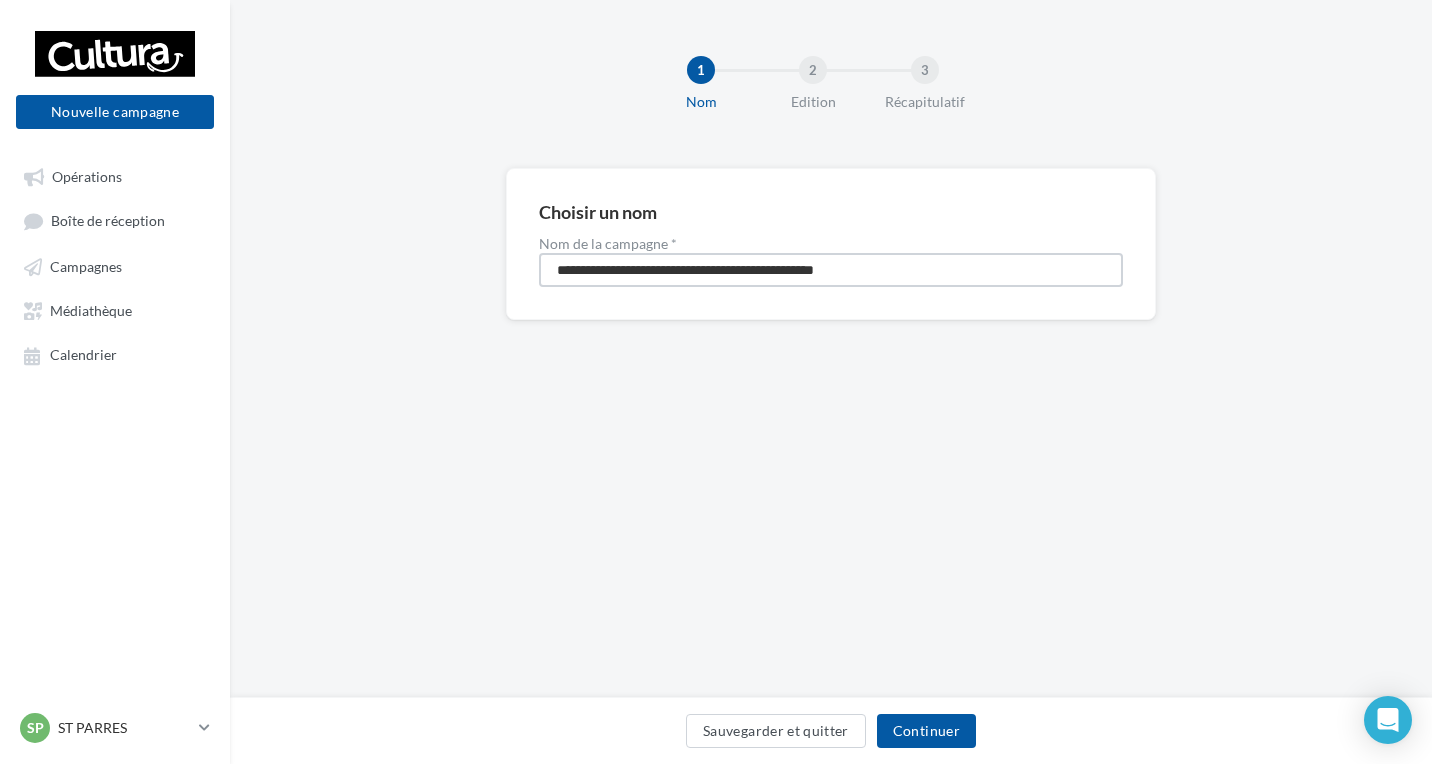 drag, startPoint x: 929, startPoint y: 272, endPoint x: 240, endPoint y: 212, distance: 691.60754 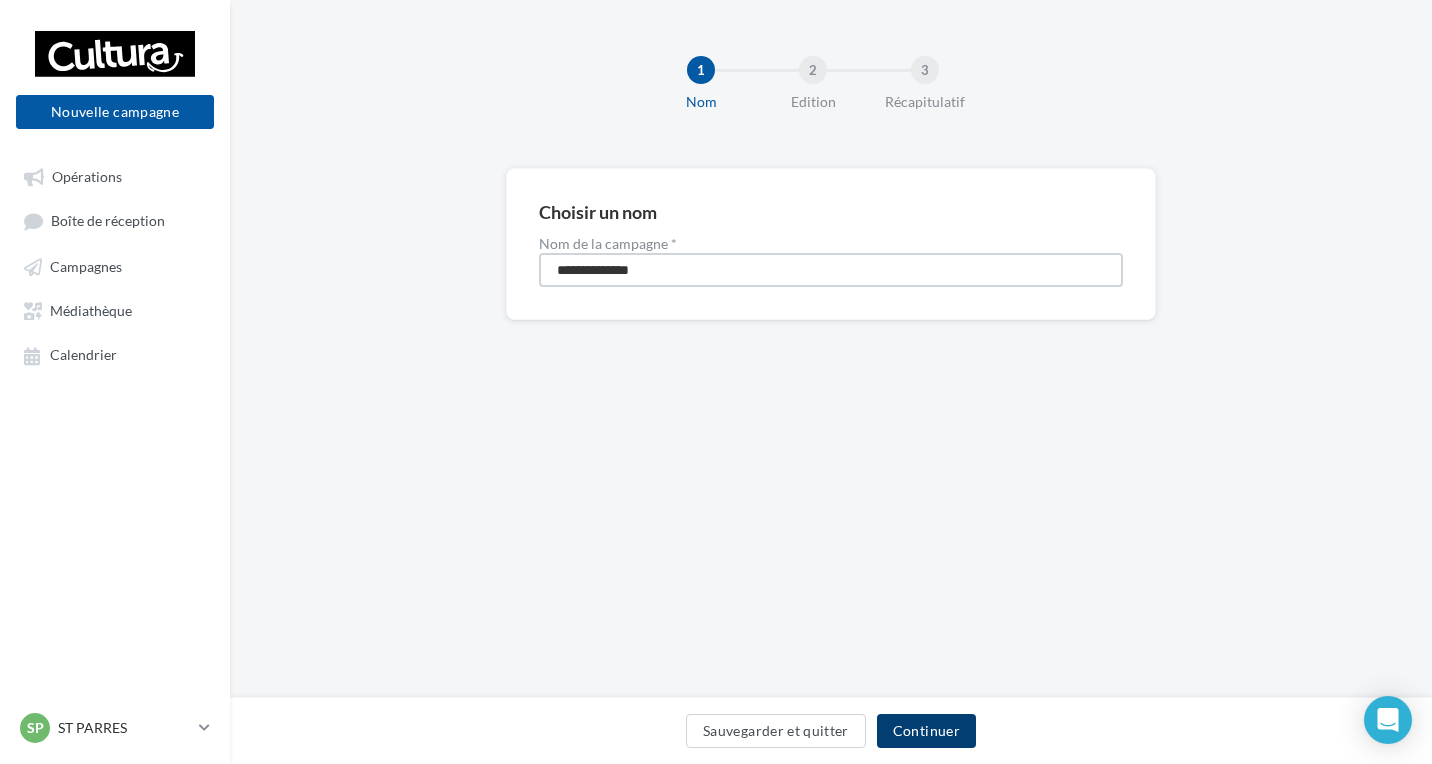 type on "**********" 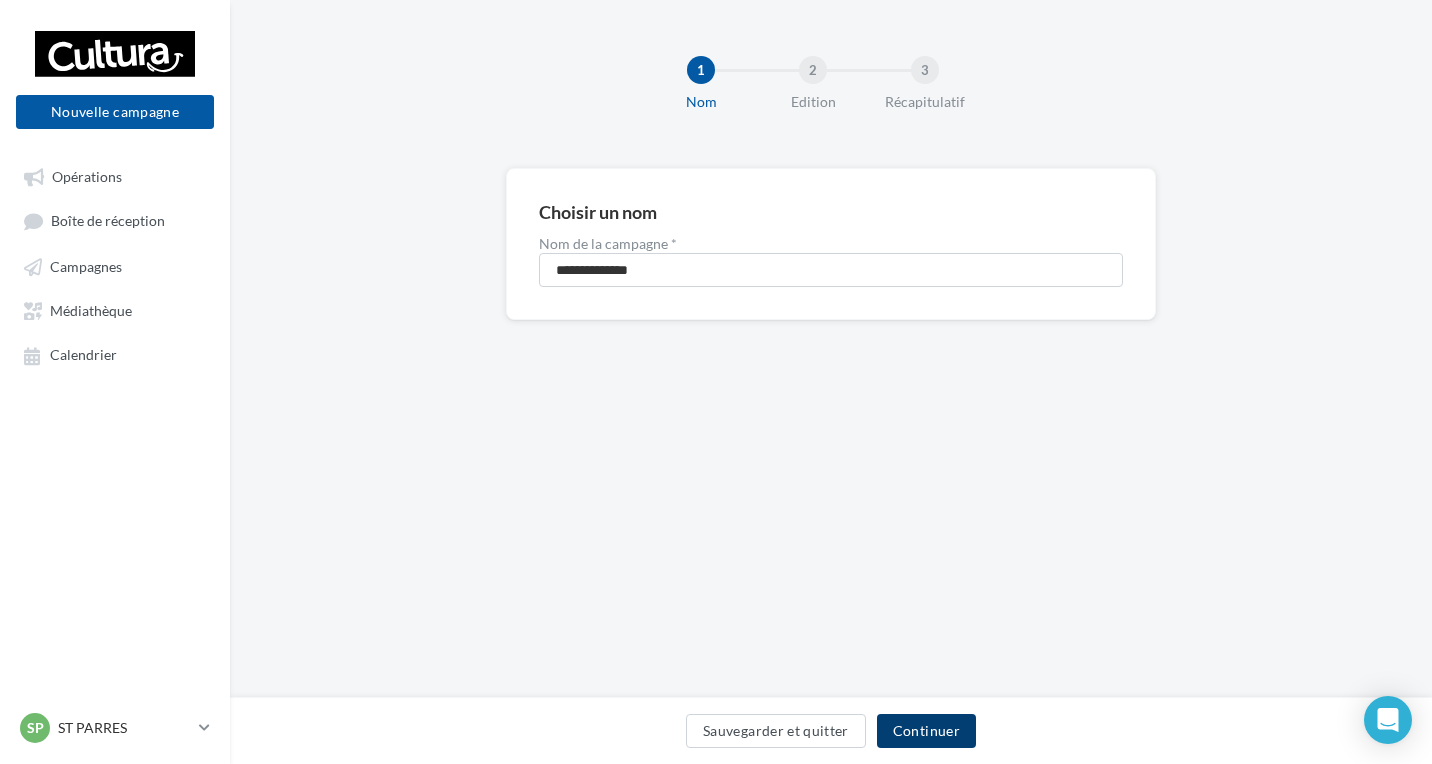 click on "Continuer" at bounding box center (926, 731) 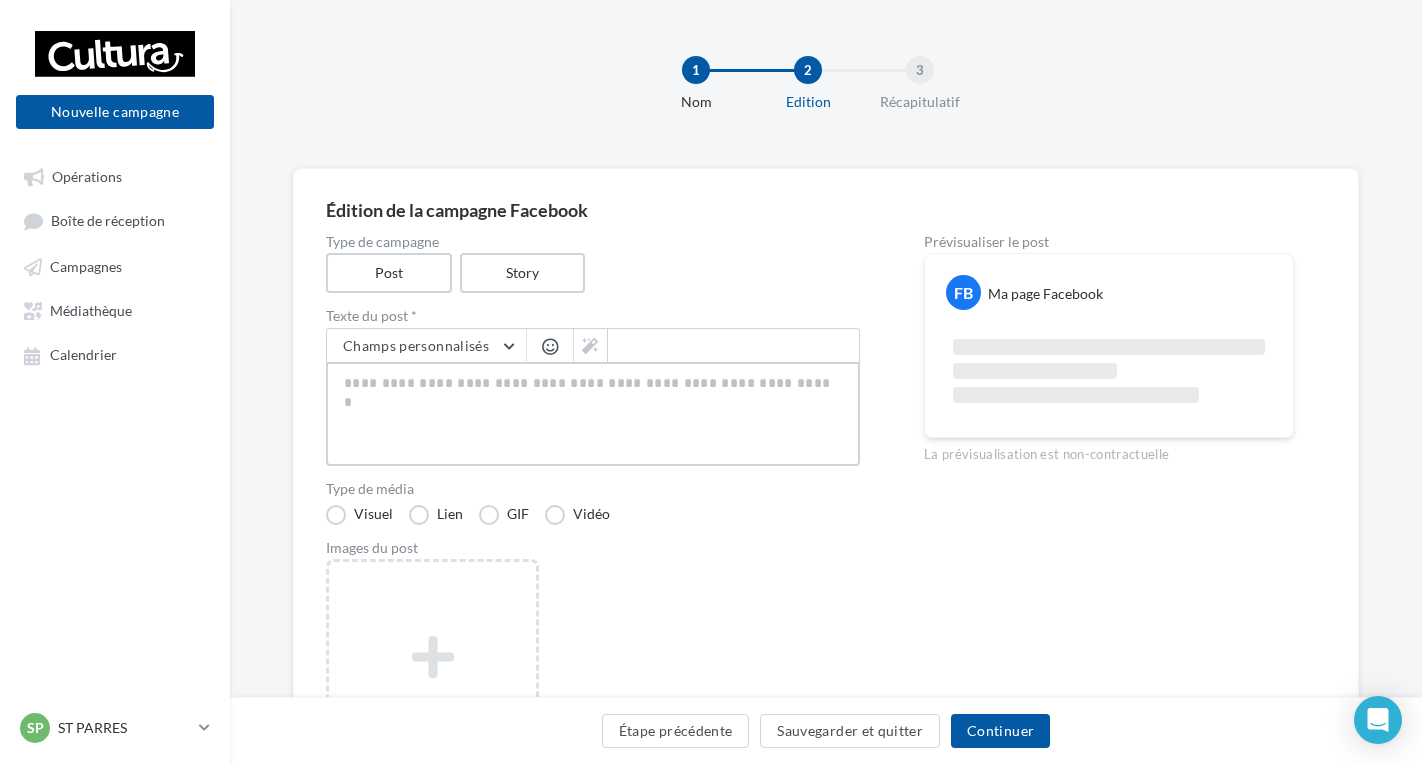 click at bounding box center [593, 414] 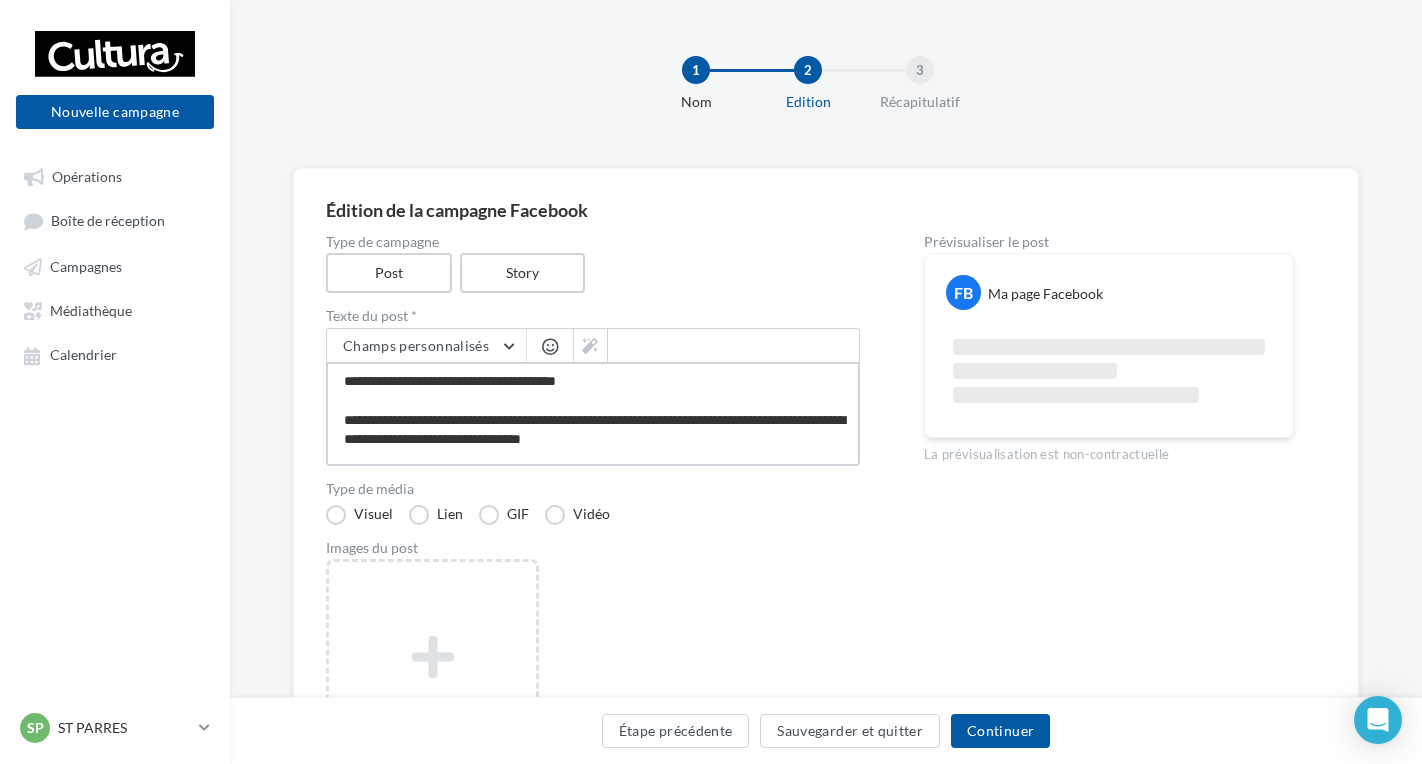 scroll, scrollTop: 89, scrollLeft: 0, axis: vertical 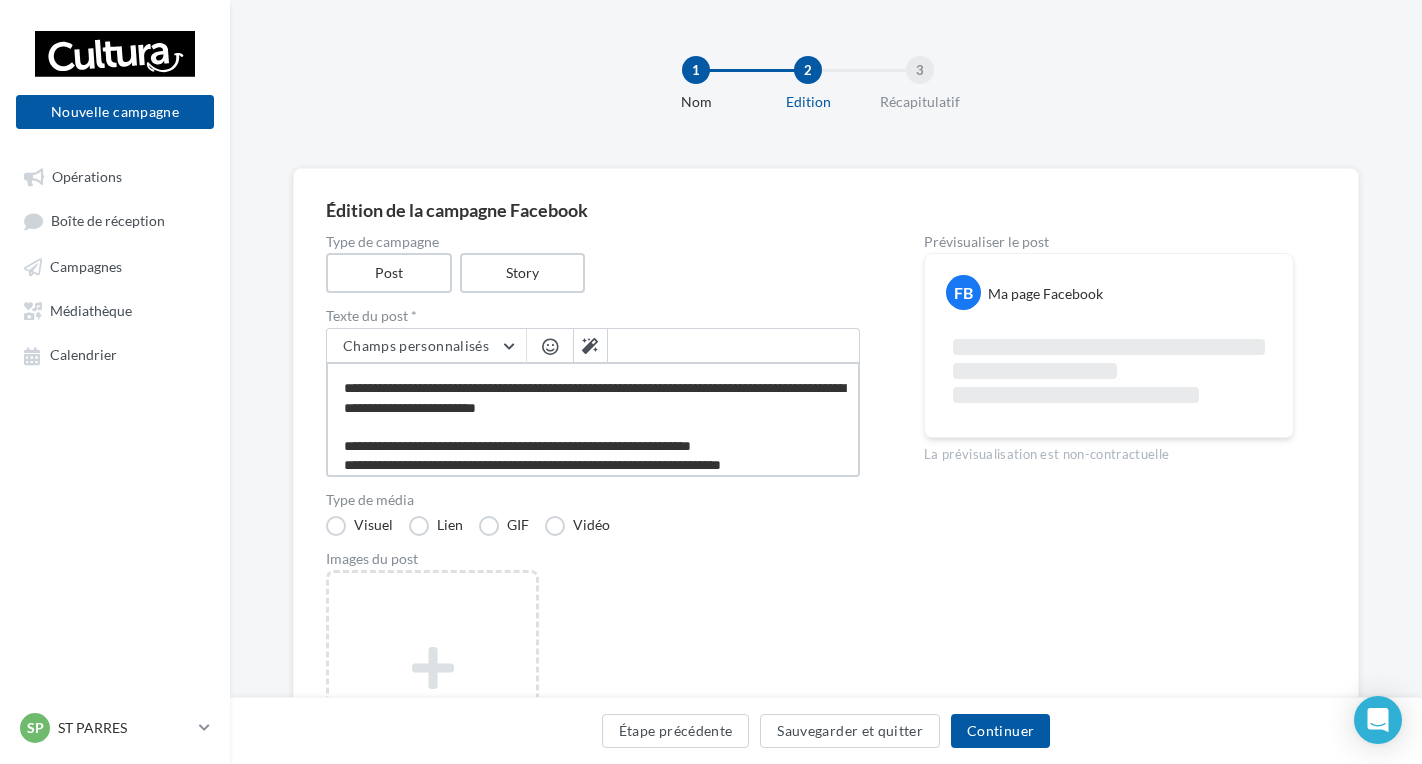 click on "**********" at bounding box center (593, 419) 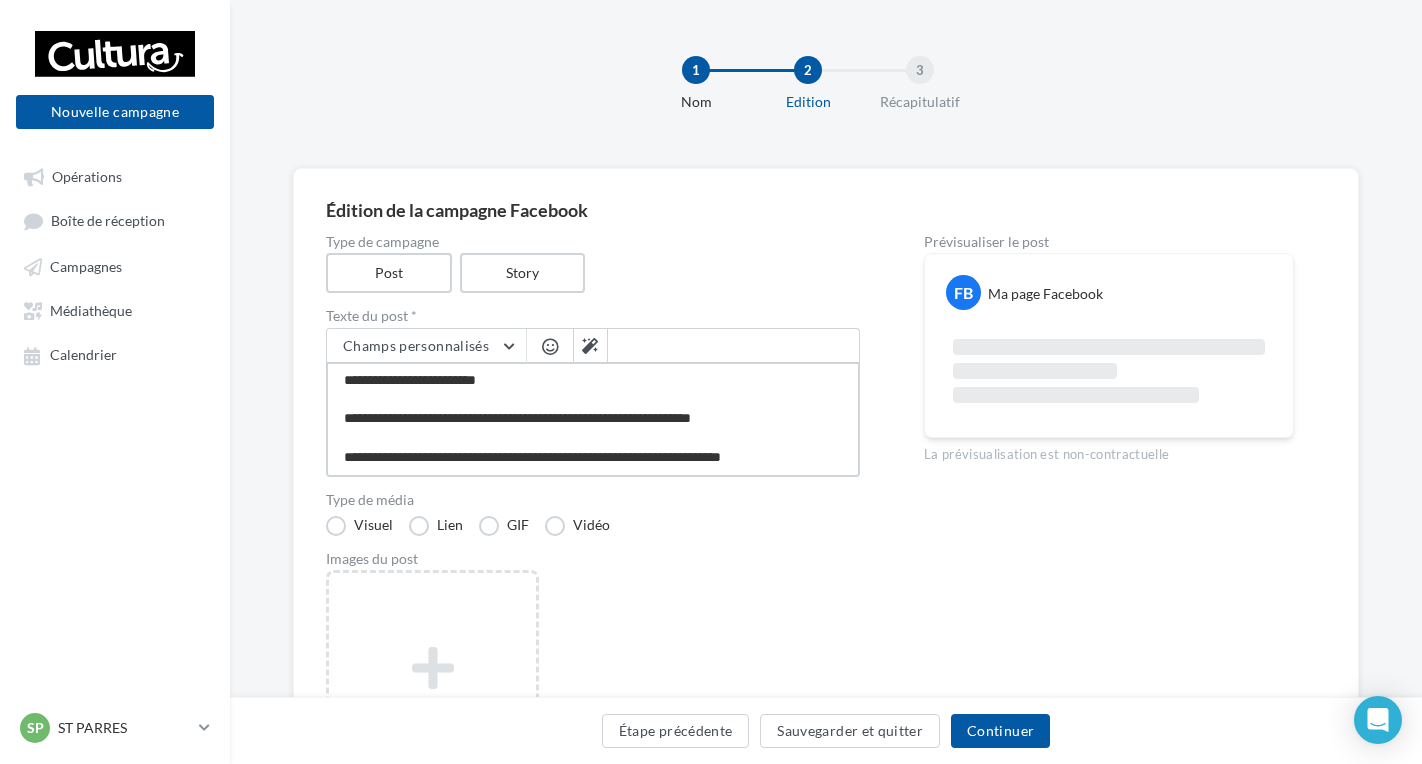 type on "**********" 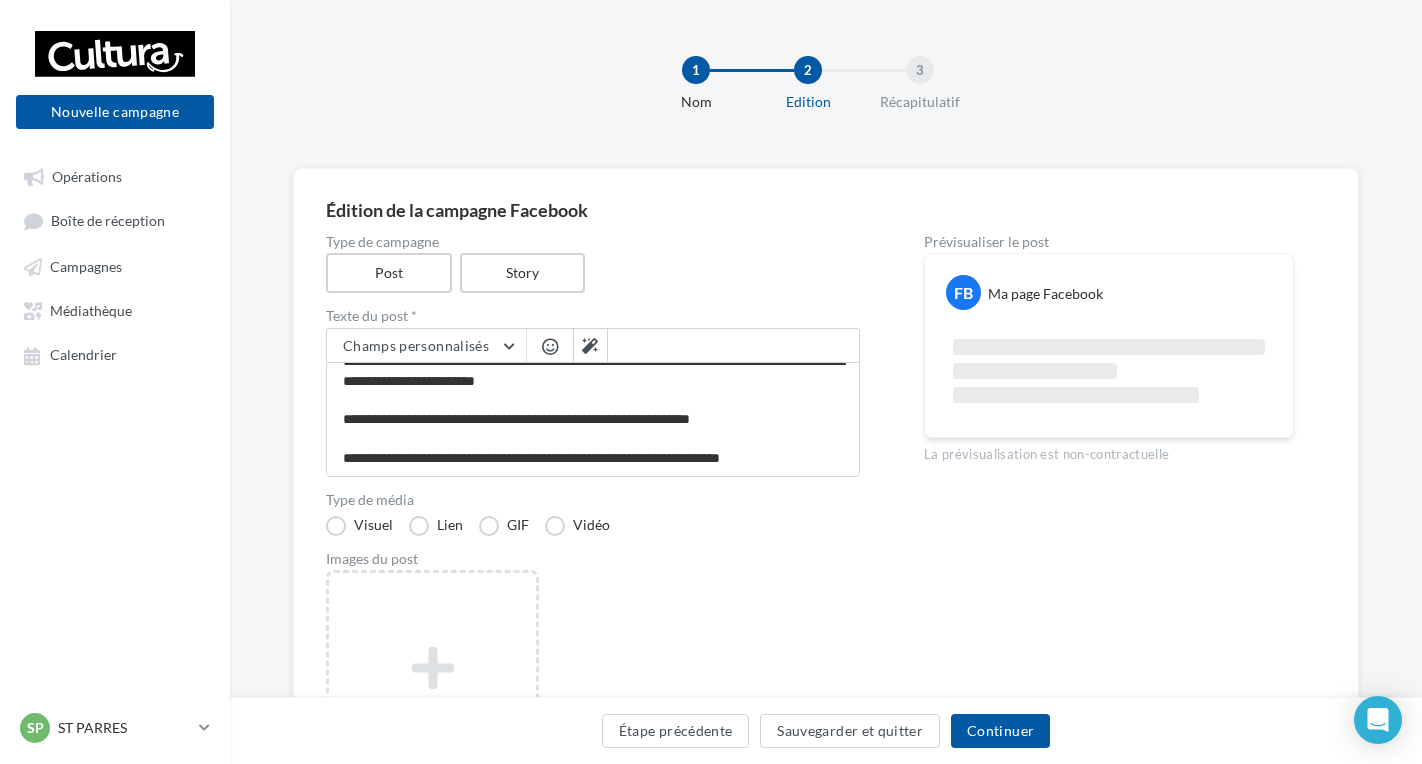 scroll, scrollTop: 115, scrollLeft: 0, axis: vertical 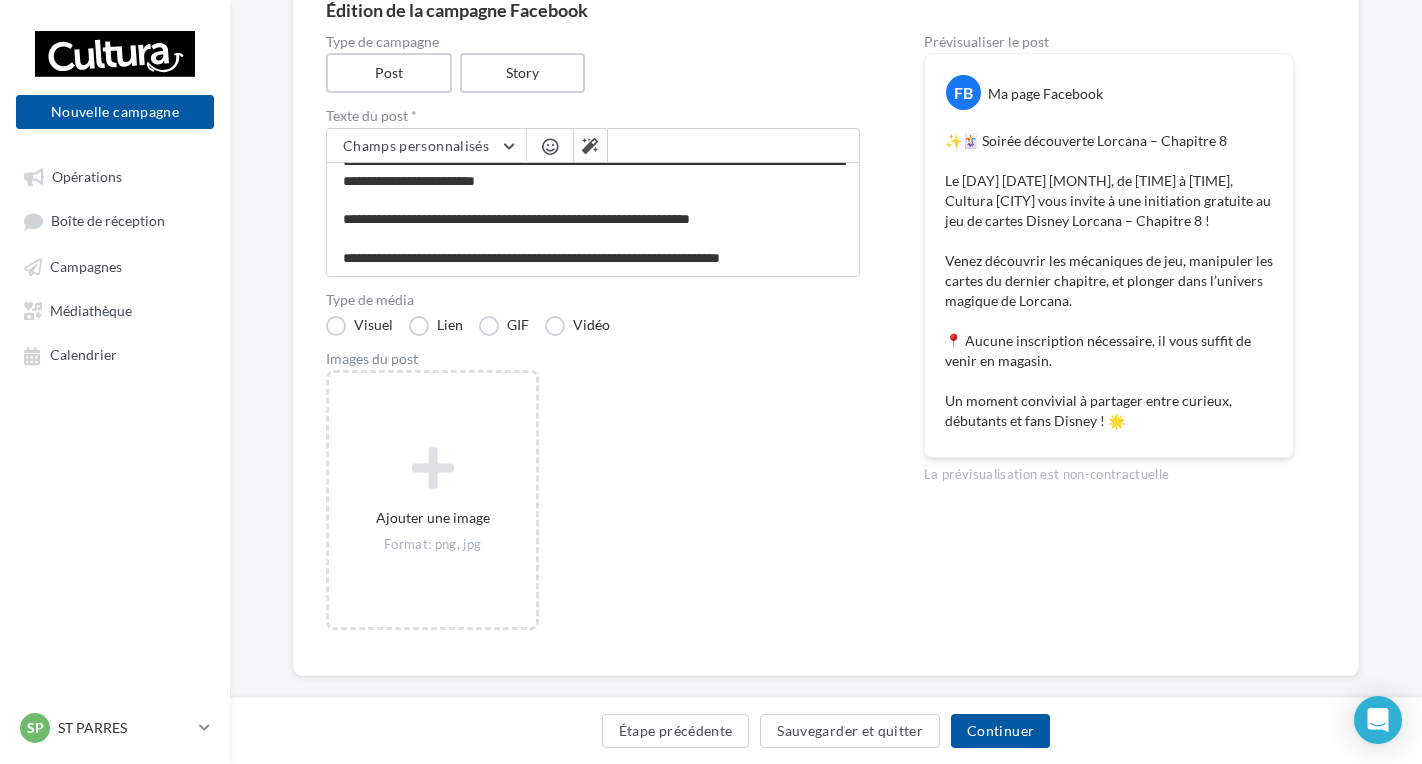 click on "Ajouter une image     Format: png, jpg" at bounding box center (601, 510) 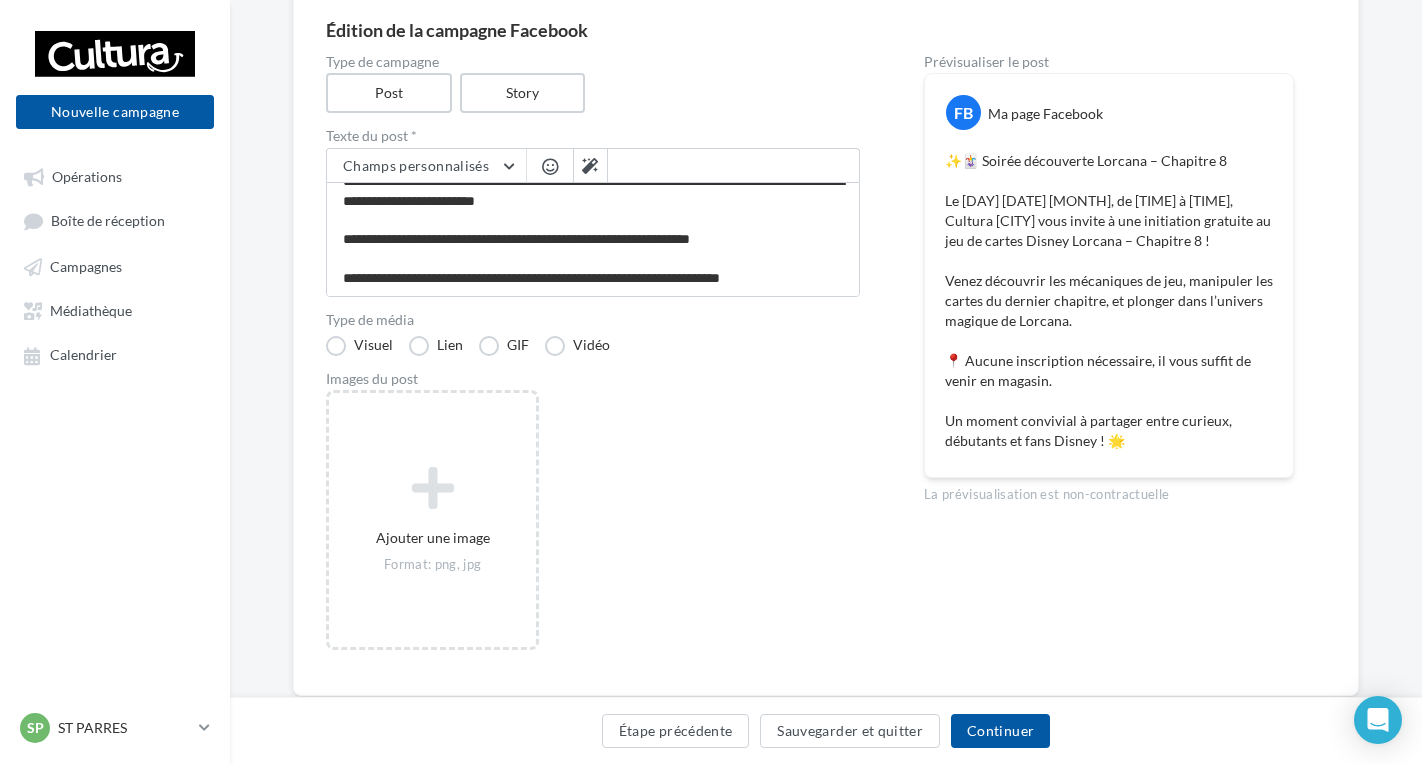 scroll, scrollTop: 200, scrollLeft: 0, axis: vertical 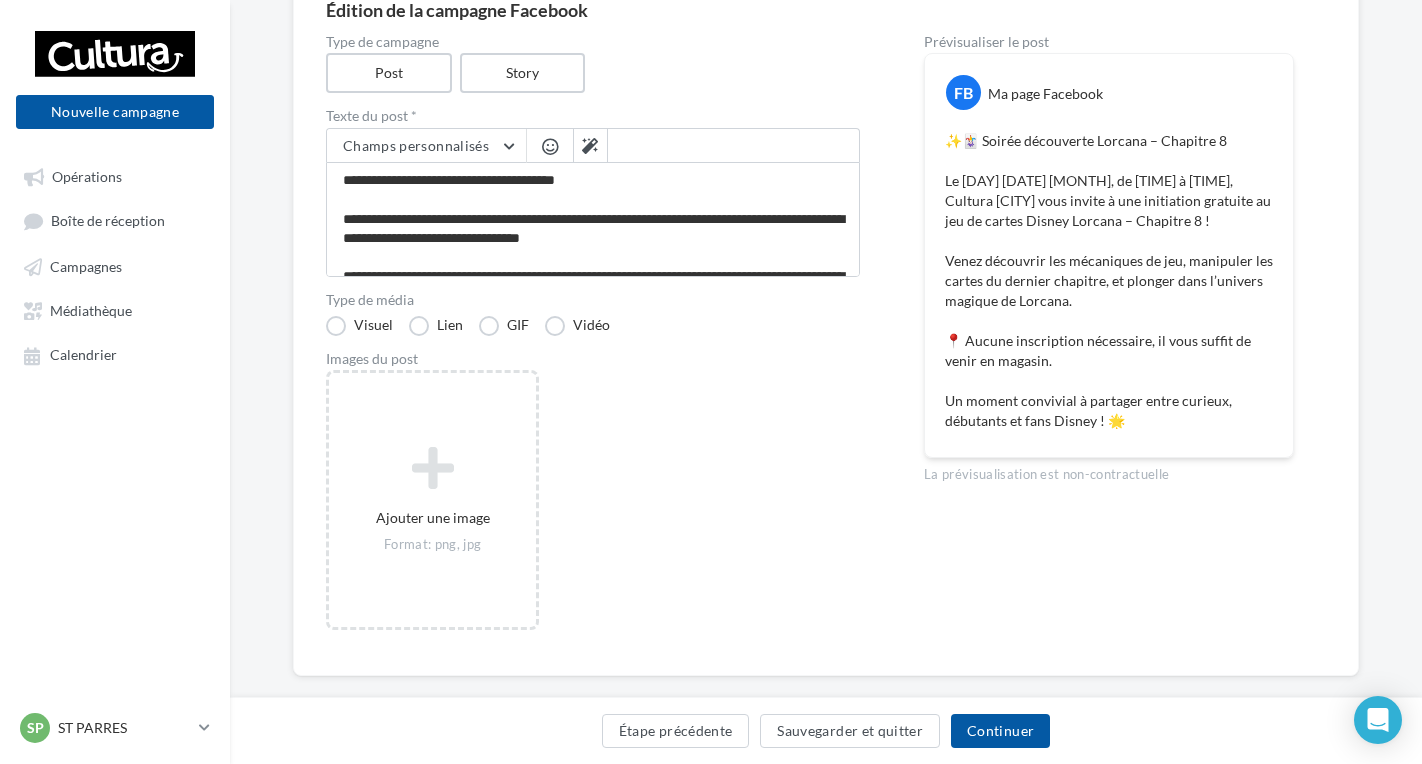 click on "Ajouter une image     Format: png, jpg" at bounding box center [601, 510] 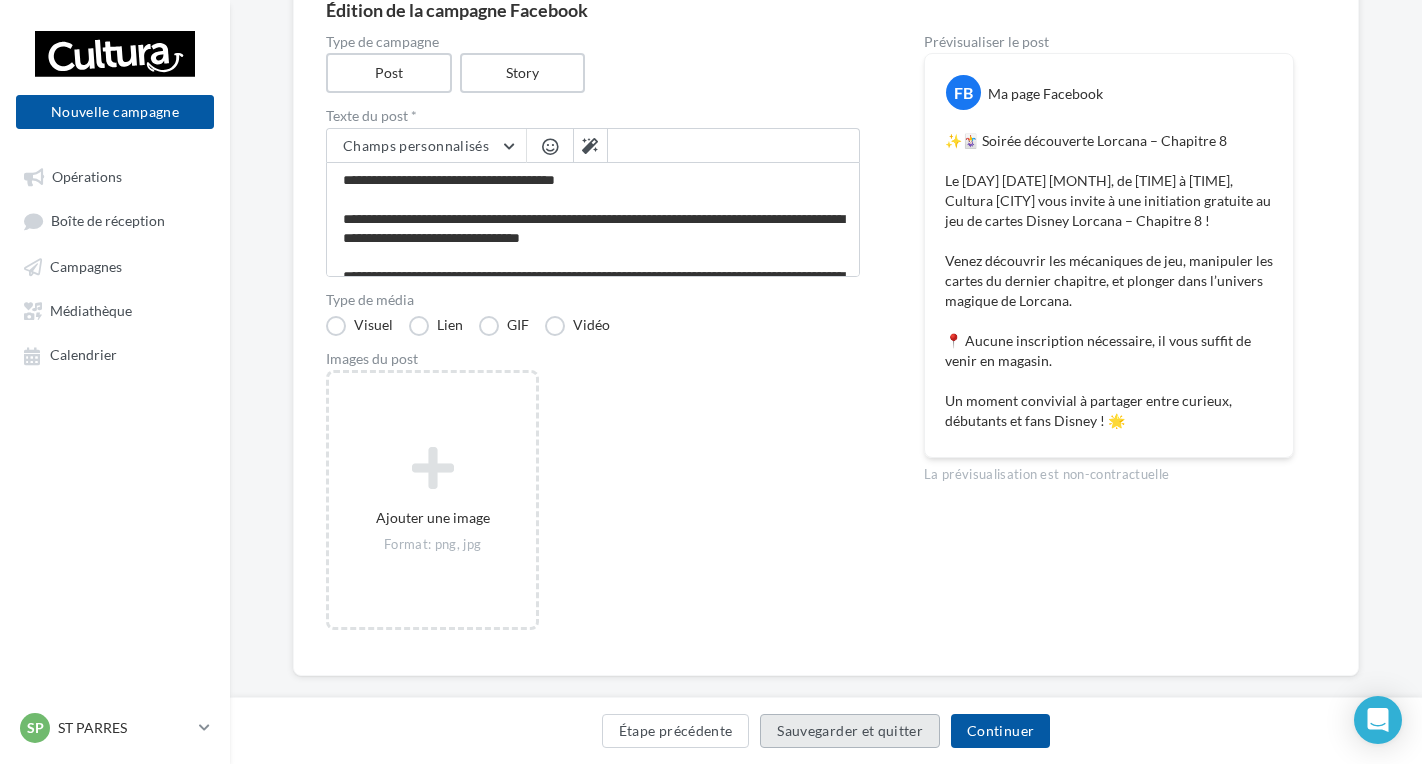 click on "Sauvegarder et quitter" at bounding box center (850, 731) 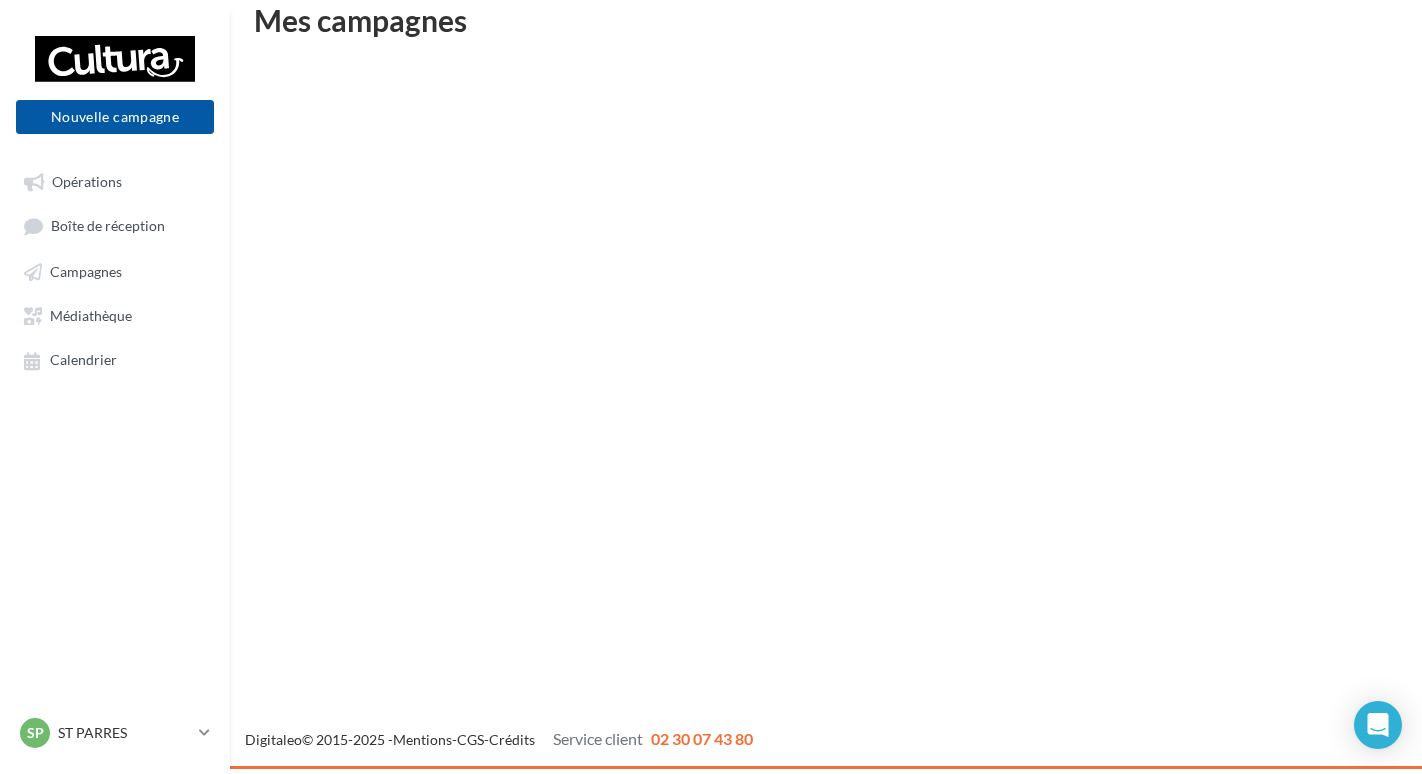 scroll, scrollTop: 32, scrollLeft: 0, axis: vertical 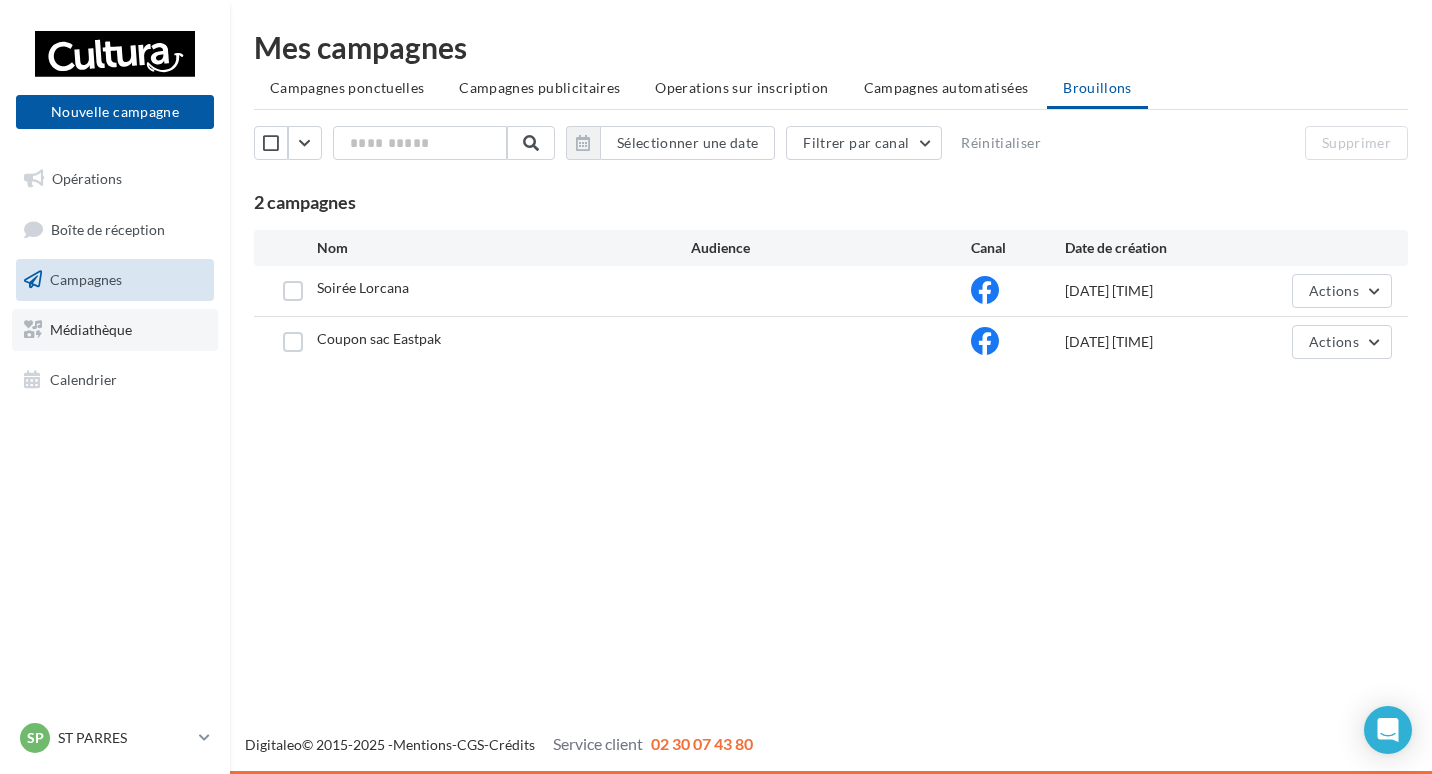 click on "Médiathèque" at bounding box center [91, 329] 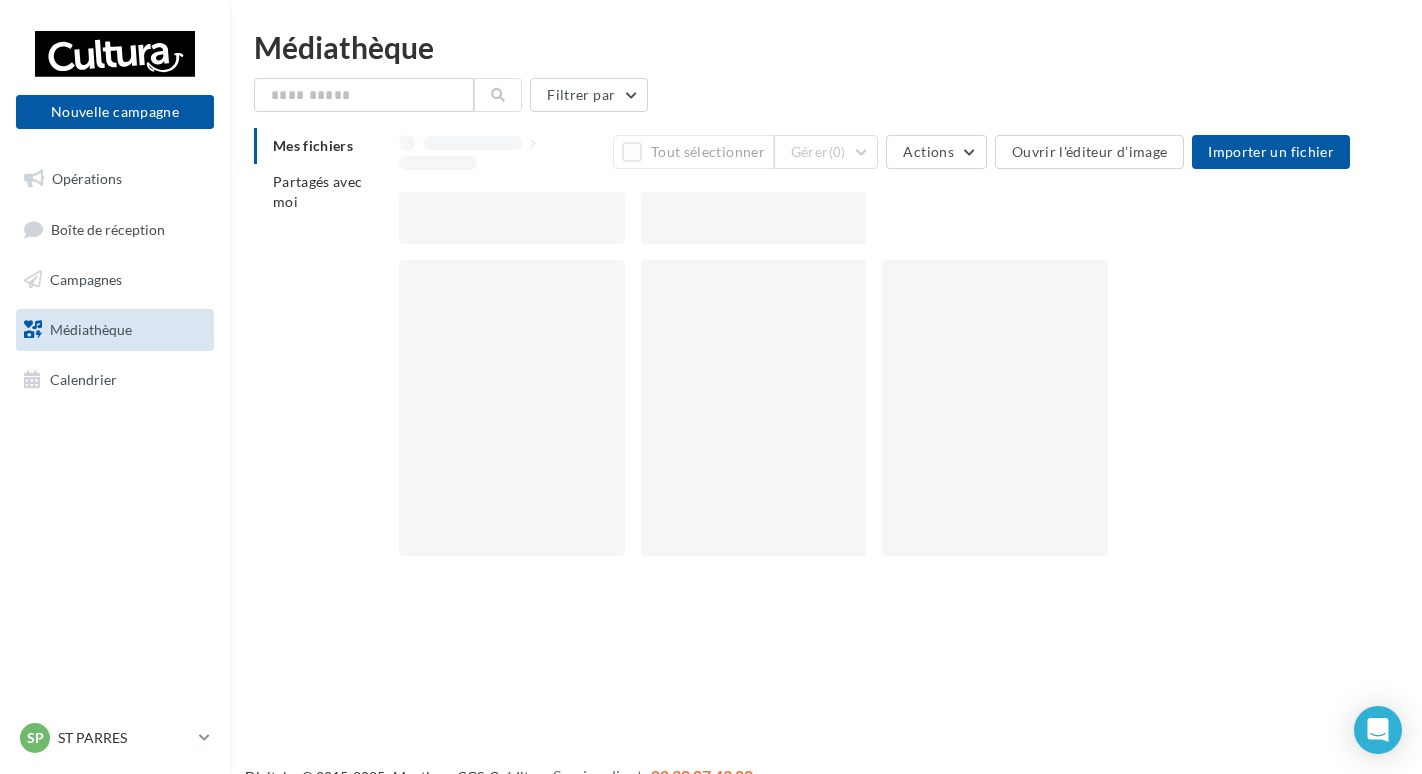 scroll, scrollTop: 0, scrollLeft: 0, axis: both 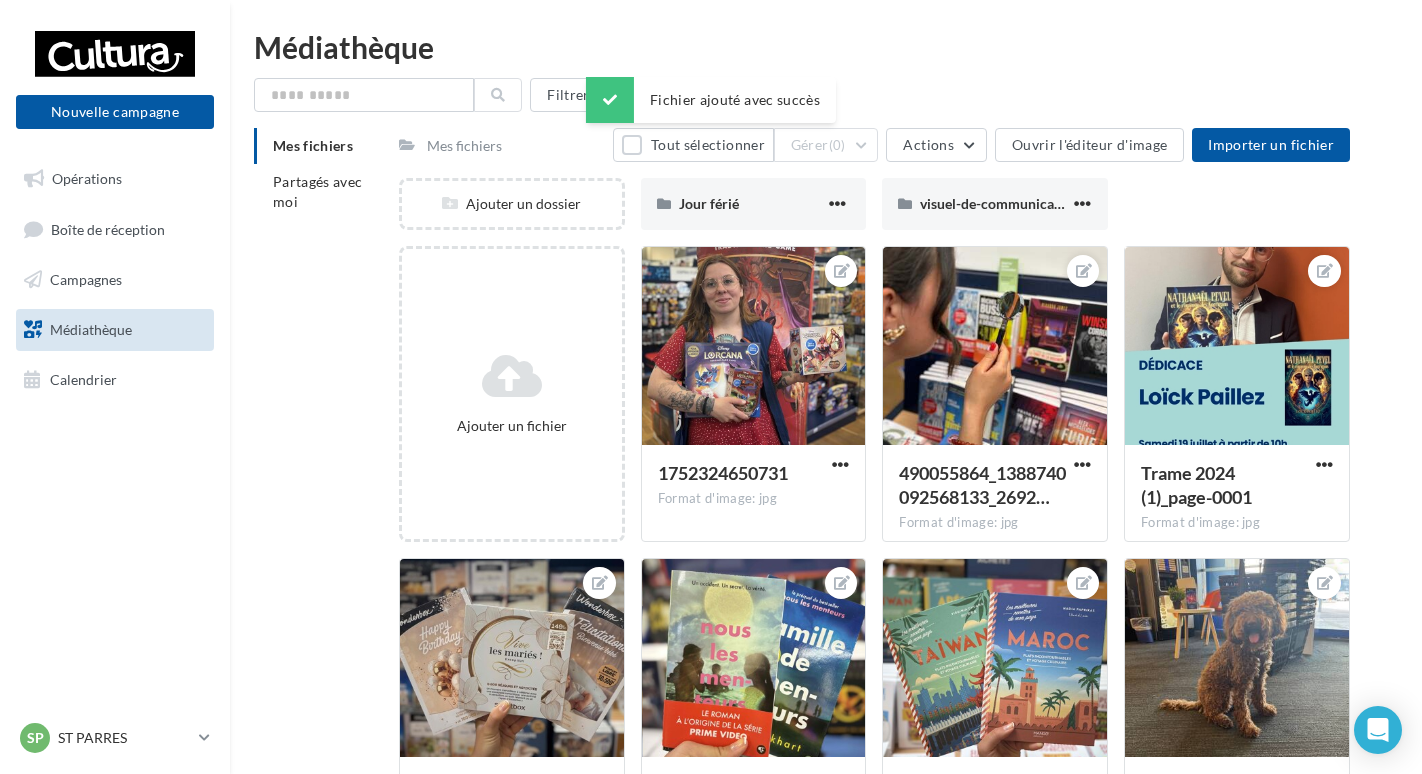 click on "Médiathèque           Filtrer par
Mes fichiers
Partagés avec moi
Mes fichiers
Tout sélectionner
Gérer   (0)              Actions               Ouvrir l'éditeur d'image       Importer un fichier     Ajouter un dossier
Jour férié                Jour férié
visuel-de-communication                visuel-de-communication       Ajouter un fichier
[NUMBER]  Format d'image: jpg                   [NUMBER]
[ALPHANUMERIC]  Format d'image: jpg                   [ALPHANUMERIC]" at bounding box center (826, 763) 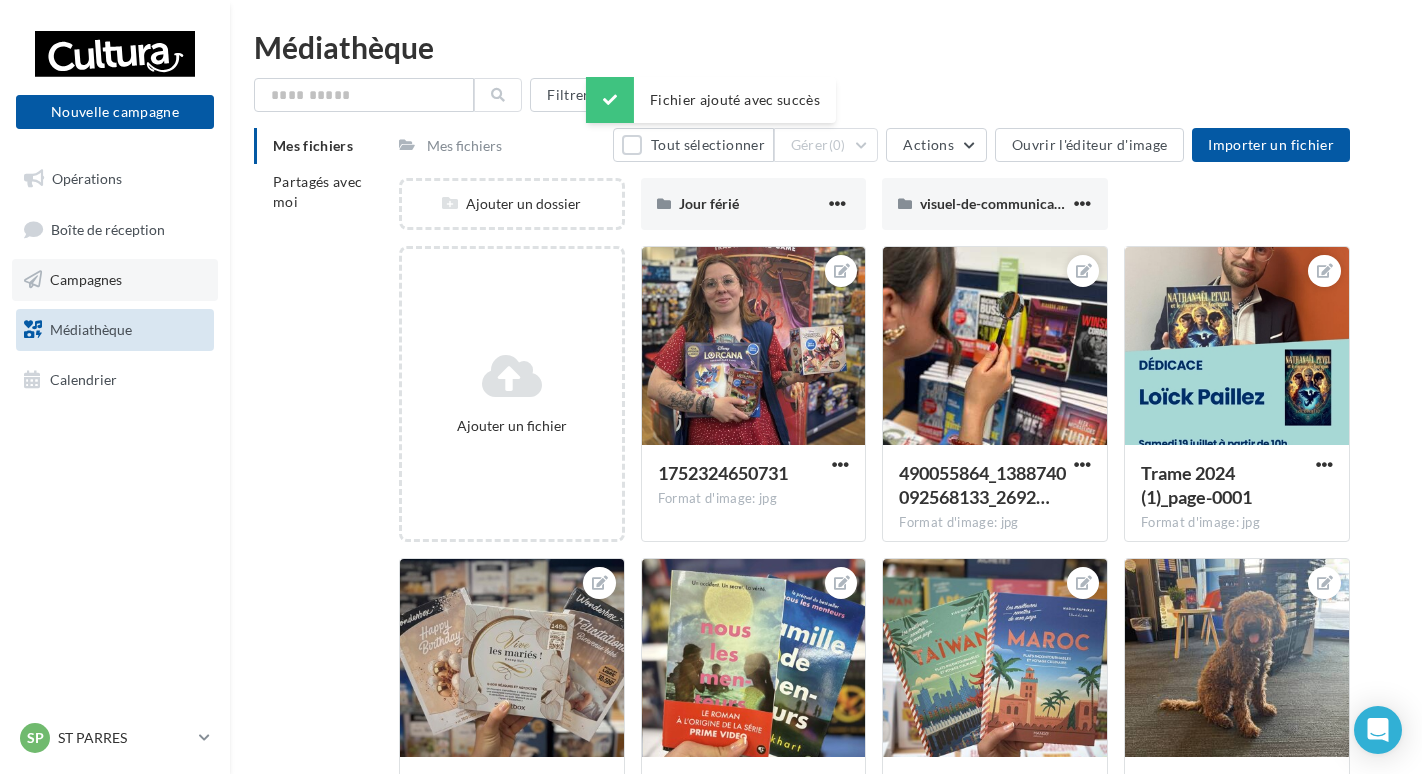 click on "Campagnes" at bounding box center (115, 280) 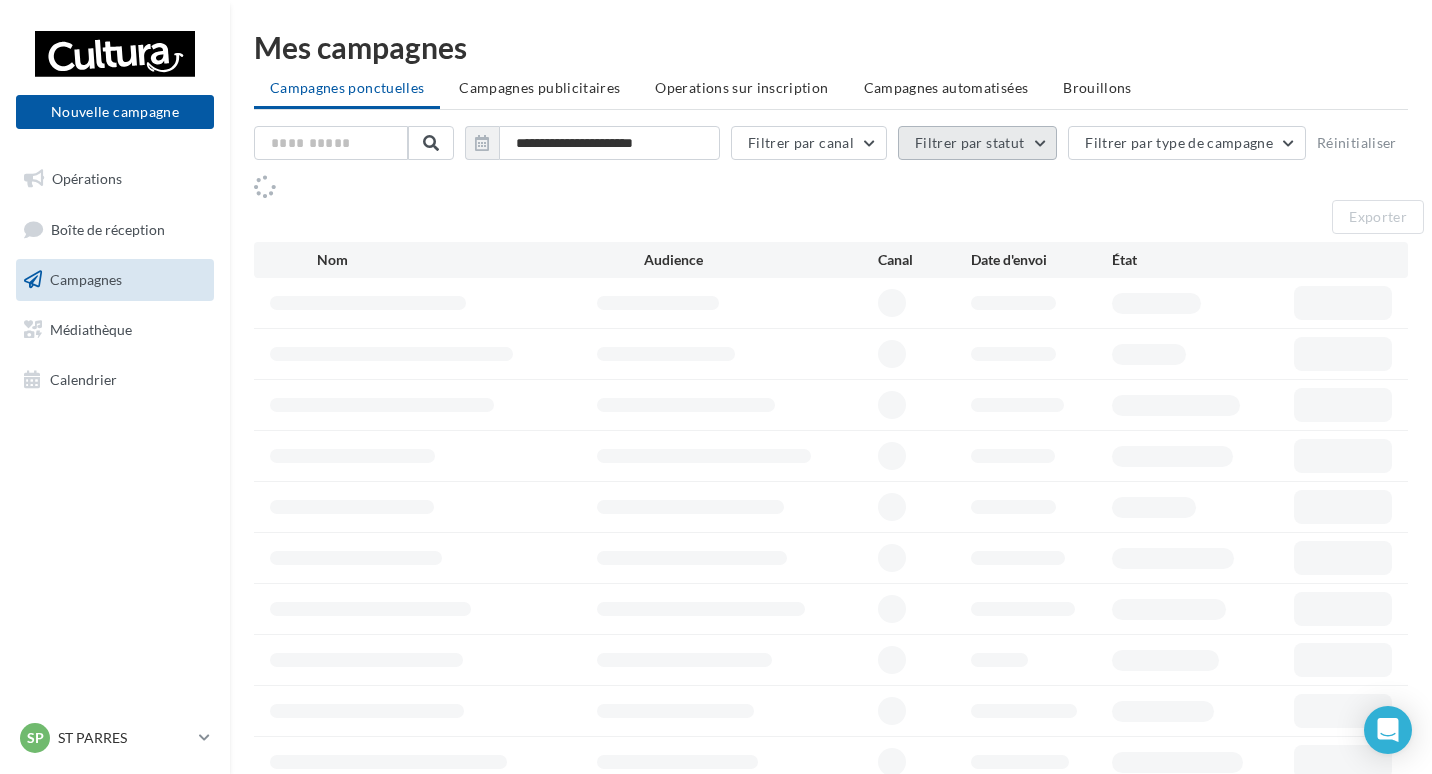 scroll, scrollTop: 0, scrollLeft: 0, axis: both 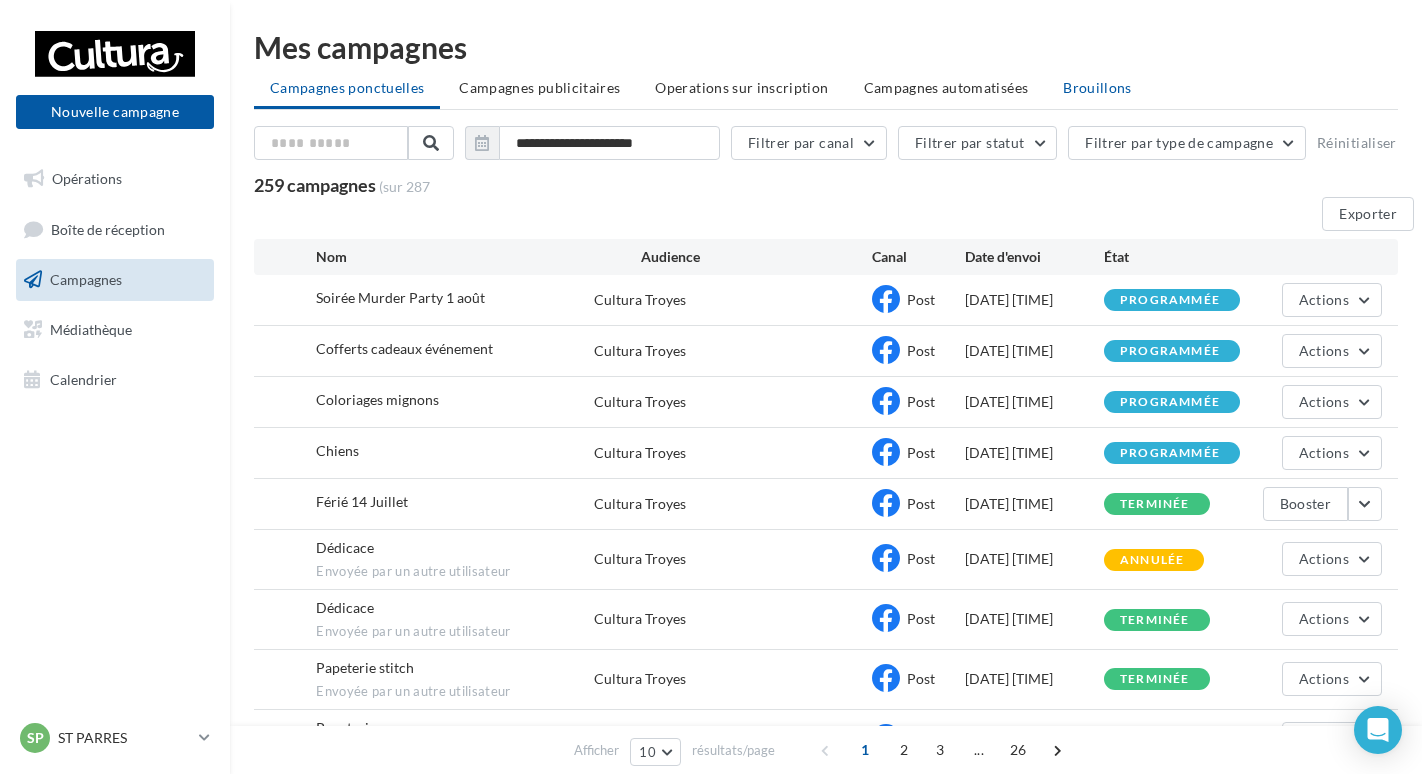 click on "Brouillons" at bounding box center (1097, 88) 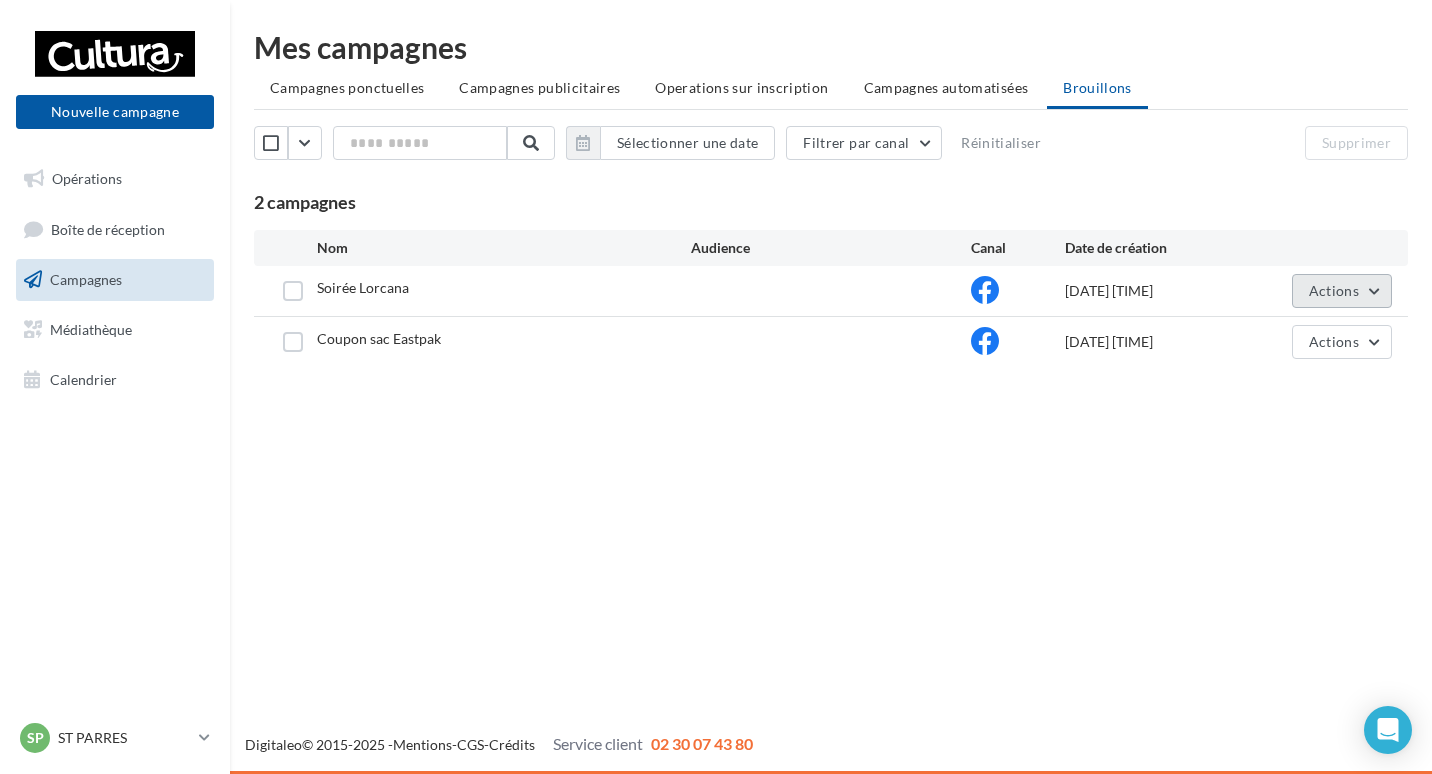 click on "Actions" at bounding box center [1334, 290] 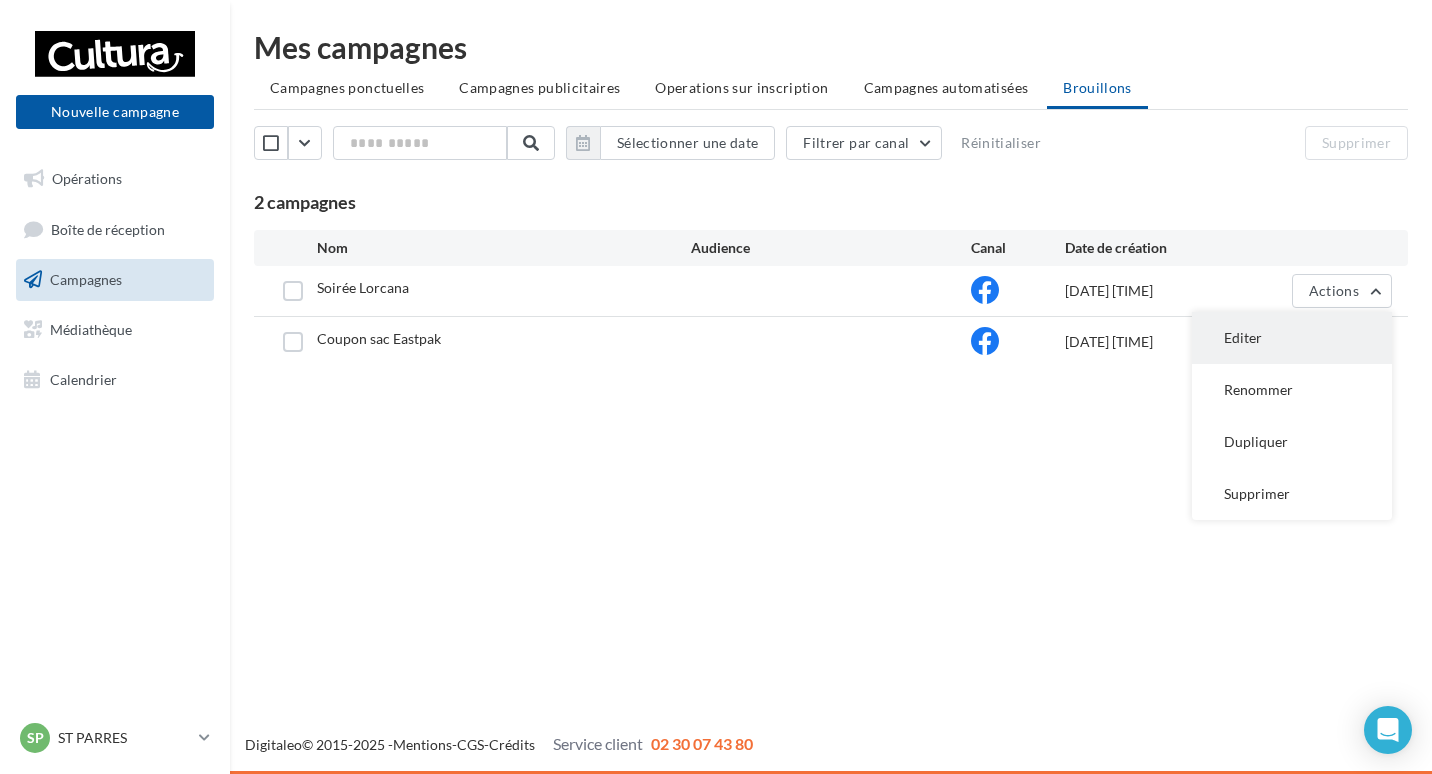 click on "Editer" at bounding box center (1292, 338) 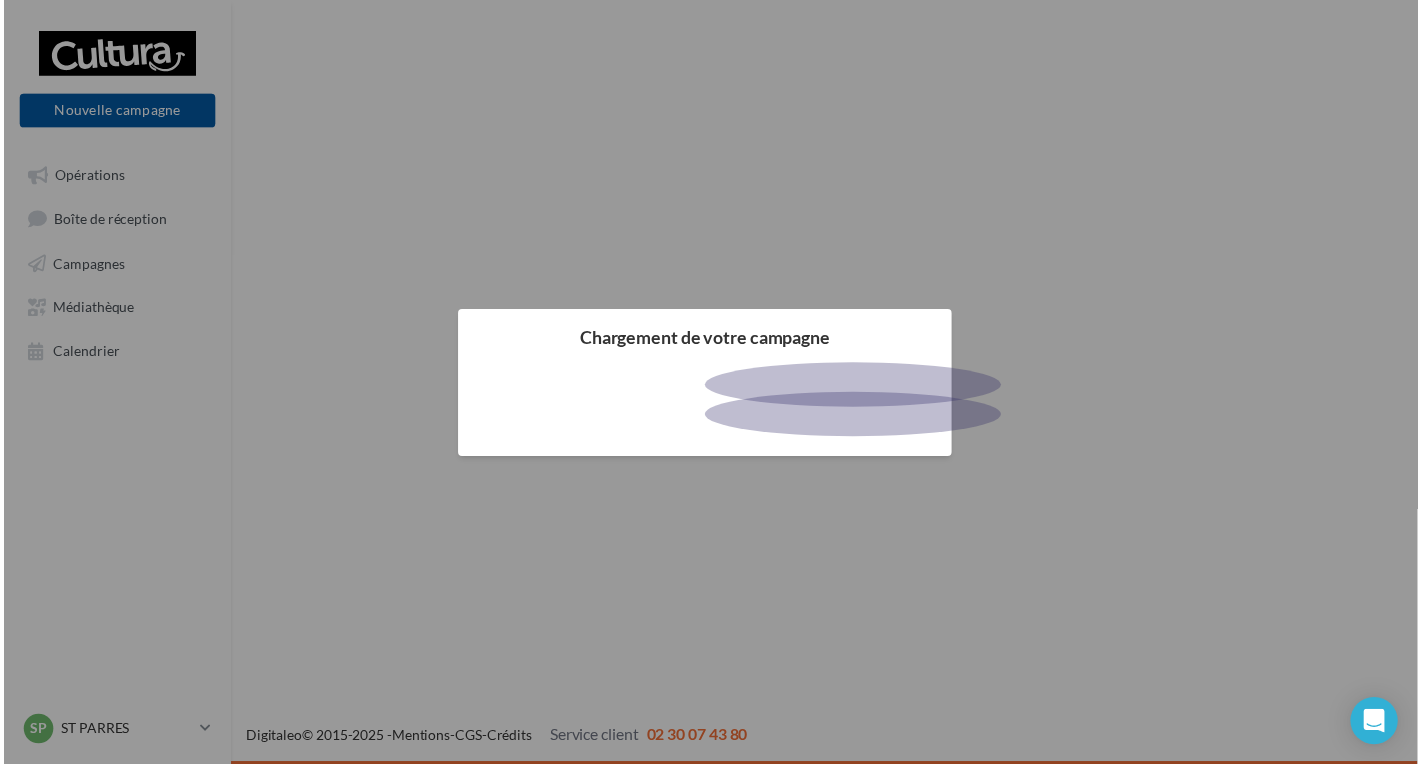 scroll, scrollTop: 0, scrollLeft: 0, axis: both 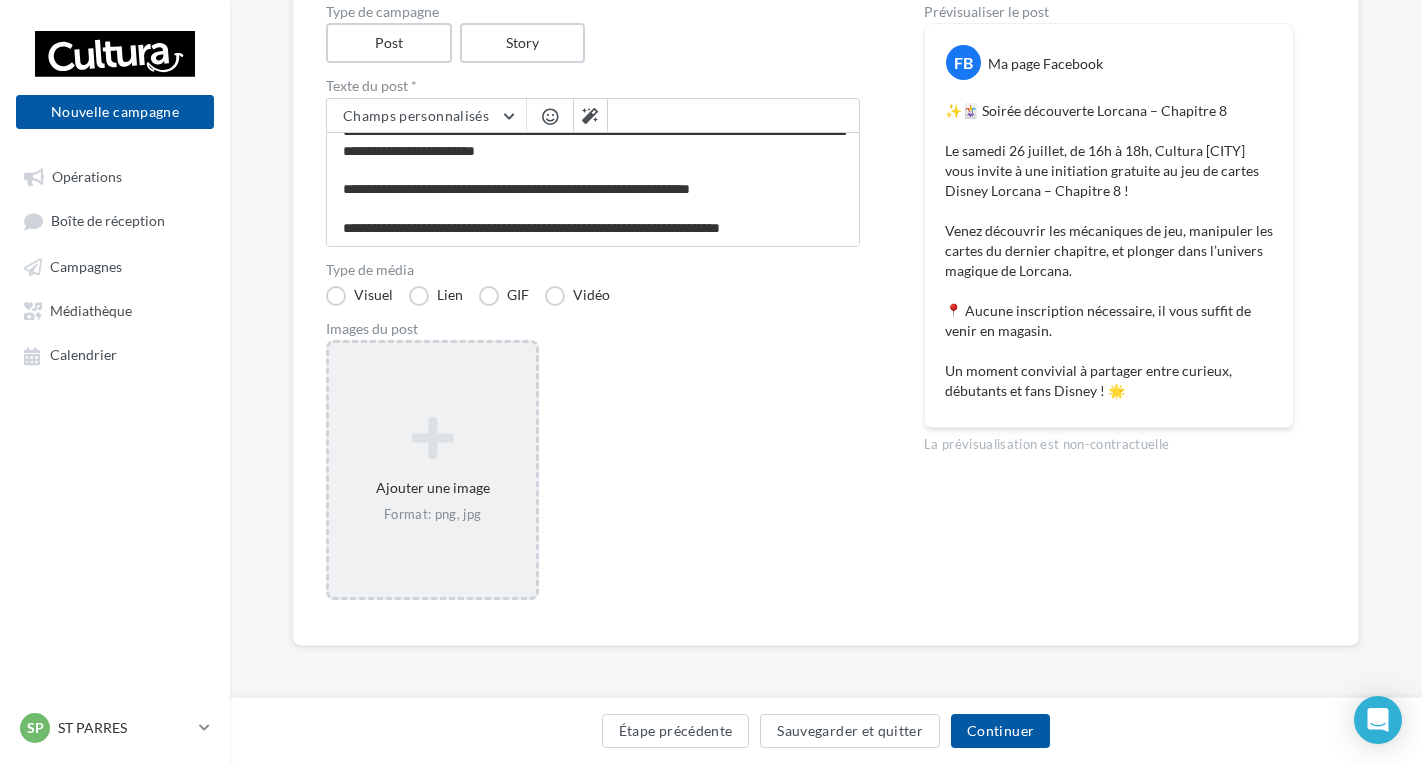click at bounding box center [432, 438] 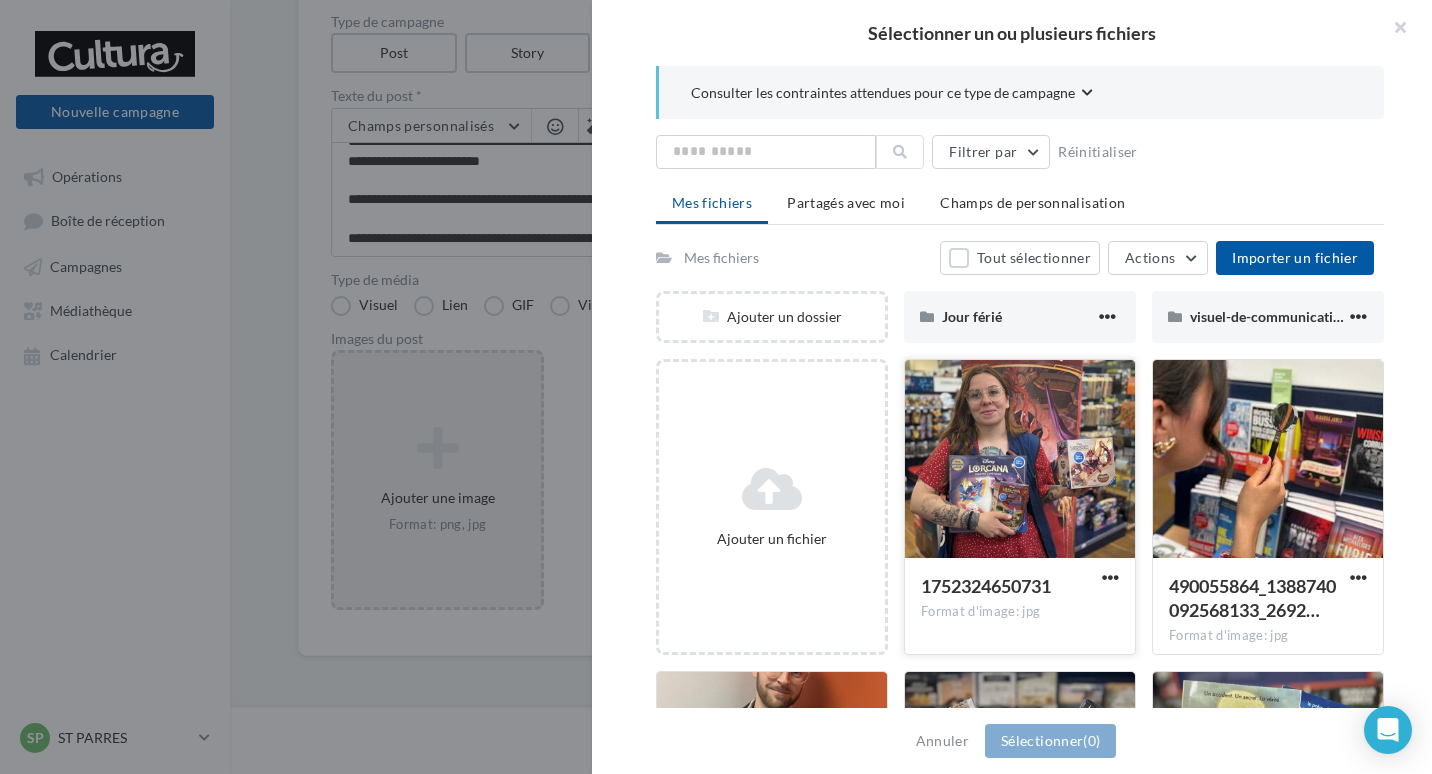click at bounding box center (1020, 460) 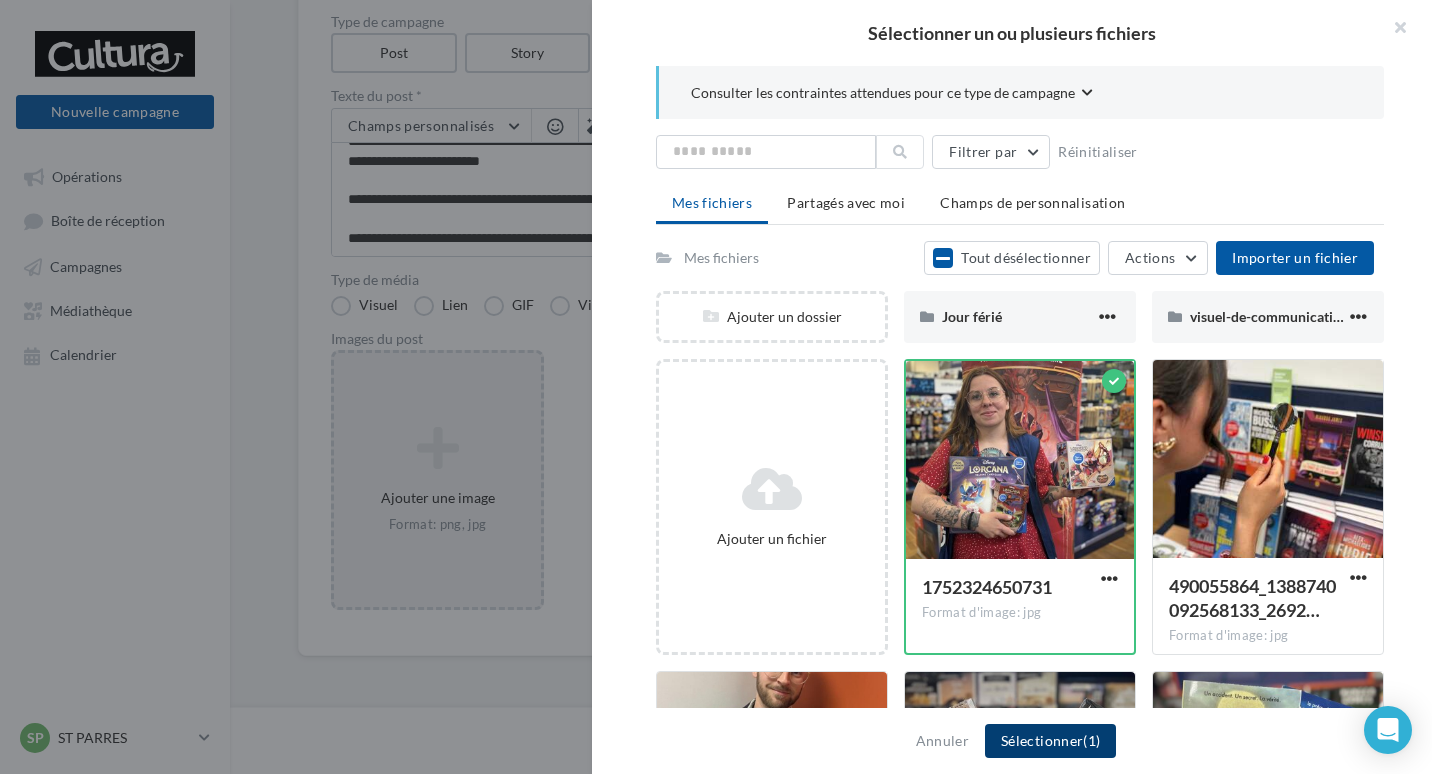 click on "Sélectionner   (1)" at bounding box center [1050, 741] 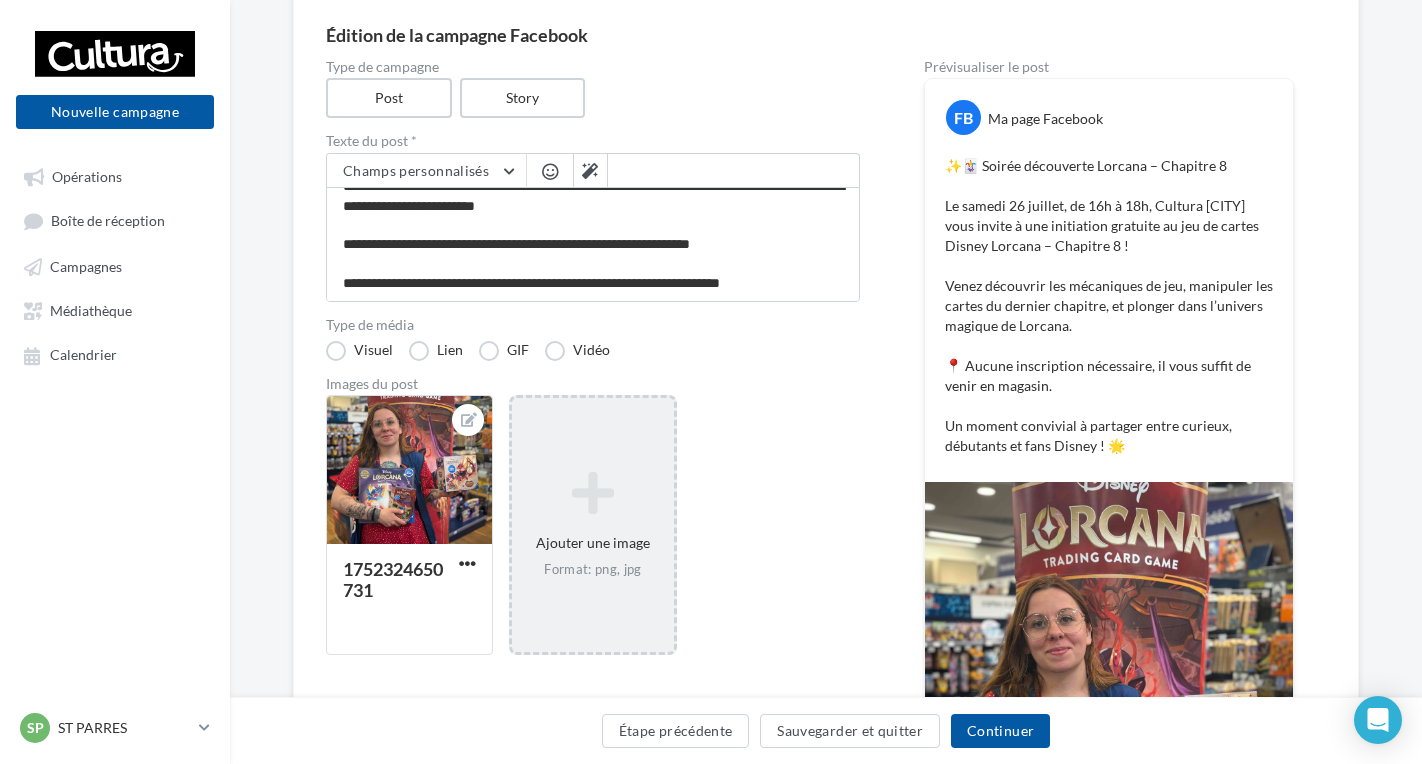 scroll, scrollTop: 220, scrollLeft: 0, axis: vertical 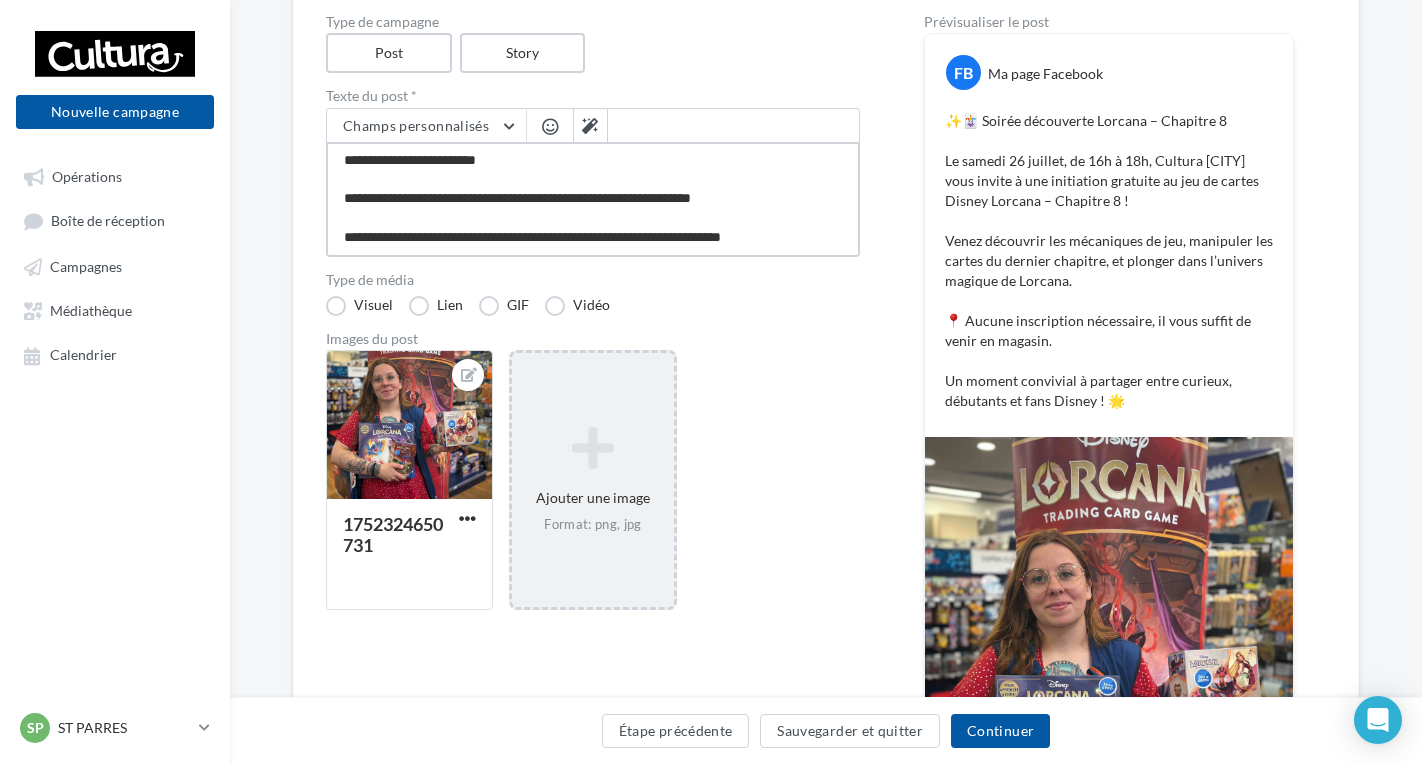 drag, startPoint x: 837, startPoint y: 242, endPoint x: 386, endPoint y: 223, distance: 451.40005 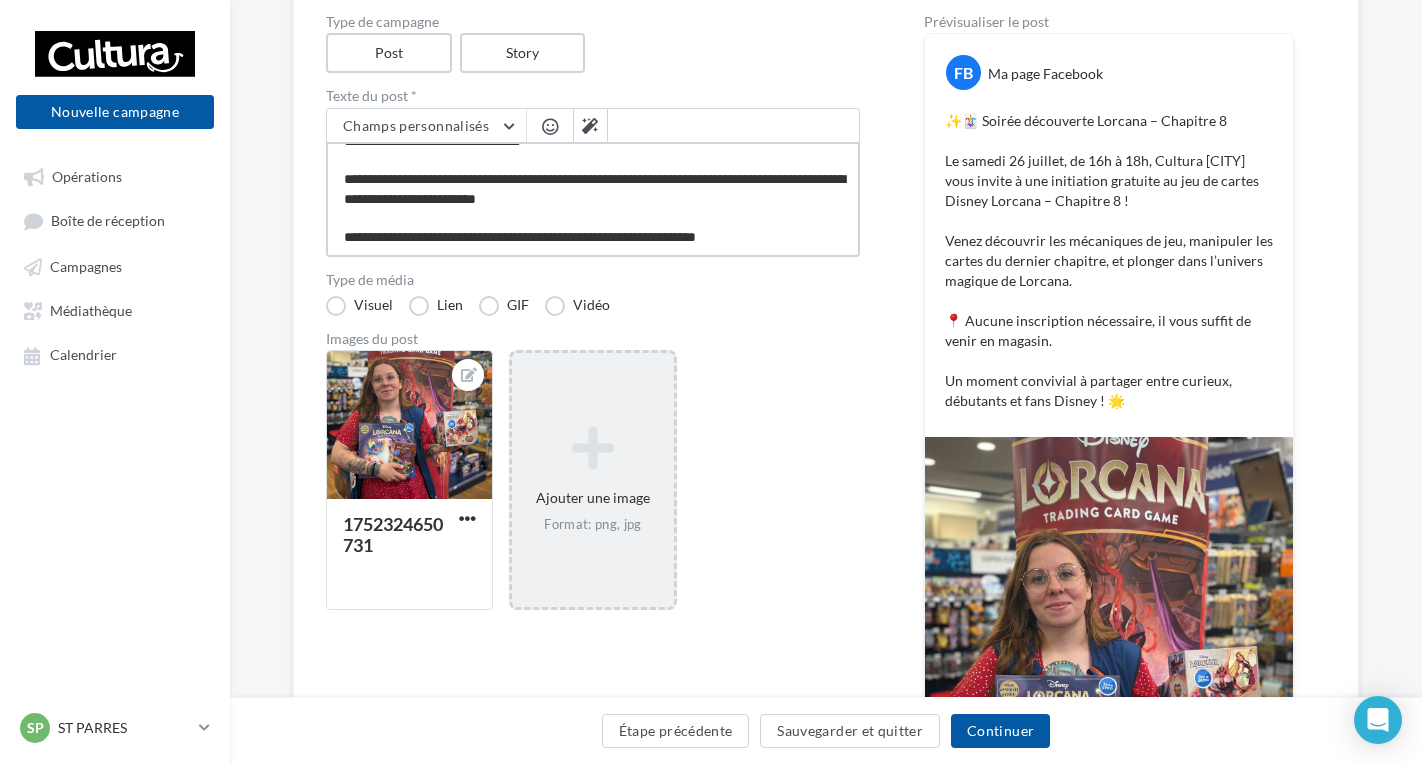 type on "**********" 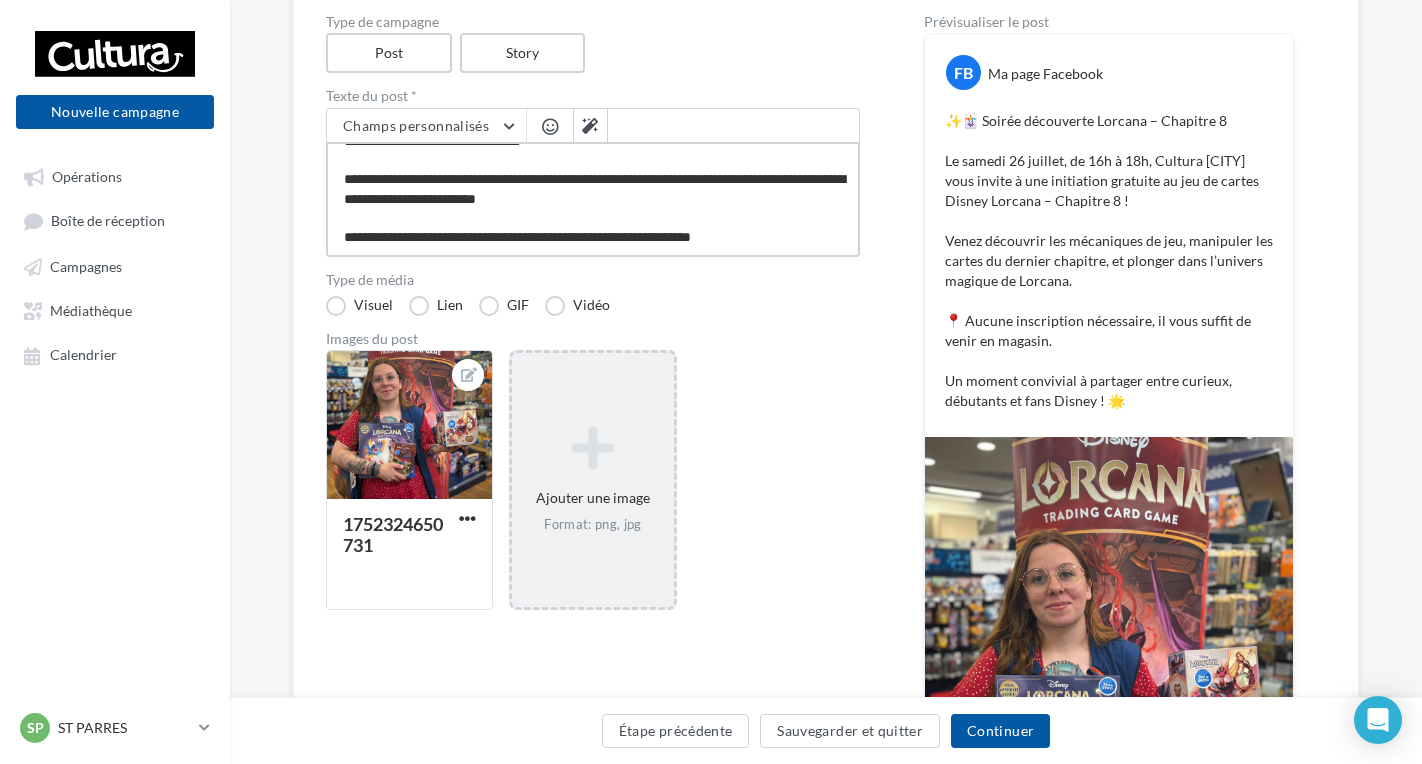 type on "**********" 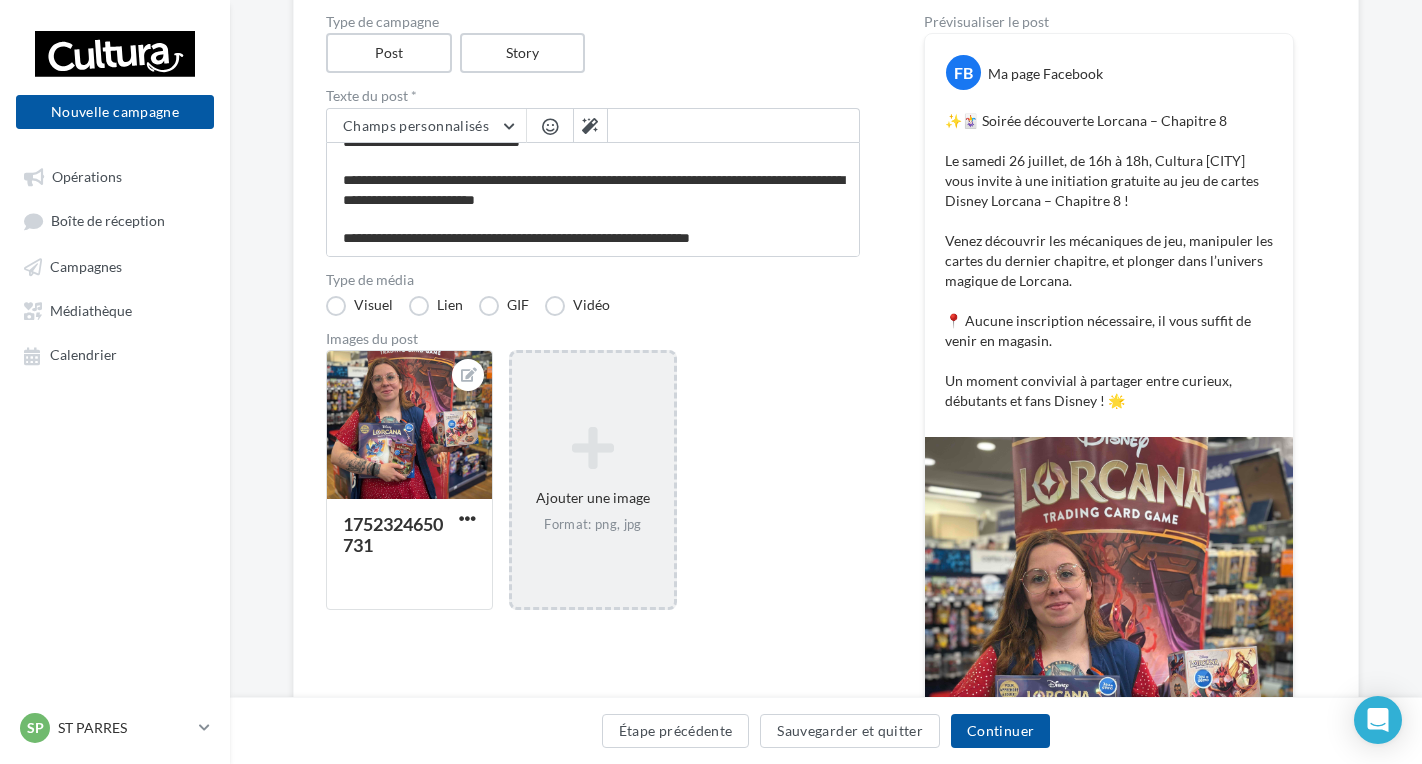 click on "1752324650731
Ajouter une image     Format: png, jpg" at bounding box center (601, 490) 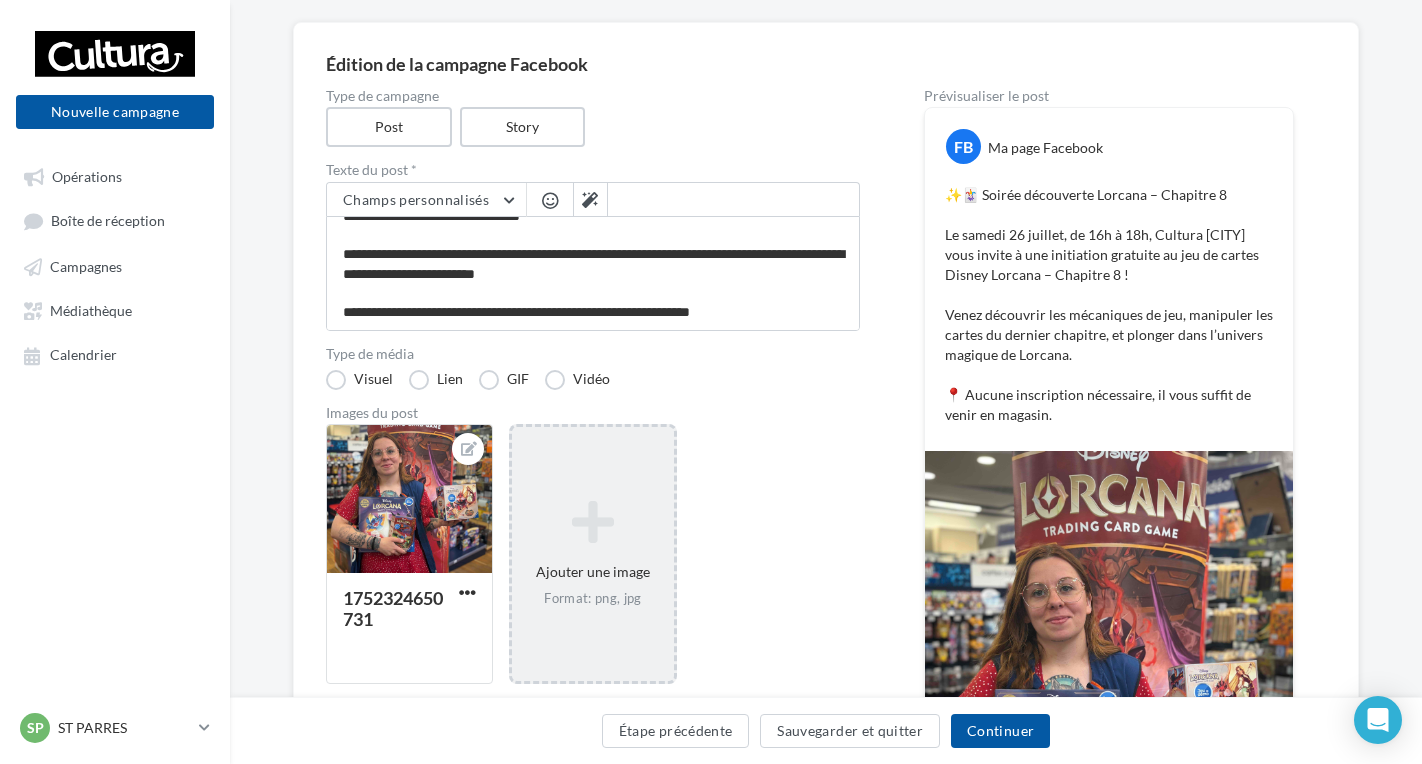 scroll, scrollTop: 100, scrollLeft: 0, axis: vertical 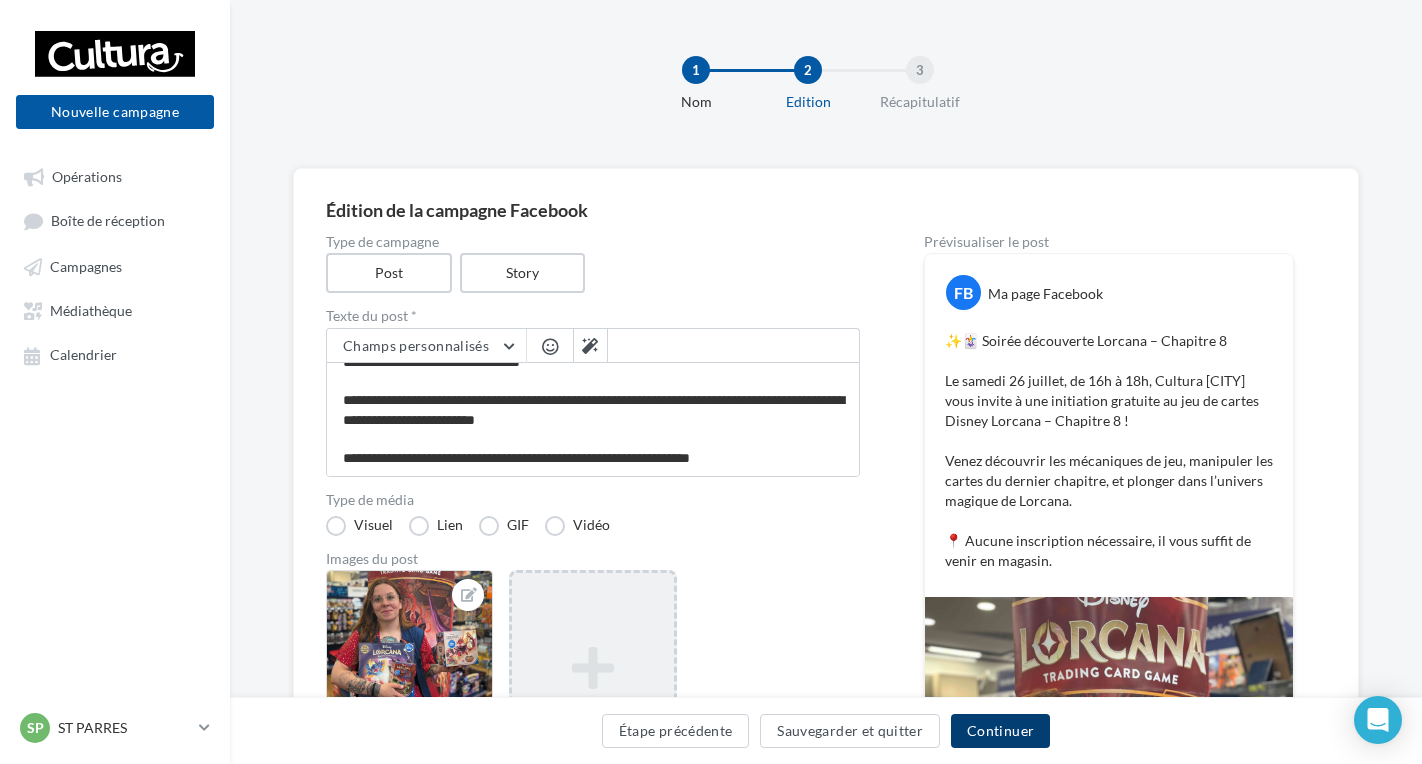 click on "Continuer" at bounding box center (1000, 731) 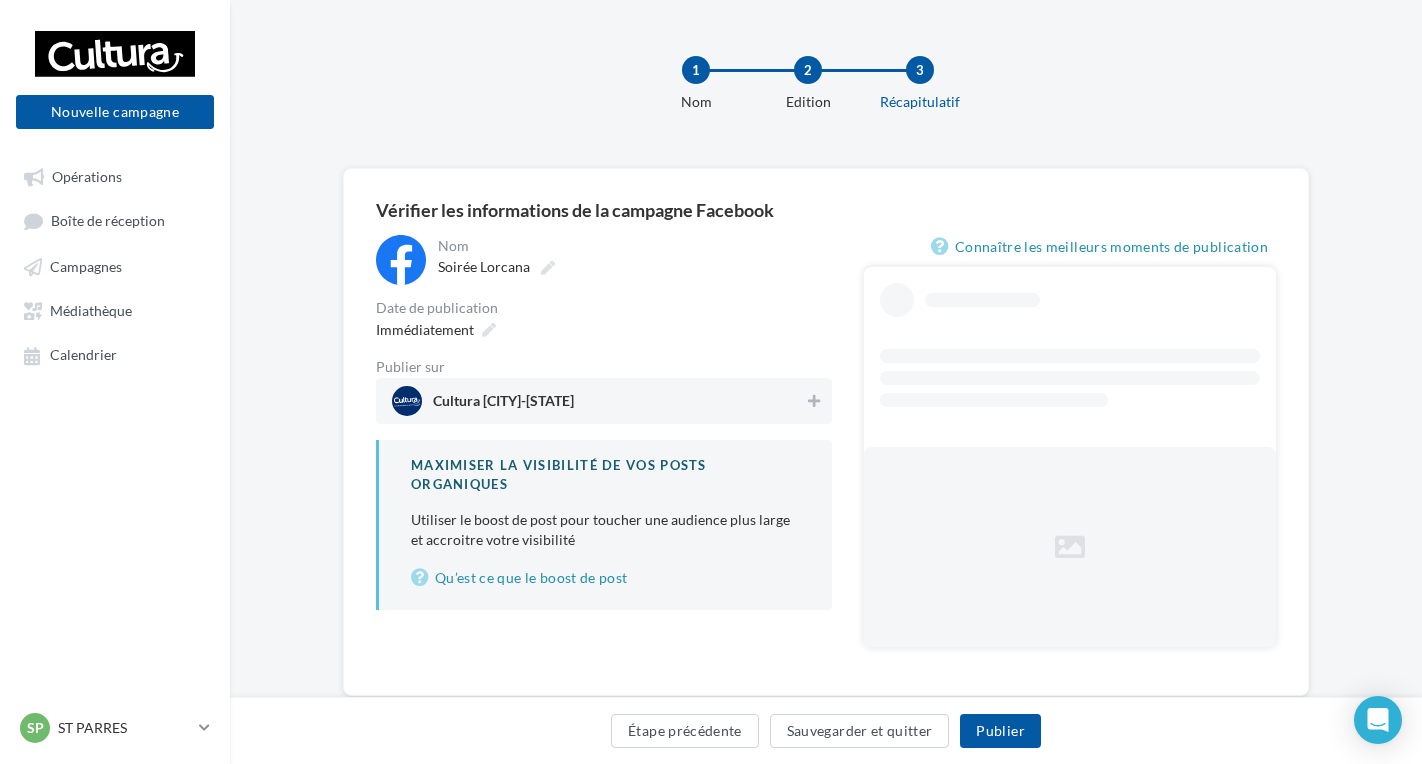 click on "Cultura [CITY] ([CITY]-[POSTAL CODE])" at bounding box center [598, 401] 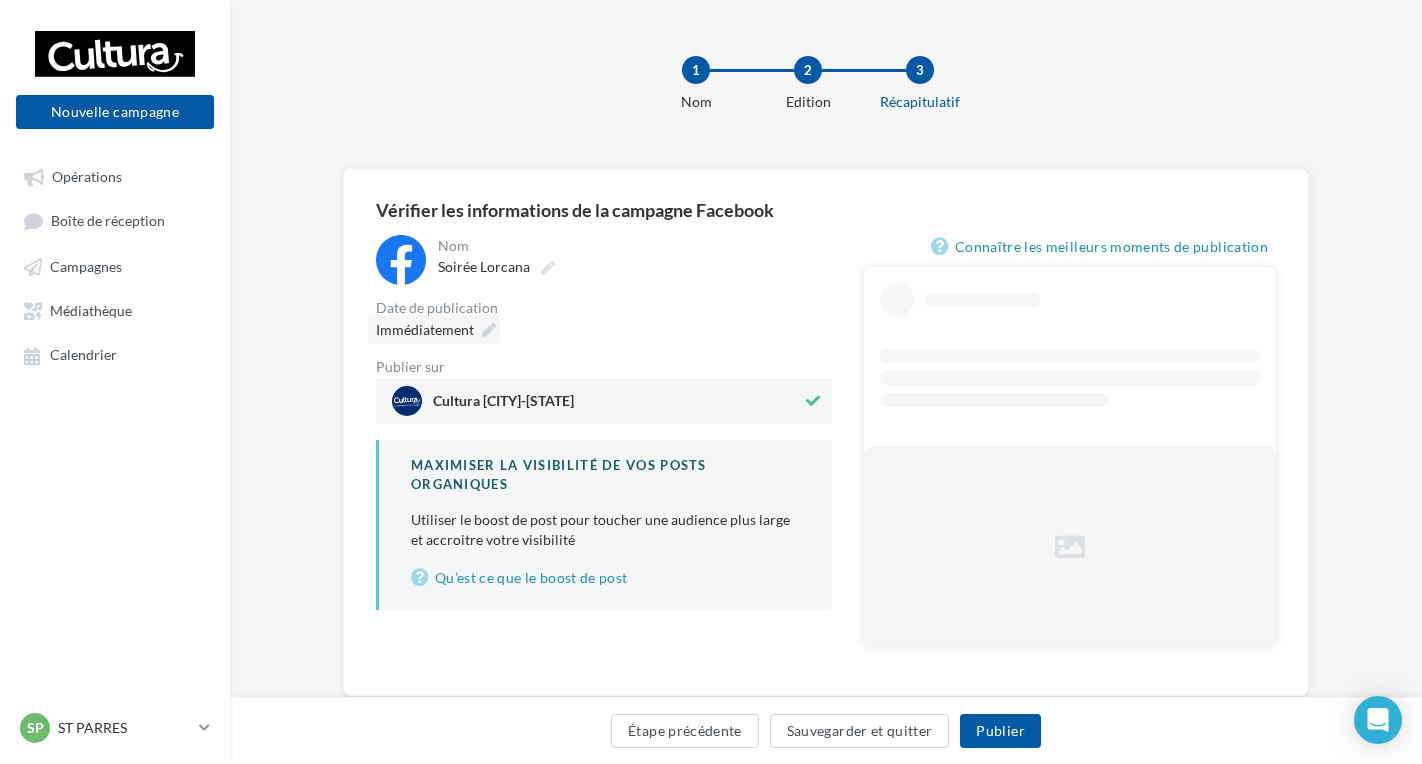 click on "Immédiatement" at bounding box center (434, 329) 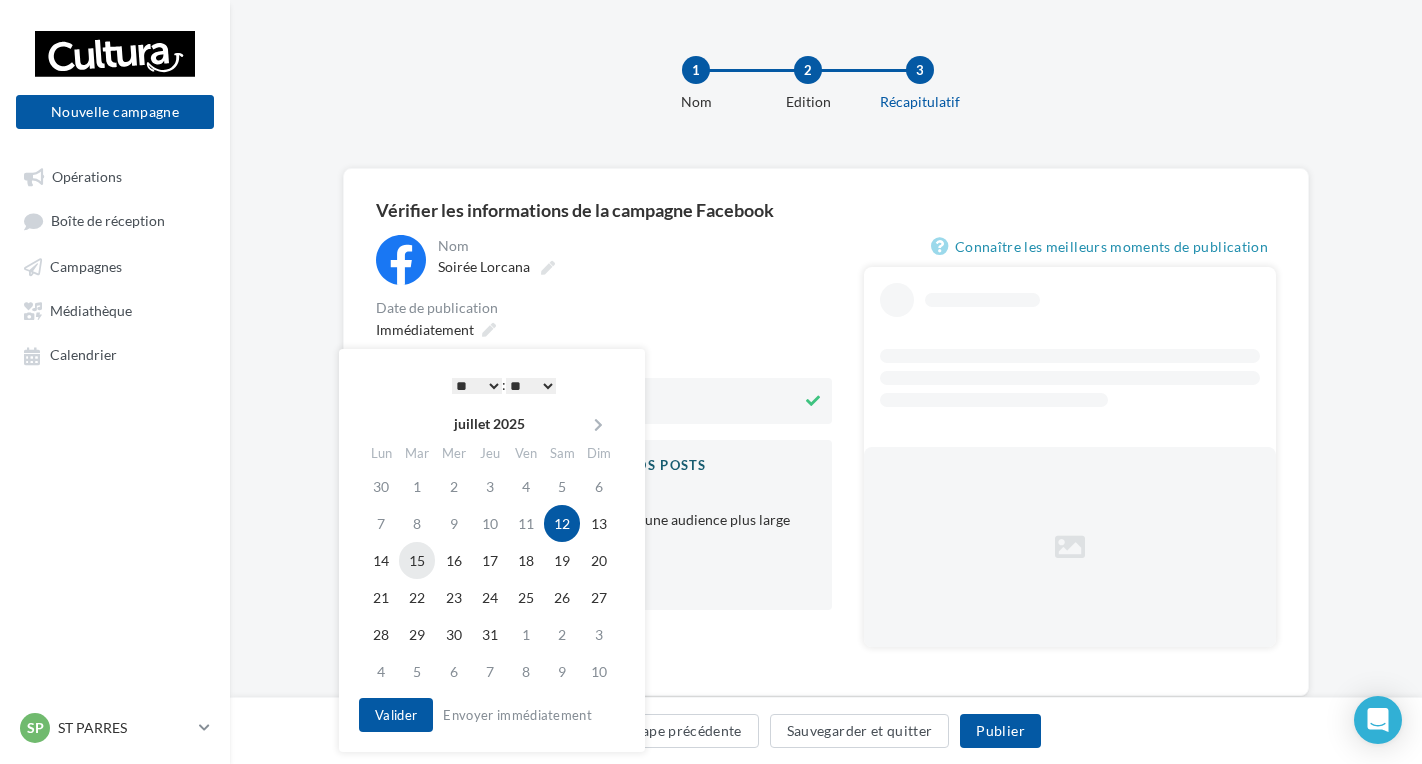 click on "15" at bounding box center (417, 560) 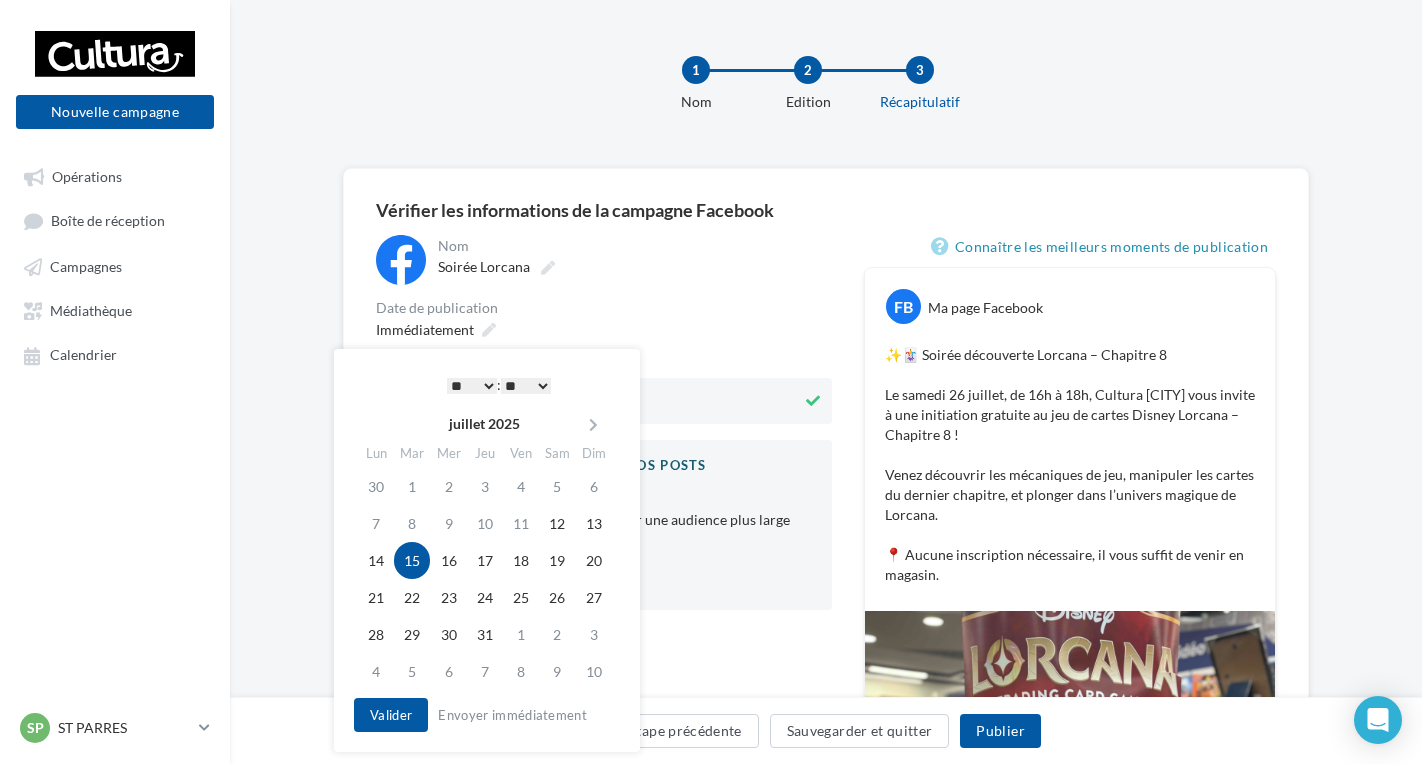 click on "* * * * * * * * * * ** ** ** ** ** ** ** ** ** ** ** ** ** **  :  ** ** ** ** ** **" at bounding box center [499, 385] 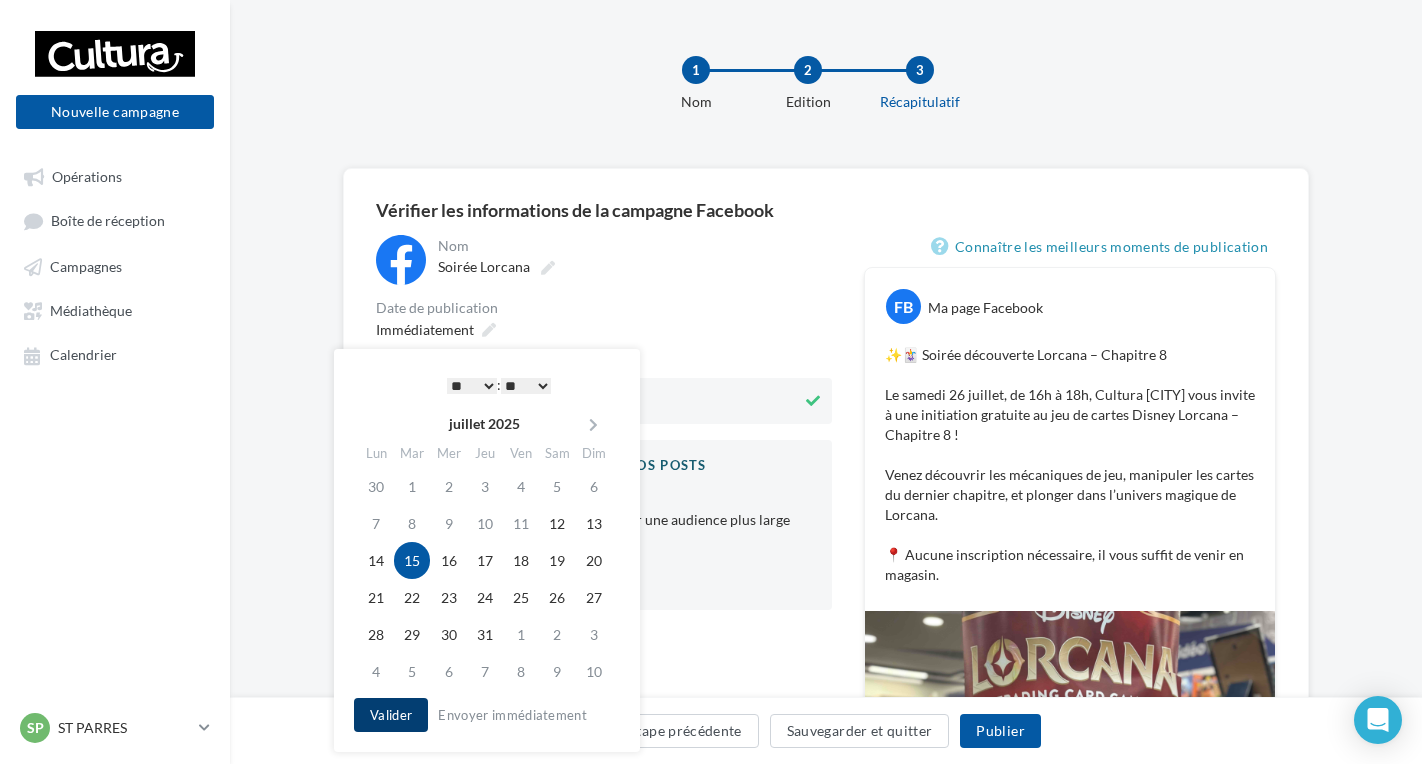 click on "Valider" at bounding box center [391, 715] 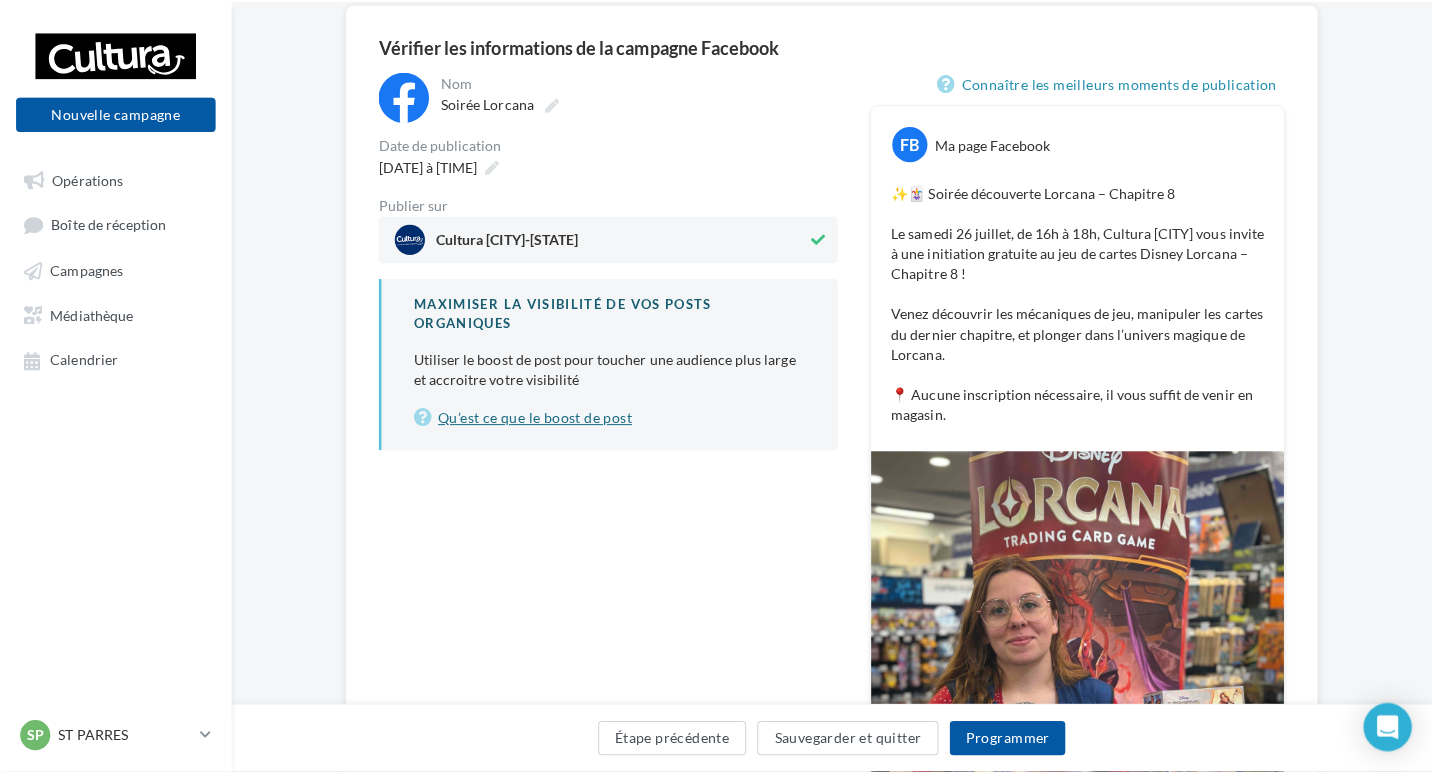 scroll, scrollTop: 200, scrollLeft: 0, axis: vertical 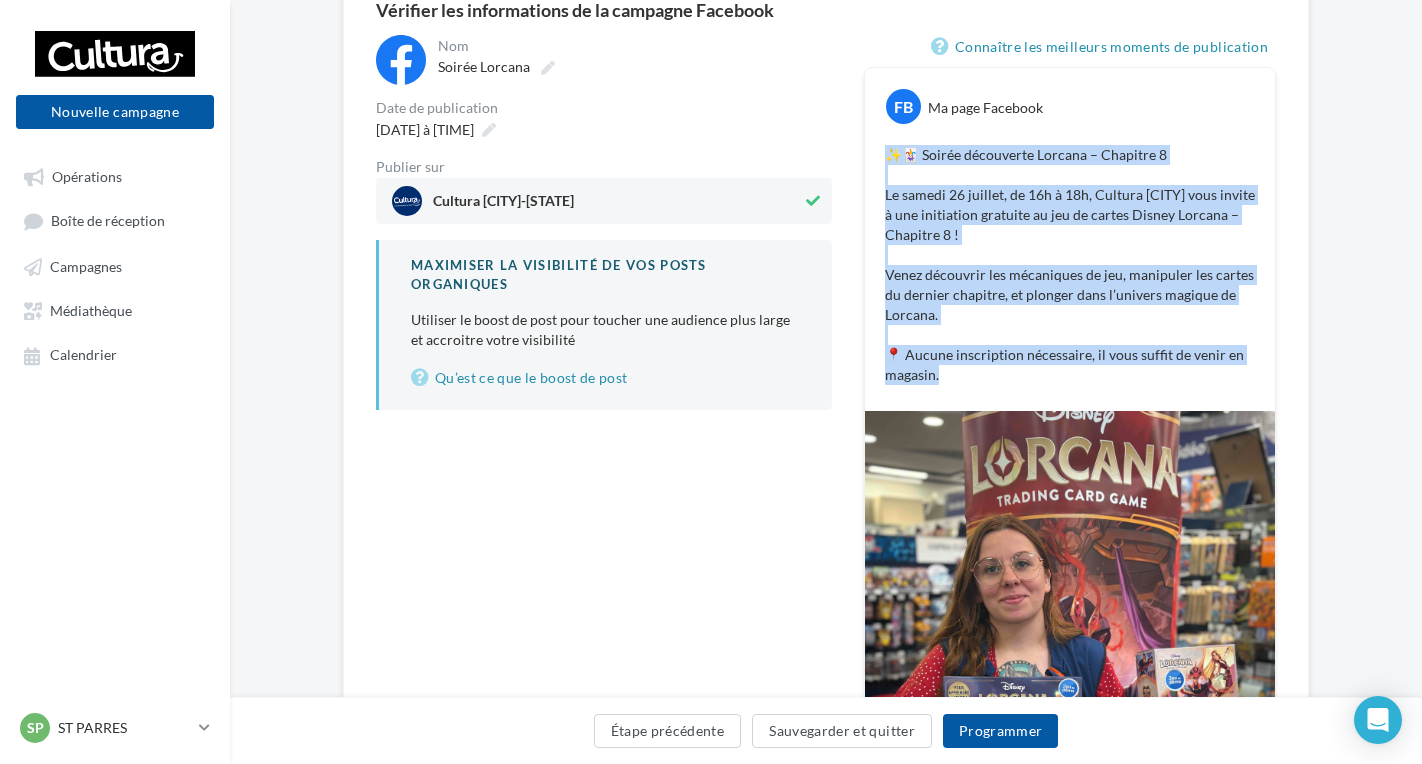 drag, startPoint x: 919, startPoint y: 344, endPoint x: 888, endPoint y: 149, distance: 197.44873 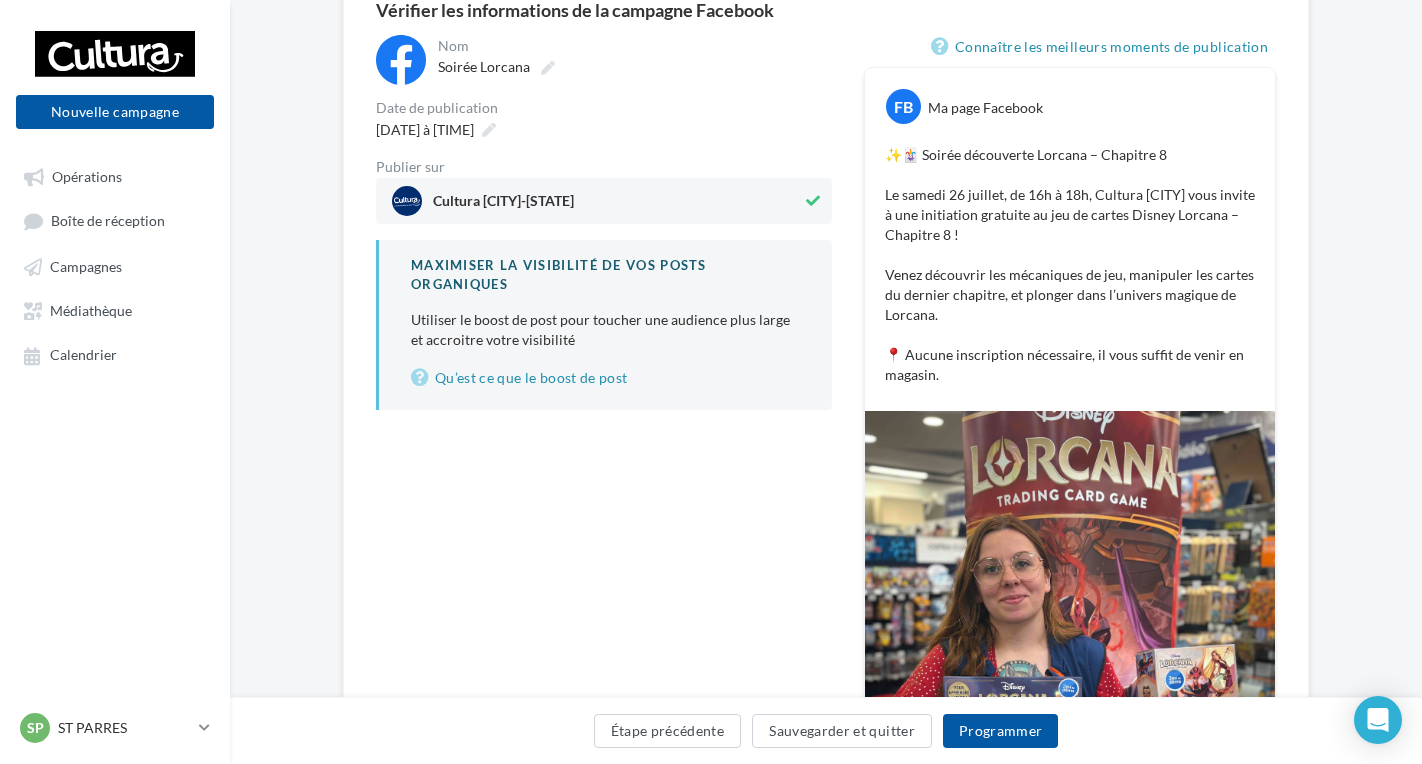 click on "**********" at bounding box center (604, 510) 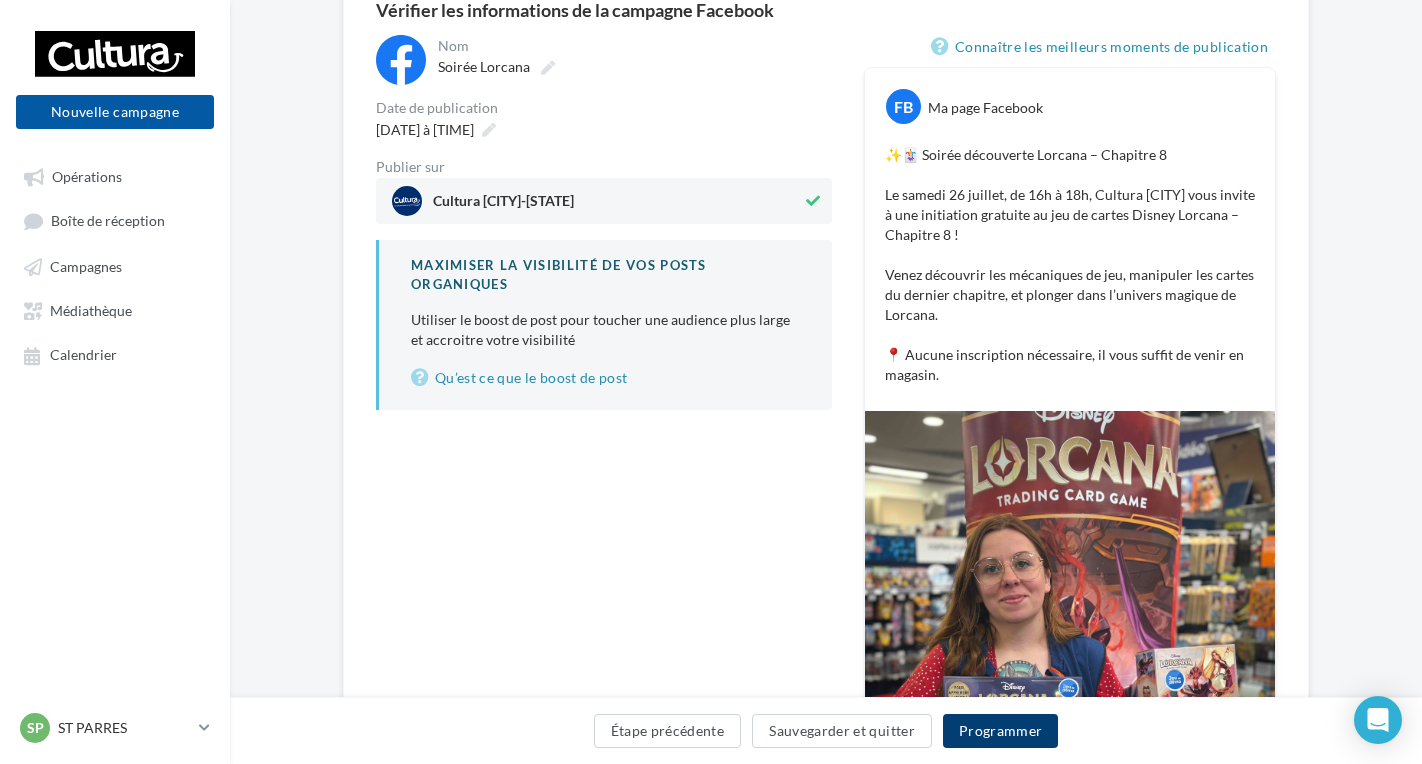 click on "Programmer" at bounding box center [1001, 731] 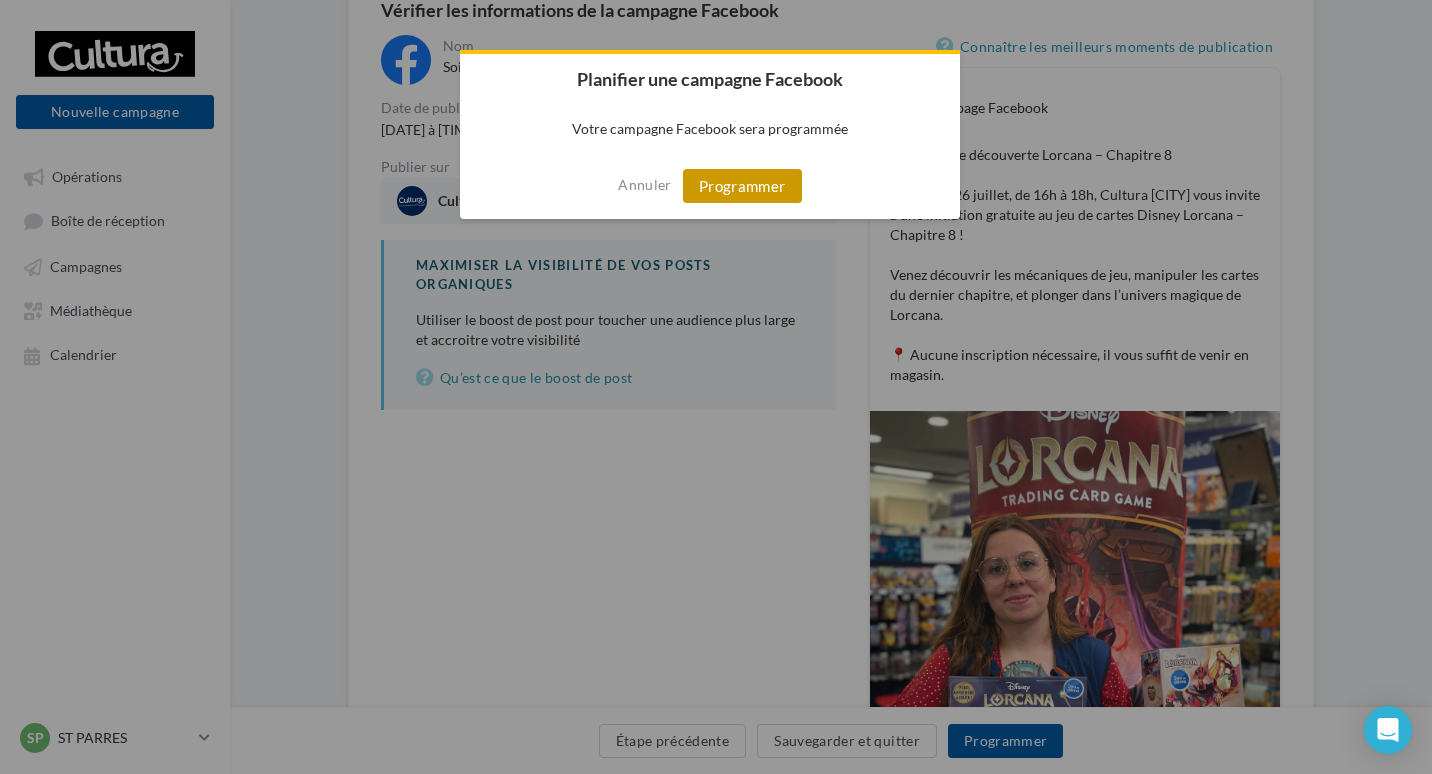 click on "Programmer" at bounding box center [742, 186] 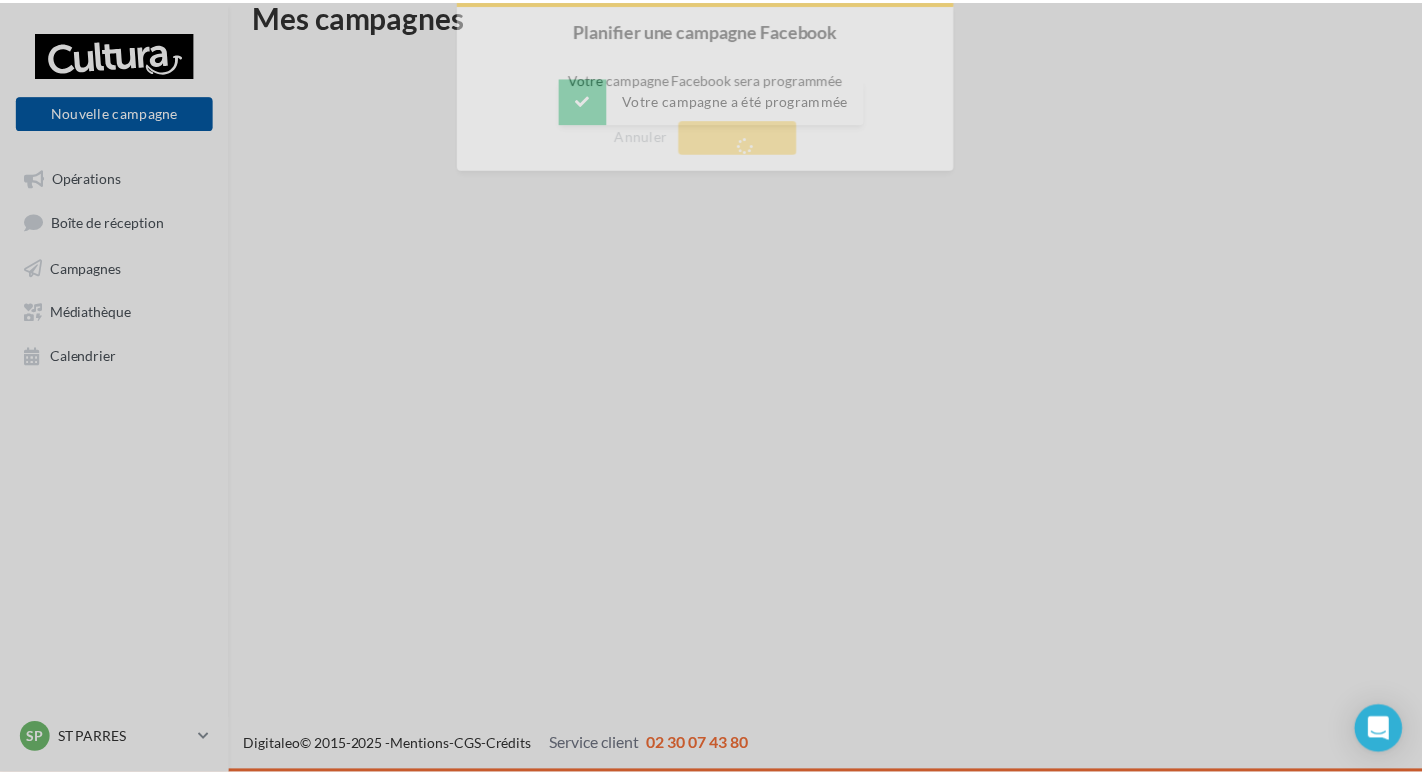 scroll, scrollTop: 32, scrollLeft: 0, axis: vertical 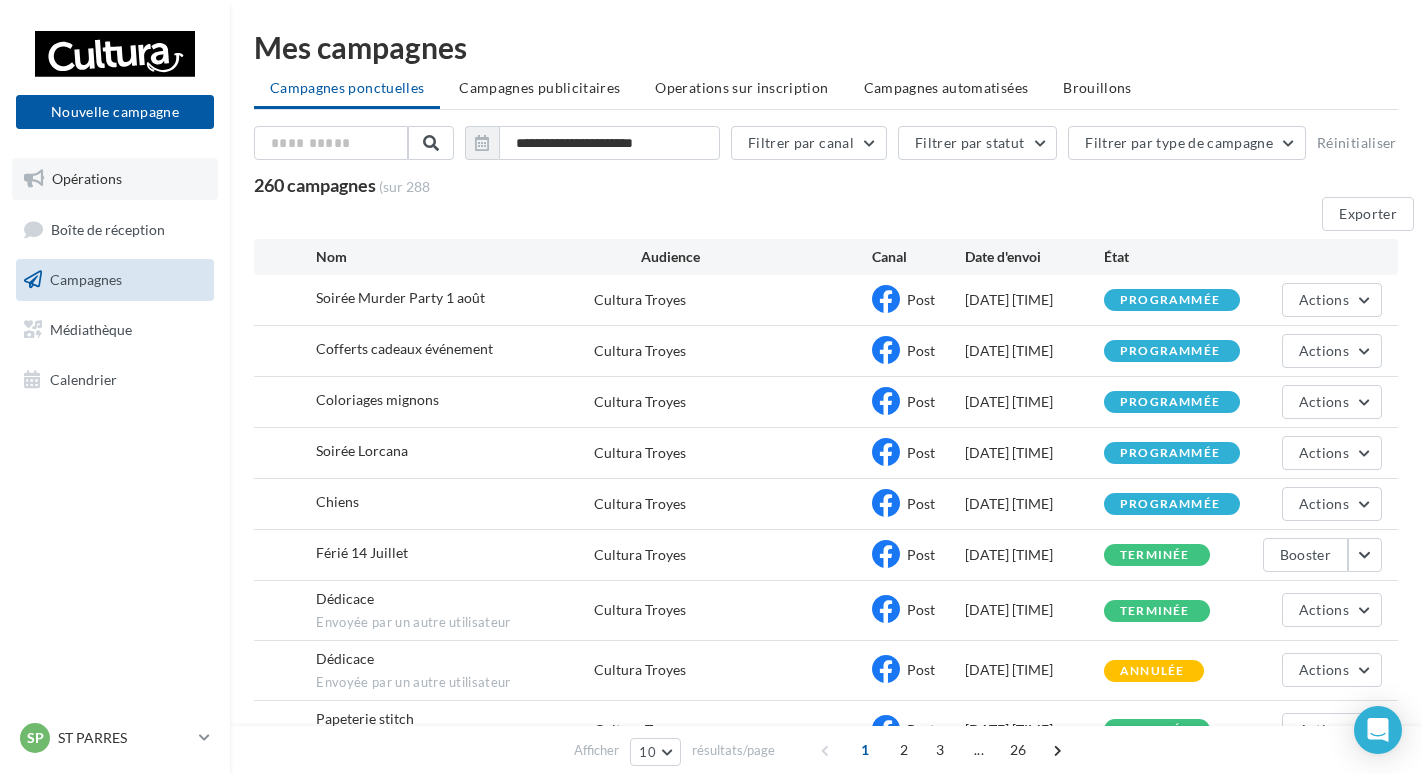 click on "Opérations" at bounding box center [115, 179] 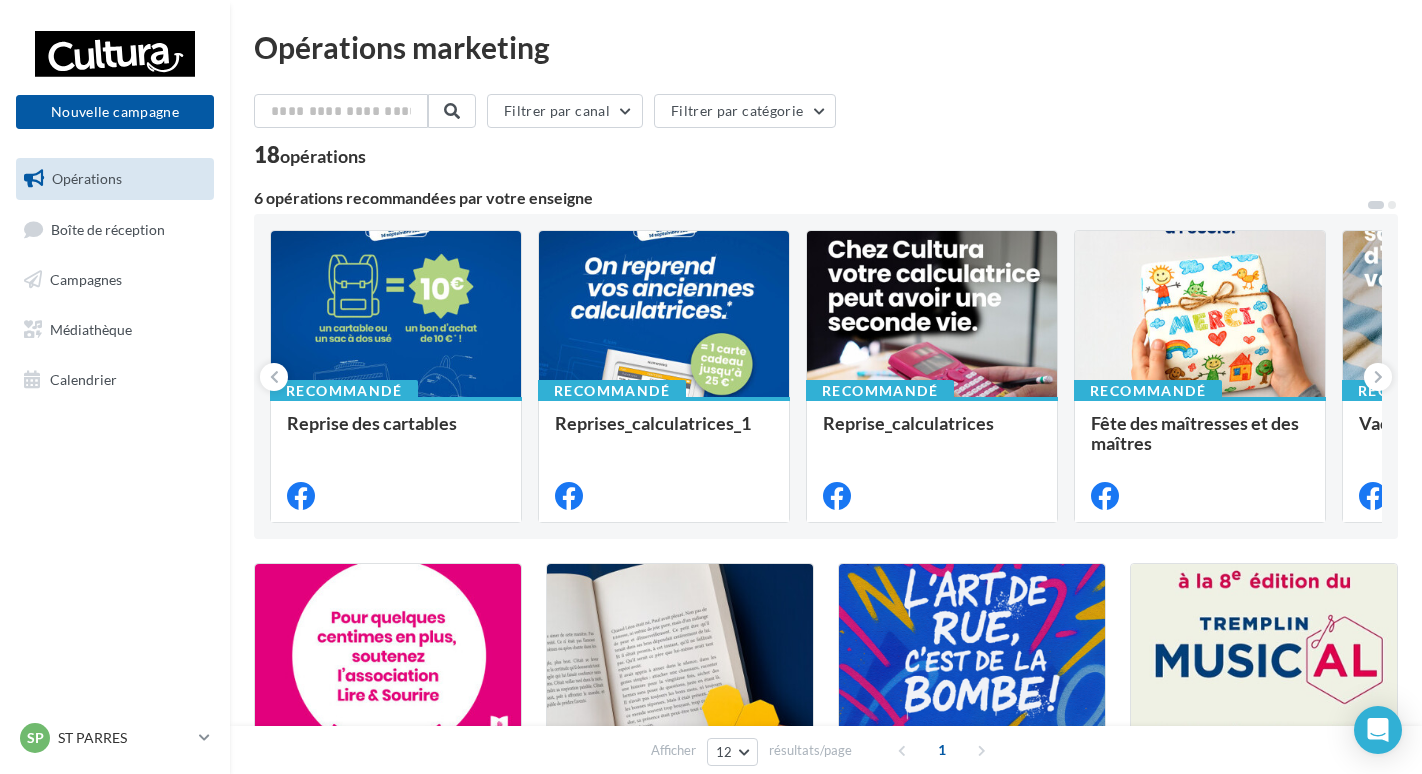 scroll, scrollTop: 0, scrollLeft: 0, axis: both 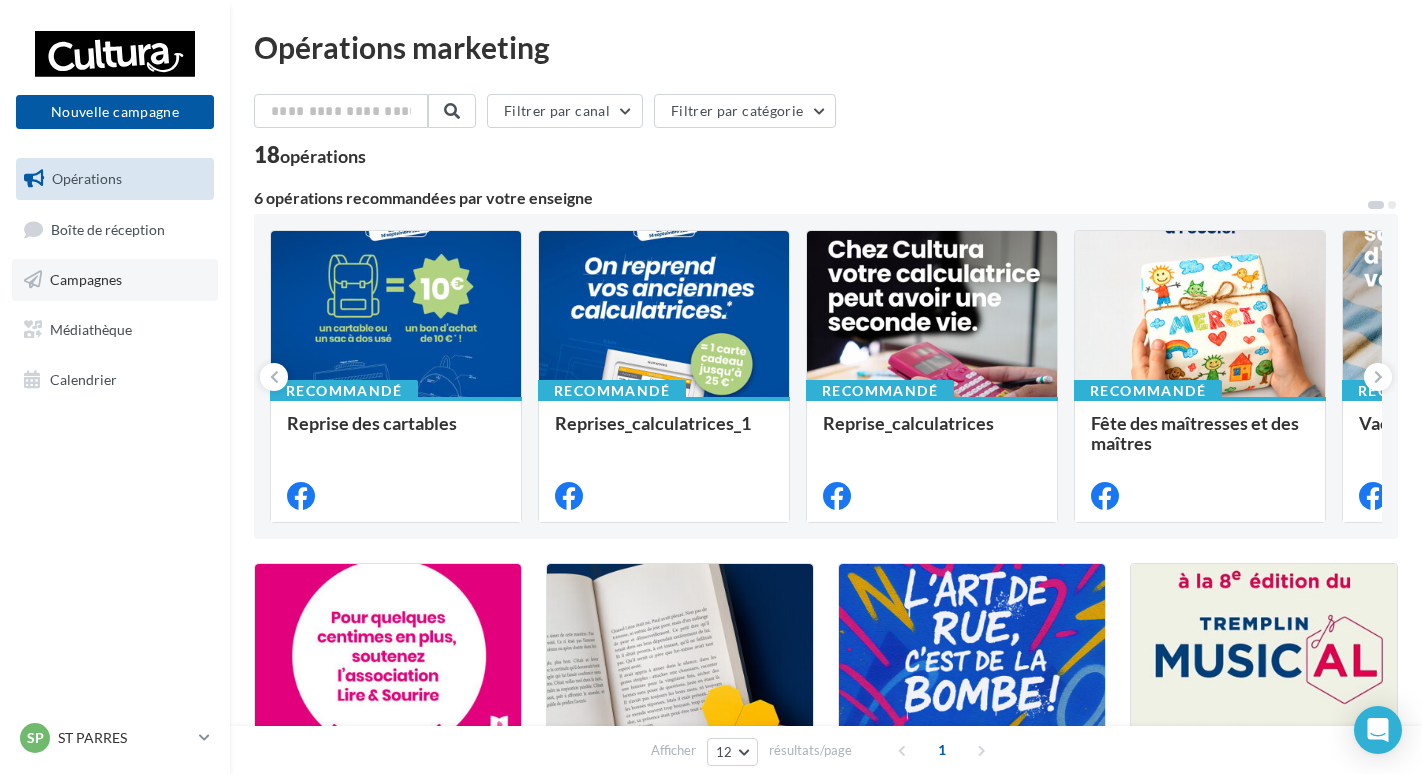 click on "Campagnes" at bounding box center [115, 280] 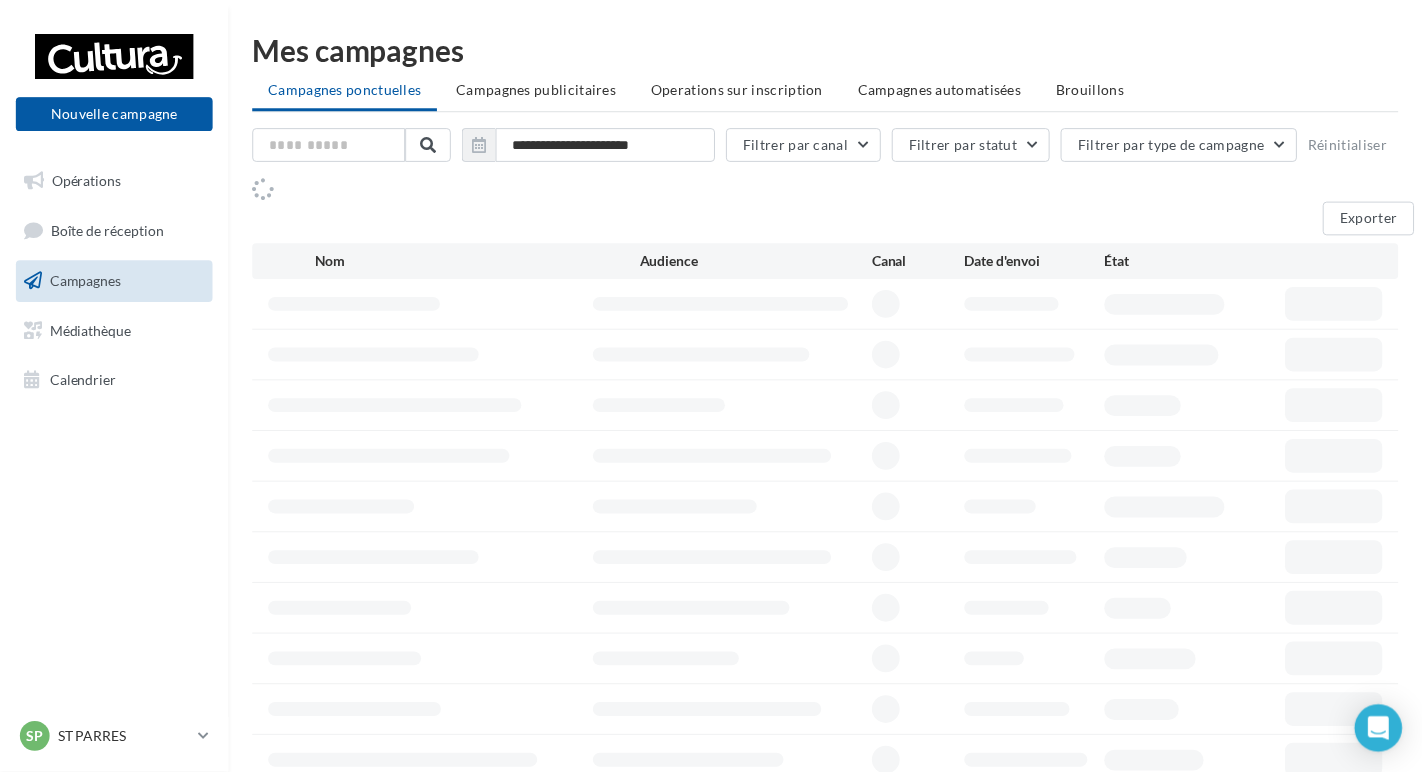 scroll, scrollTop: 0, scrollLeft: 0, axis: both 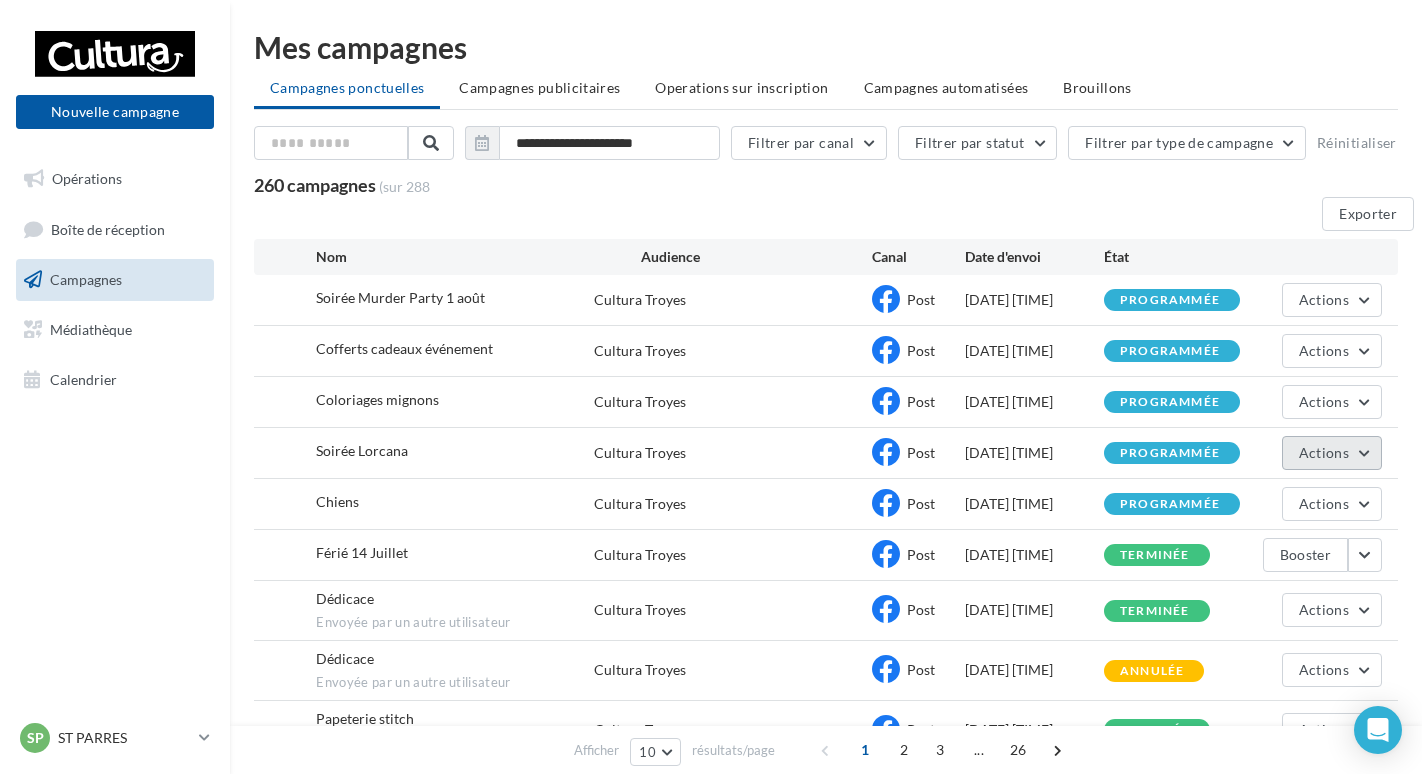 click on "Actions" at bounding box center [1324, 452] 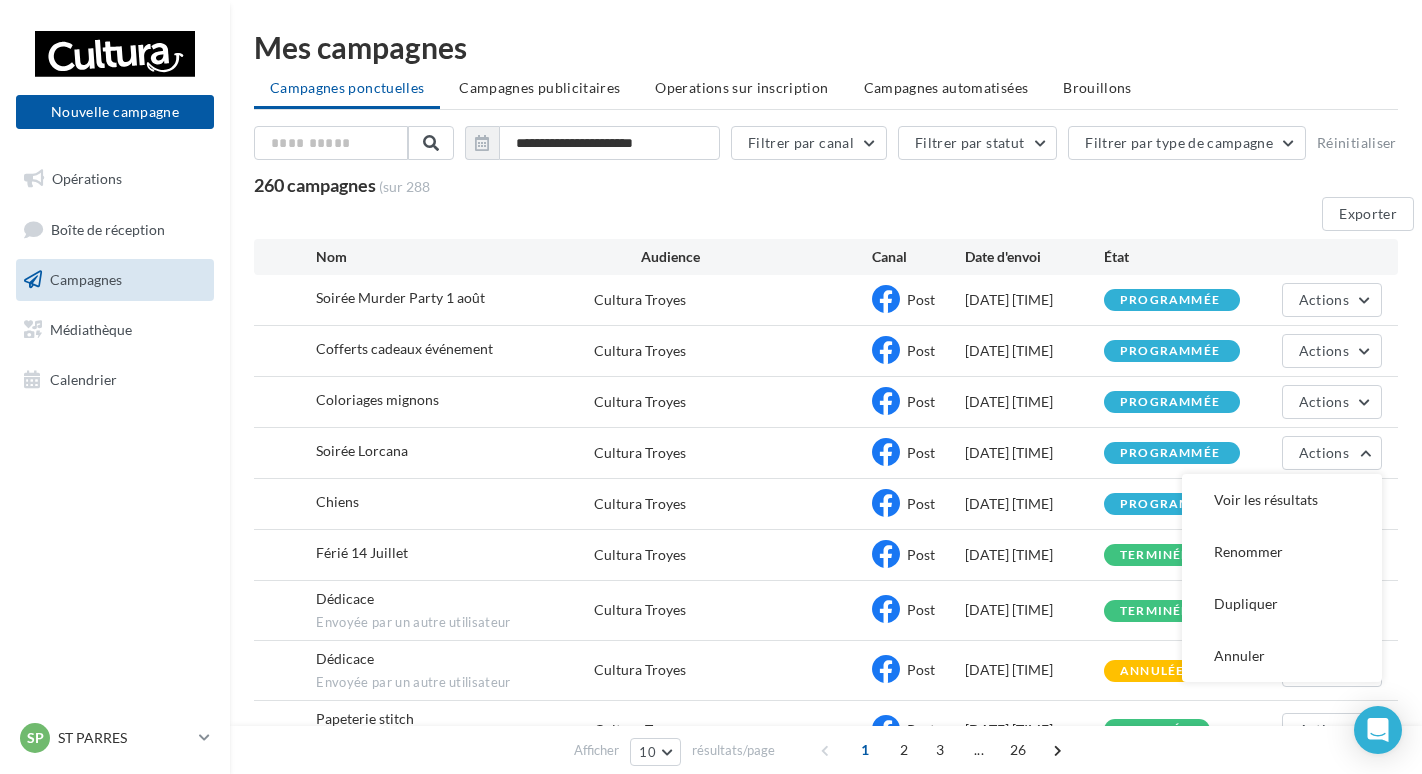 click on "programmée" at bounding box center (1173, 453) 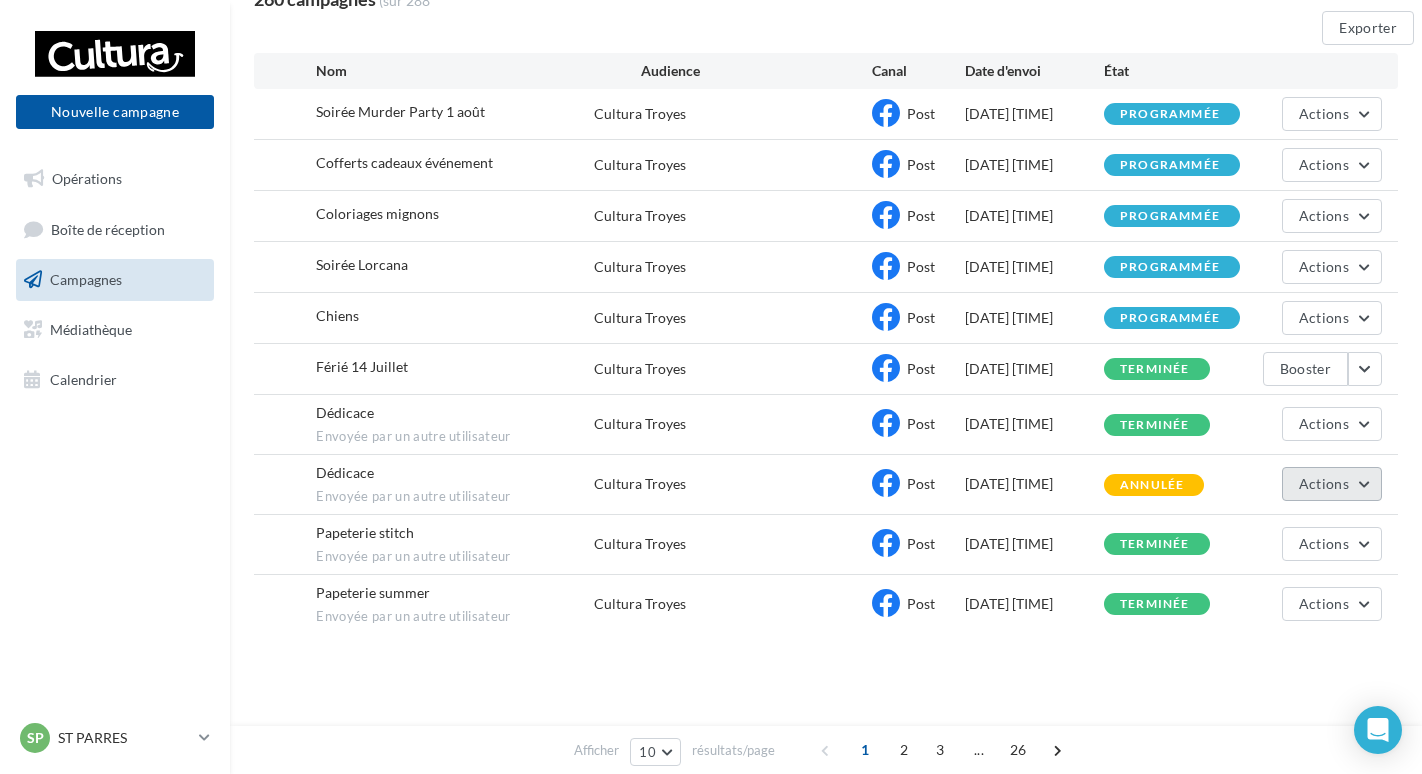 scroll, scrollTop: 188, scrollLeft: 0, axis: vertical 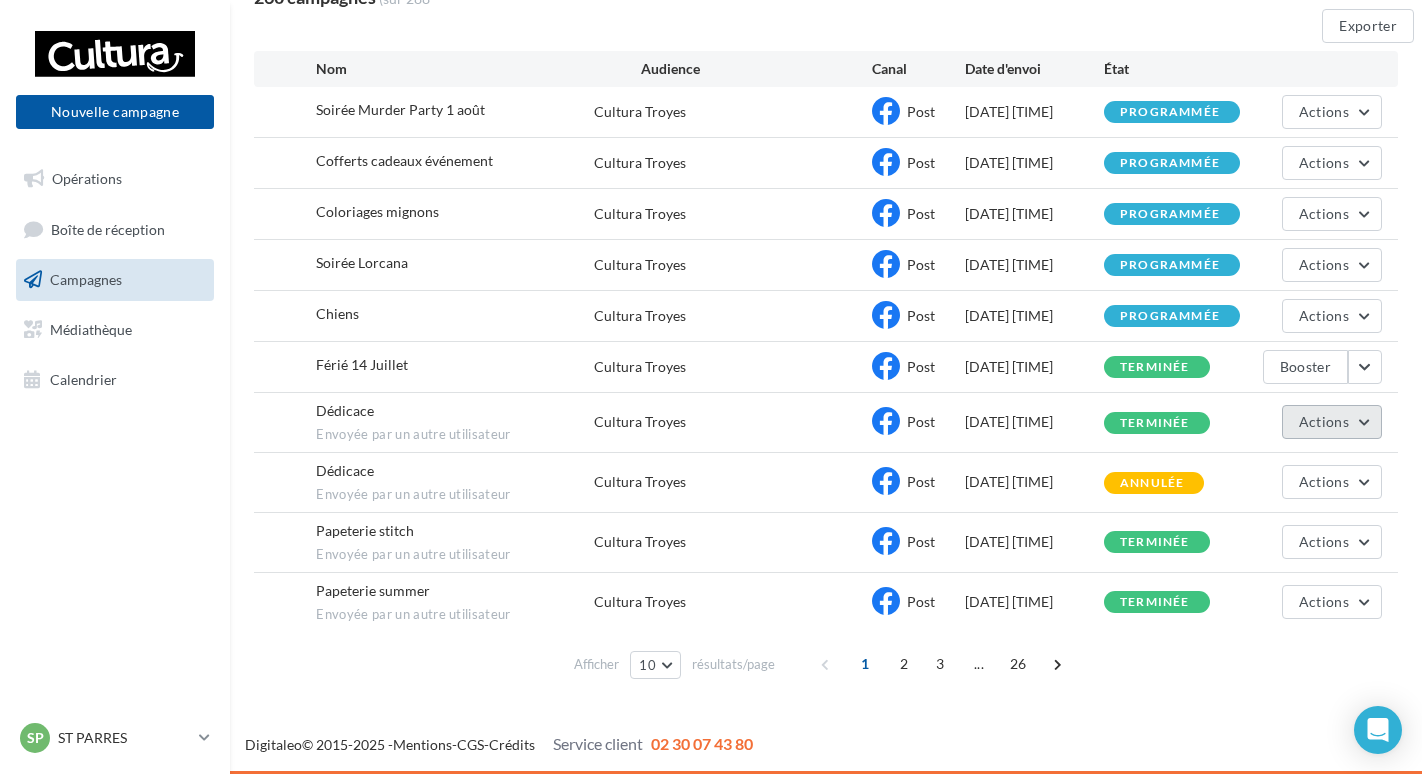 click on "Actions" at bounding box center [1332, 422] 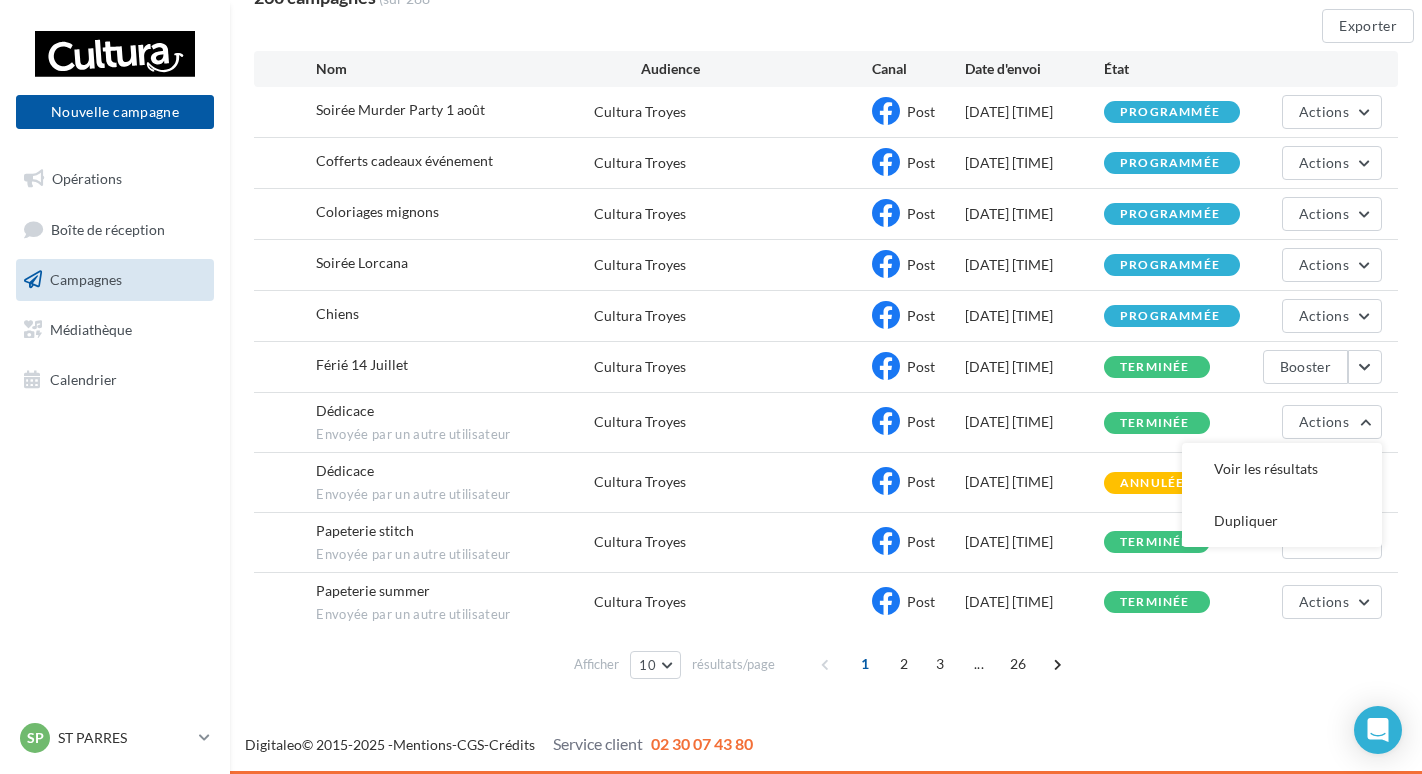 click on "**********" at bounding box center [826, 266] 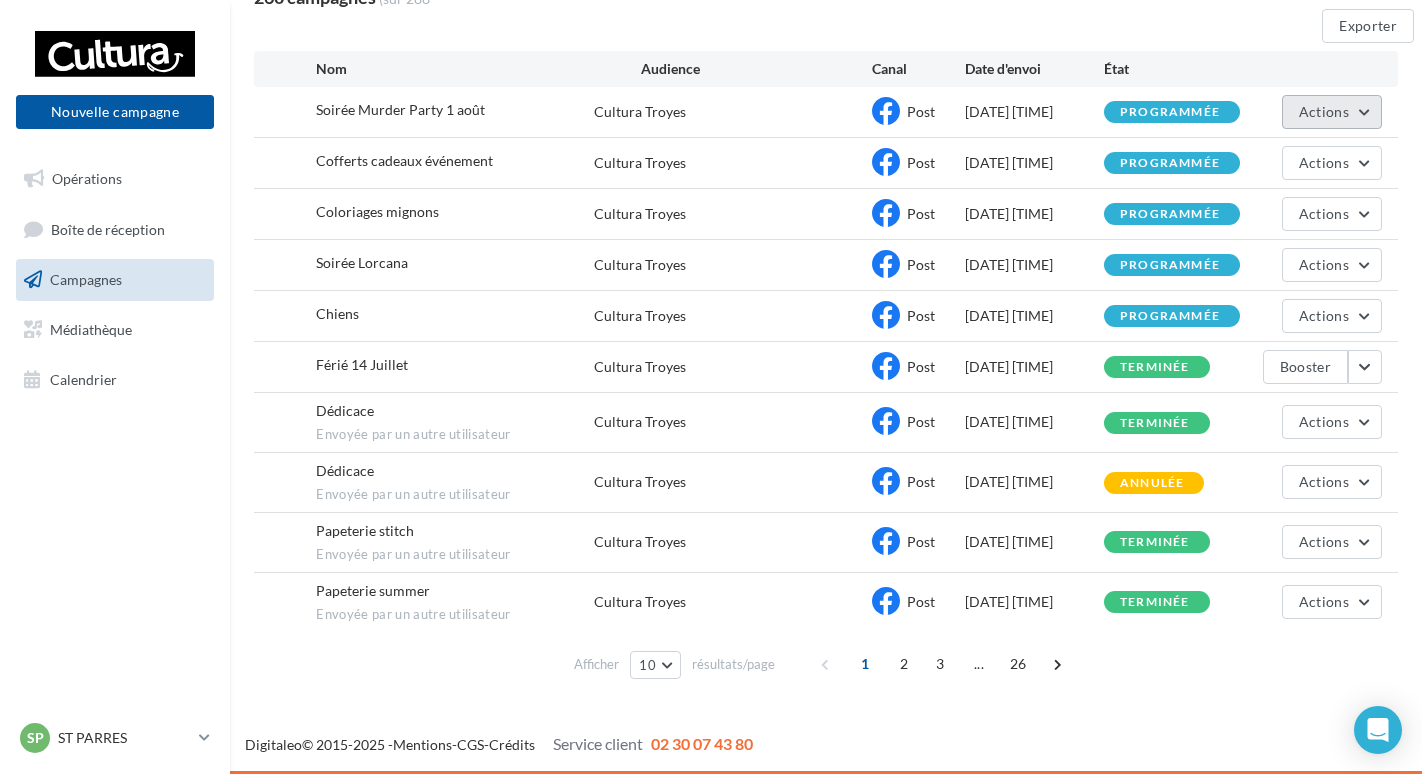 click on "Actions" at bounding box center (1332, 112) 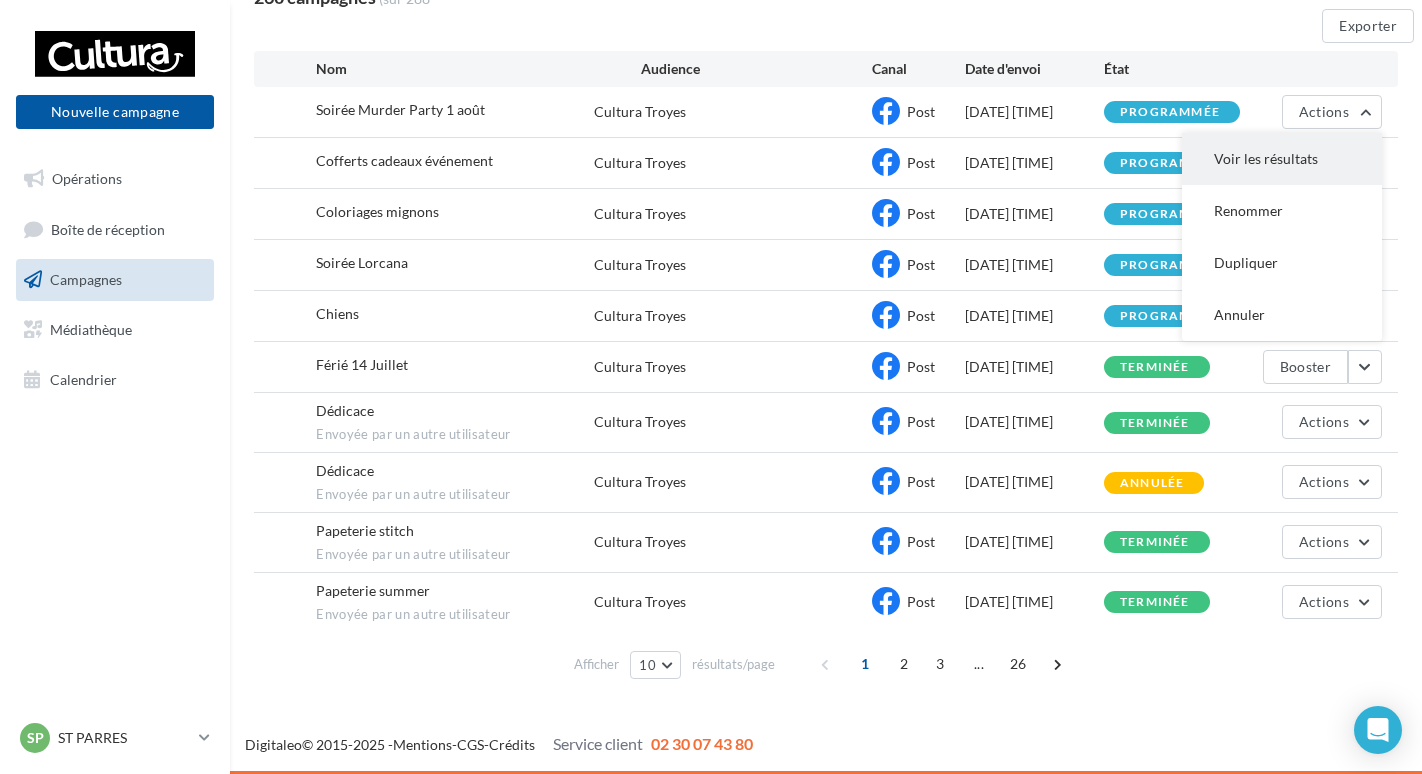 click on "Voir les résultats" at bounding box center (1282, 159) 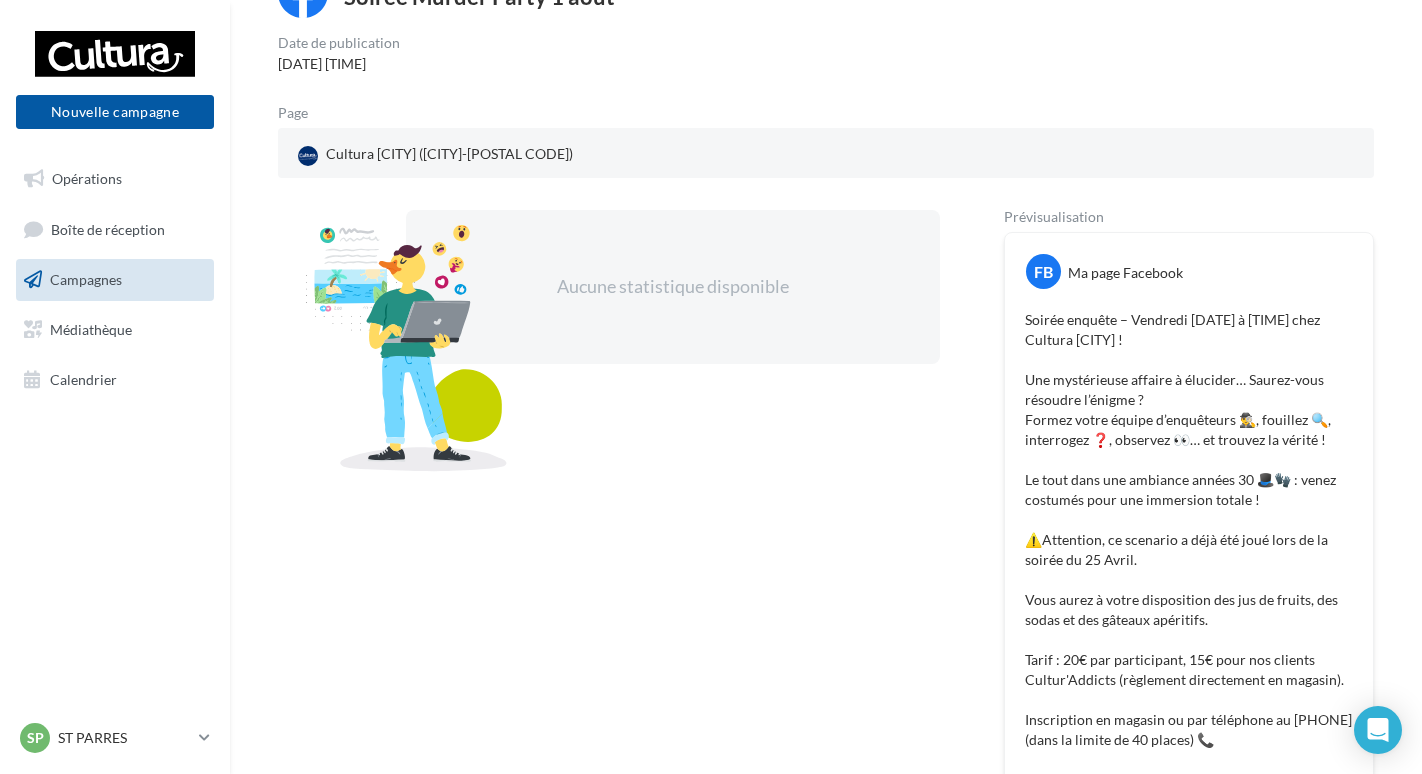 scroll, scrollTop: 0, scrollLeft: 0, axis: both 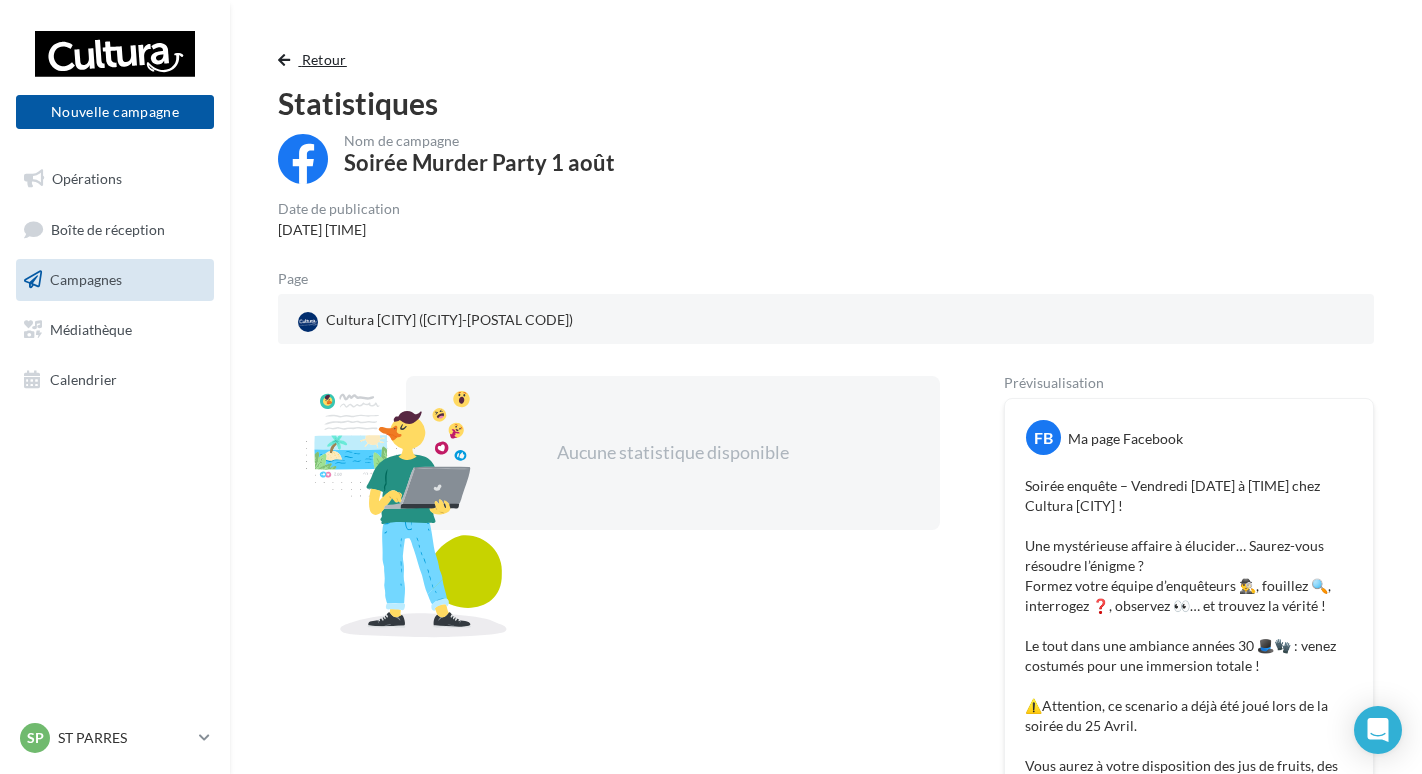 click on "Retour" at bounding box center [316, 60] 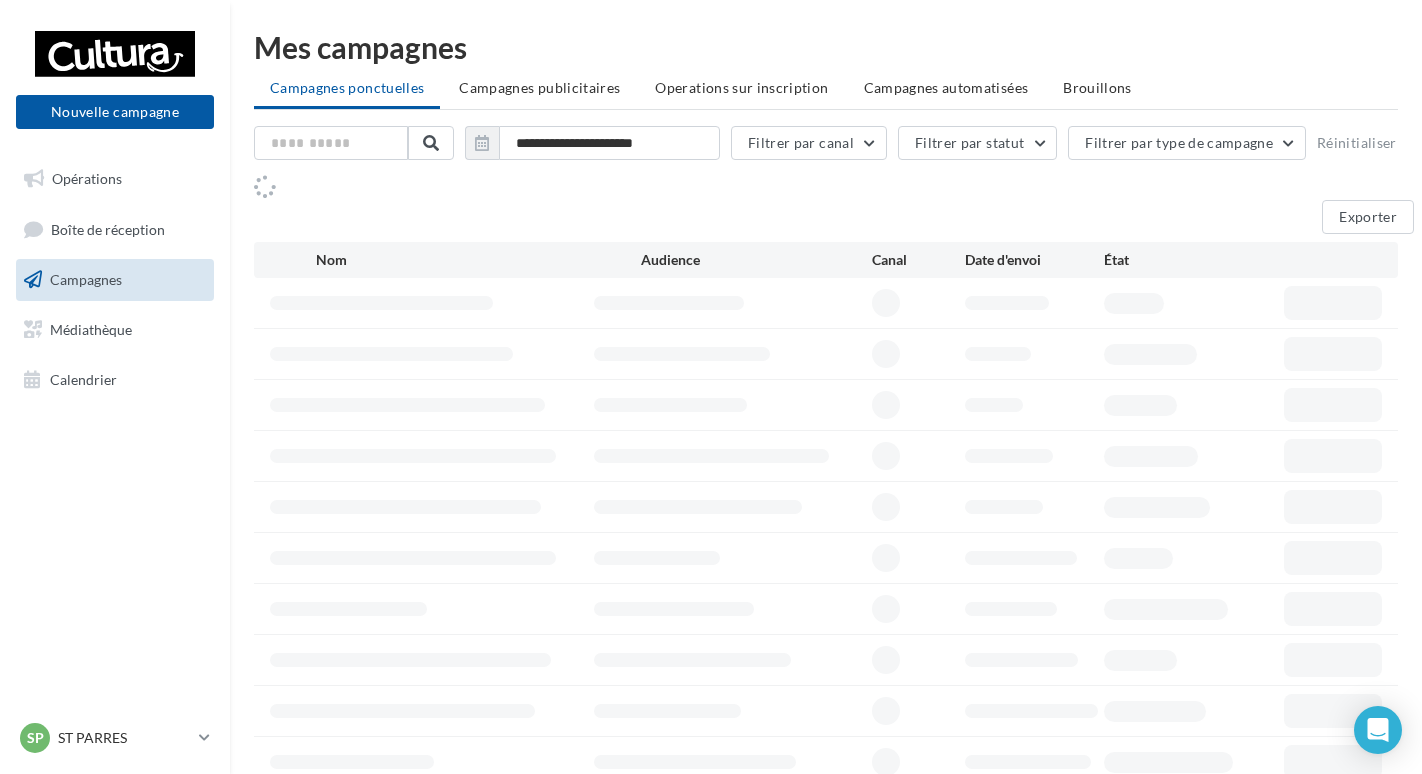 scroll, scrollTop: 108, scrollLeft: 0, axis: vertical 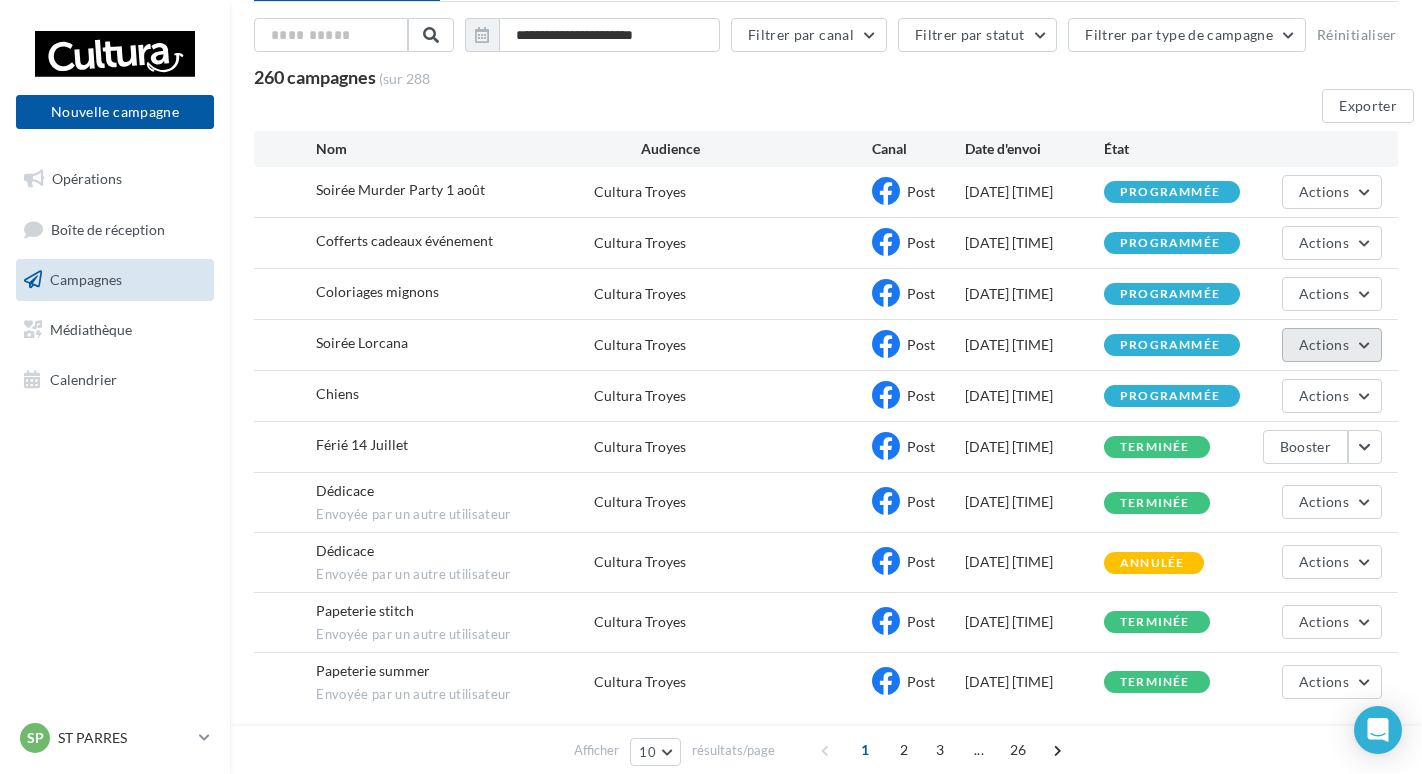 click on "Actions" at bounding box center (1332, 345) 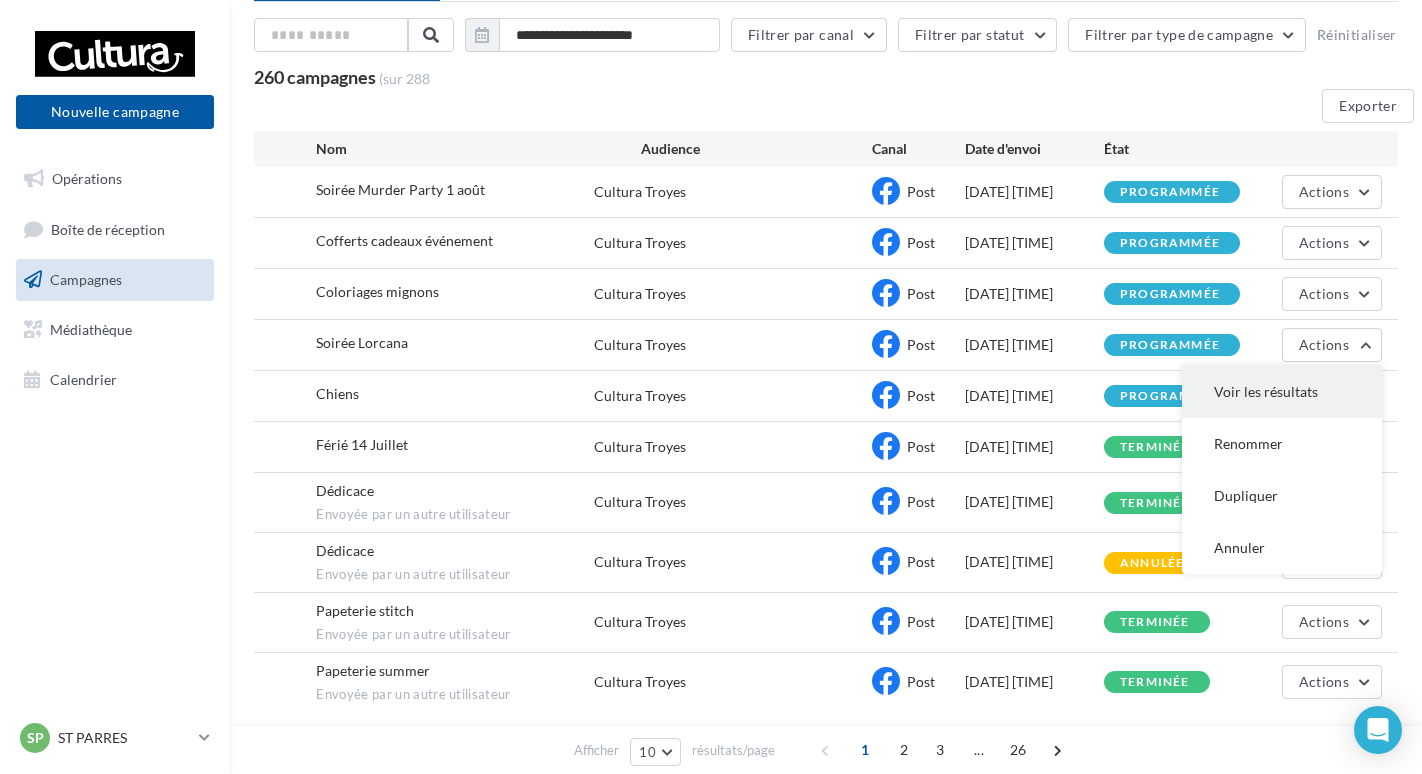 click on "Voir les résultats" at bounding box center (1282, 392) 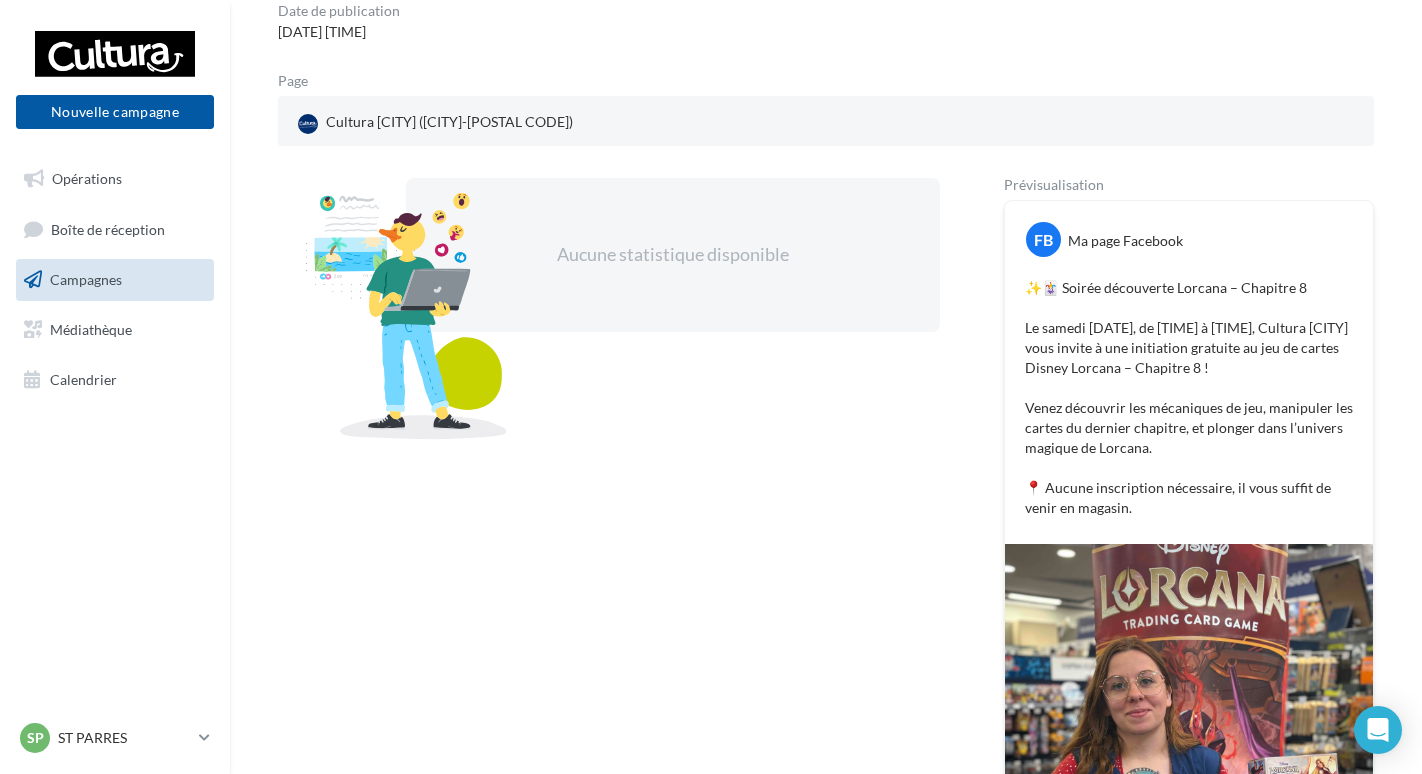 scroll, scrollTop: 200, scrollLeft: 0, axis: vertical 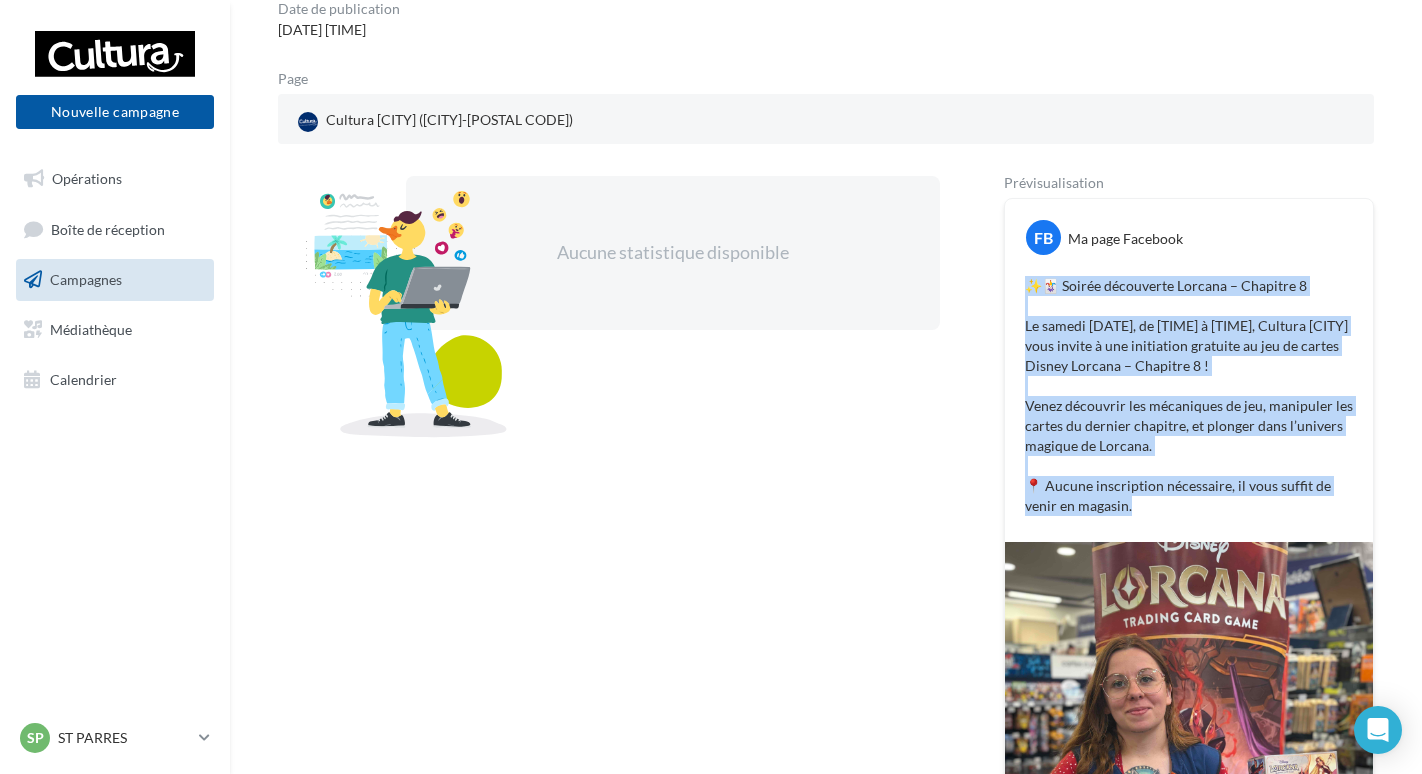 drag, startPoint x: 1133, startPoint y: 497, endPoint x: 1025, endPoint y: 280, distance: 242.39018 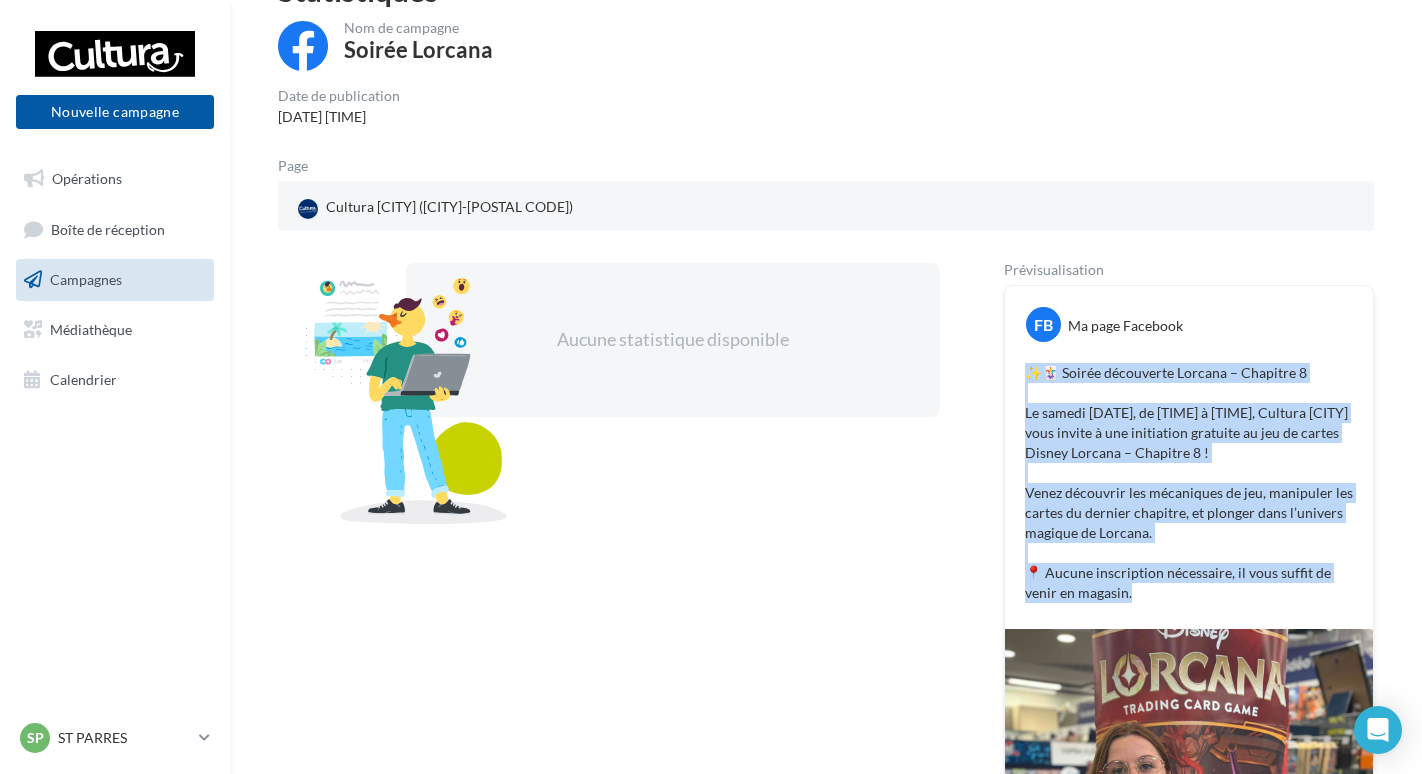 scroll, scrollTop: 0, scrollLeft: 0, axis: both 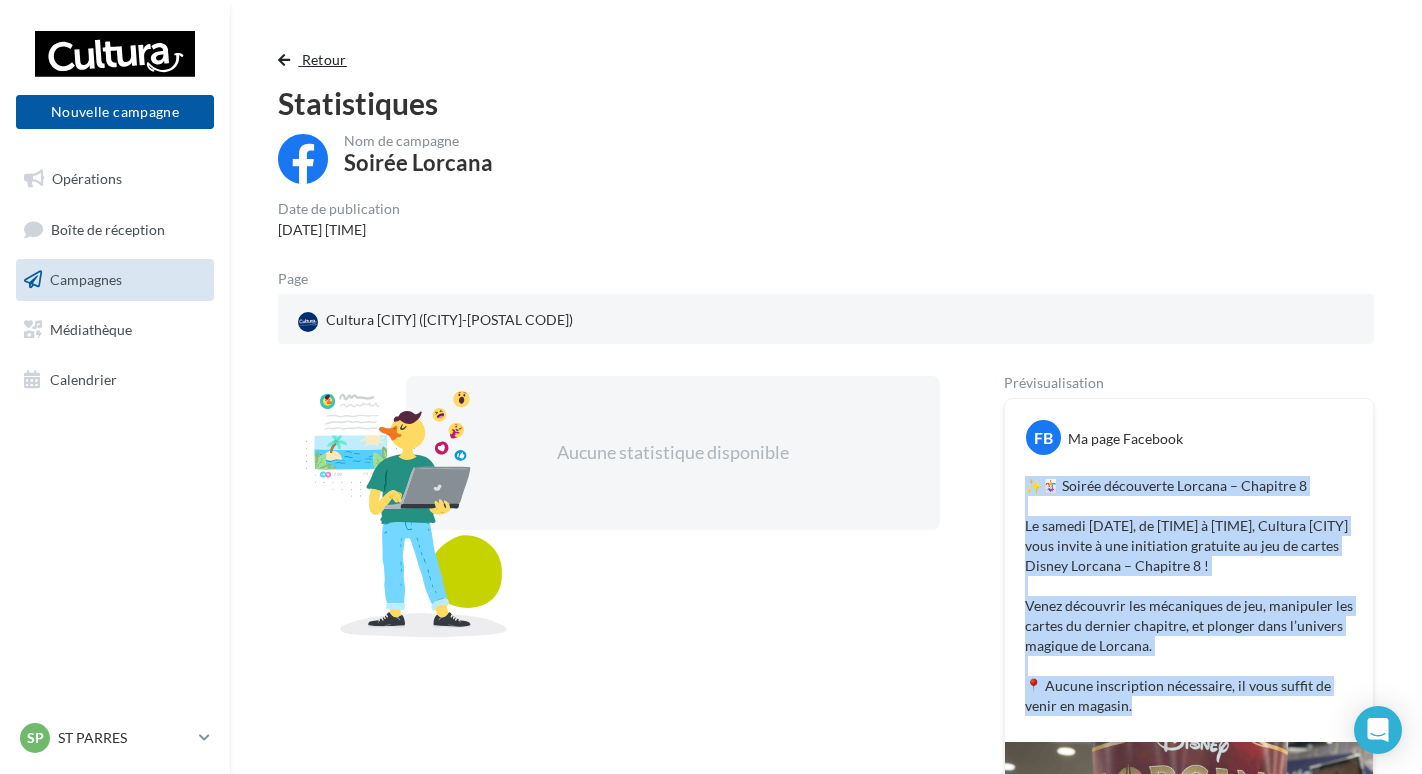 click on "Retour" at bounding box center (324, 59) 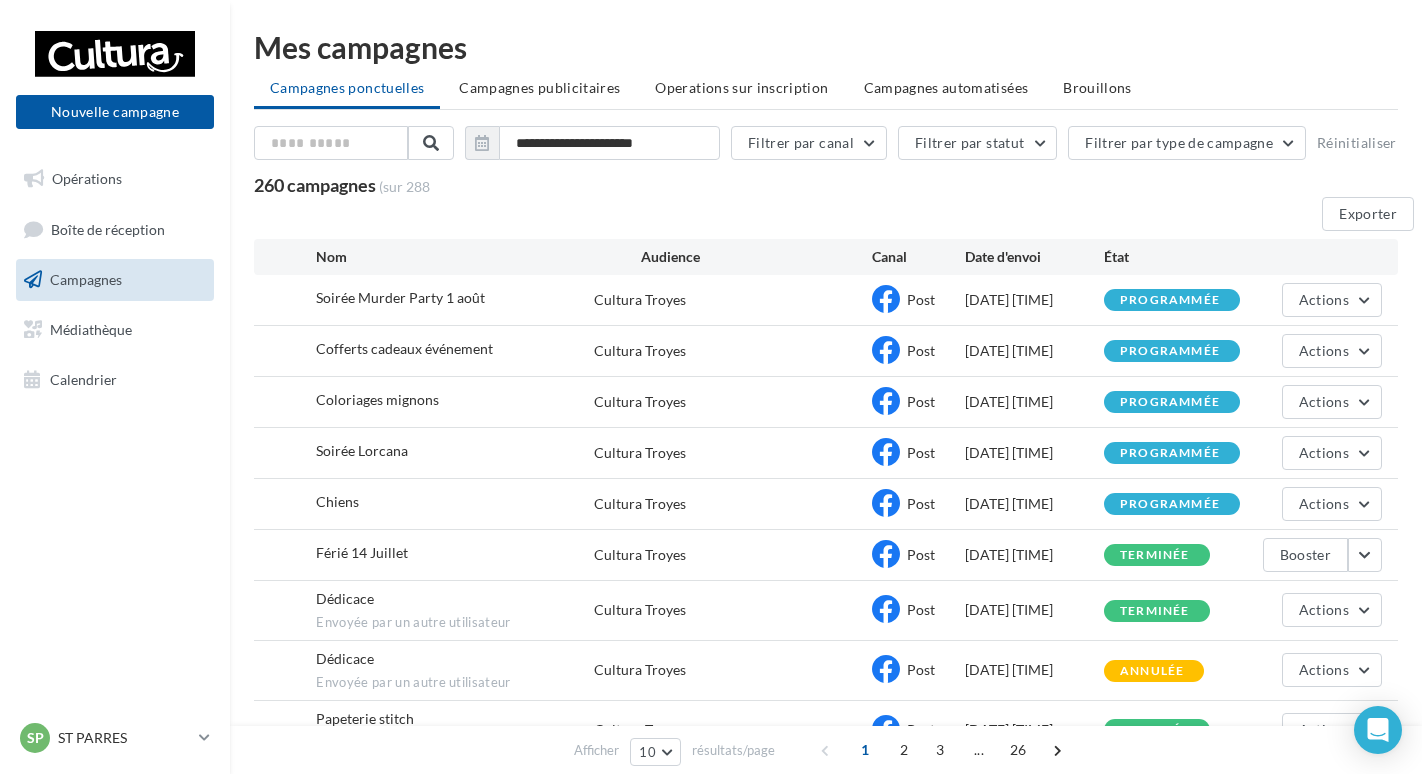 scroll, scrollTop: 108, scrollLeft: 0, axis: vertical 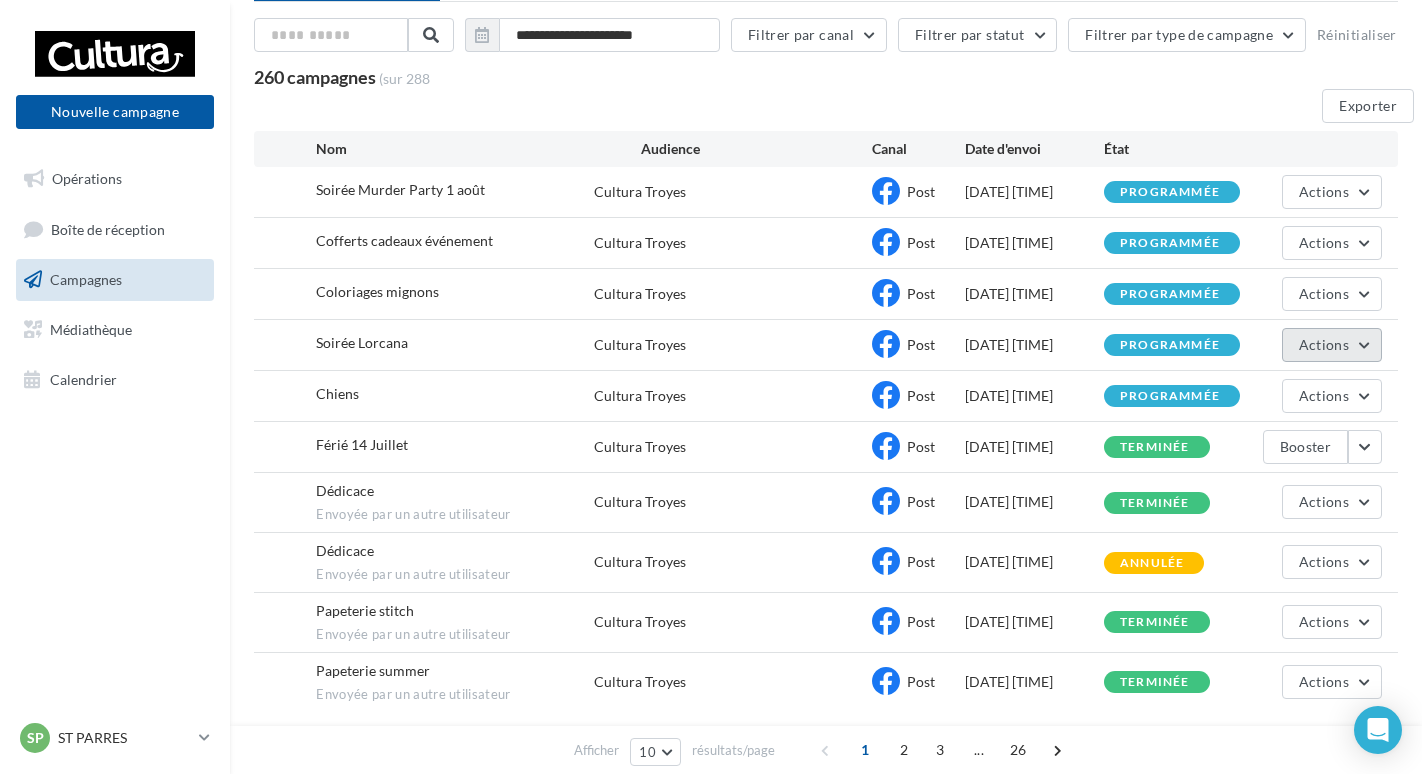 click on "Actions" at bounding box center [1332, 345] 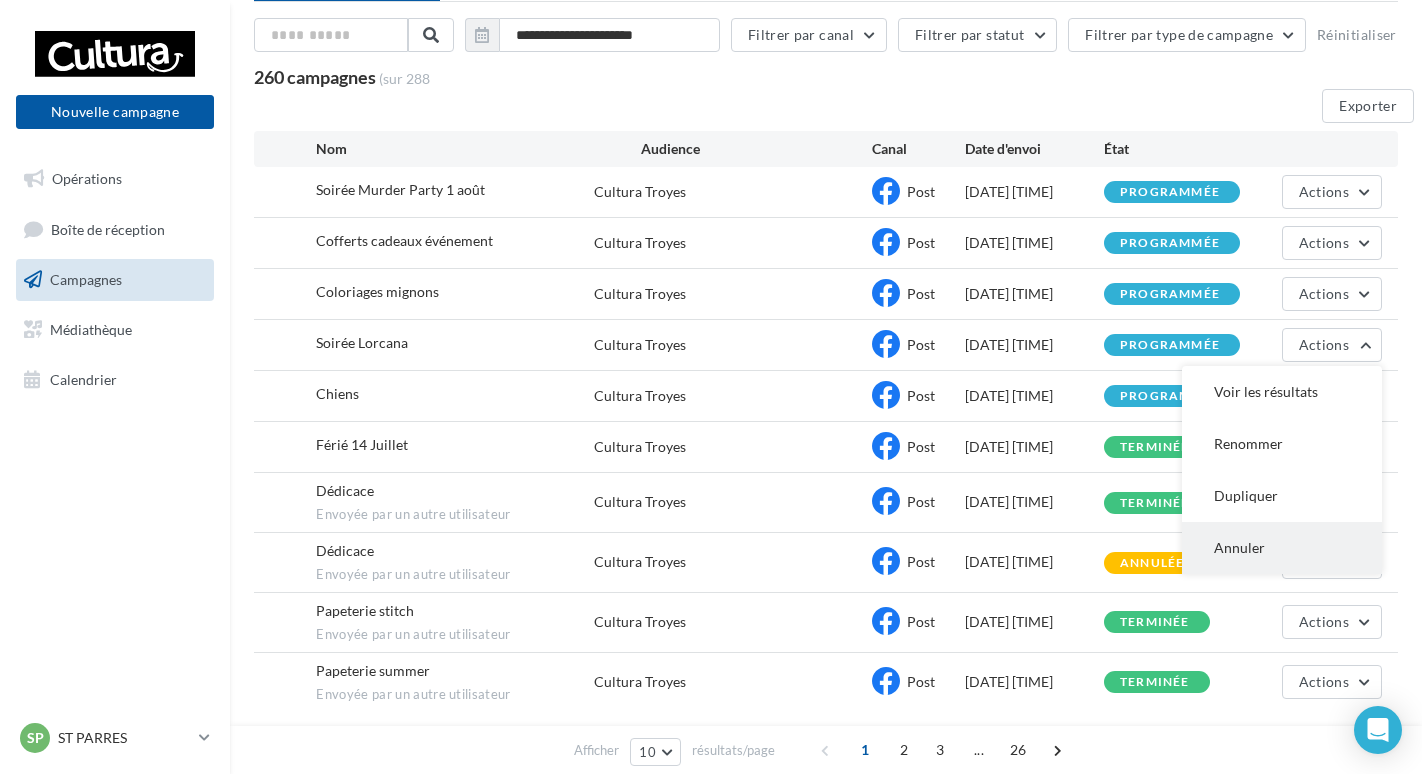 click on "Annuler" at bounding box center (1282, 548) 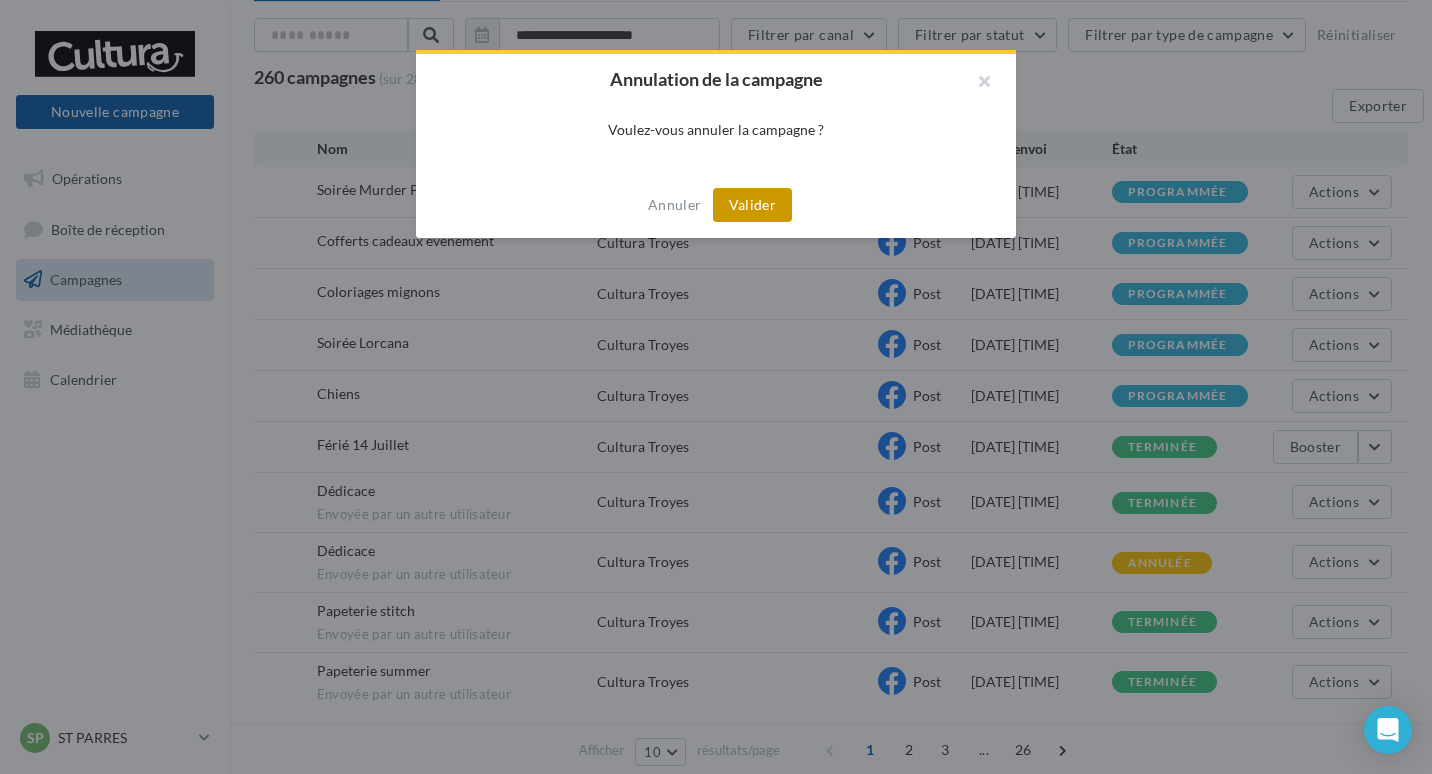 click on "Valider" at bounding box center [752, 205] 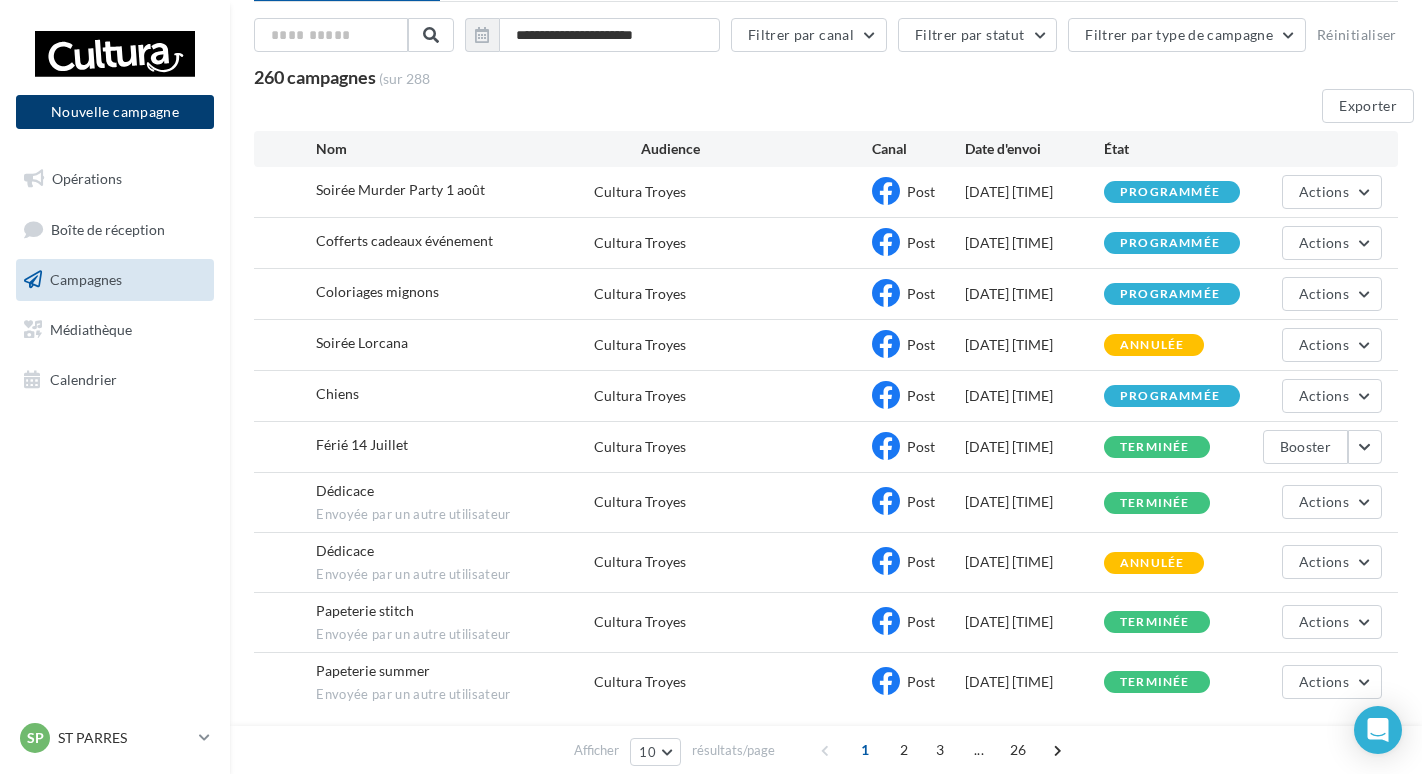 click on "Nouvelle campagne" at bounding box center [115, 112] 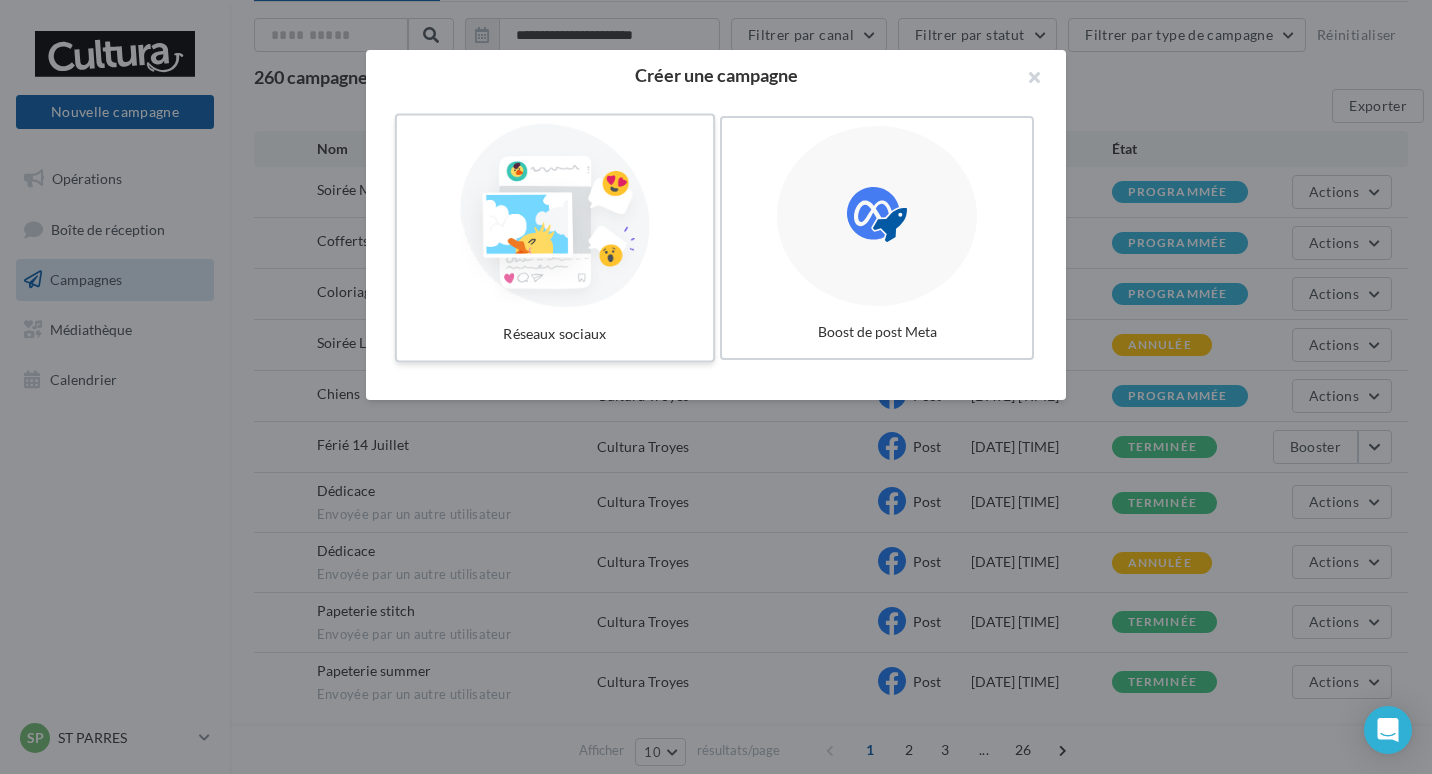 click at bounding box center [555, 216] 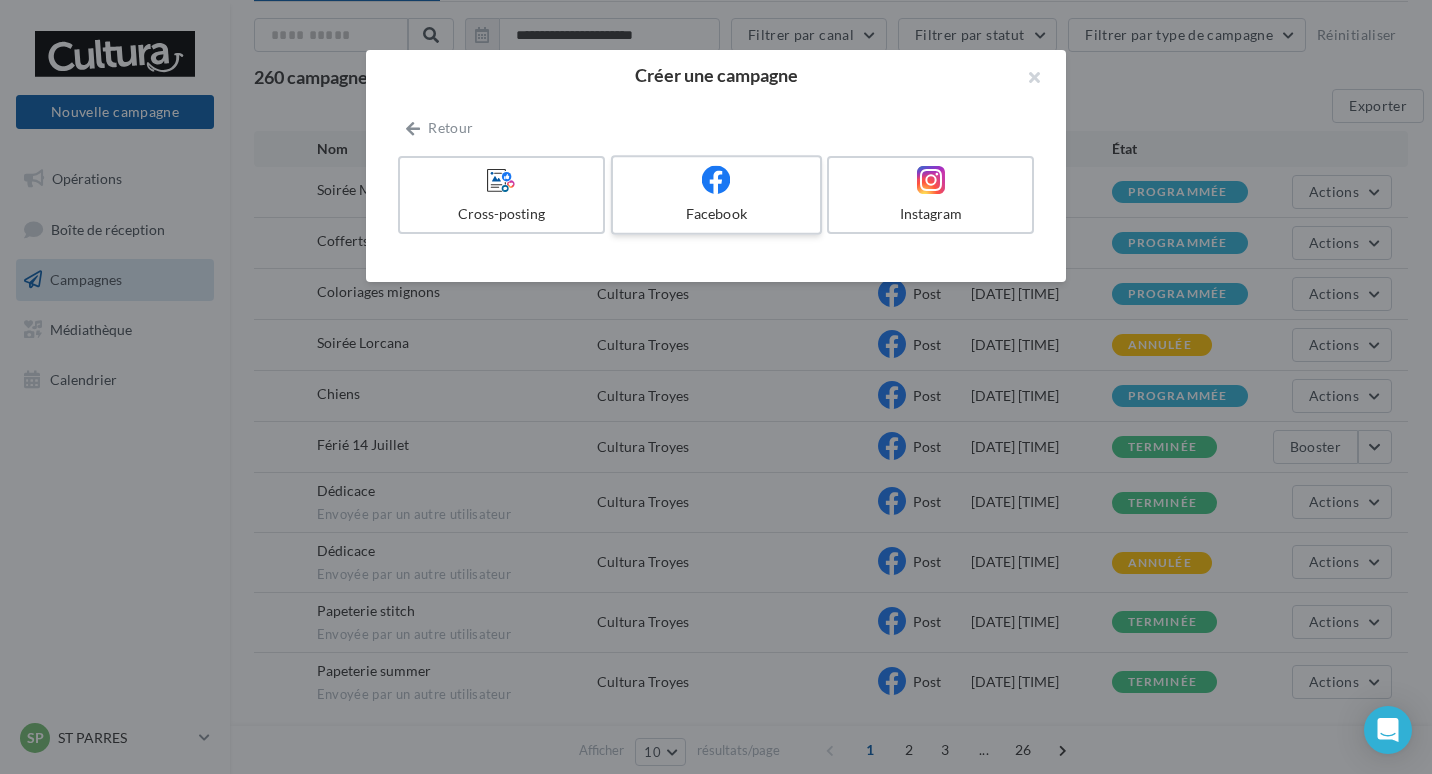 click on "Facebook" at bounding box center [716, 195] 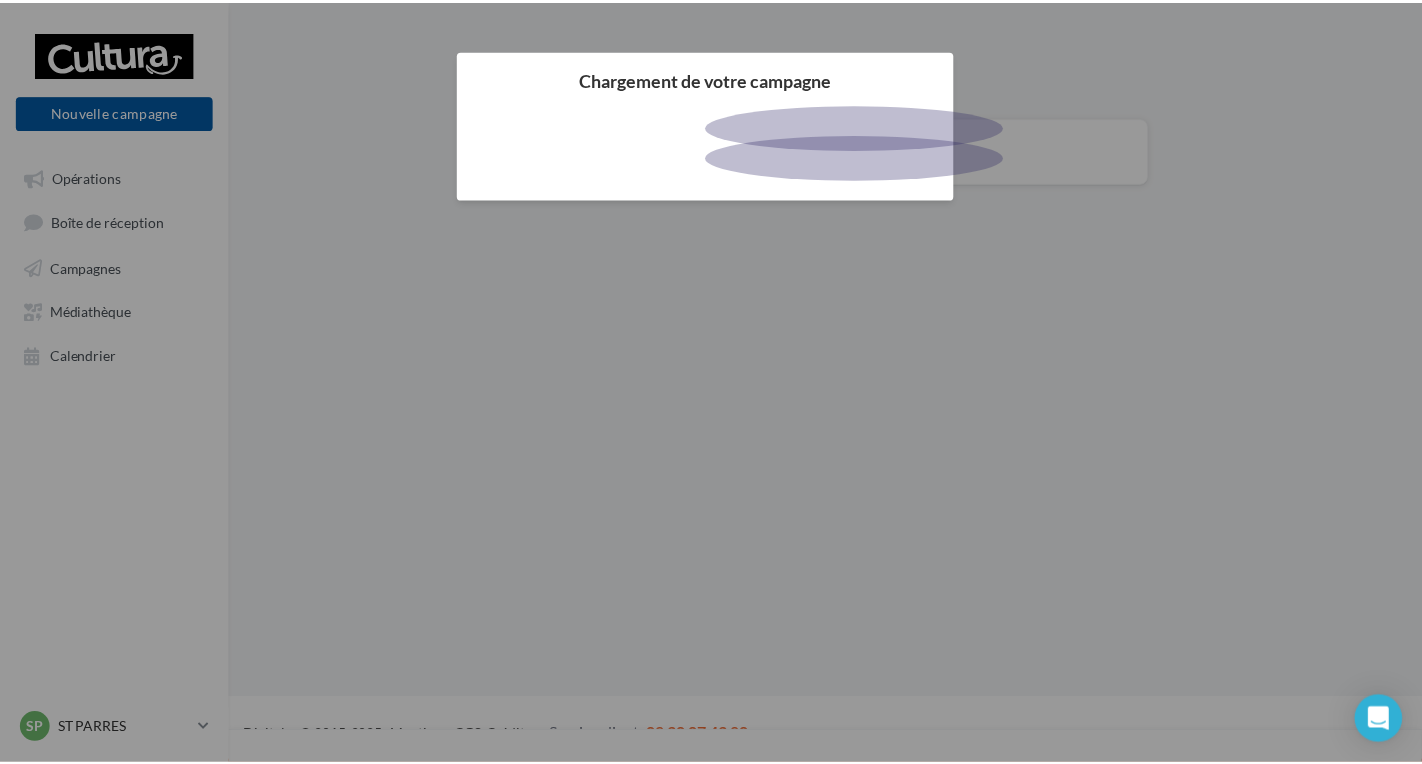 scroll, scrollTop: 0, scrollLeft: 0, axis: both 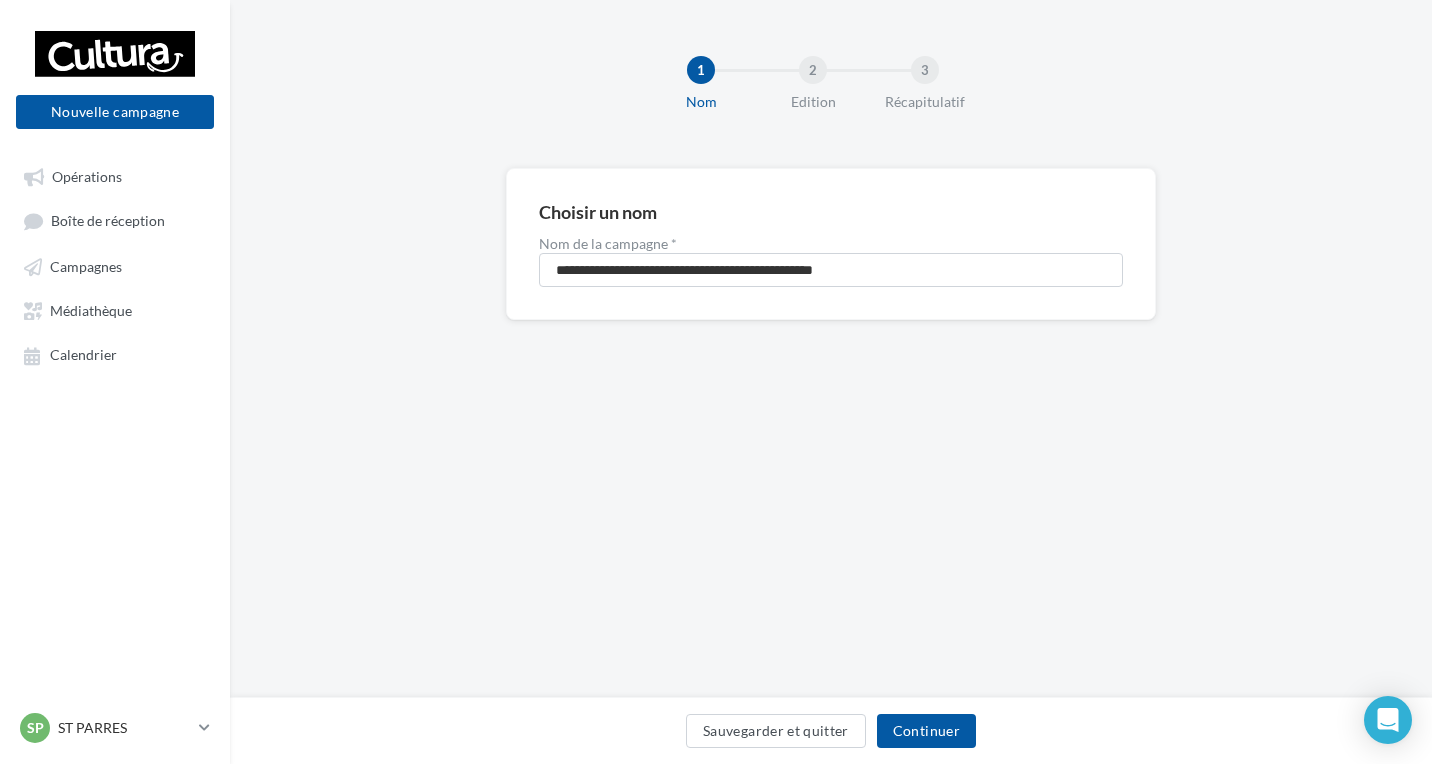 click on "**********" at bounding box center [831, 244] 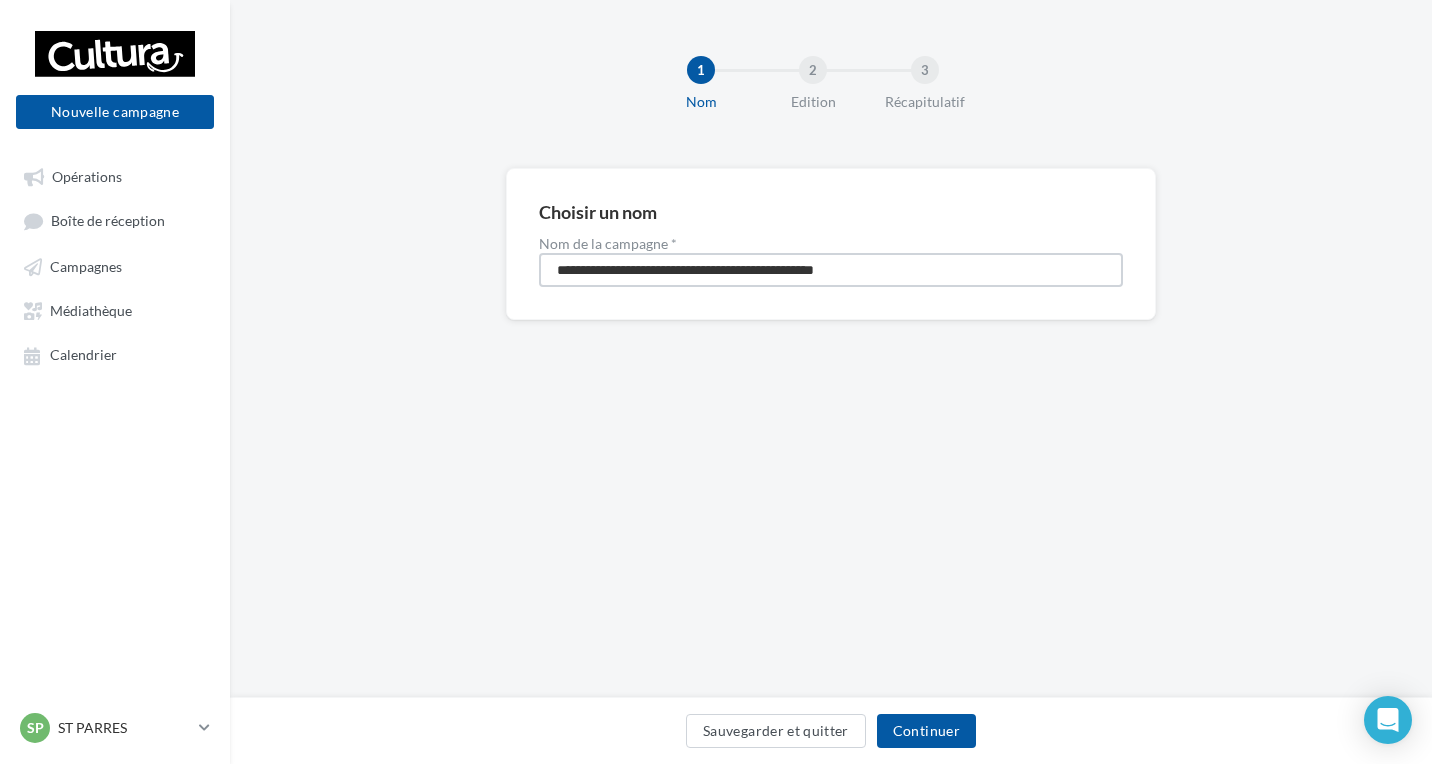 click on "**********" at bounding box center [831, 270] 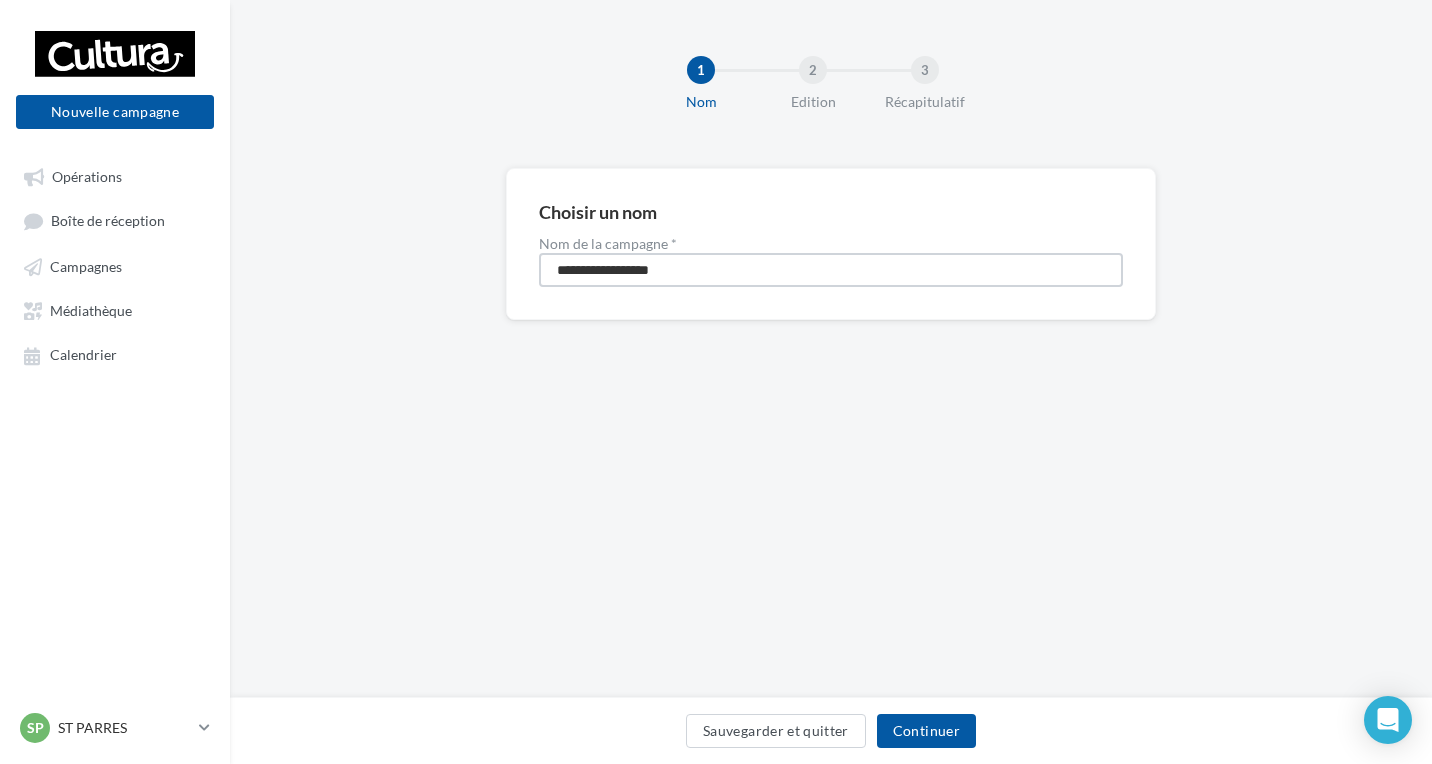 type on "**********" 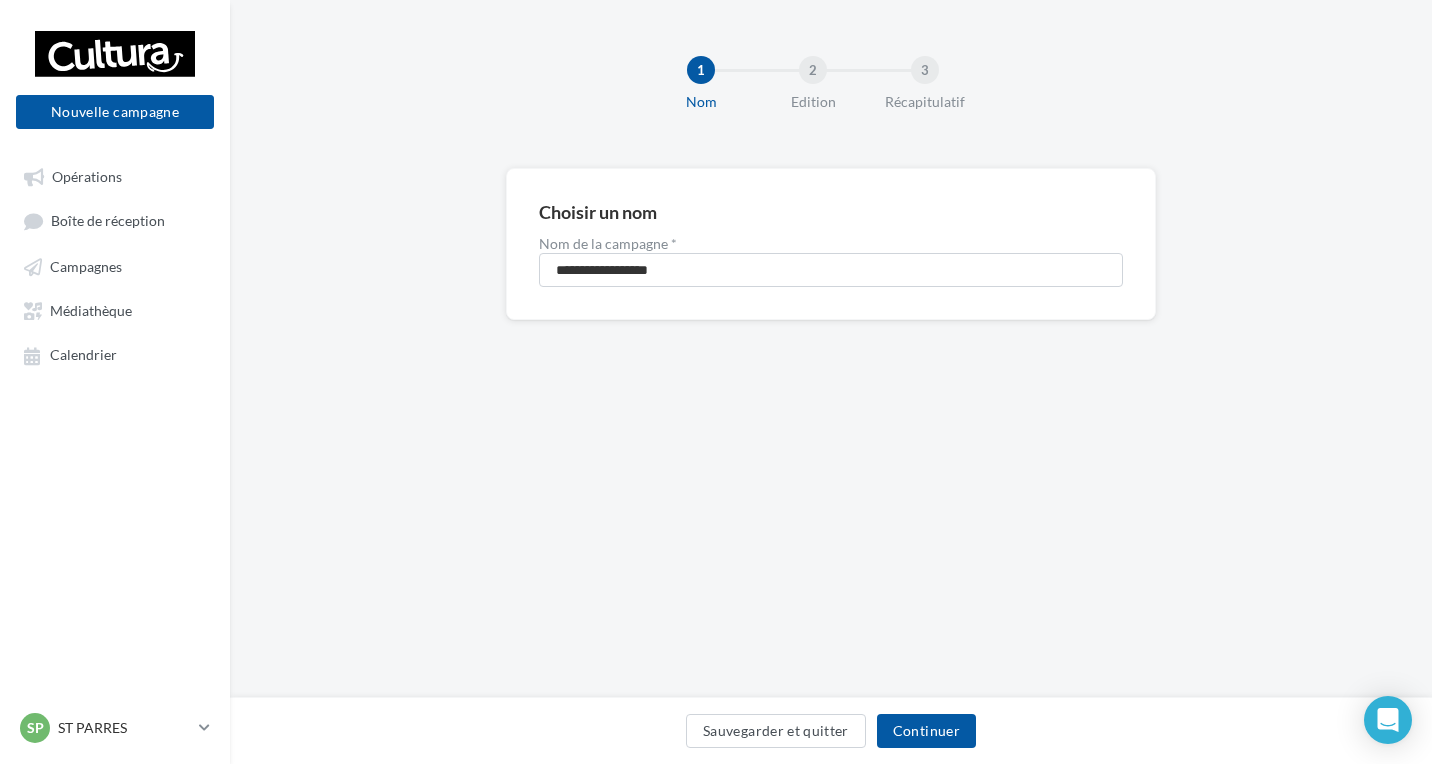 click on "Sauvegarder et quitter      Continuer" at bounding box center (831, 730) 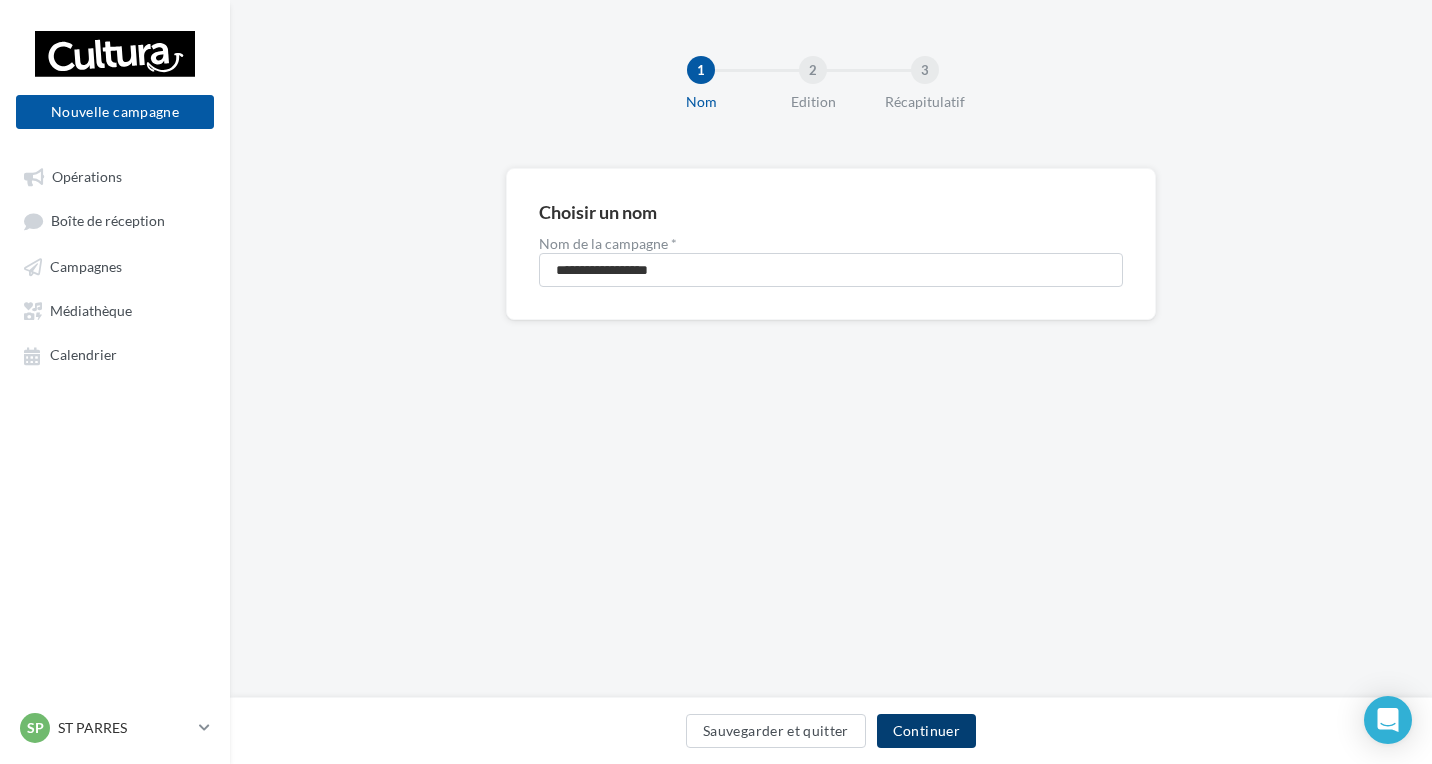 click on "Continuer" at bounding box center [926, 731] 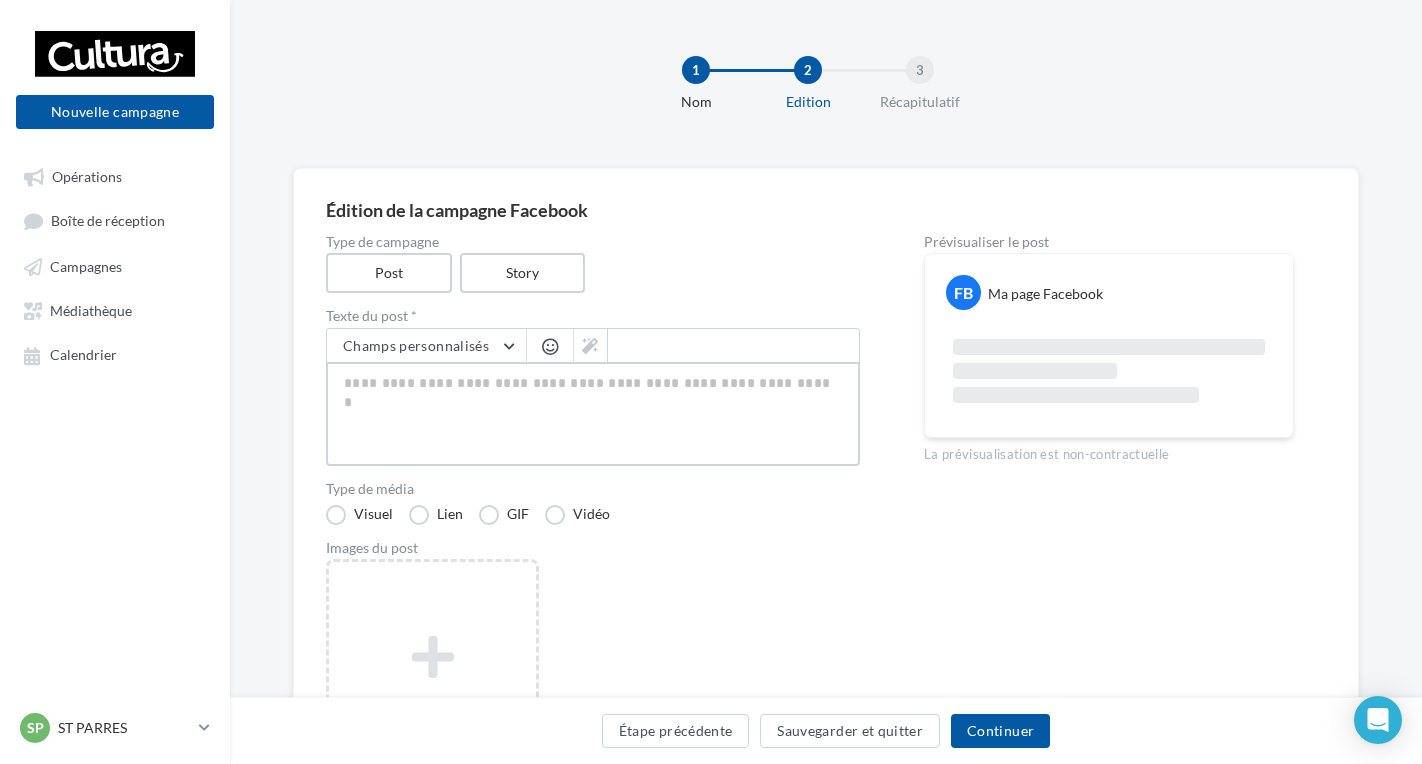 click at bounding box center [593, 414] 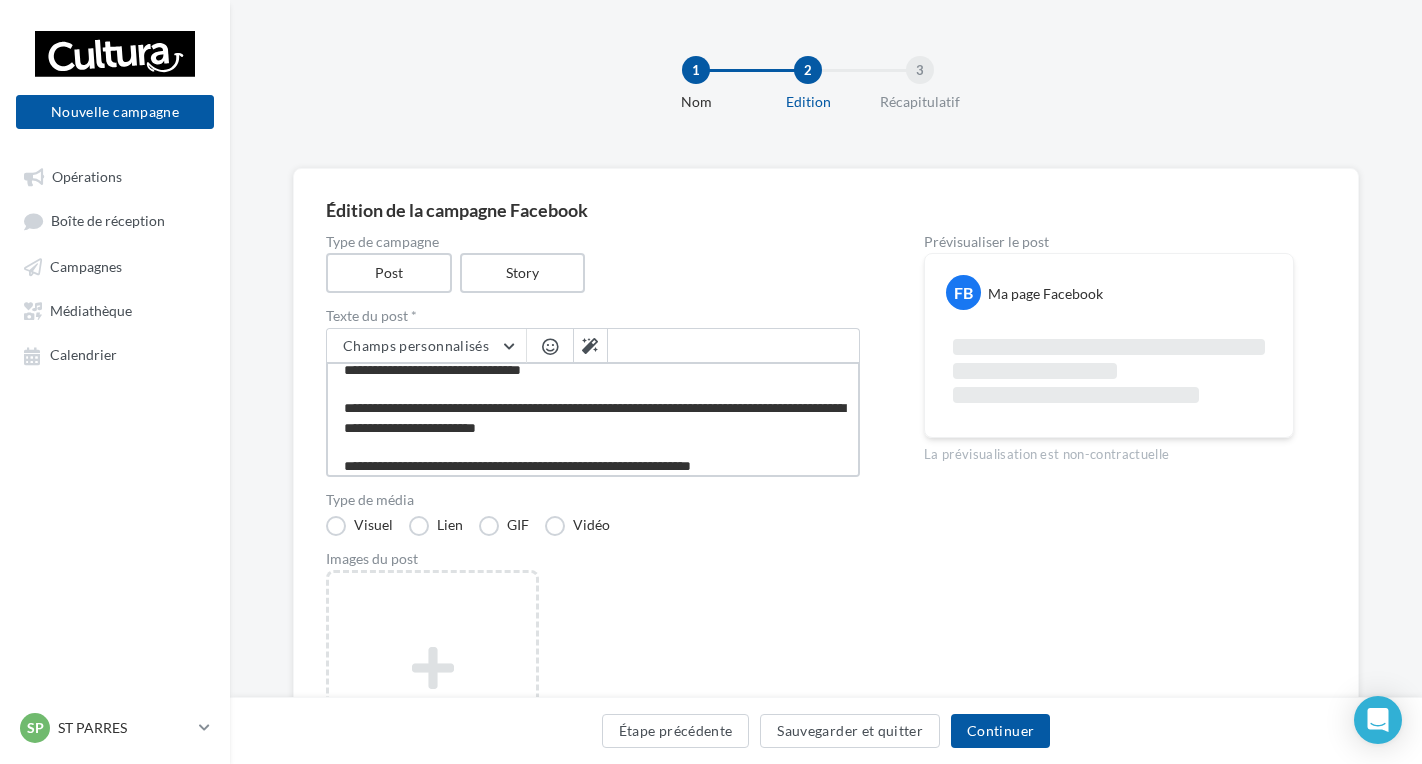 scroll, scrollTop: 0, scrollLeft: 0, axis: both 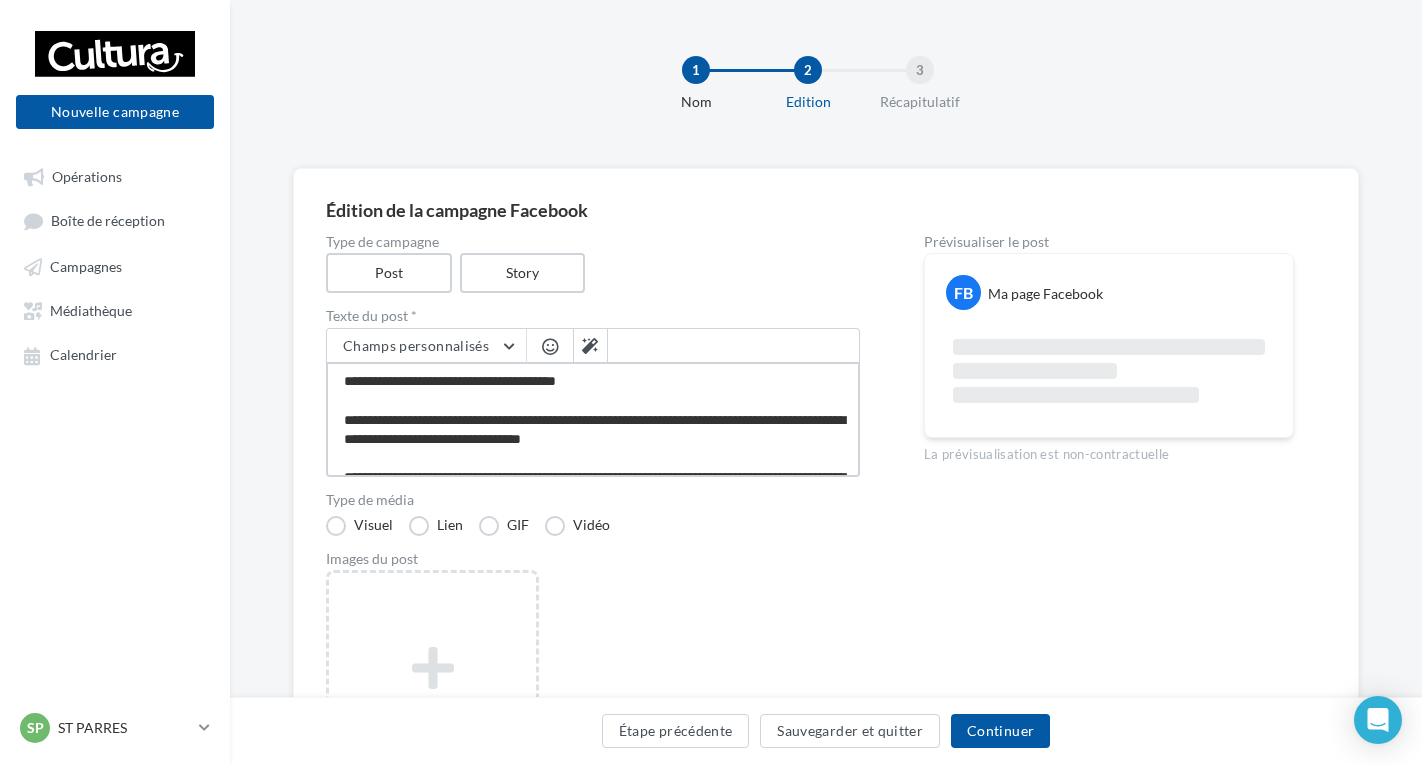 click on "**********" at bounding box center [593, 419] 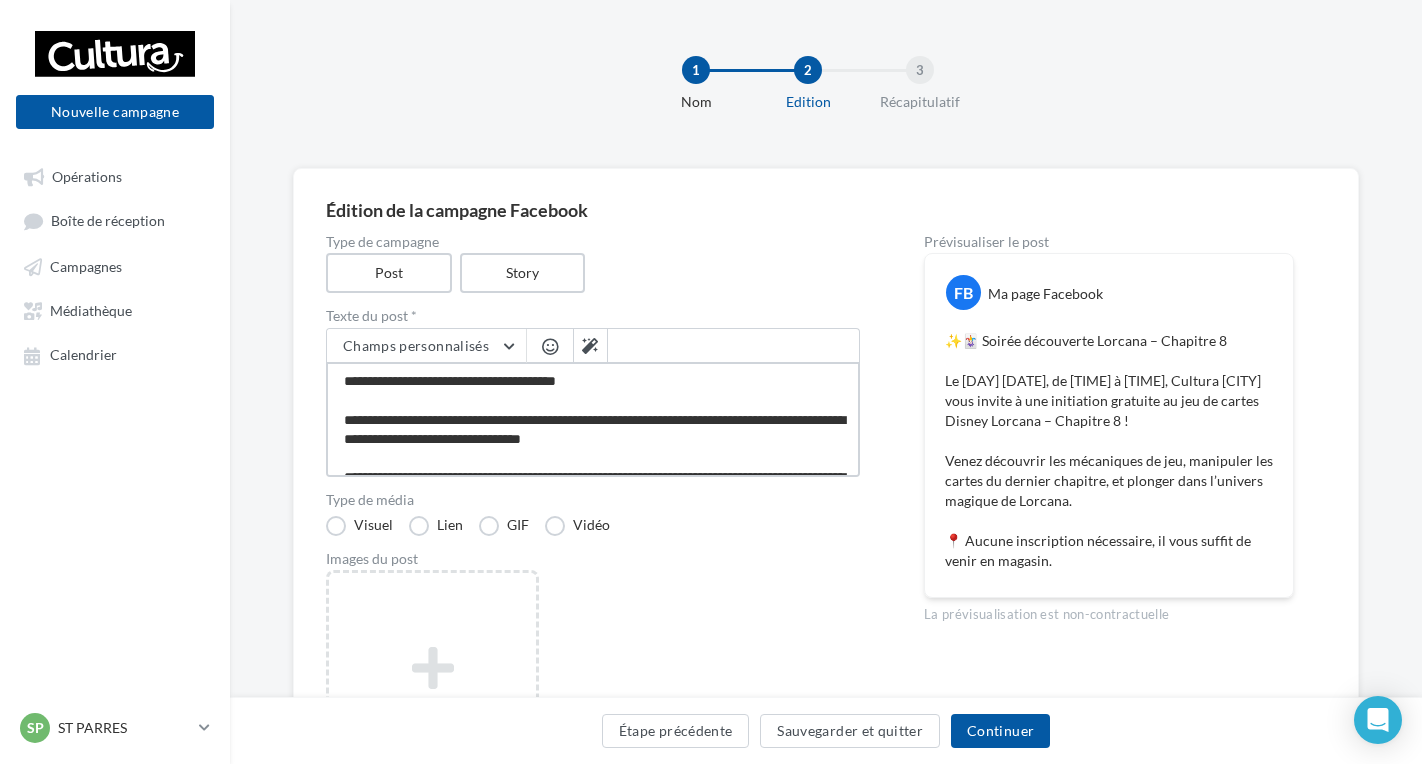 type on "**********" 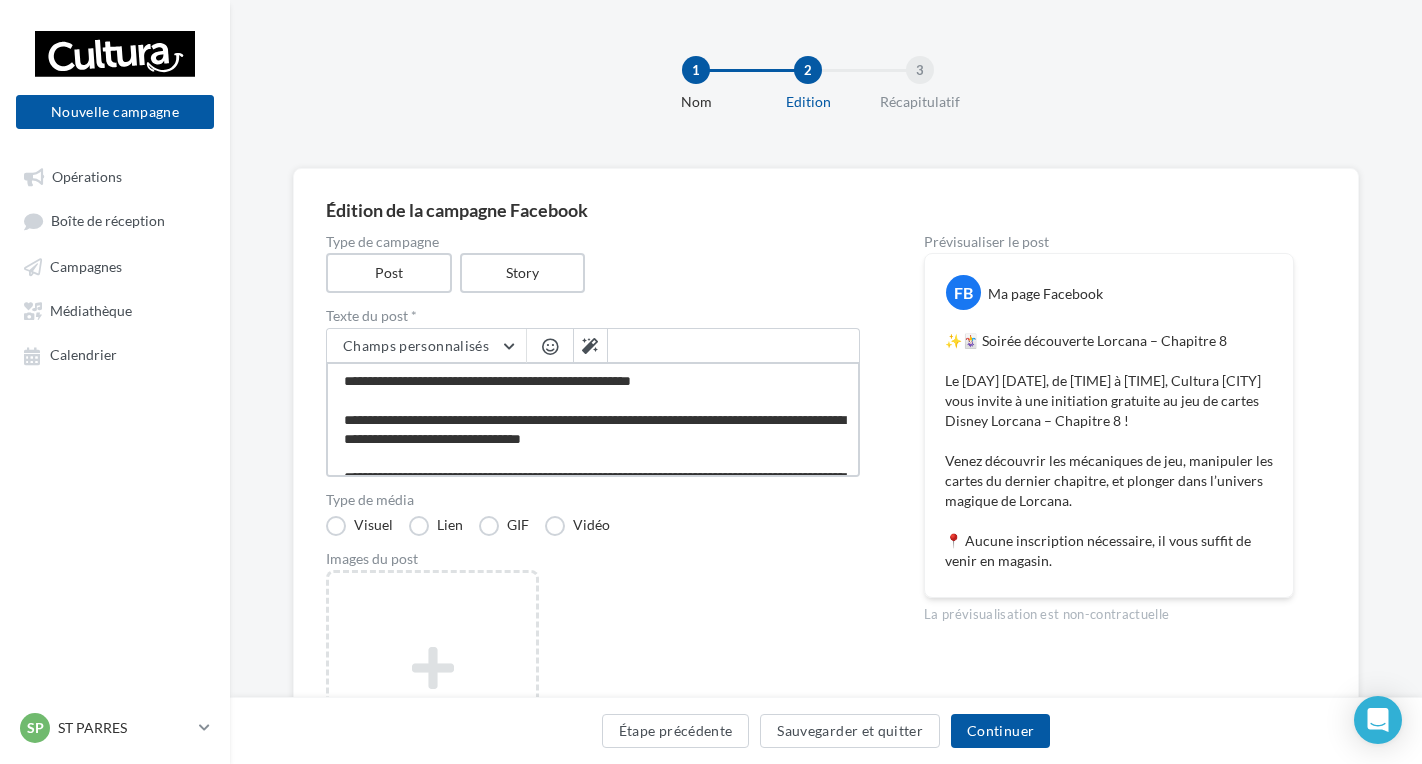 click on "**********" at bounding box center (593, 419) 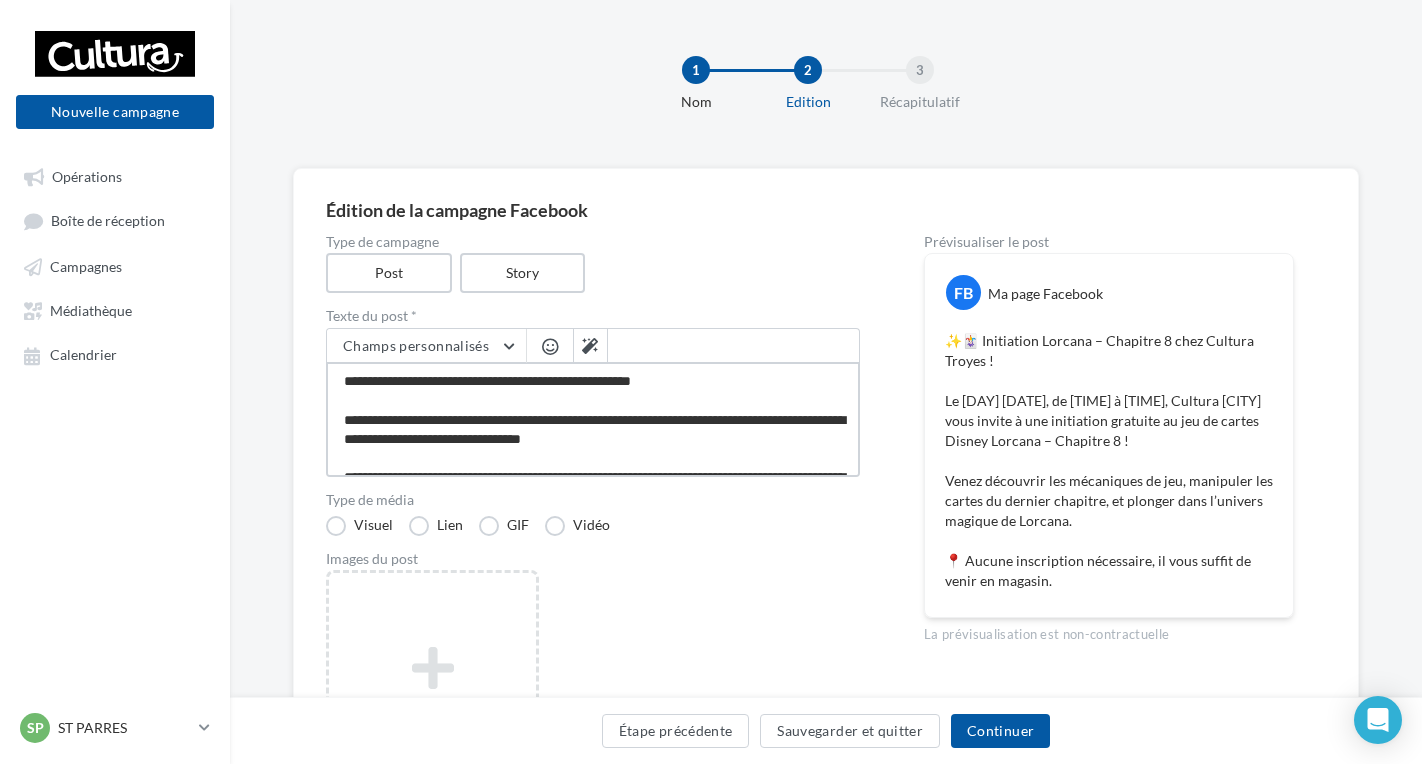 click on "**********" at bounding box center [593, 419] 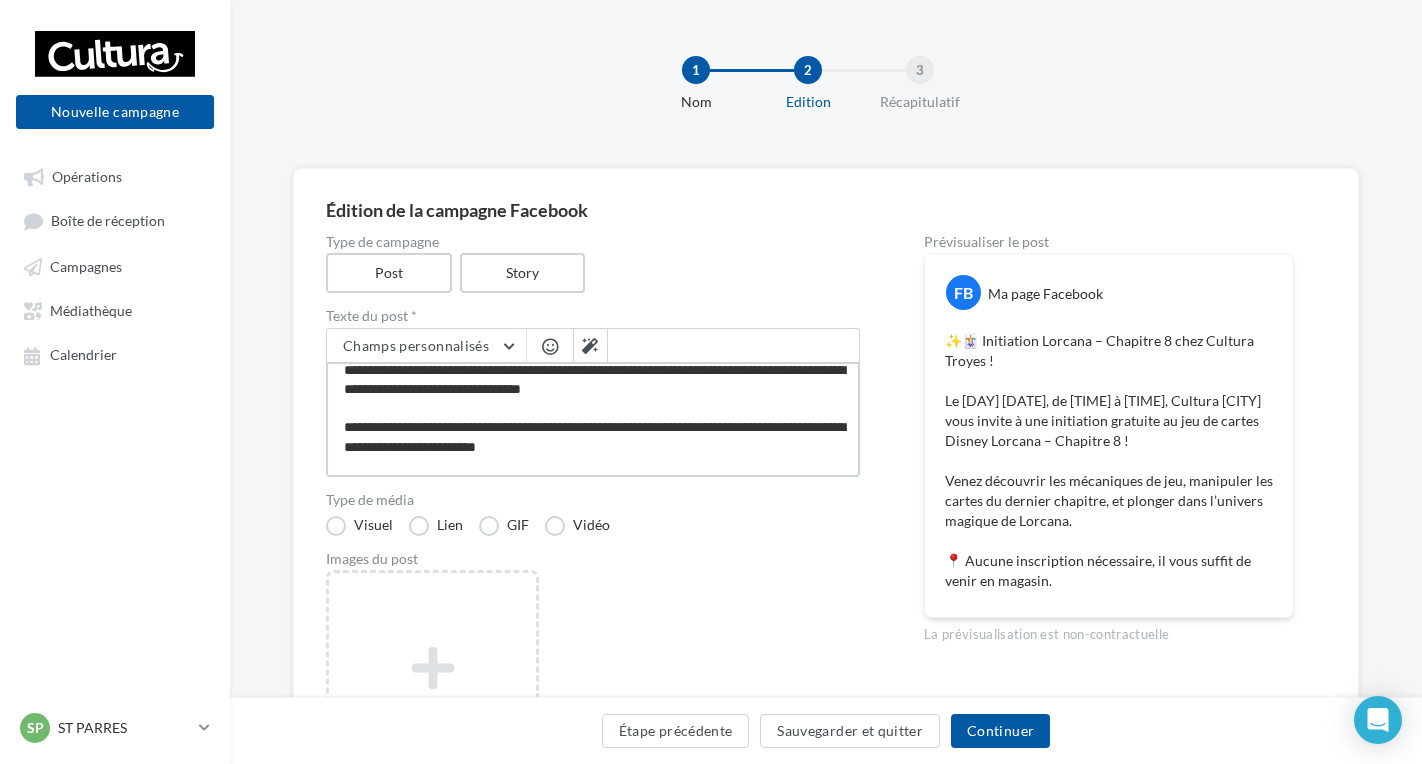scroll, scrollTop: 78, scrollLeft: 0, axis: vertical 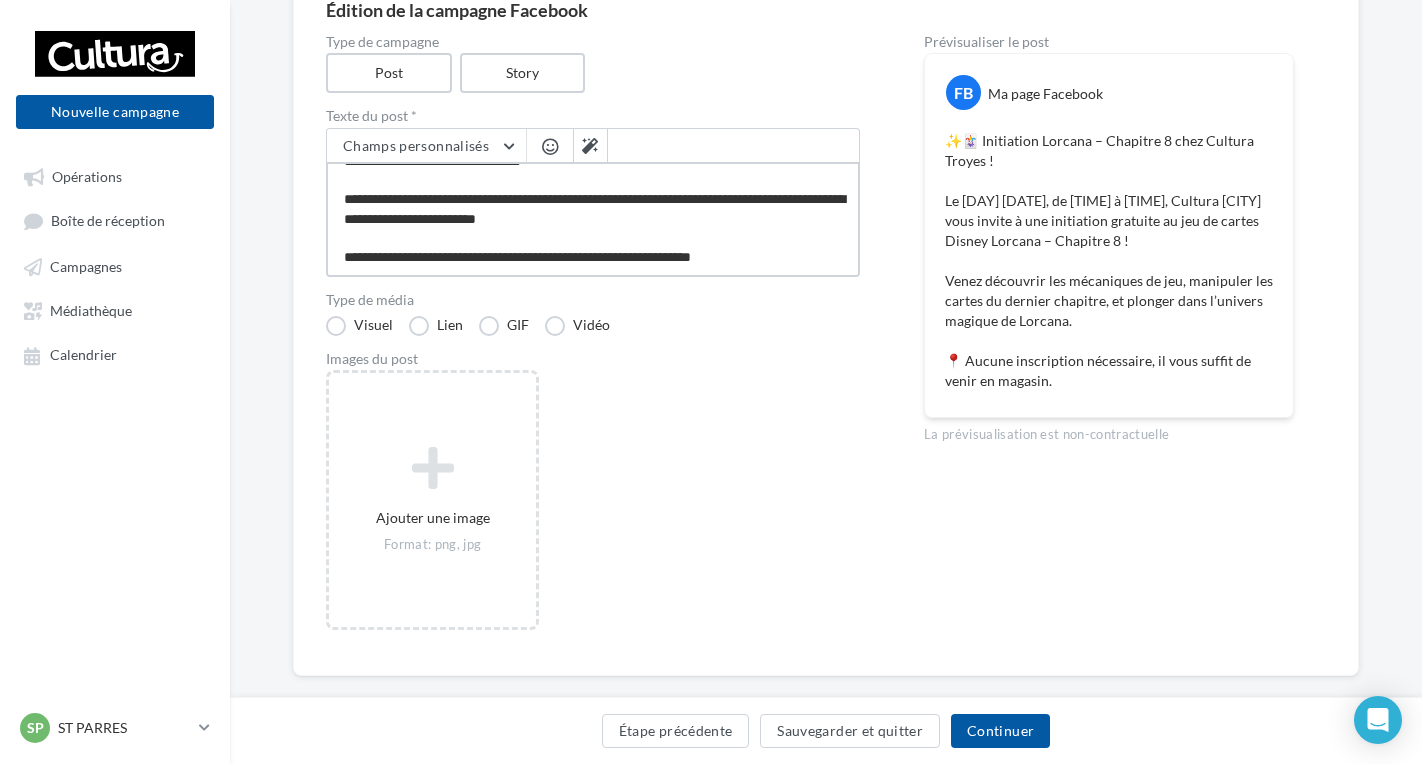 type on "**********" 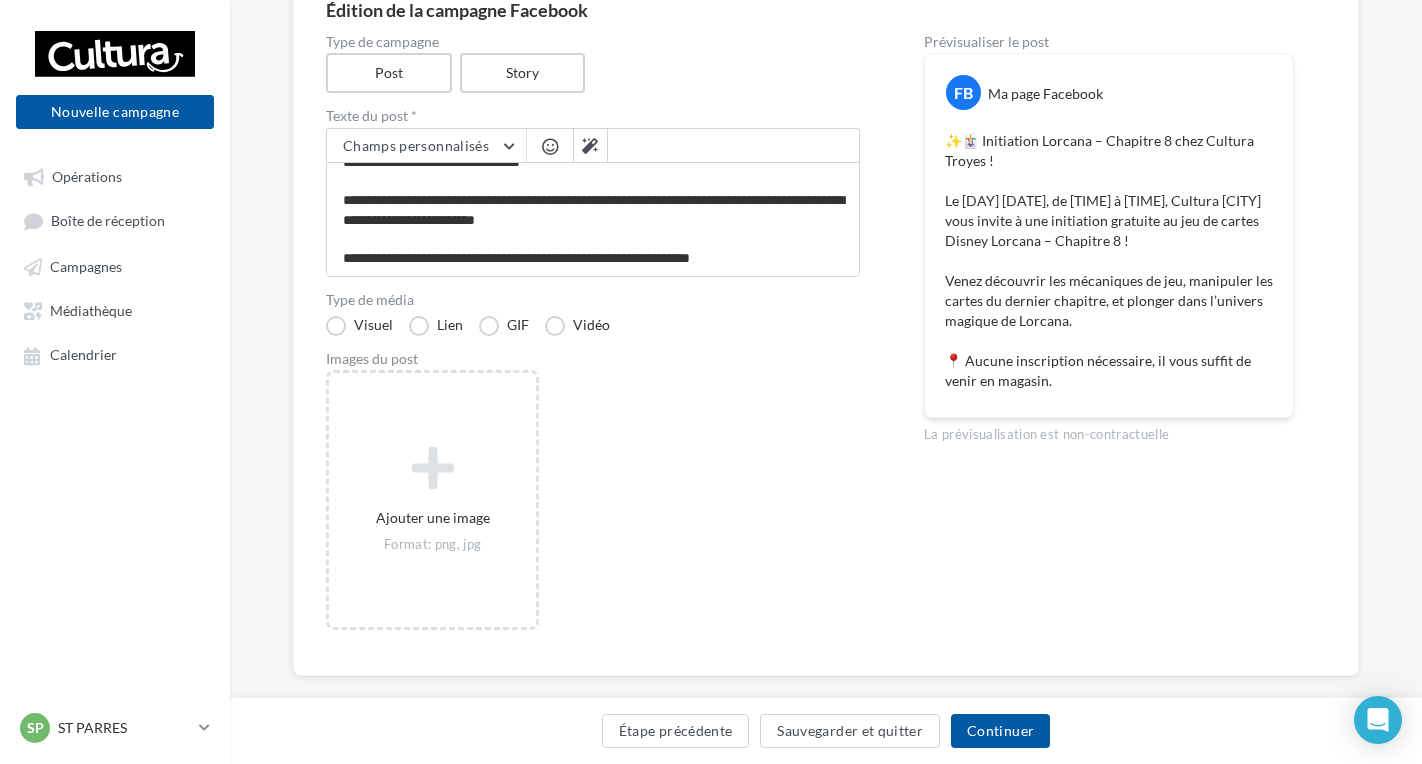 click on "Type de média
Visuel   Lien   GIF   Vidéo" at bounding box center [593, 314] 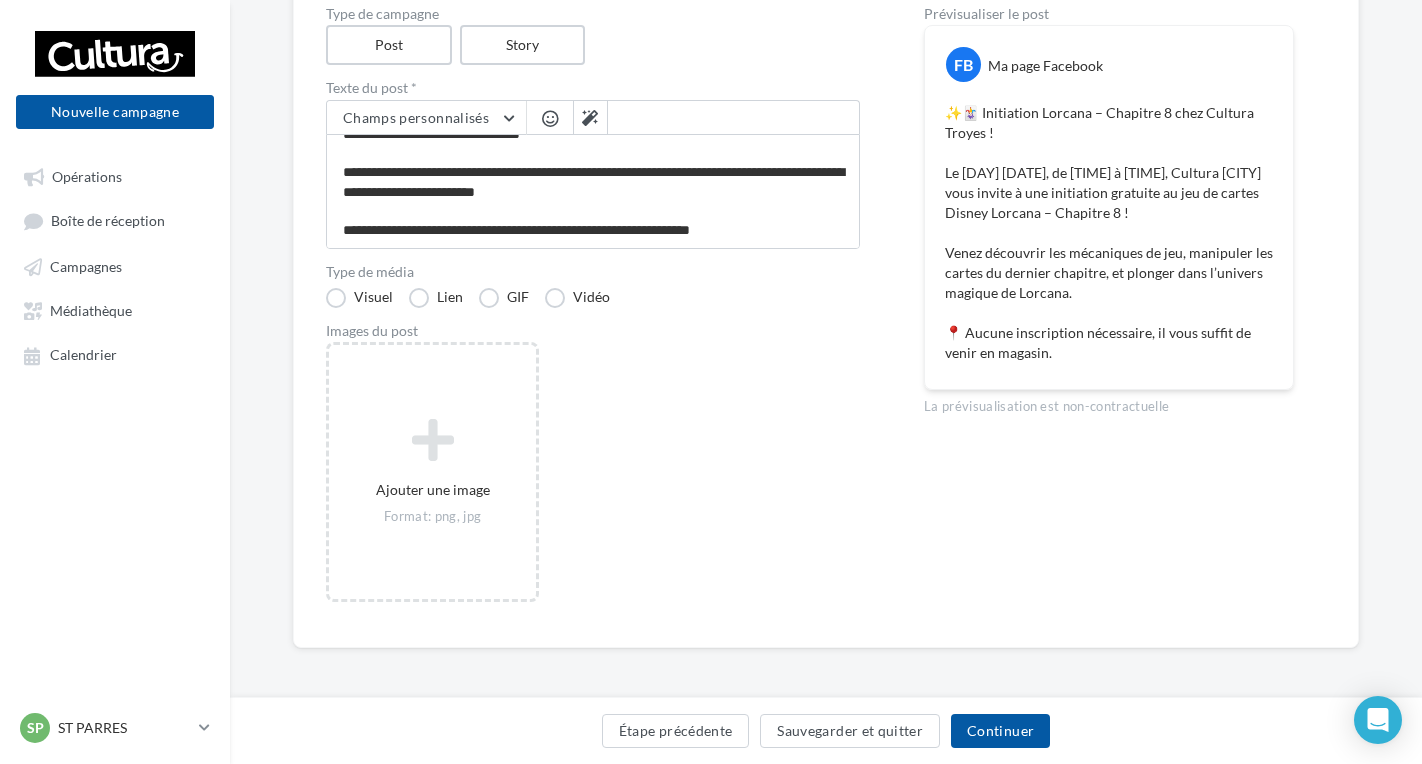 scroll, scrollTop: 230, scrollLeft: 0, axis: vertical 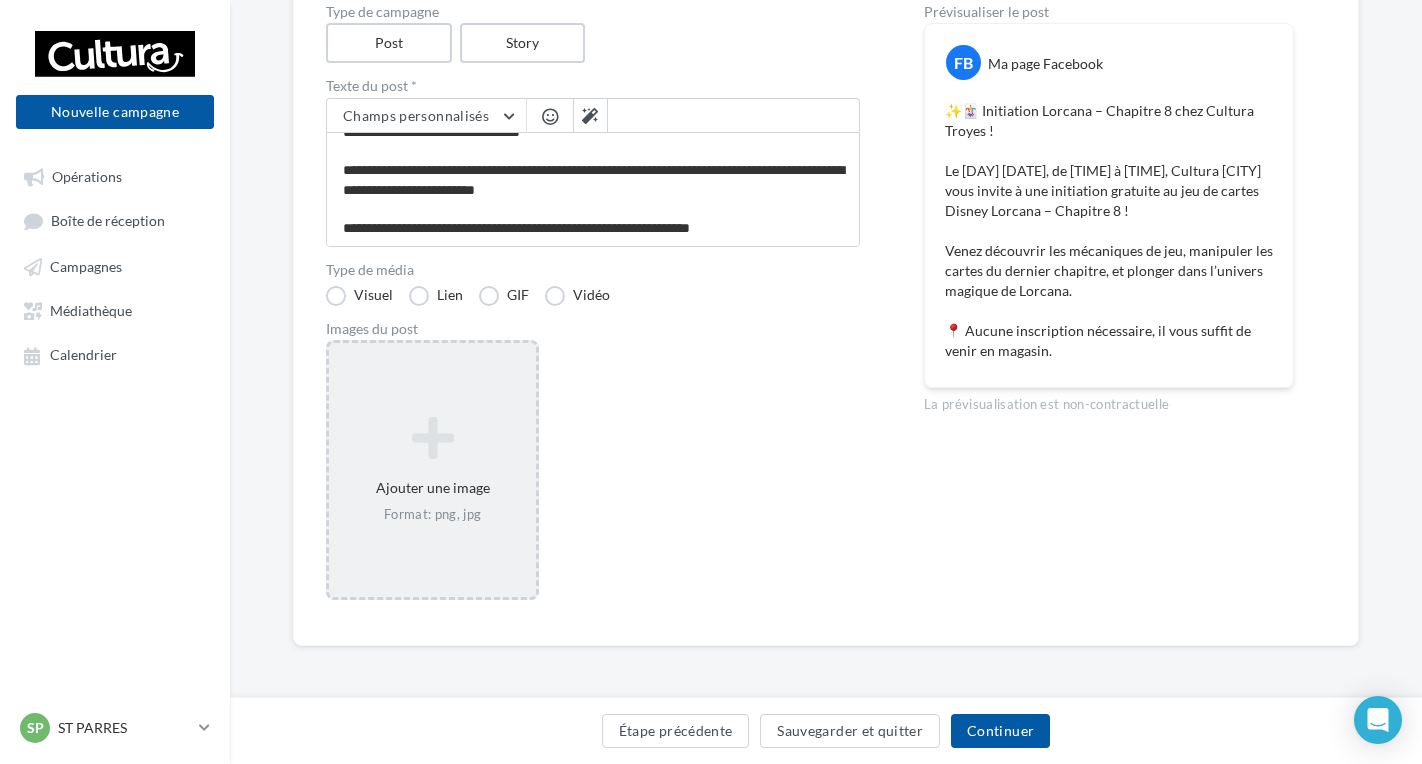 drag, startPoint x: 459, startPoint y: 438, endPoint x: 446, endPoint y: 446, distance: 15.264338 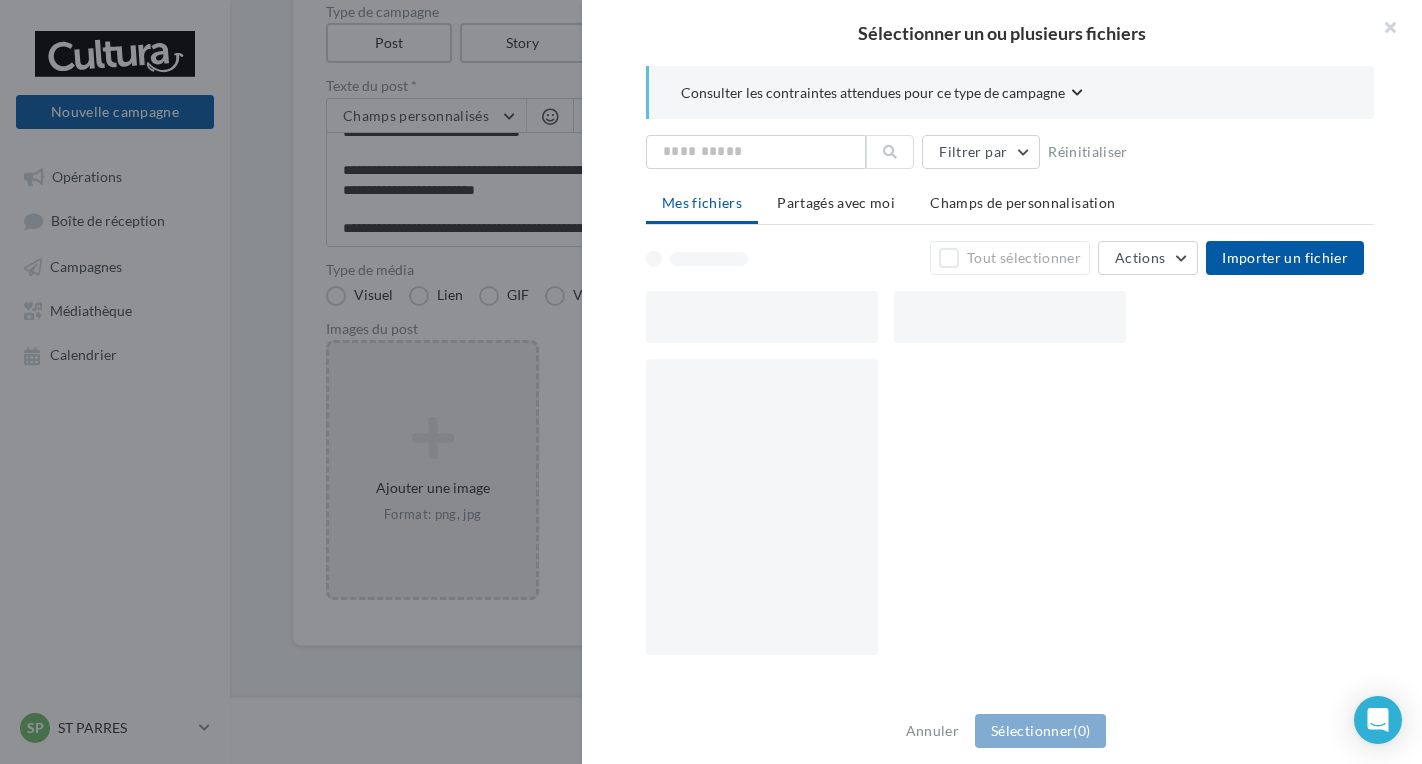 scroll, scrollTop: 220, scrollLeft: 0, axis: vertical 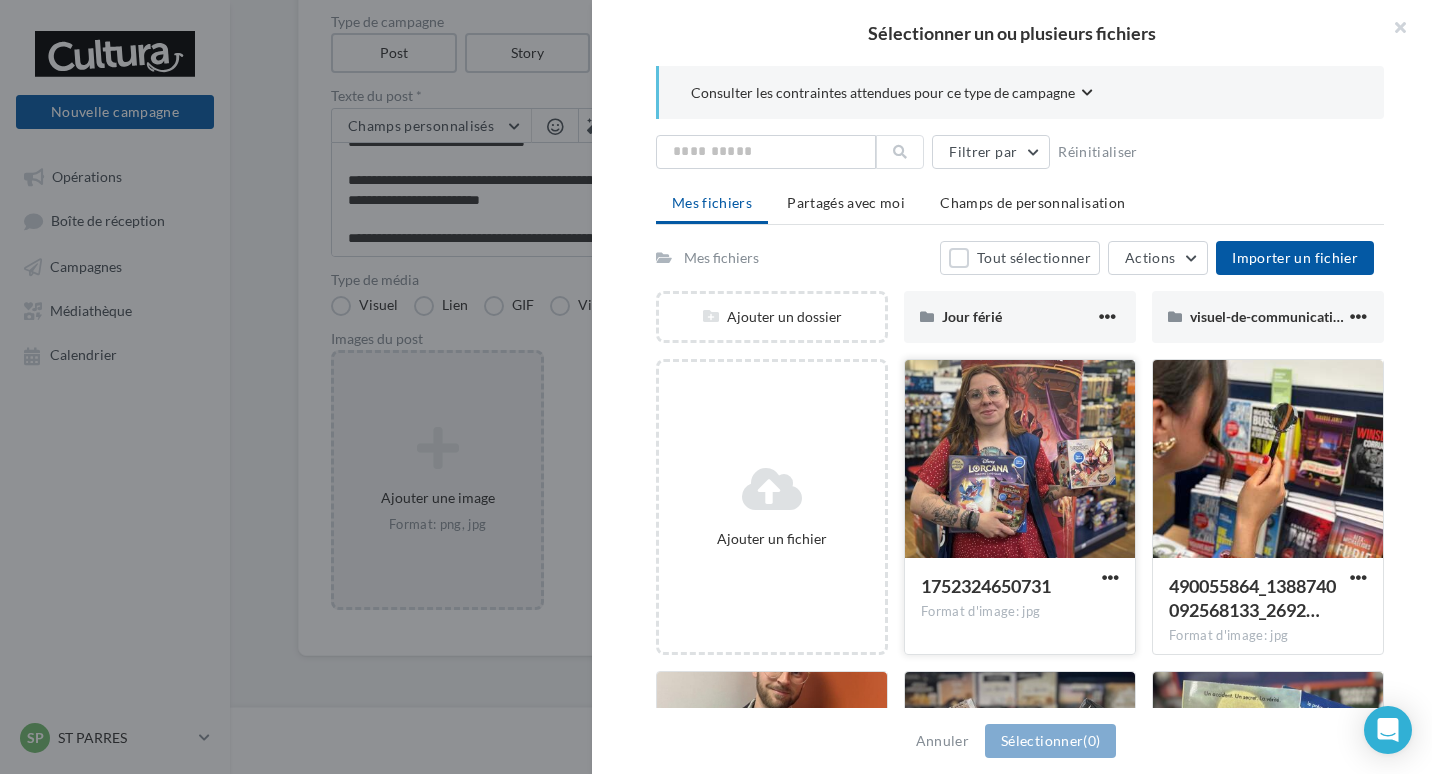 click at bounding box center [1020, 460] 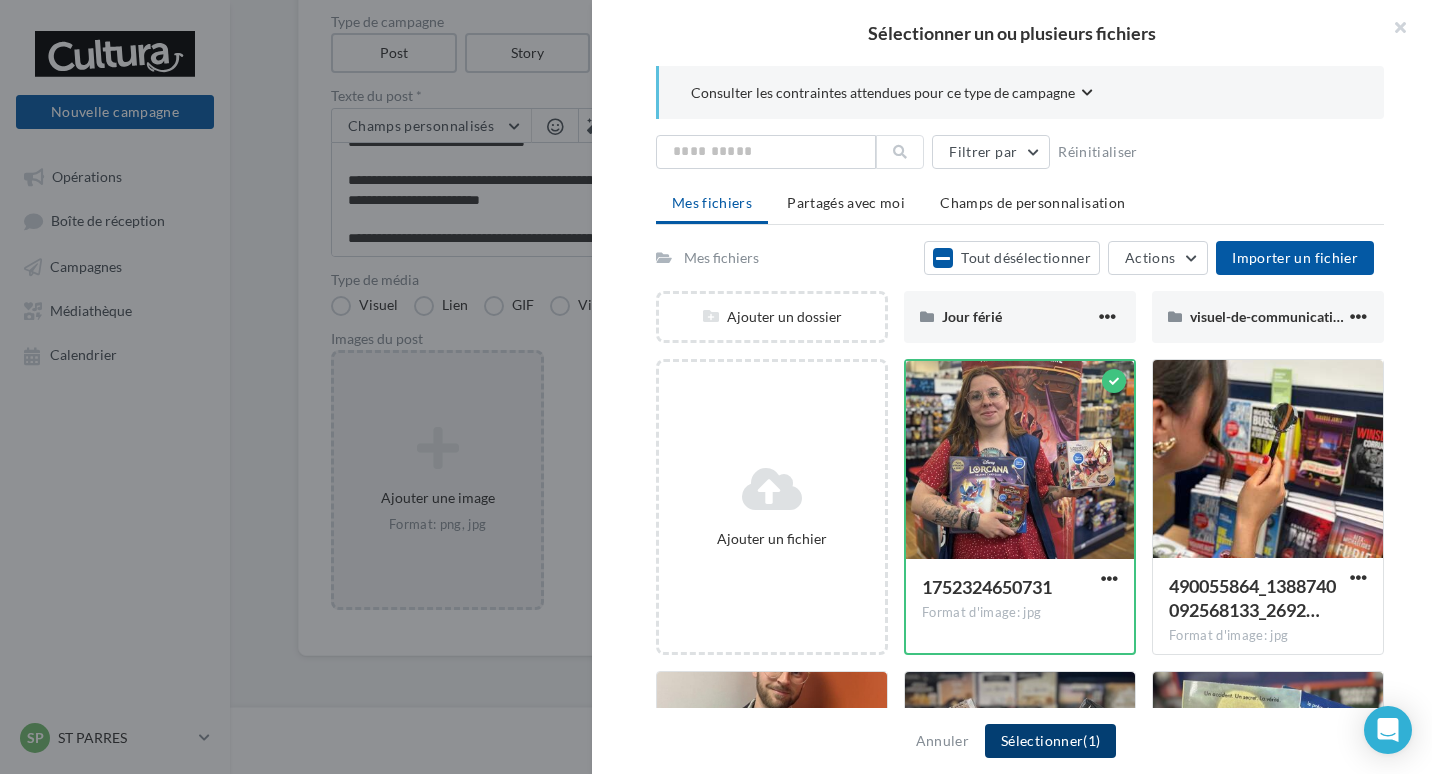 click on "Sélectionner   (1)" at bounding box center [1050, 741] 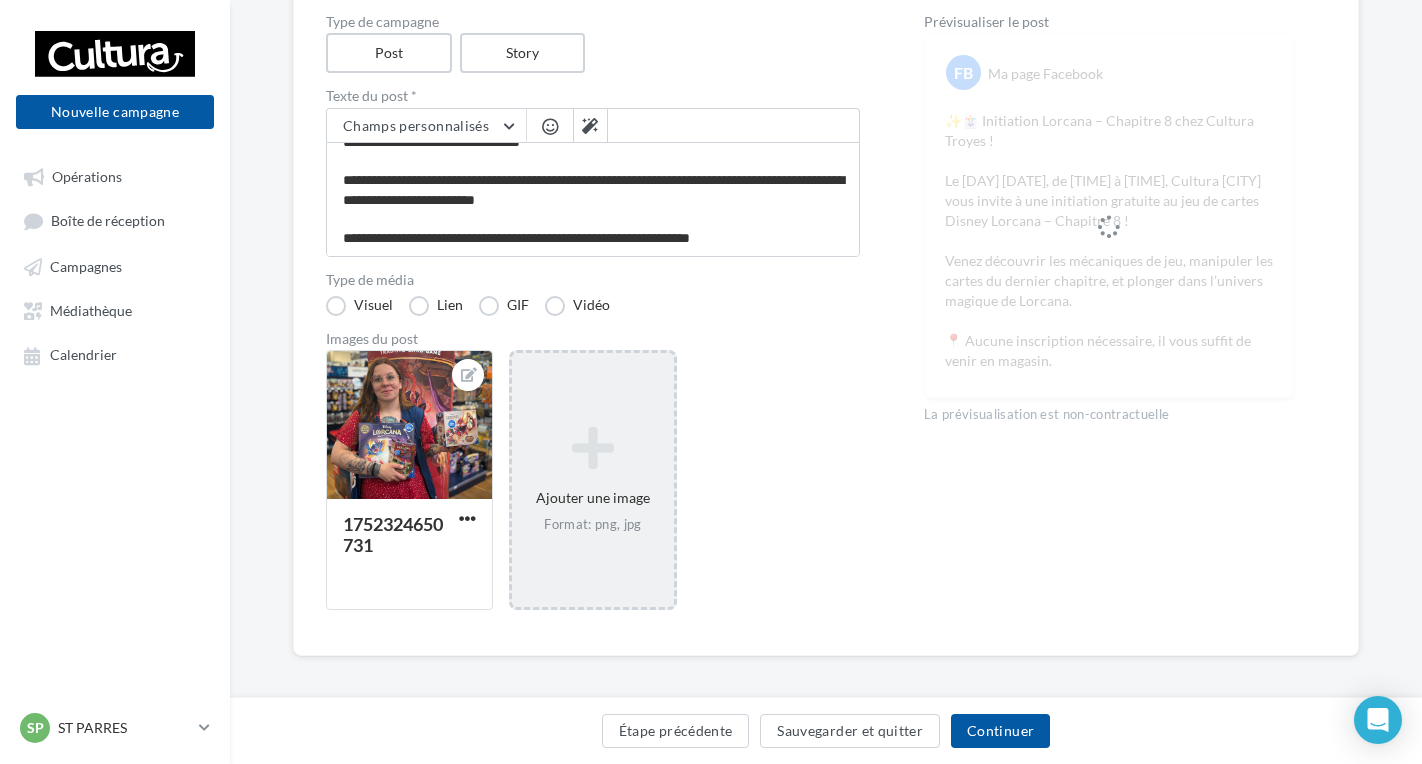 click on "1752324650731
Ajouter une image     Format: png, jpg" at bounding box center [601, 490] 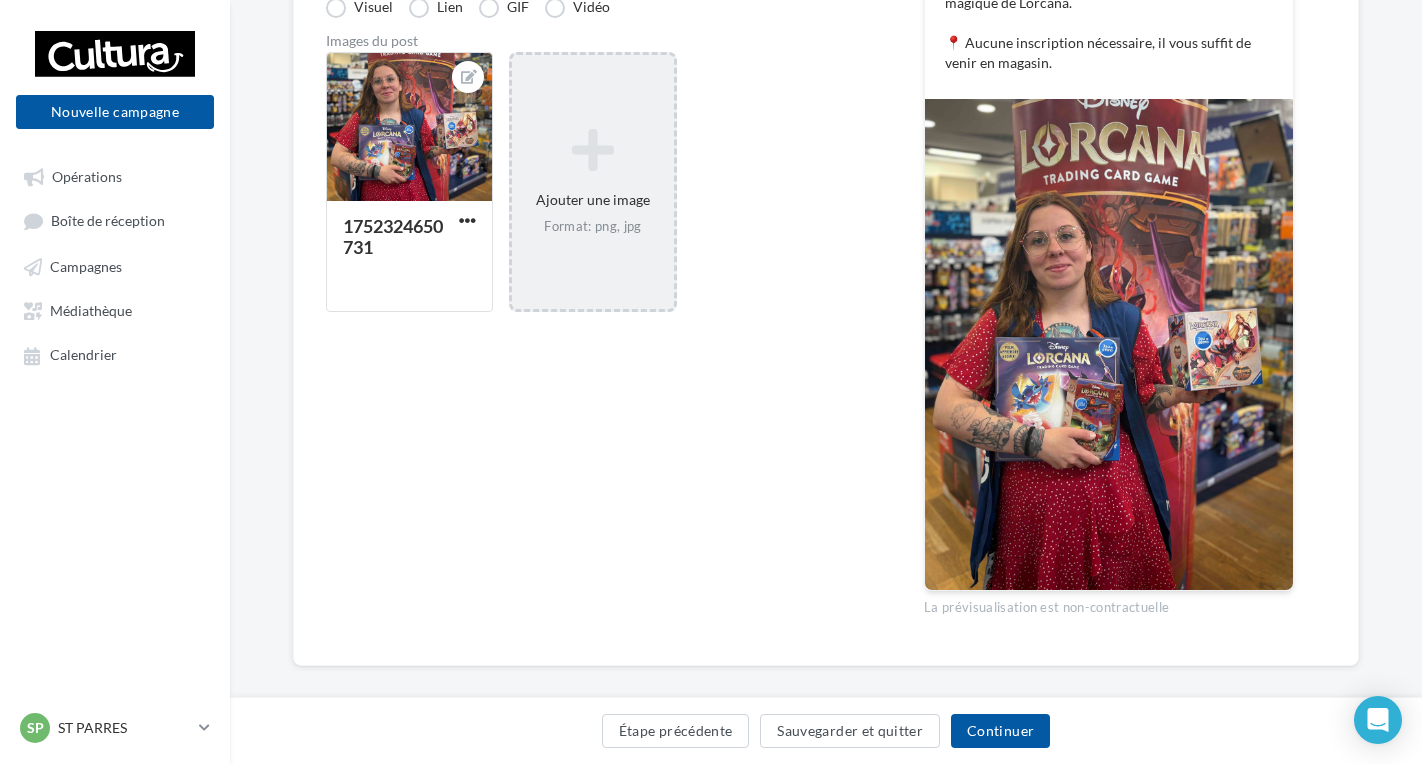 scroll, scrollTop: 520, scrollLeft: 0, axis: vertical 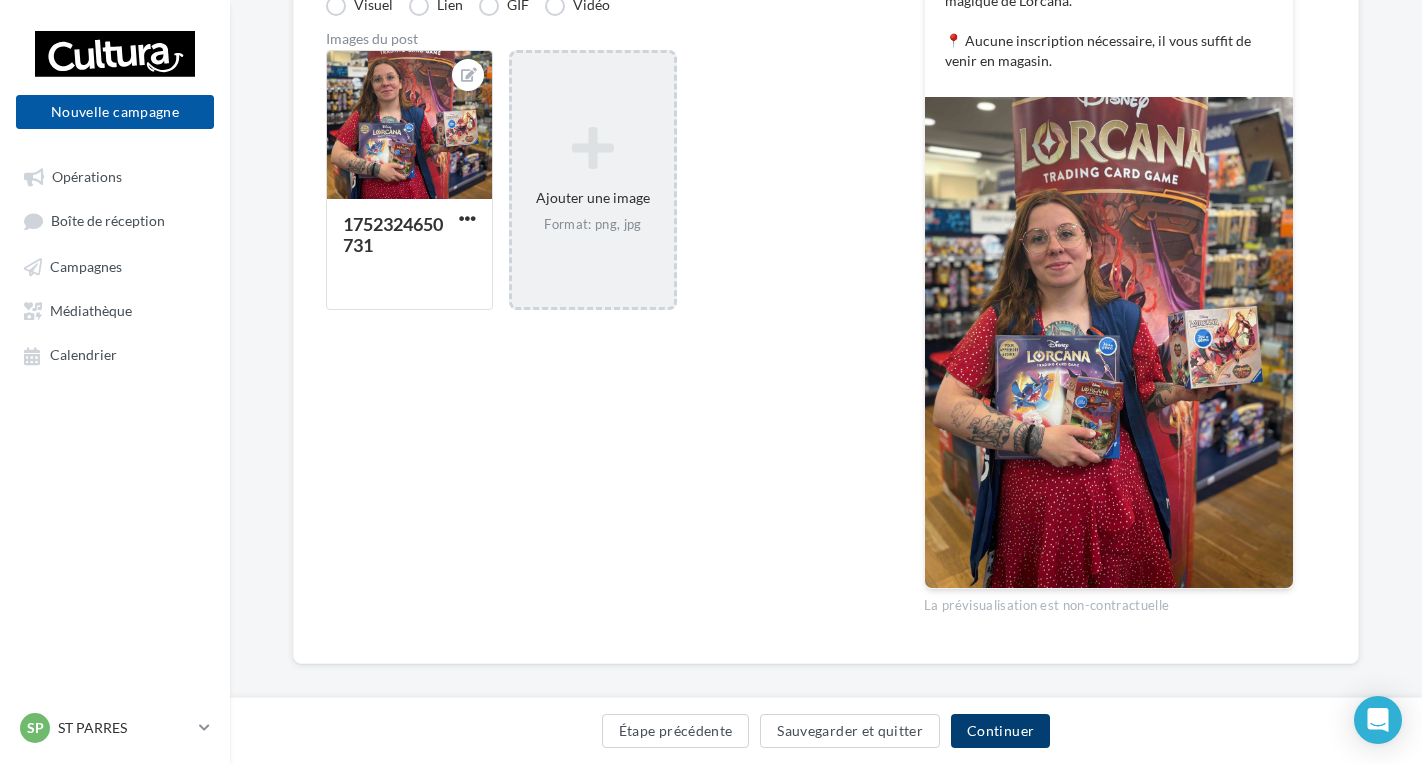 click on "Continuer" at bounding box center (1000, 731) 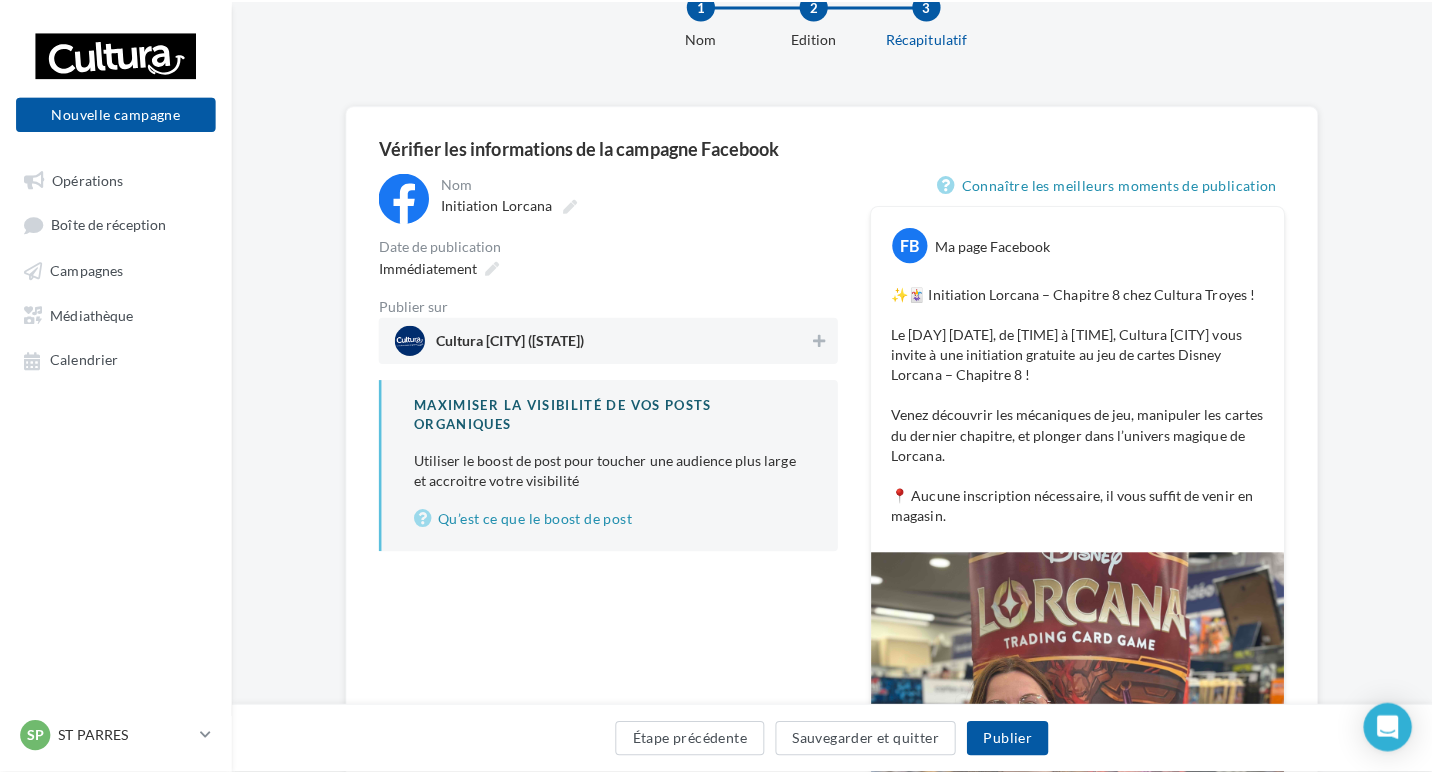 scroll, scrollTop: 100, scrollLeft: 0, axis: vertical 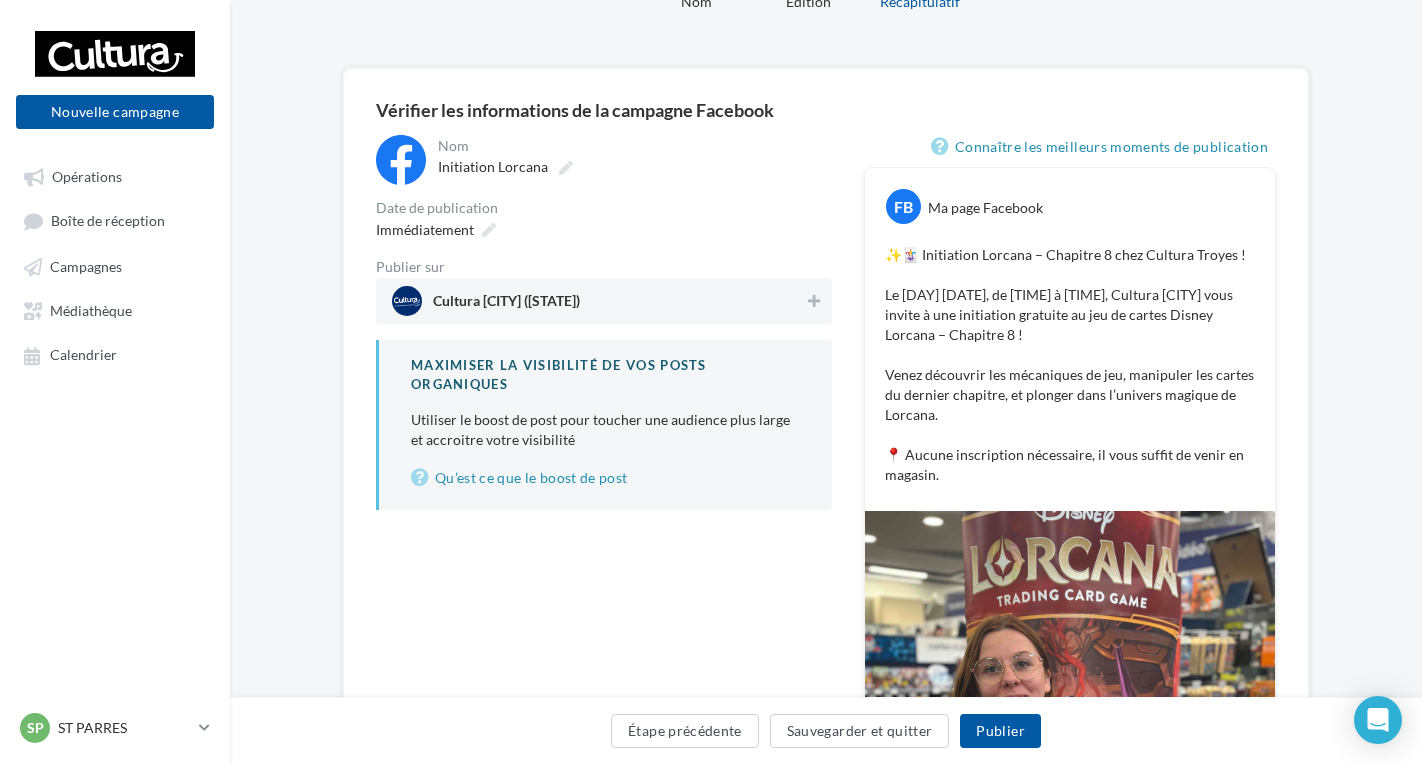 click on "Cultura [CITY] ([CITY]-[CITY])" at bounding box center (604, 301) 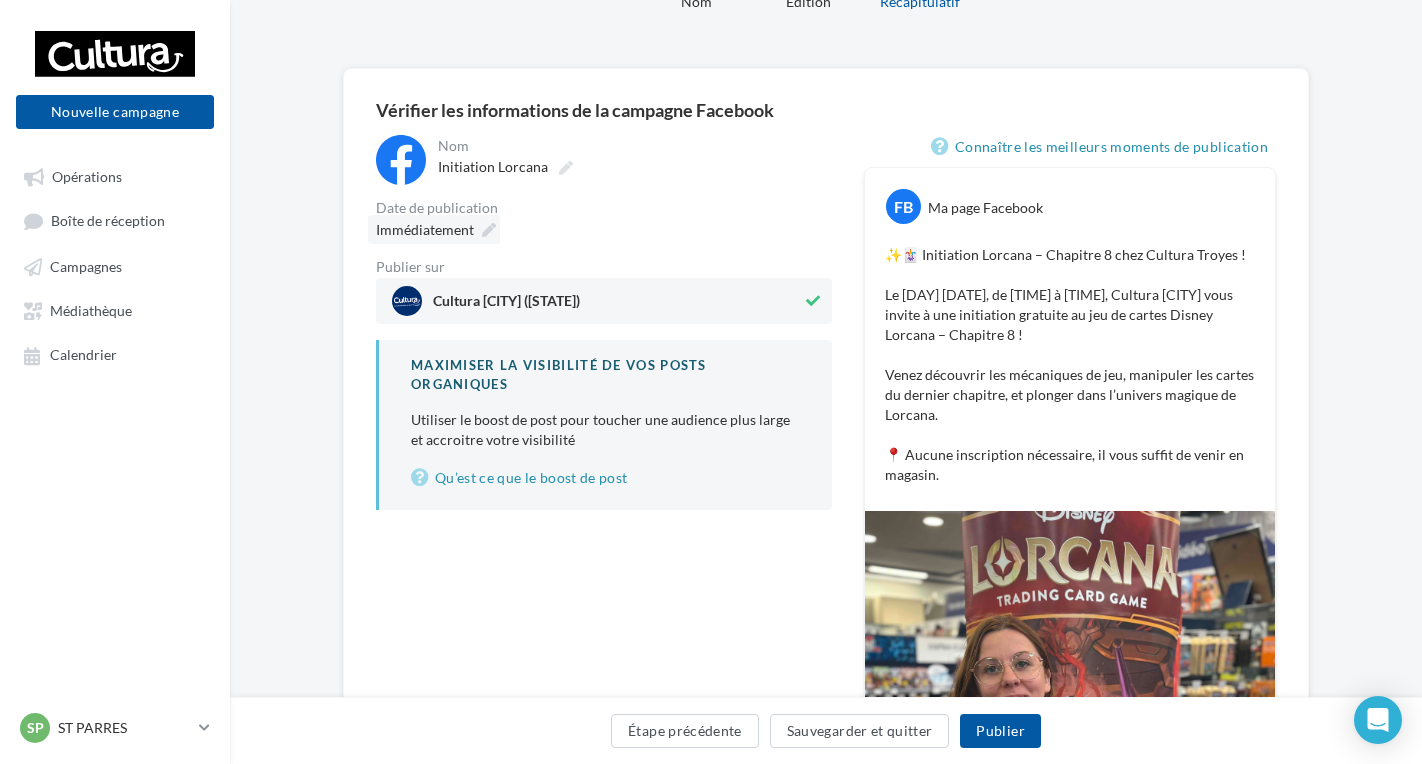 click on "Immédiatement" at bounding box center [425, 229] 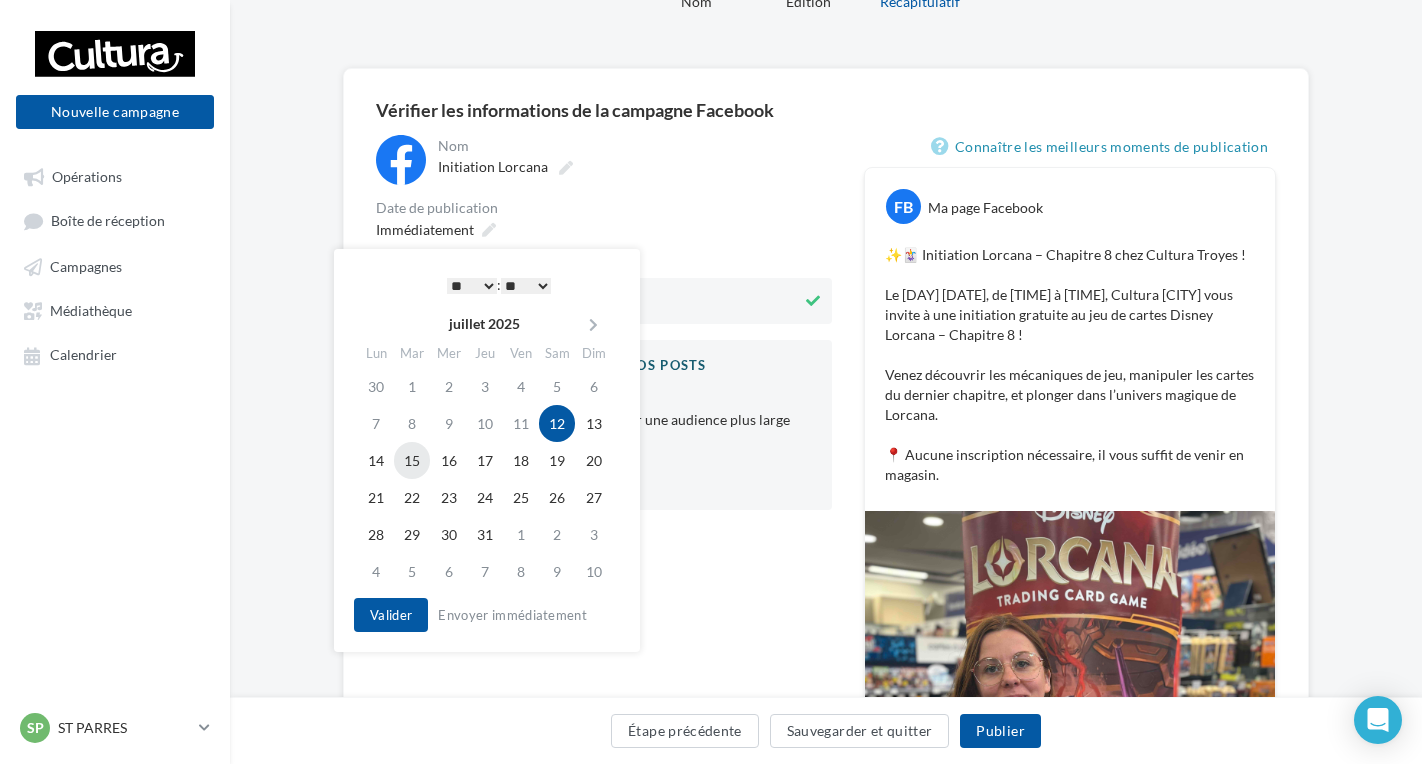 click on "15" at bounding box center (412, 460) 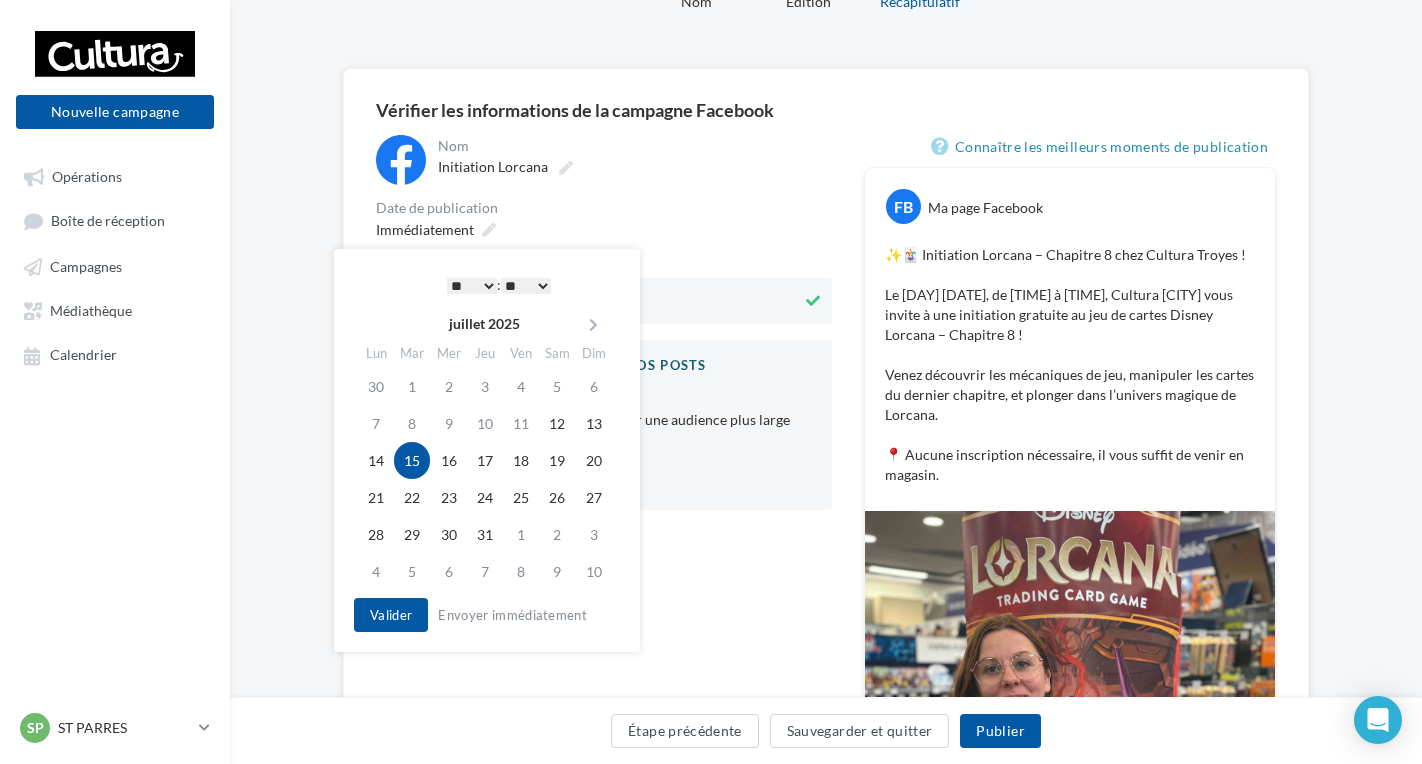 click on "* * * * * * * * * * ** ** ** ** ** ** ** ** ** ** ** ** ** **" at bounding box center [472, 286] 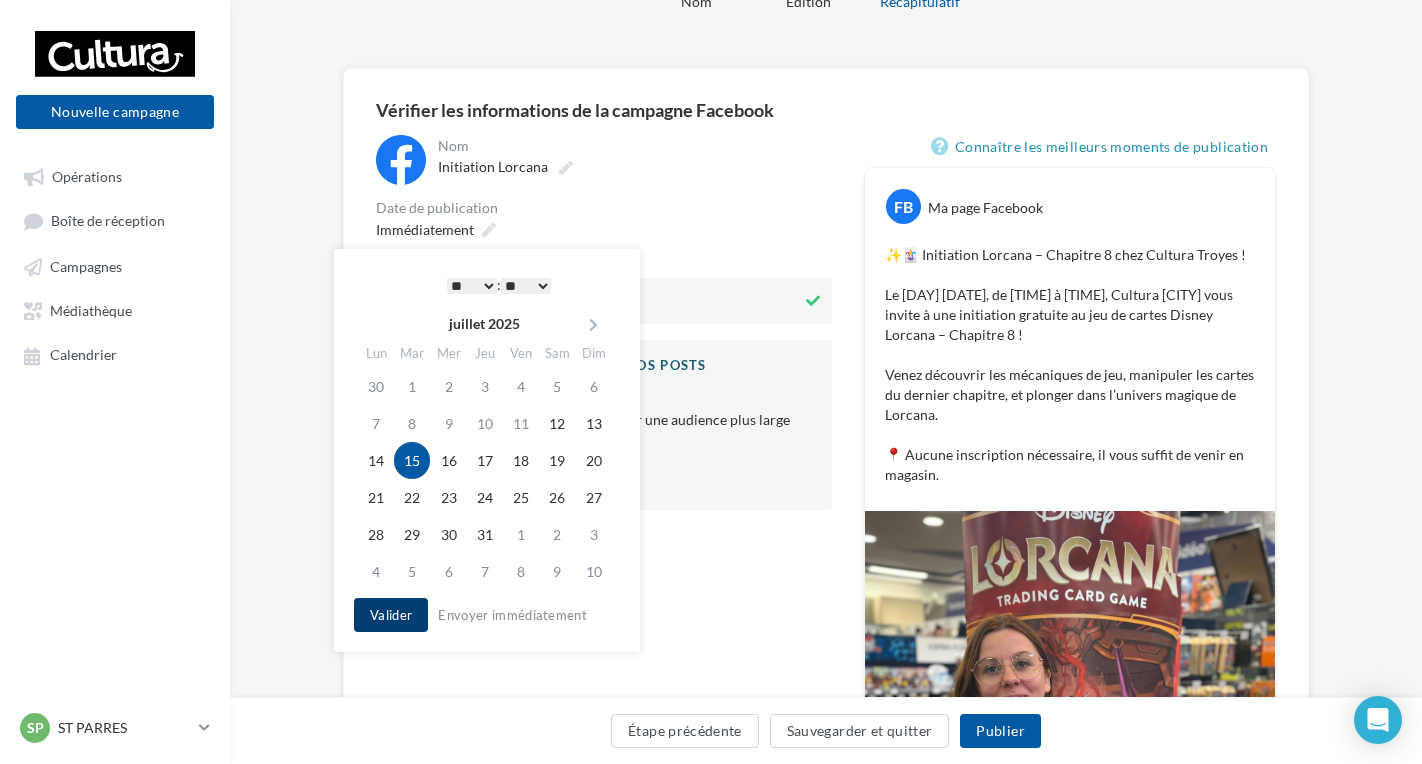 click on "Valider" at bounding box center (391, 615) 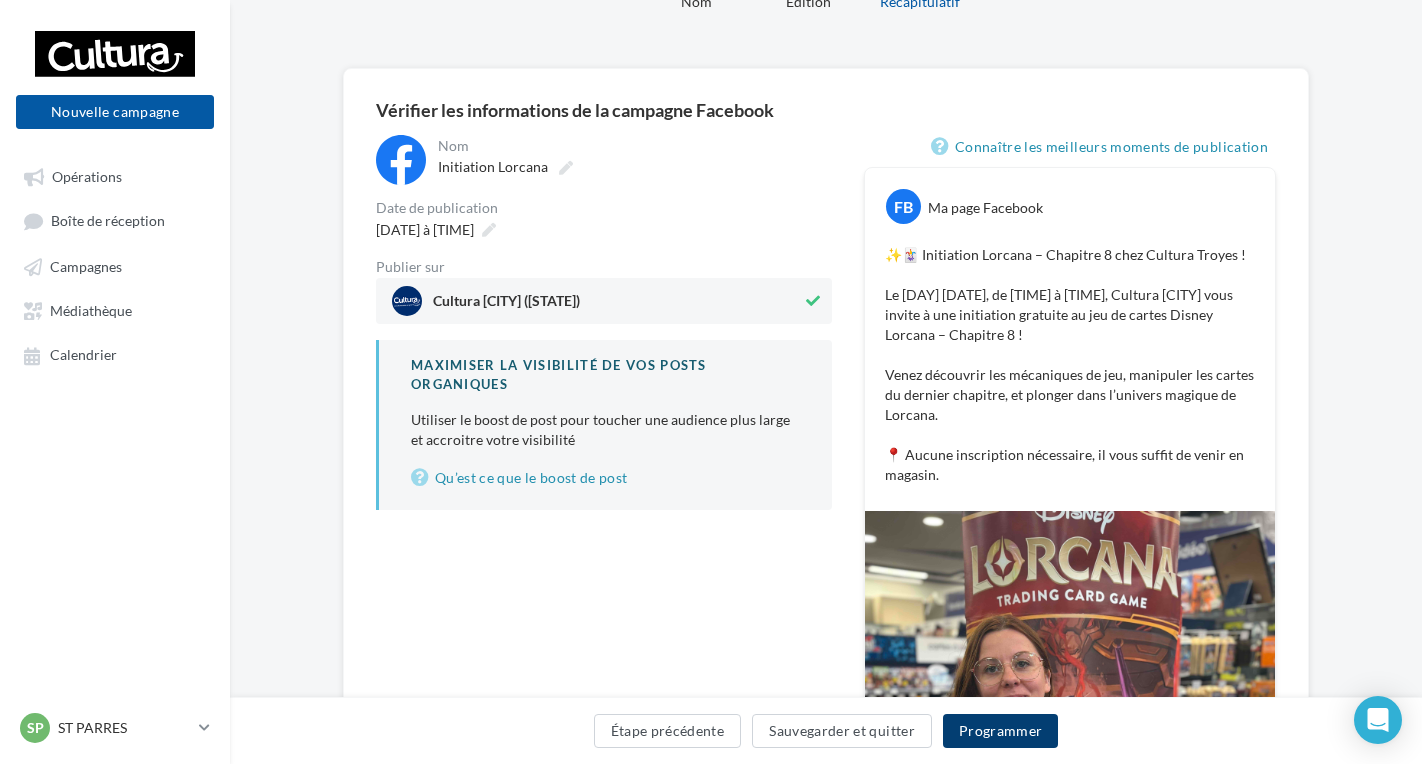 drag, startPoint x: 1005, startPoint y: 724, endPoint x: 951, endPoint y: 602, distance: 133.41664 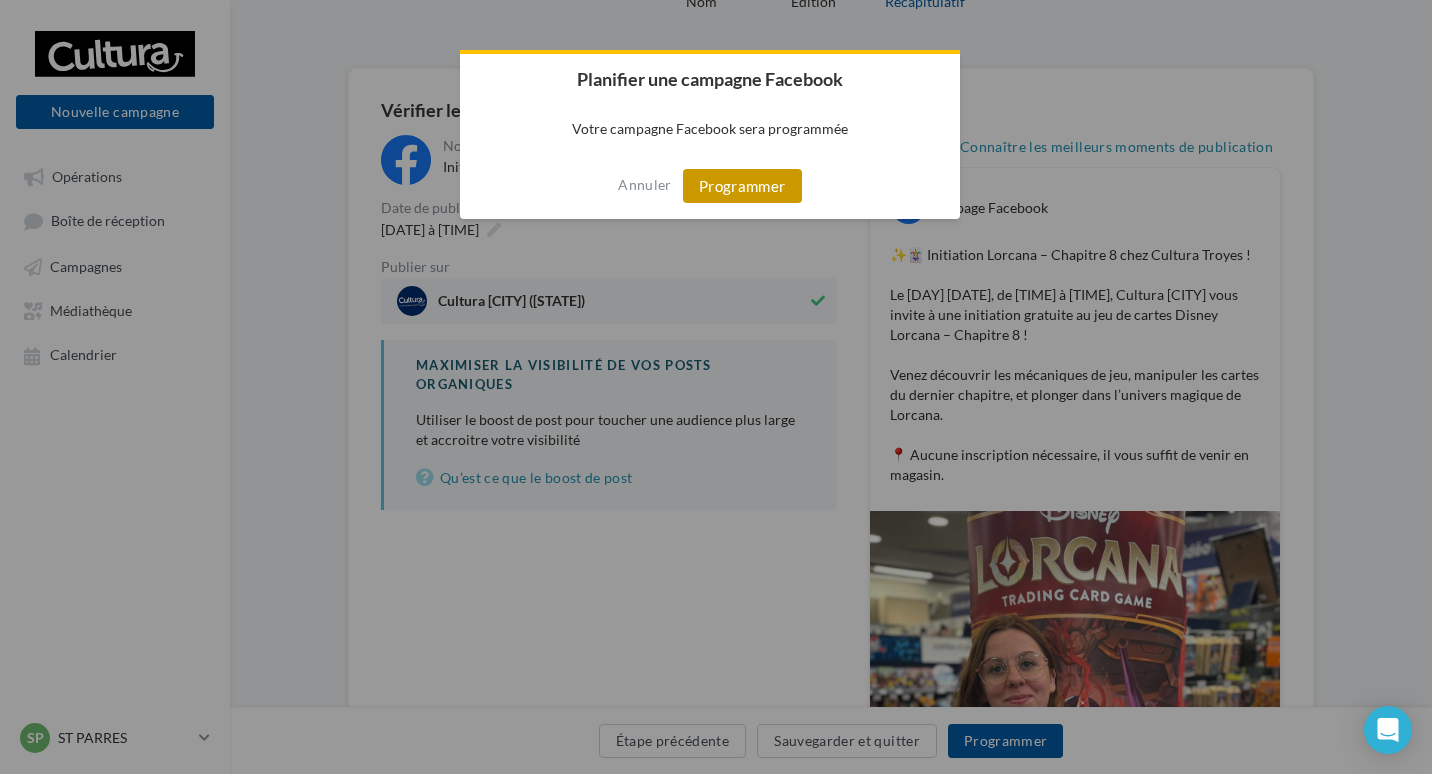 click on "Programmer" at bounding box center (742, 186) 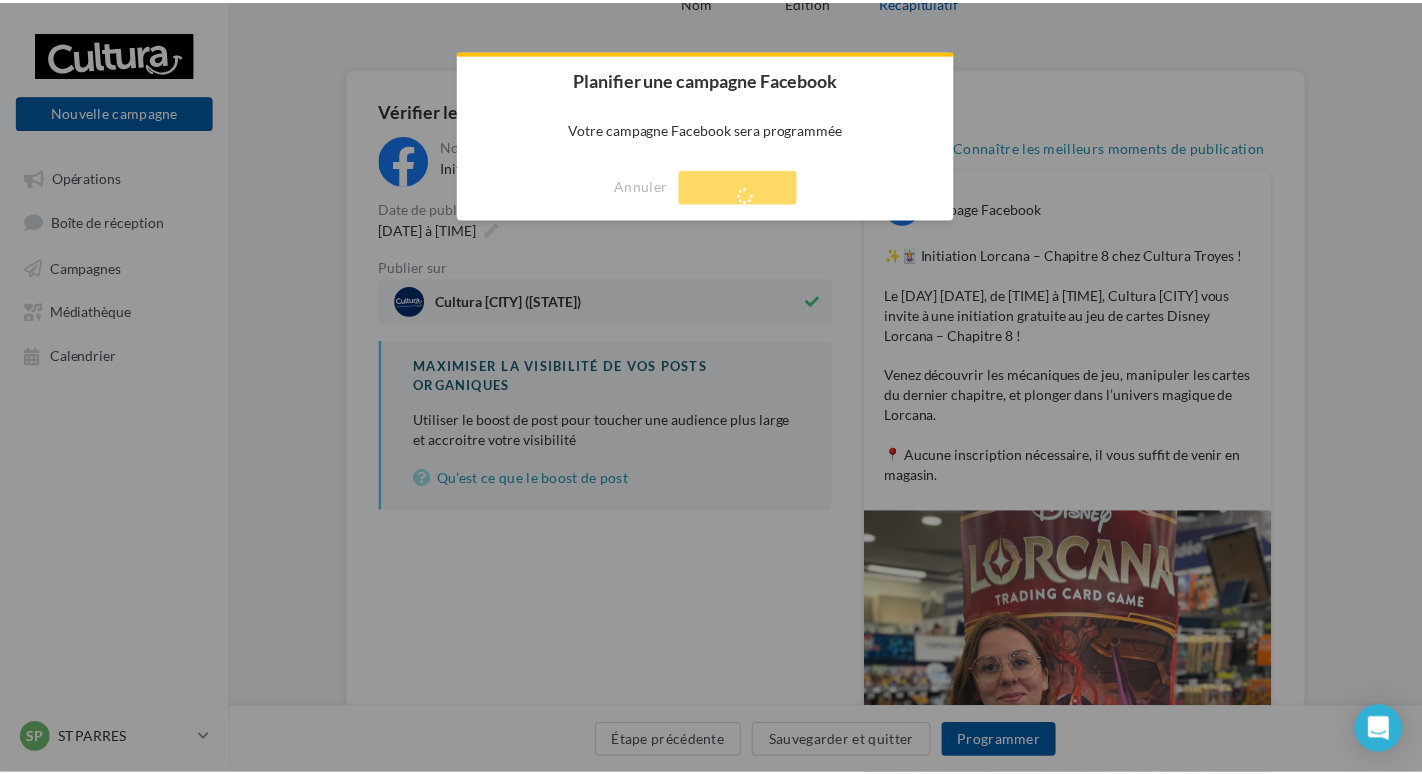 scroll, scrollTop: 32, scrollLeft: 0, axis: vertical 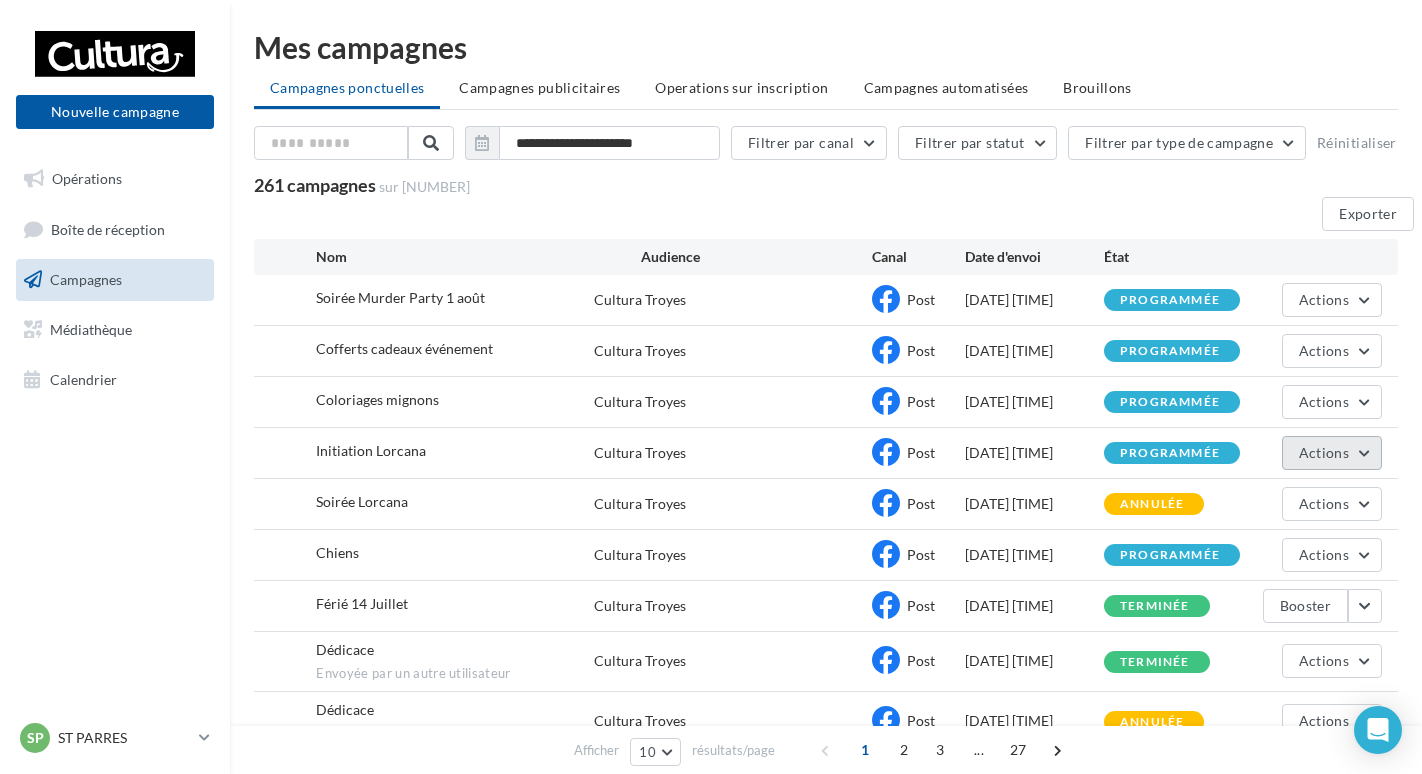 click on "Actions" at bounding box center [1332, 453] 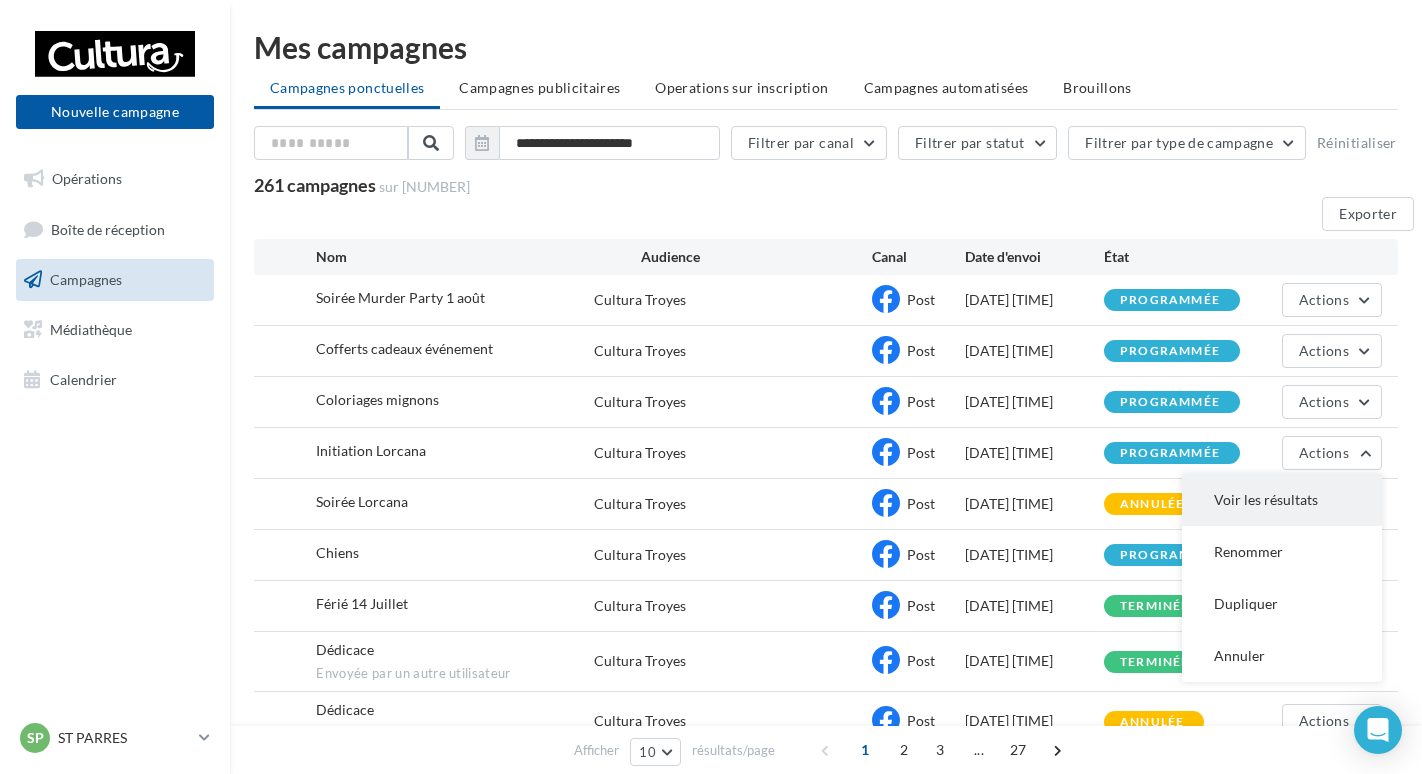 click on "Voir les résultats" at bounding box center [1282, 500] 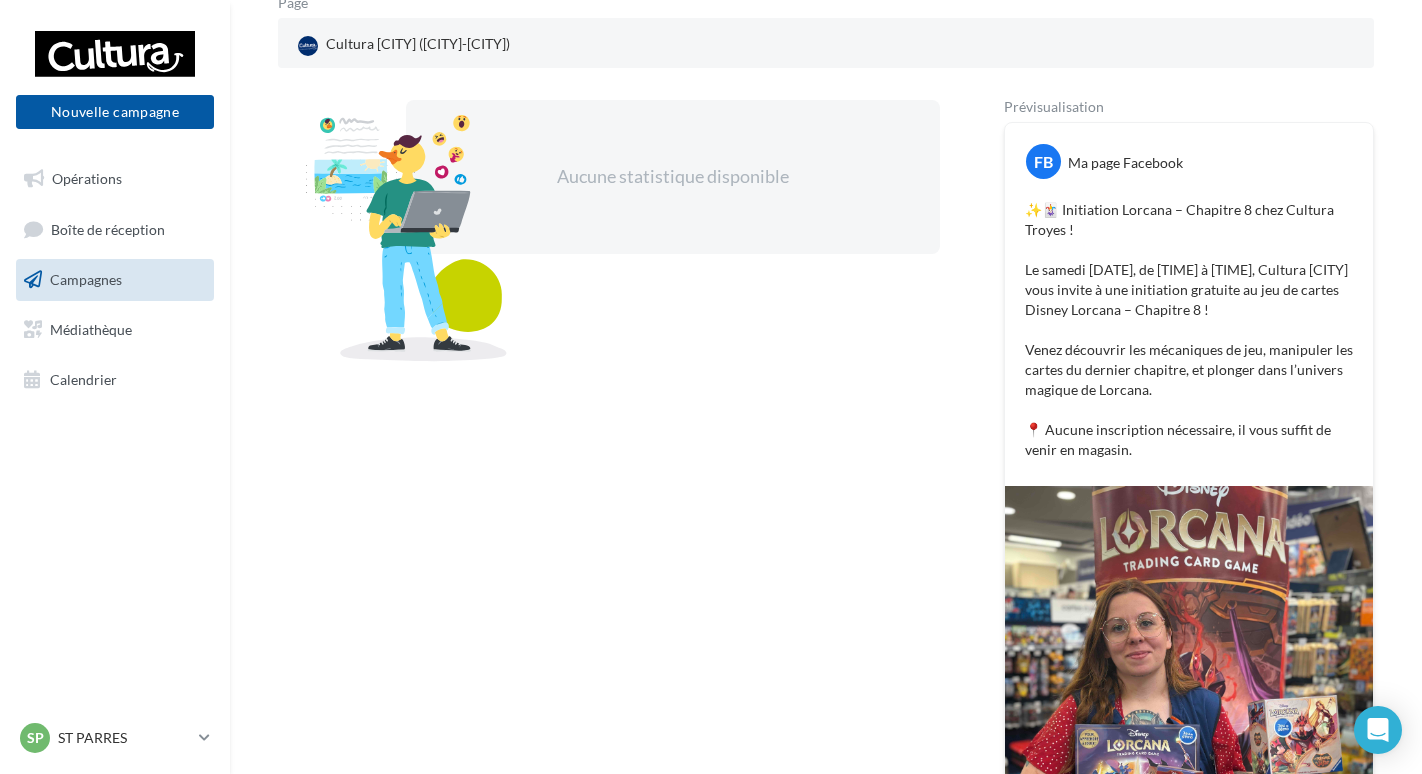 scroll, scrollTop: 322, scrollLeft: 0, axis: vertical 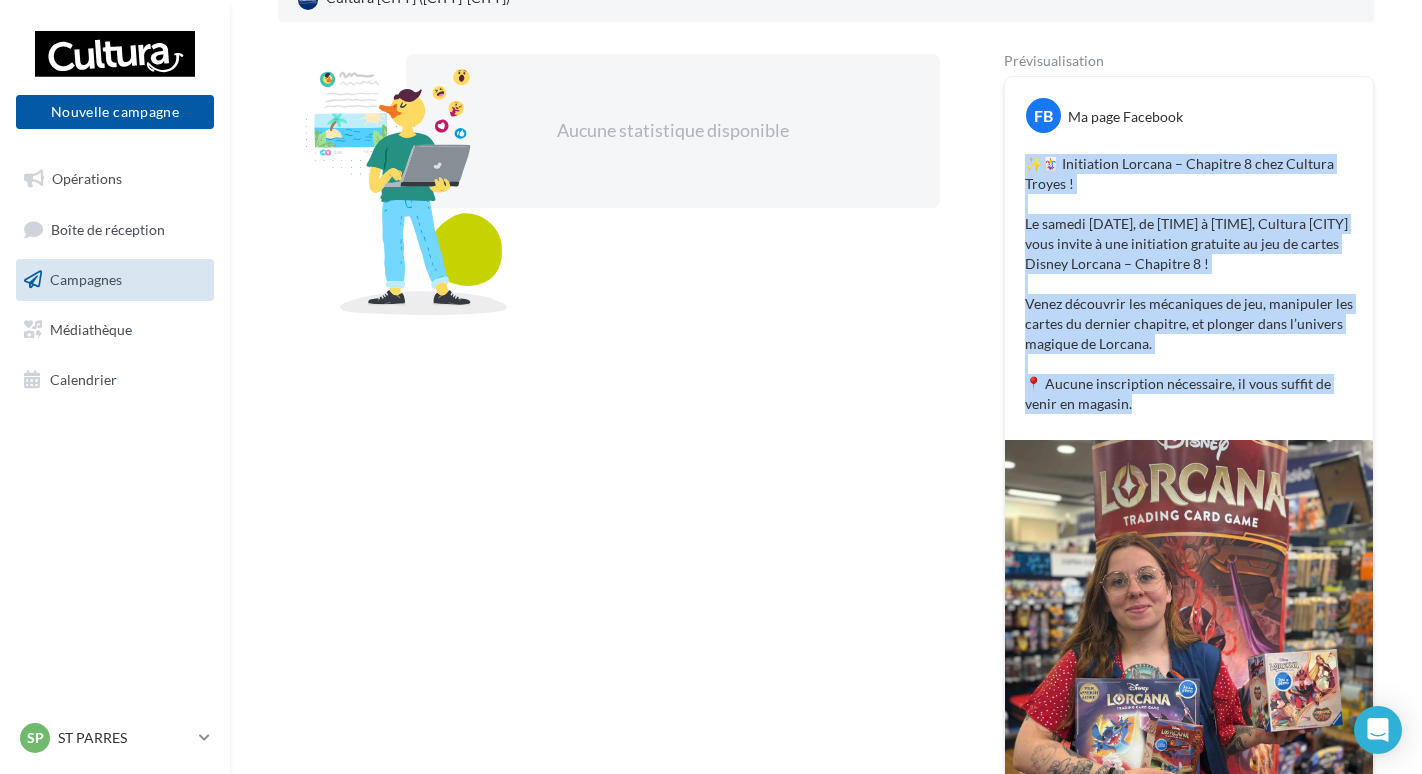 drag, startPoint x: 1186, startPoint y: 422, endPoint x: 1022, endPoint y: 160, distance: 309.09546 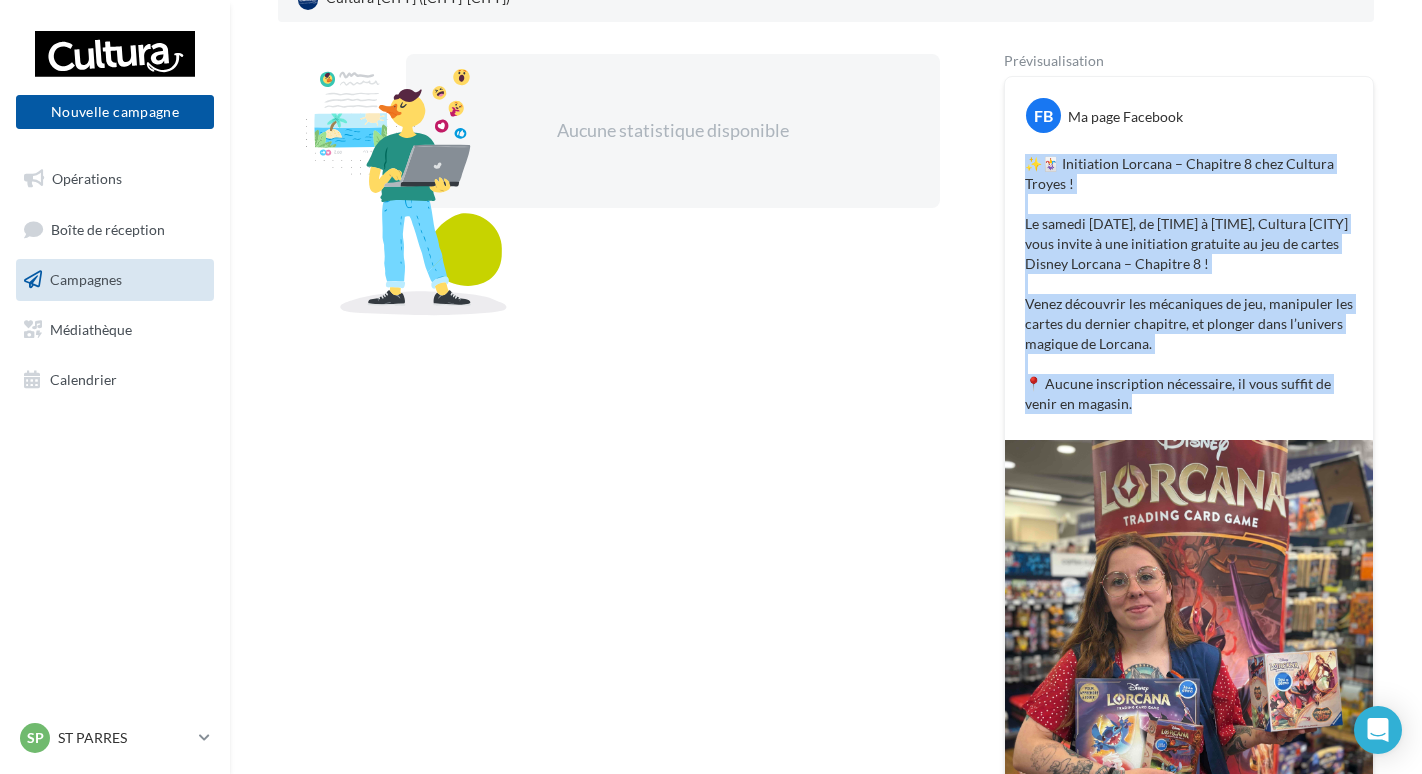 copy on "✨🃏 Initiation Lorcana – Chapitre 8 chez Cultura [CITY] ! Le samedi [DATE], de [TIME] à [TIME], Cultura [CITY] vous invite à une initiation gratuite au jeu de cartes Disney Lorcana – Chapitre 8 ! Venez découvrir les mécaniques de jeu, manipuler les cartes du dernier chapitre, et plonger dans l’univers magique de Lorcana. 📍 Aucune inscription nécessaire, il vous suffit de venir en magasin." 